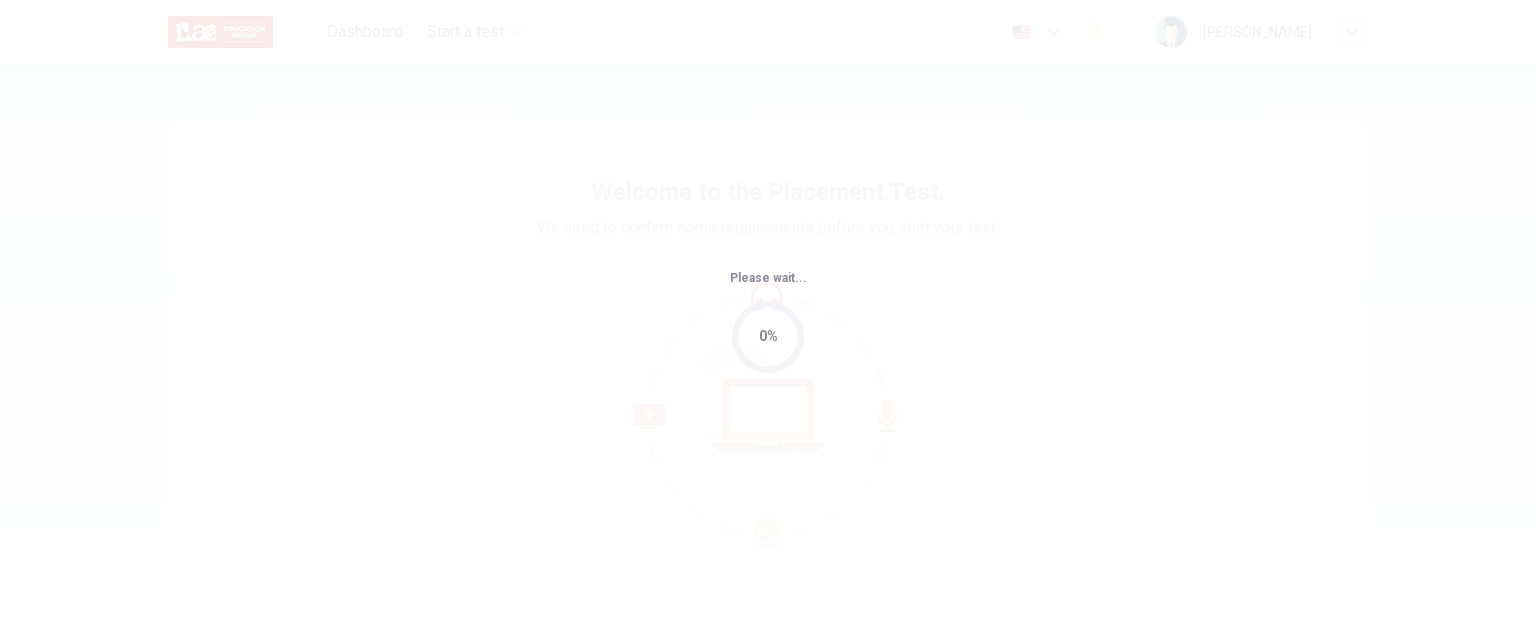 scroll, scrollTop: 0, scrollLeft: 0, axis: both 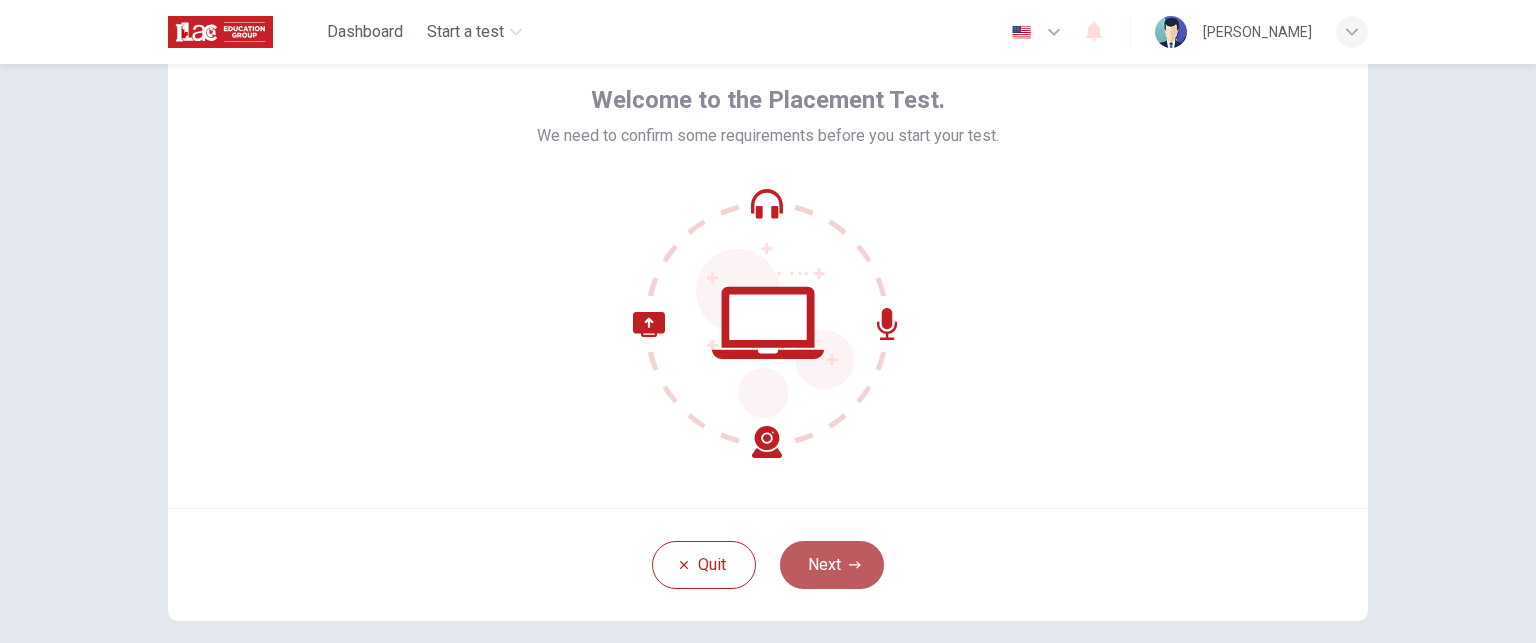 click on "Next" at bounding box center (832, 565) 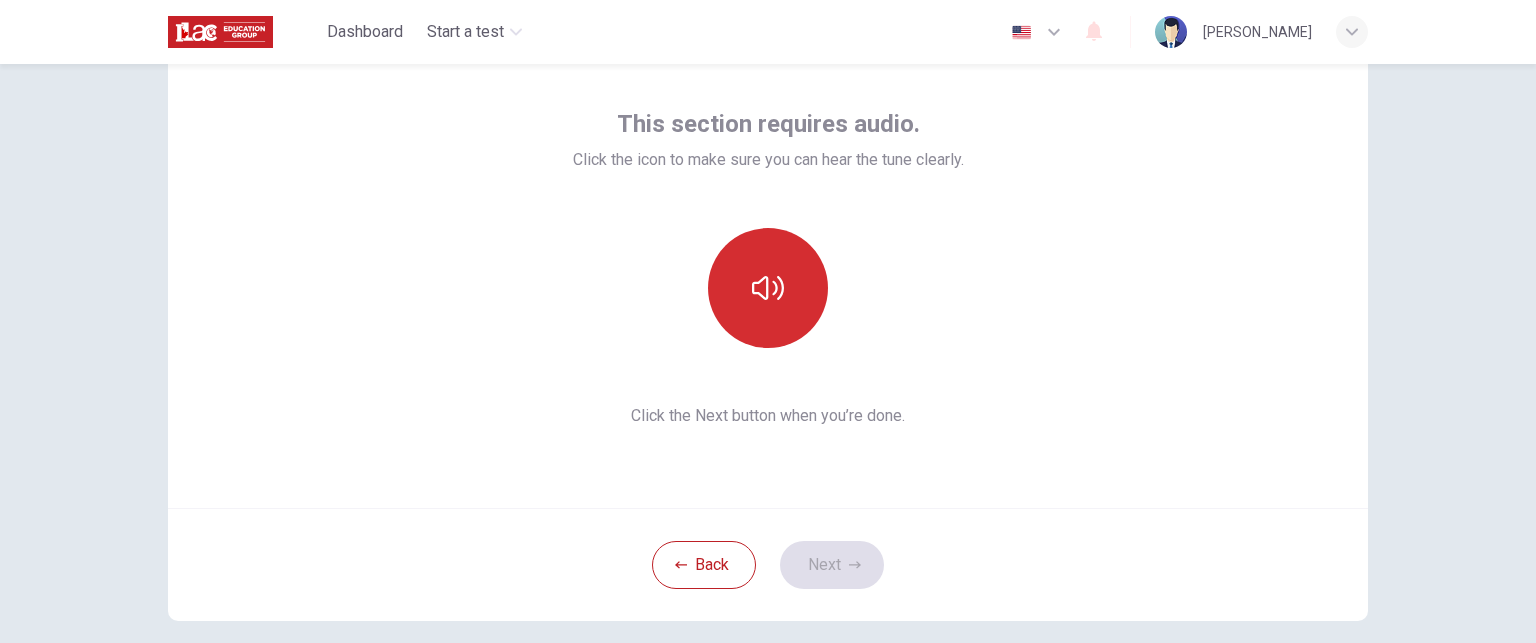 click at bounding box center (768, 288) 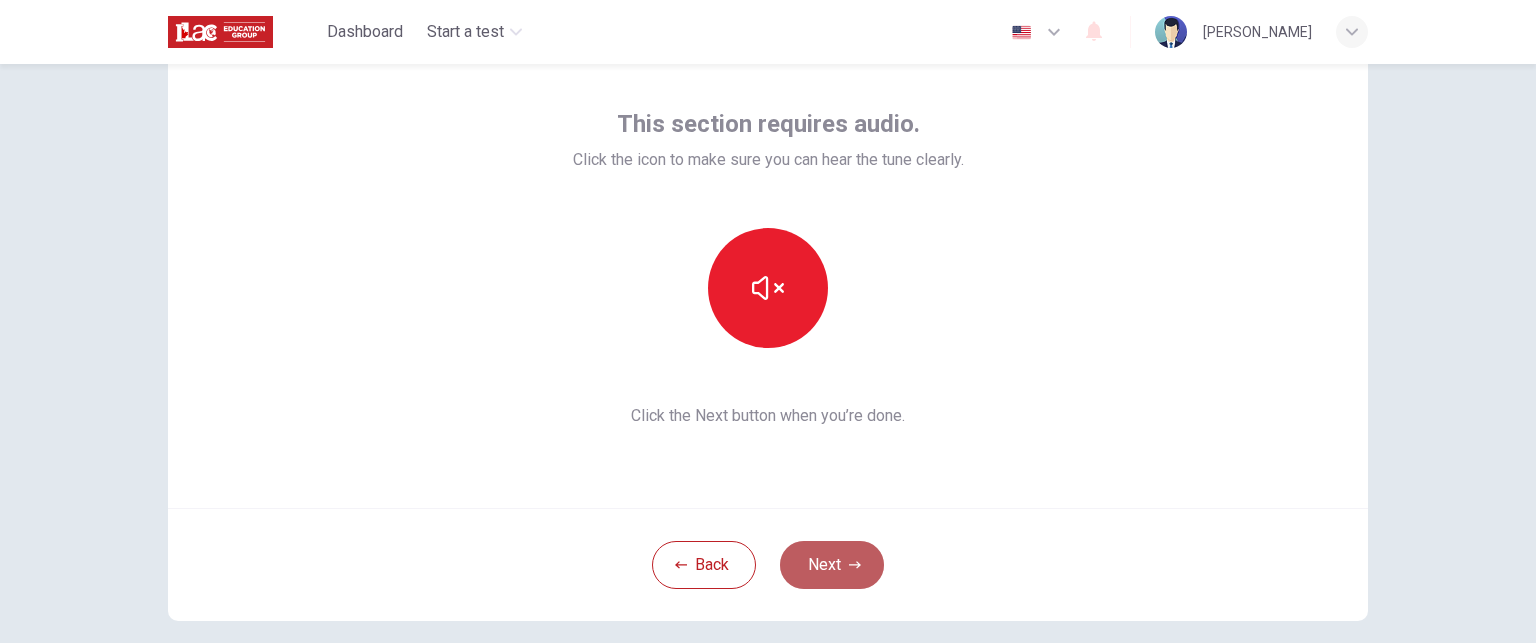 click on "Next" at bounding box center [832, 565] 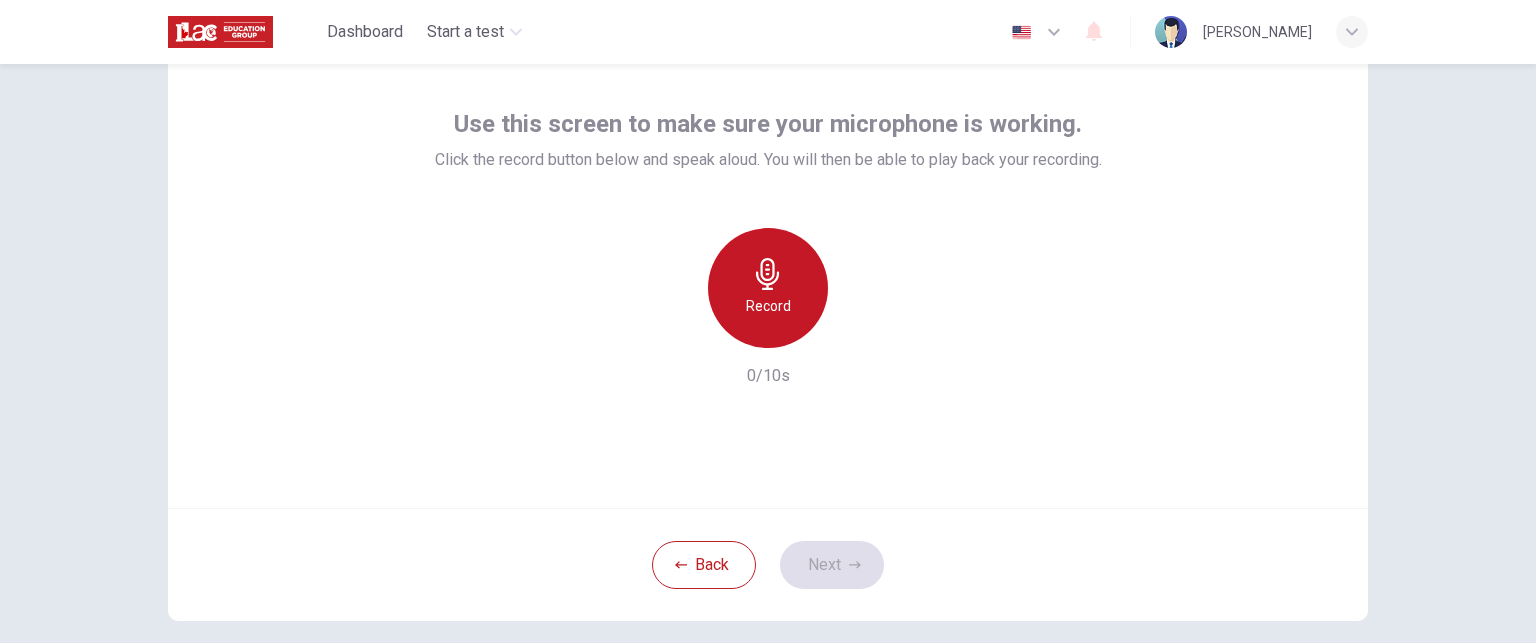 click on "Record" at bounding box center (768, 306) 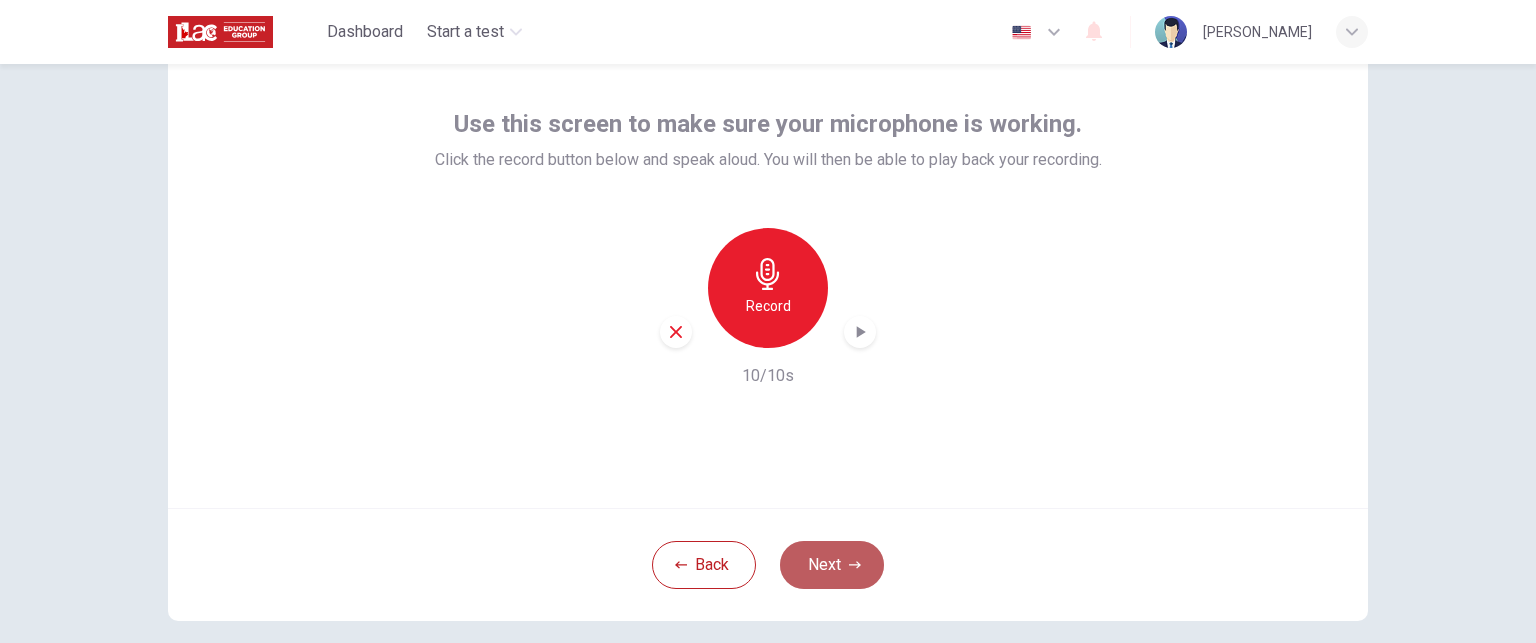click on "Next" at bounding box center [832, 565] 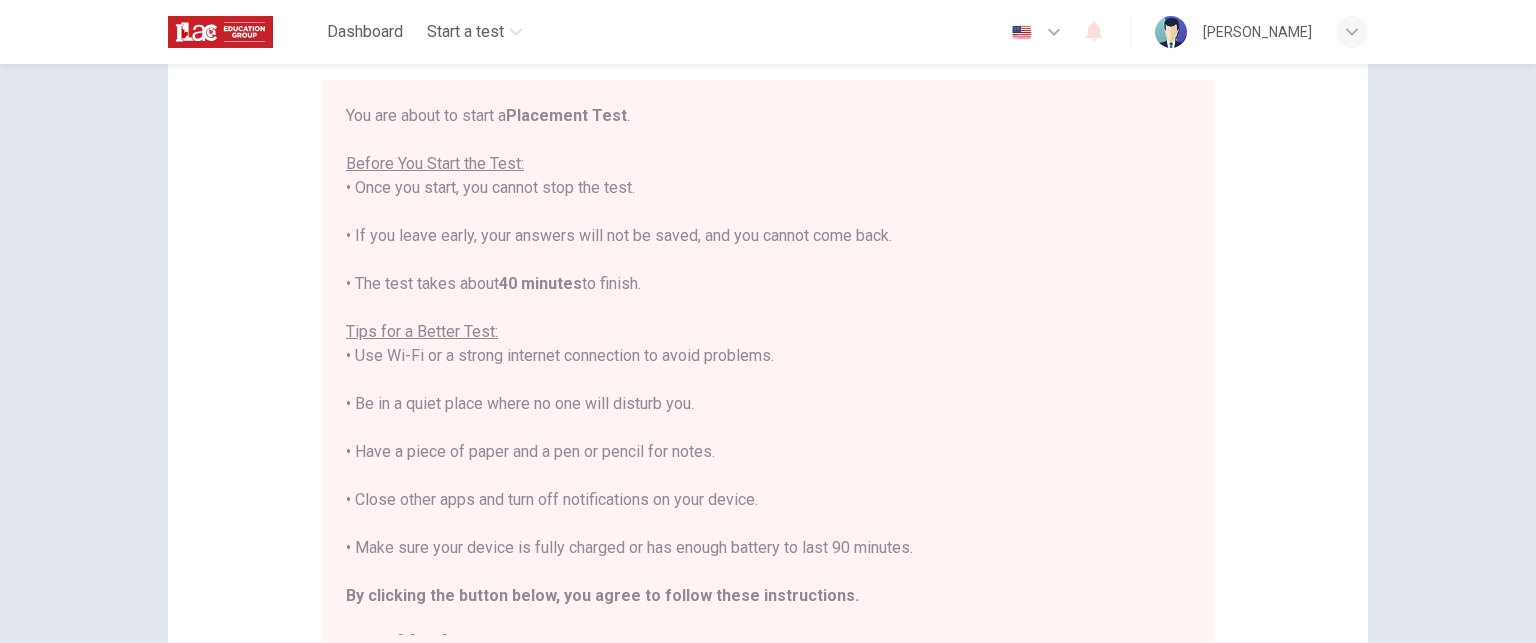 scroll, scrollTop: 164, scrollLeft: 0, axis: vertical 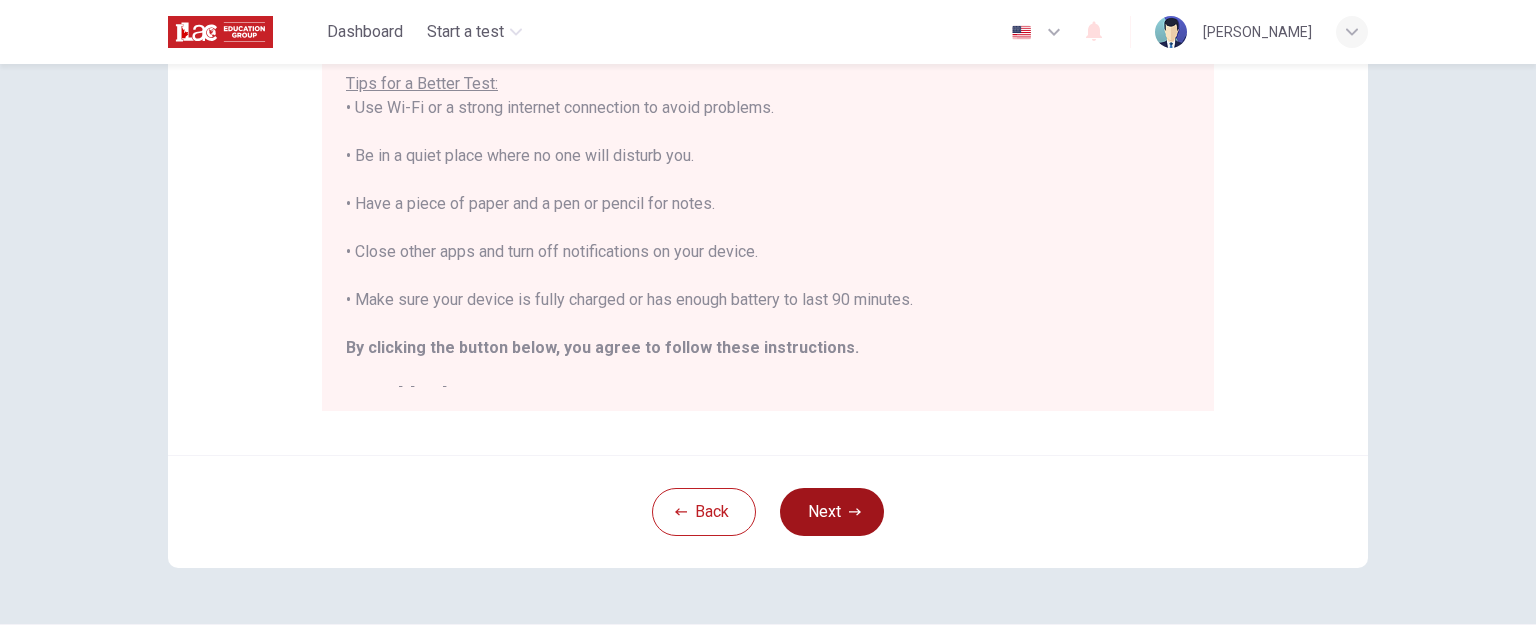 click on "Next" at bounding box center (832, 512) 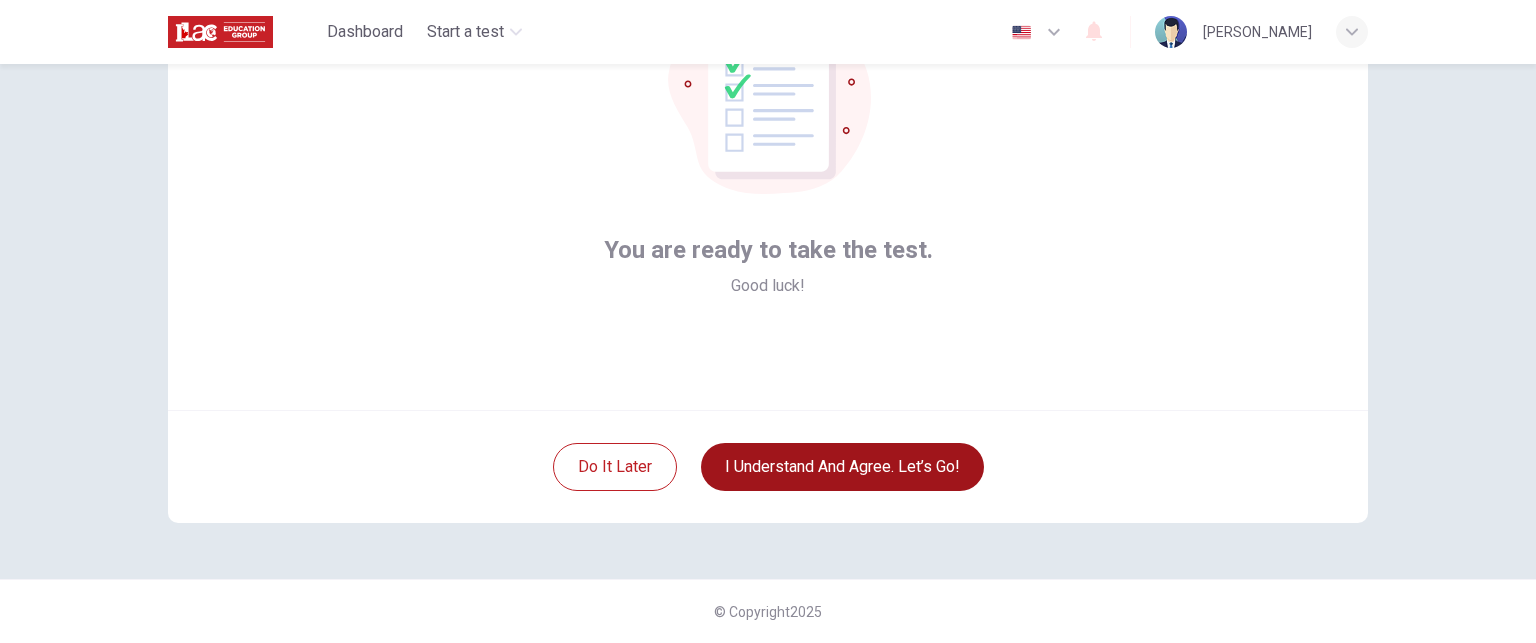scroll, scrollTop: 189, scrollLeft: 0, axis: vertical 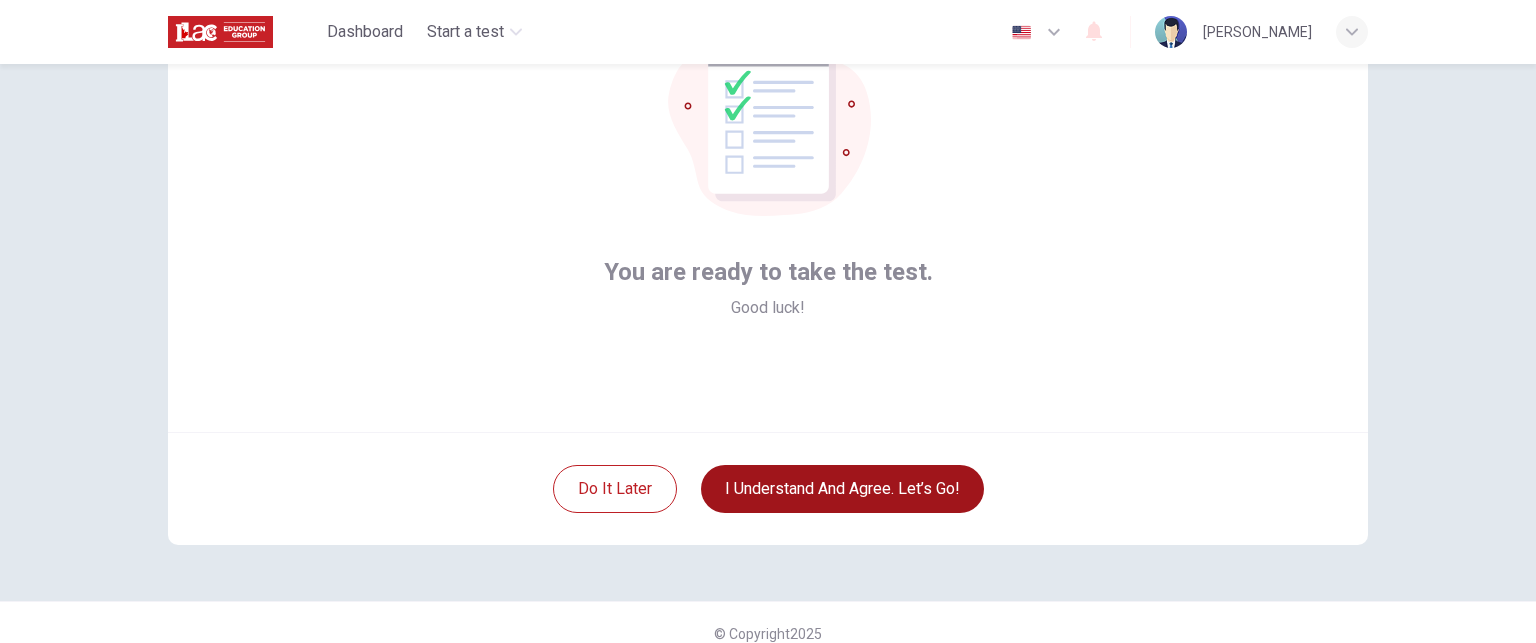click on "I understand and agree. Let’s go!" at bounding box center [842, 489] 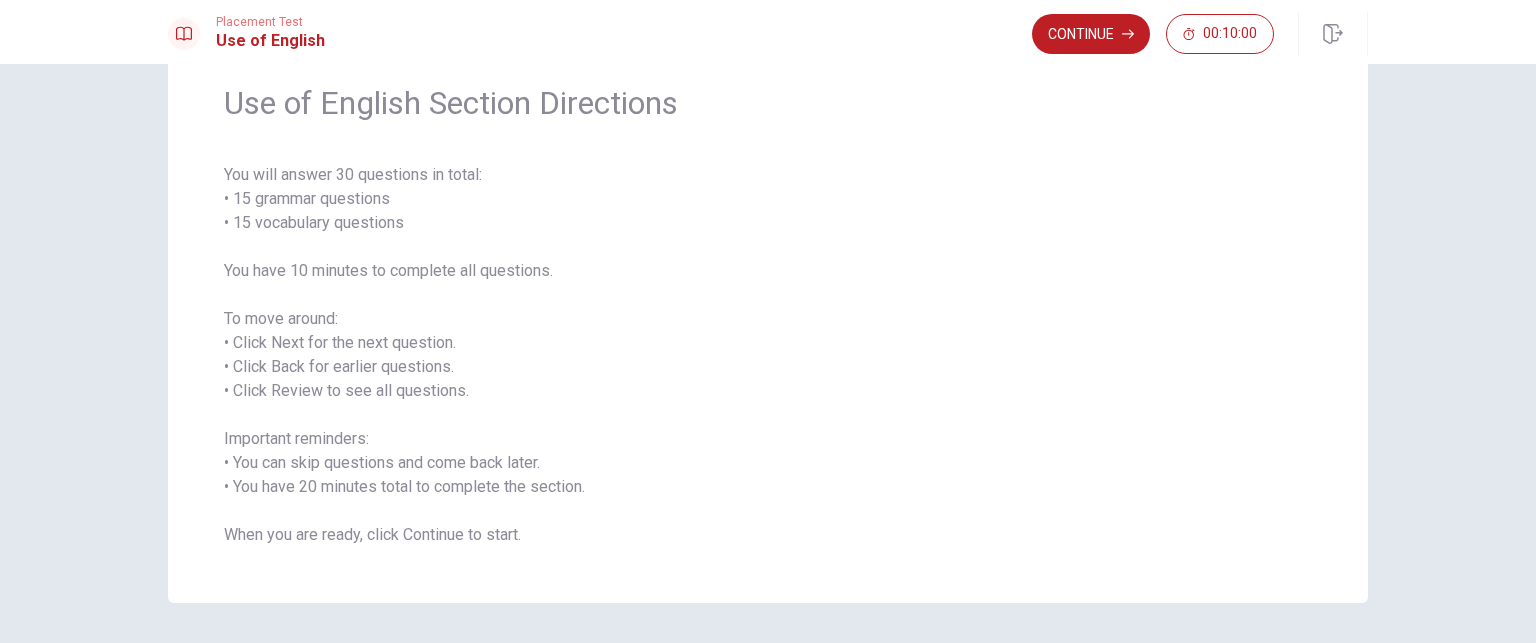 scroll, scrollTop: 80, scrollLeft: 0, axis: vertical 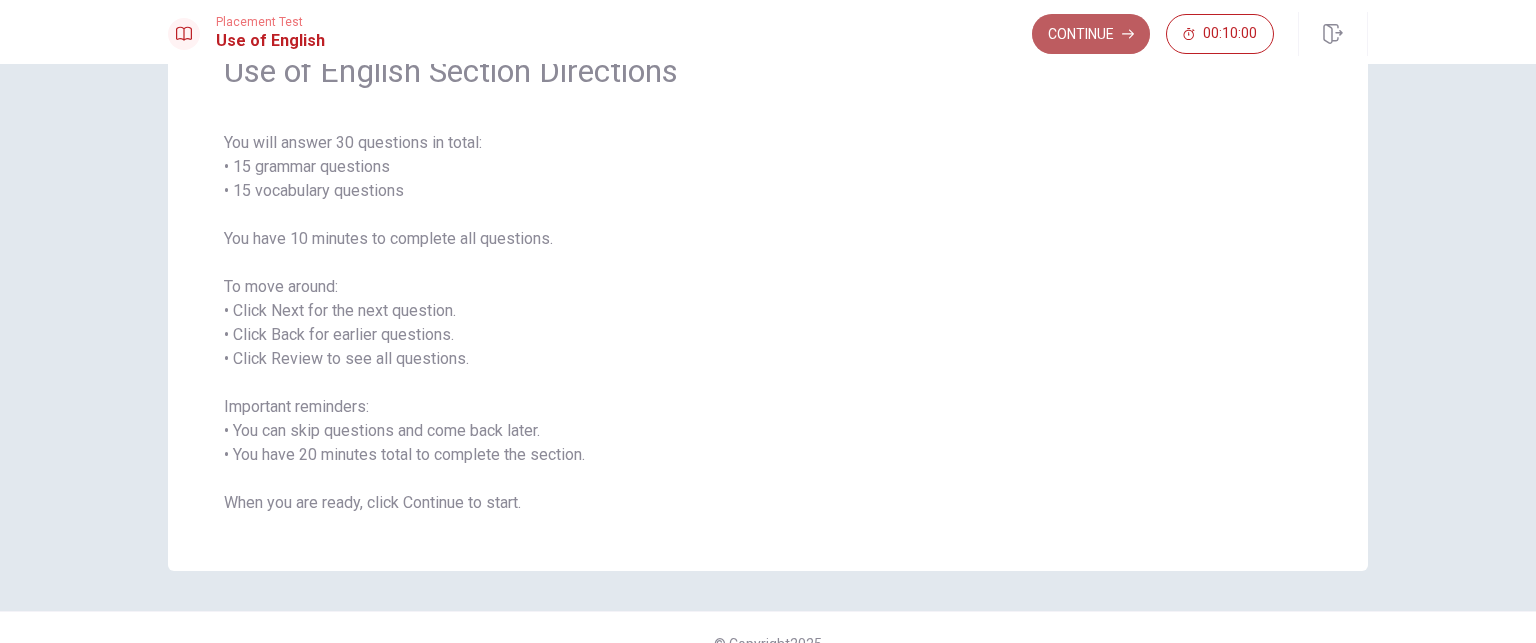 click on "Continue" at bounding box center (1091, 34) 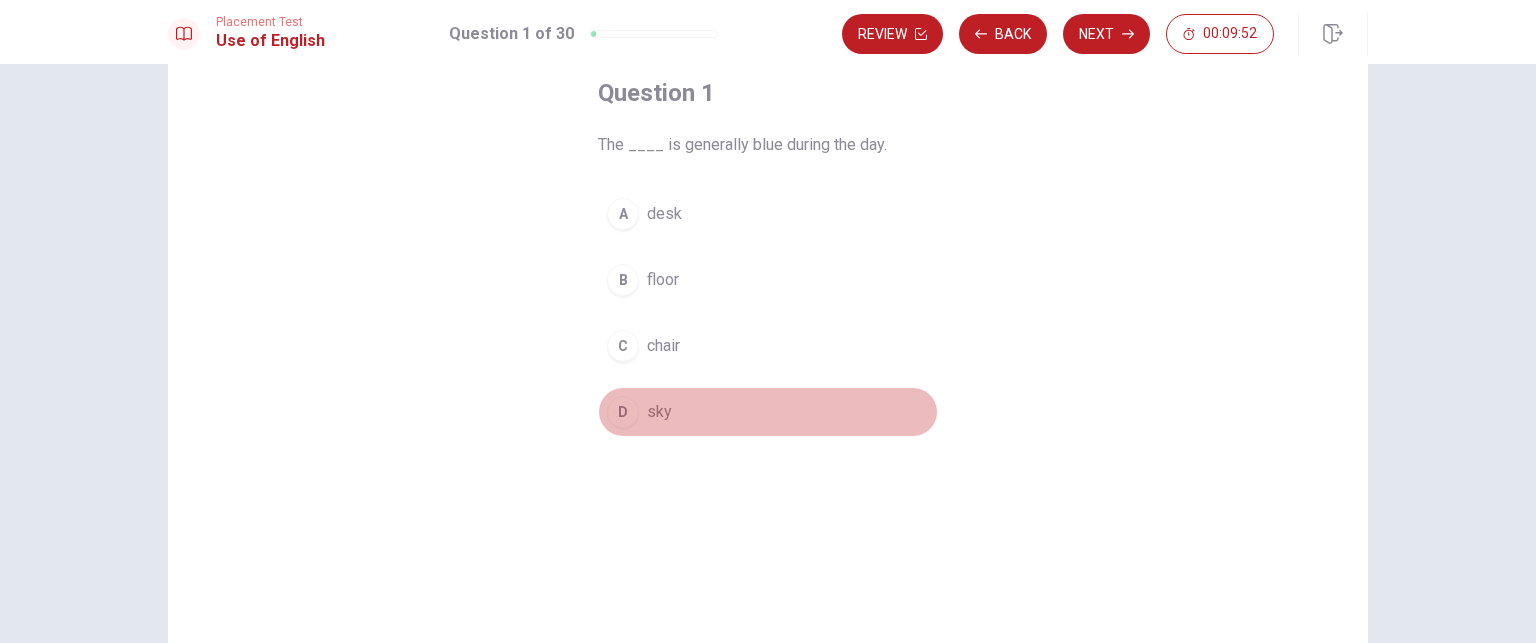 click on "sky" at bounding box center [659, 412] 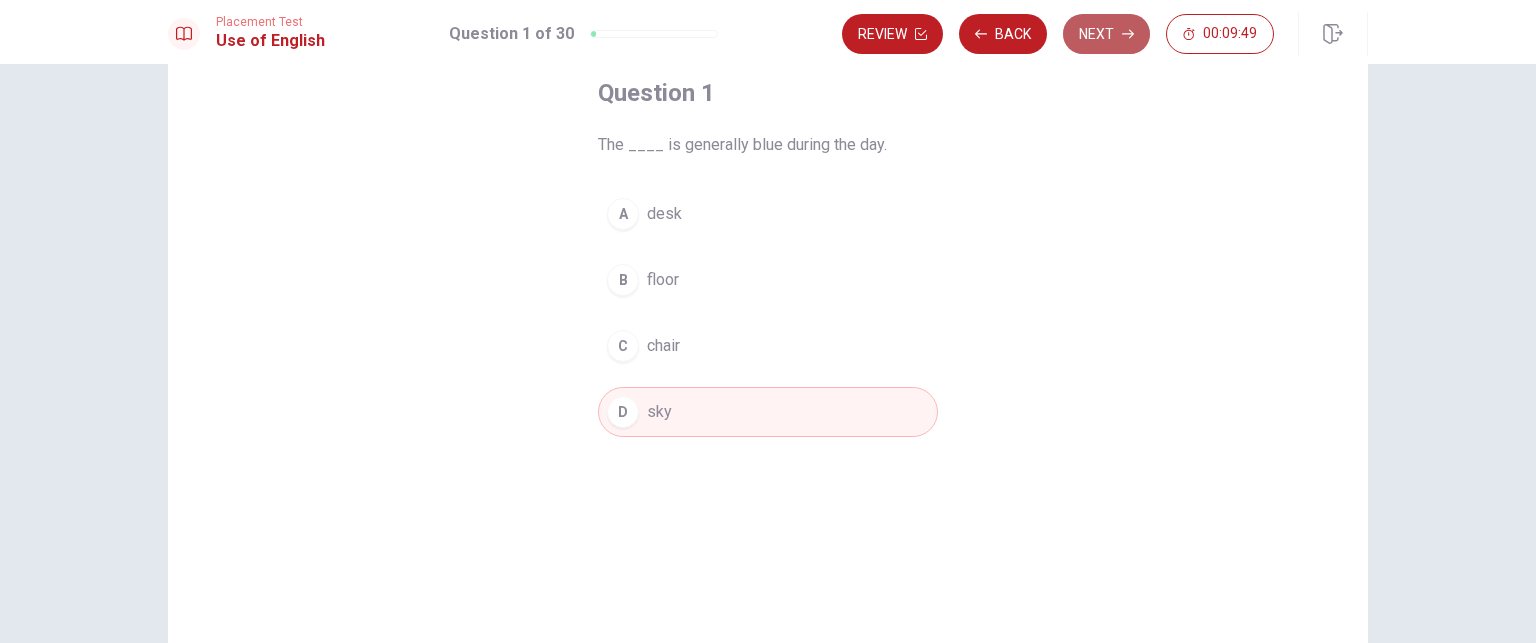 click 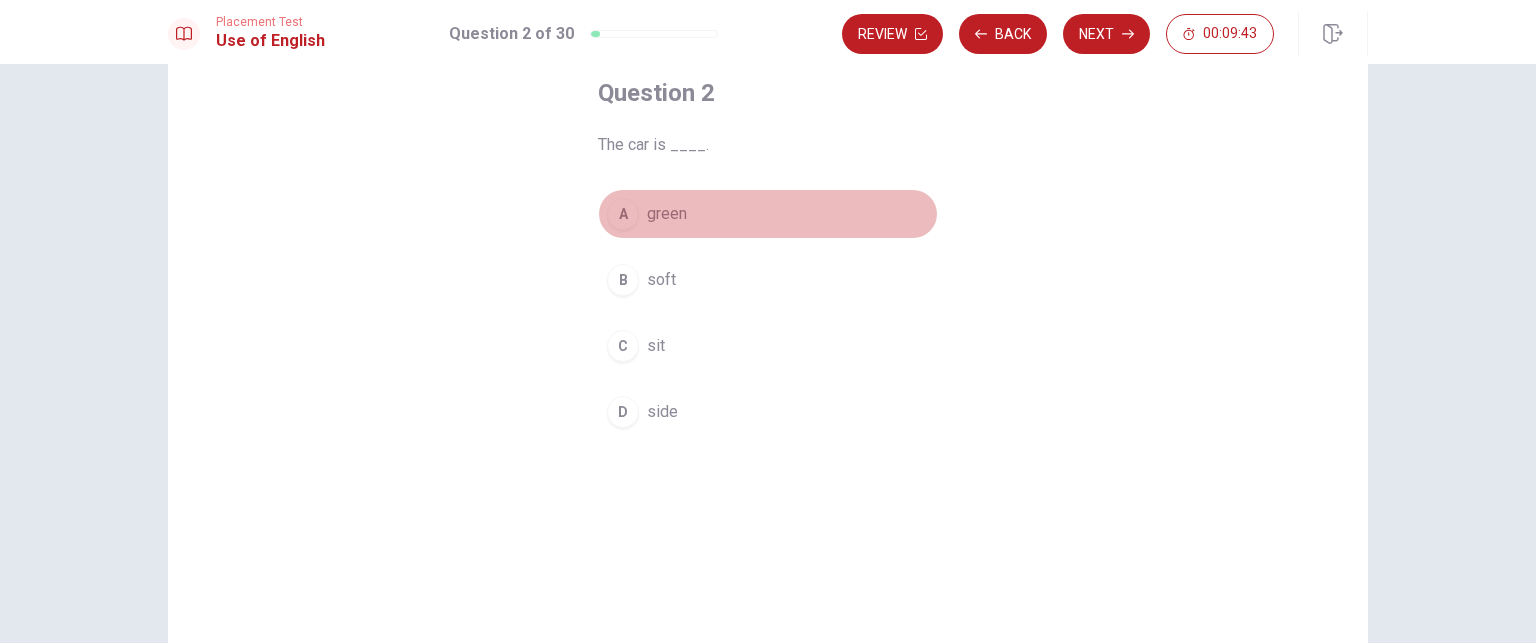 click on "A green" at bounding box center (768, 214) 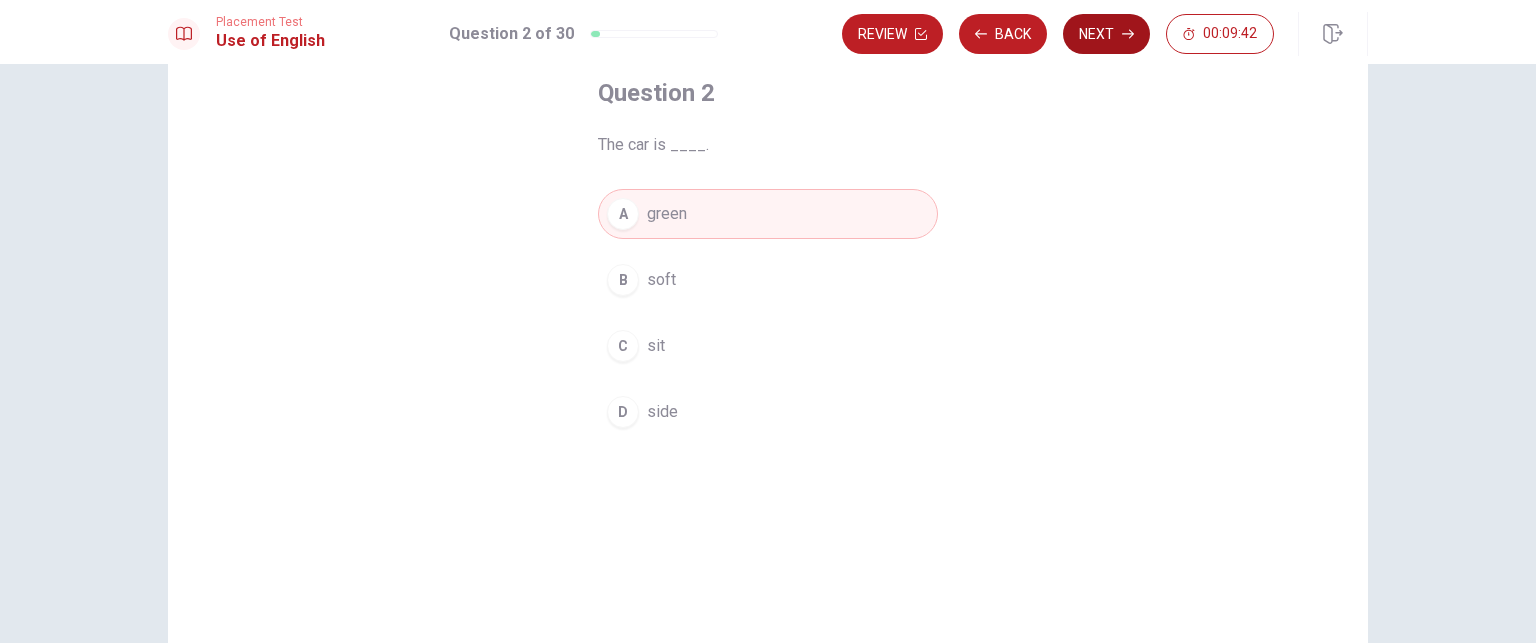 click on "Next" at bounding box center [1106, 34] 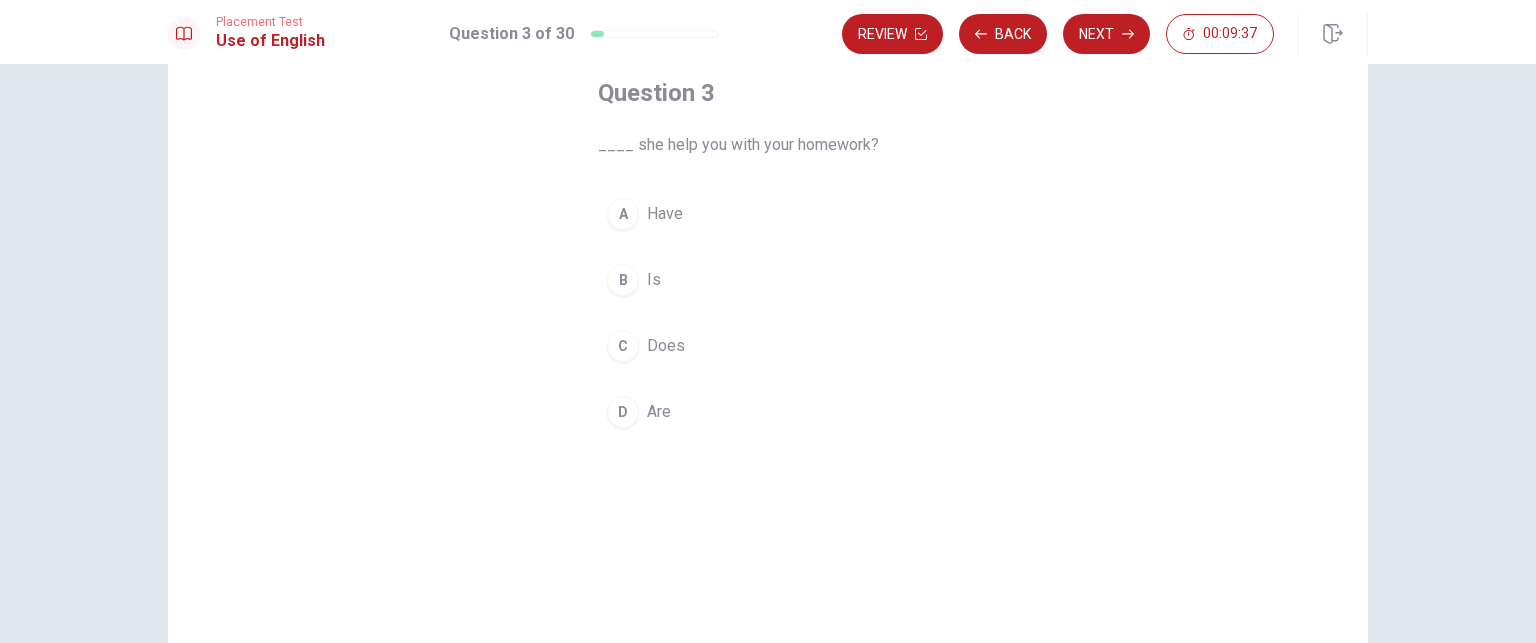 click on "Does" at bounding box center [666, 346] 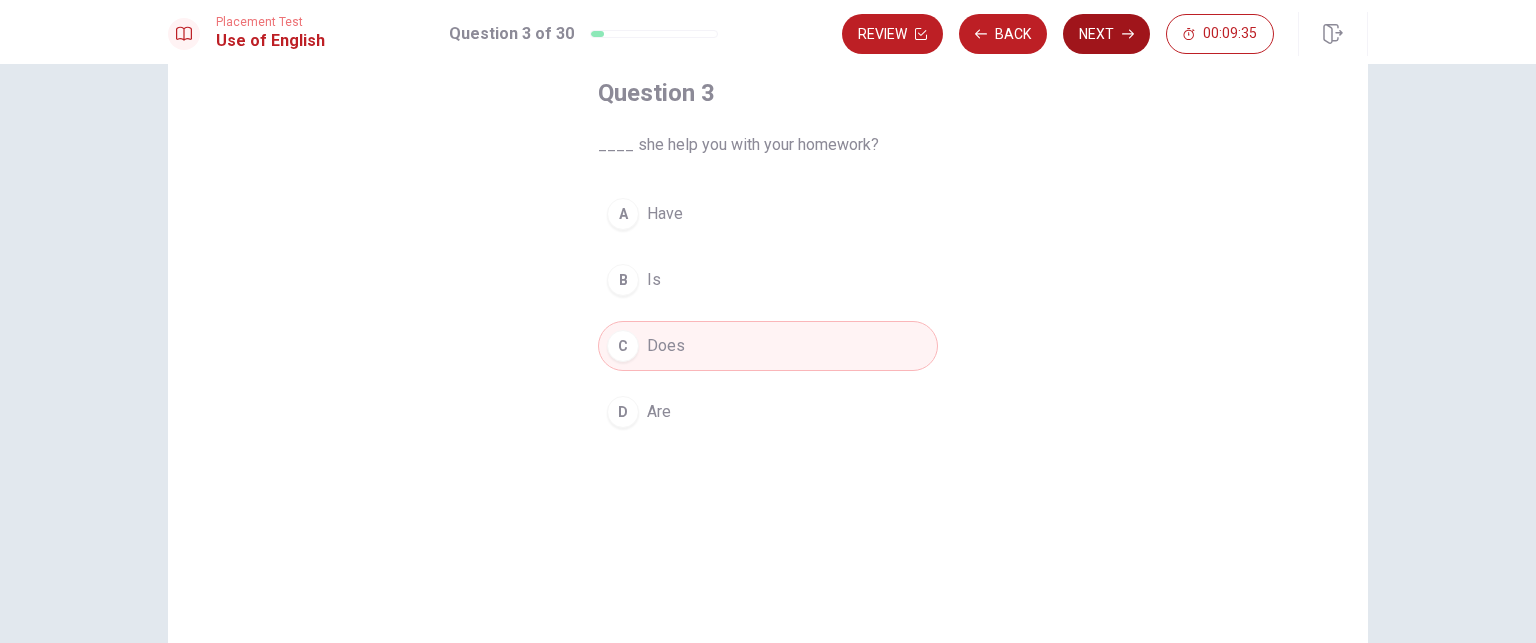 click on "Next" at bounding box center [1106, 34] 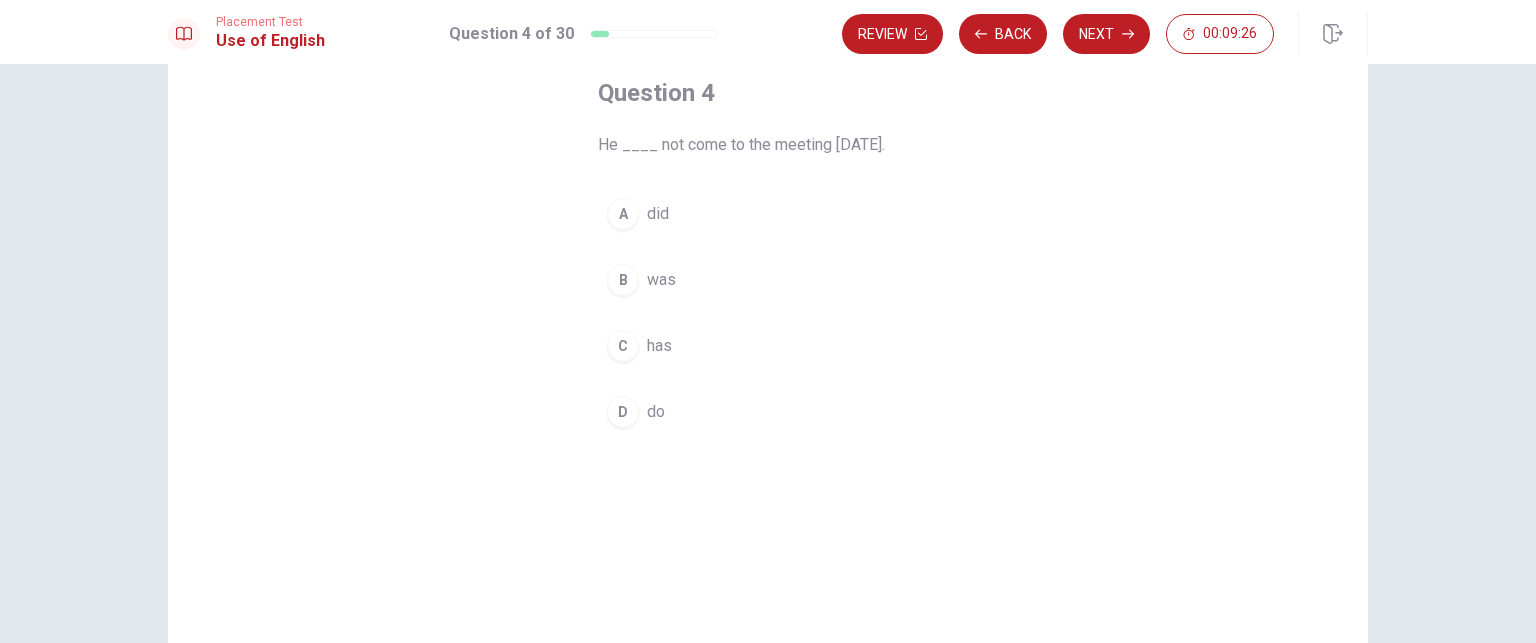 click on "B was" at bounding box center [768, 280] 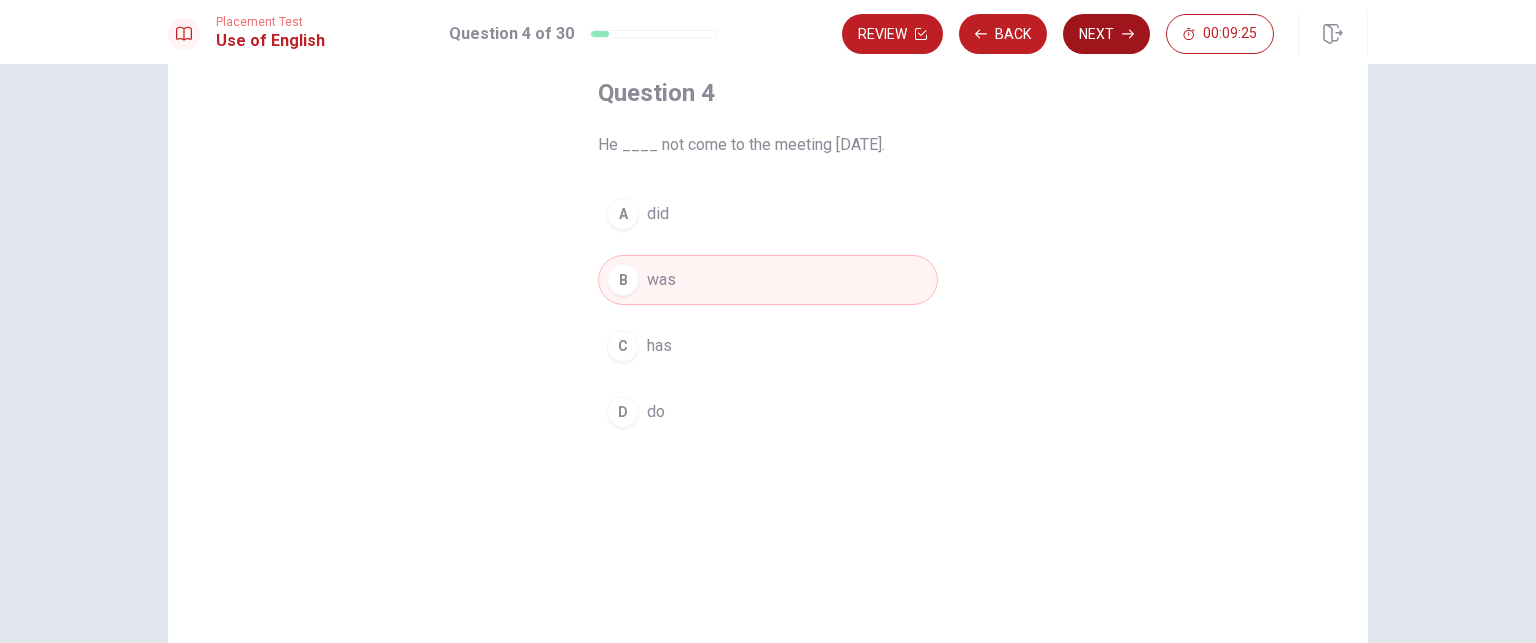 click on "Next" at bounding box center (1106, 34) 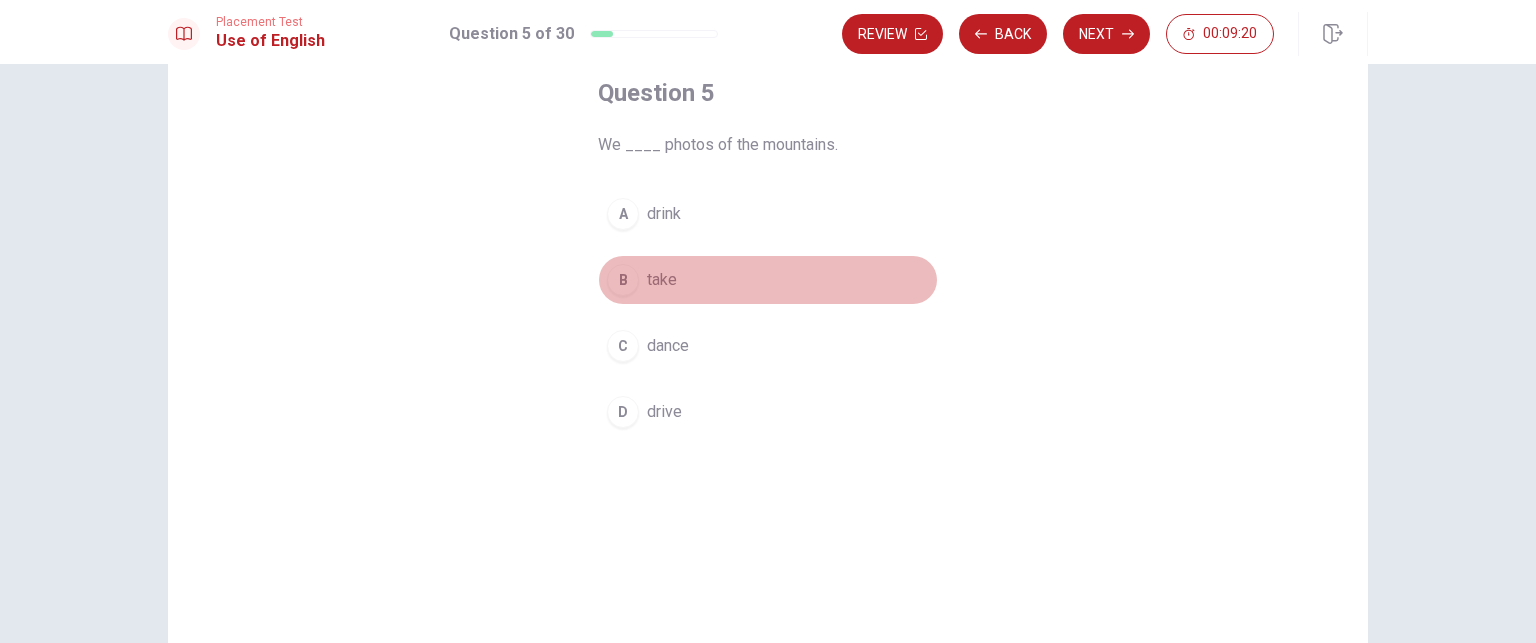 click on "take" at bounding box center [662, 280] 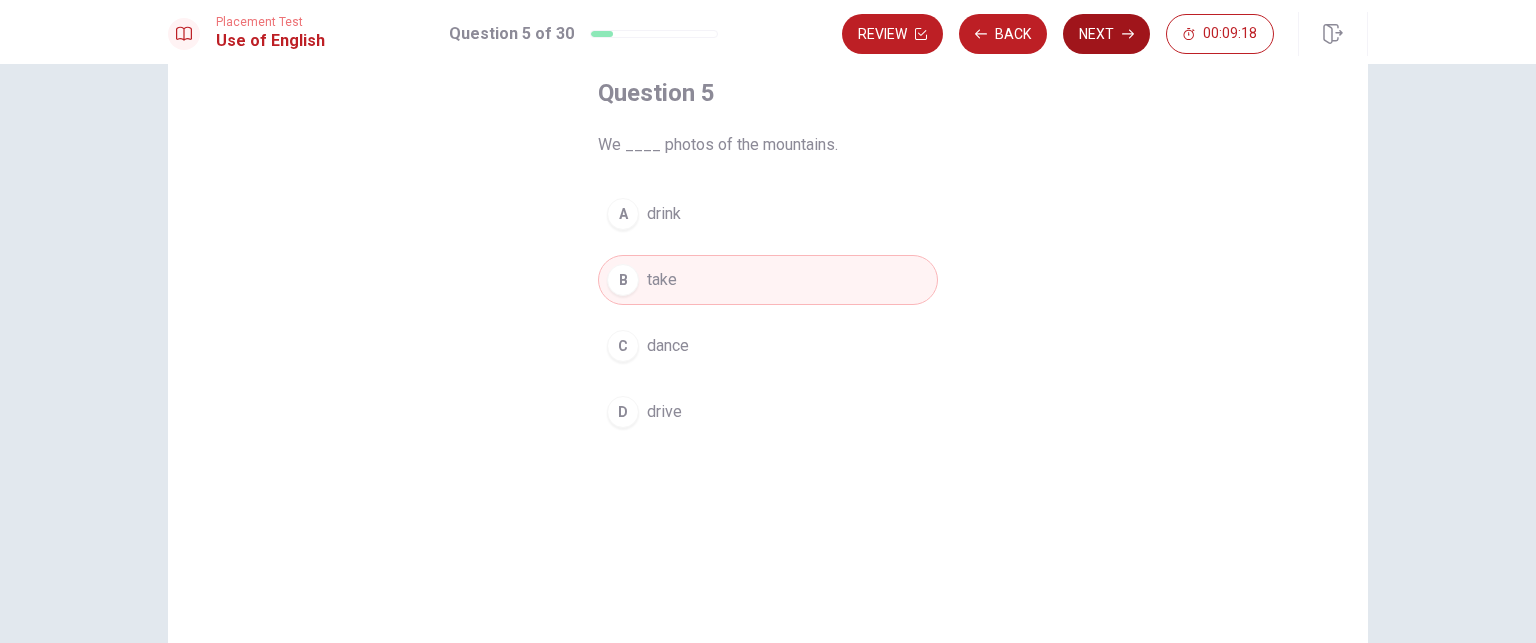 click on "Next" at bounding box center [1106, 34] 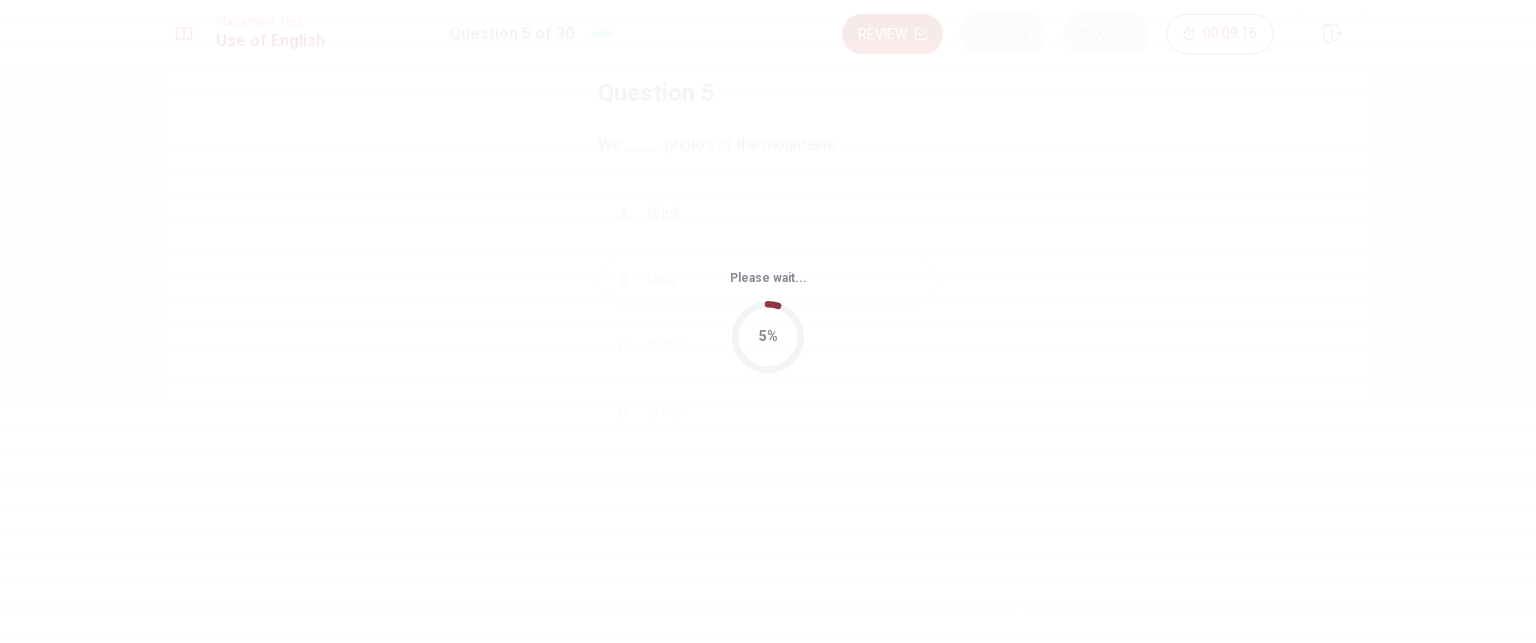 scroll, scrollTop: 0, scrollLeft: 0, axis: both 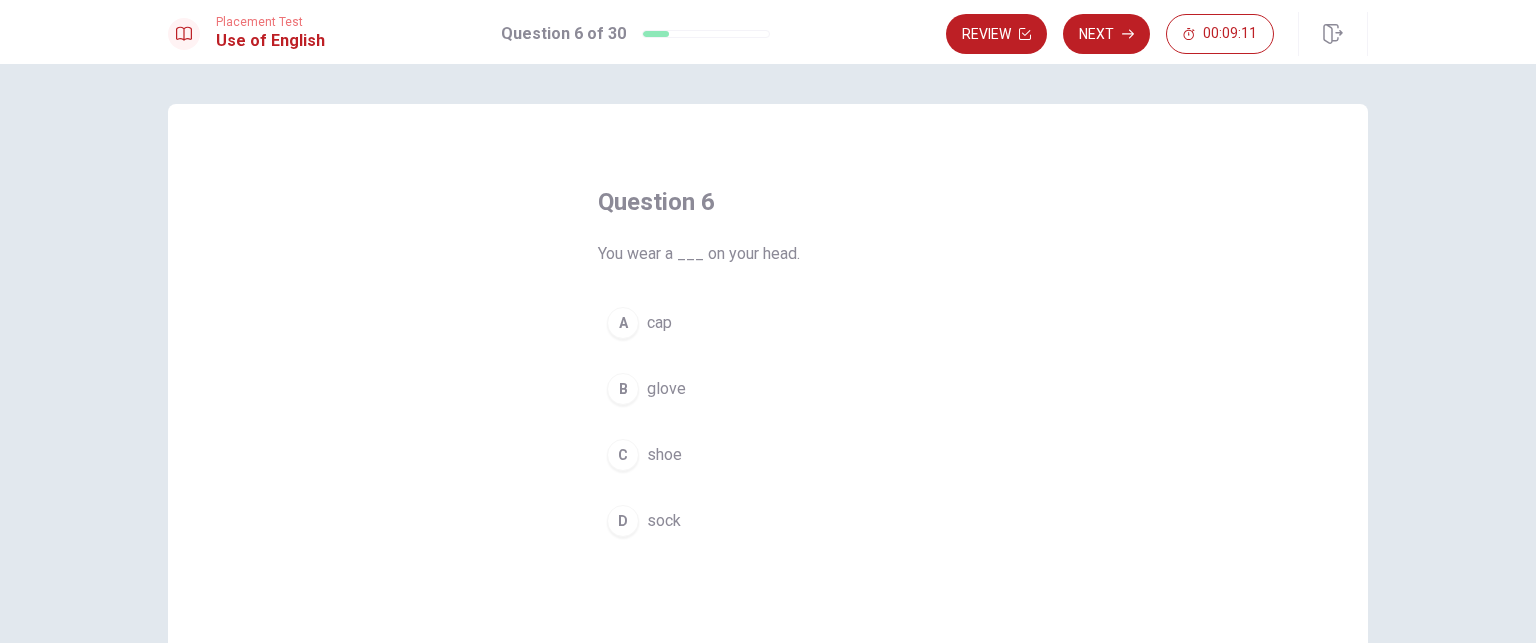 click on "A cap" at bounding box center [768, 323] 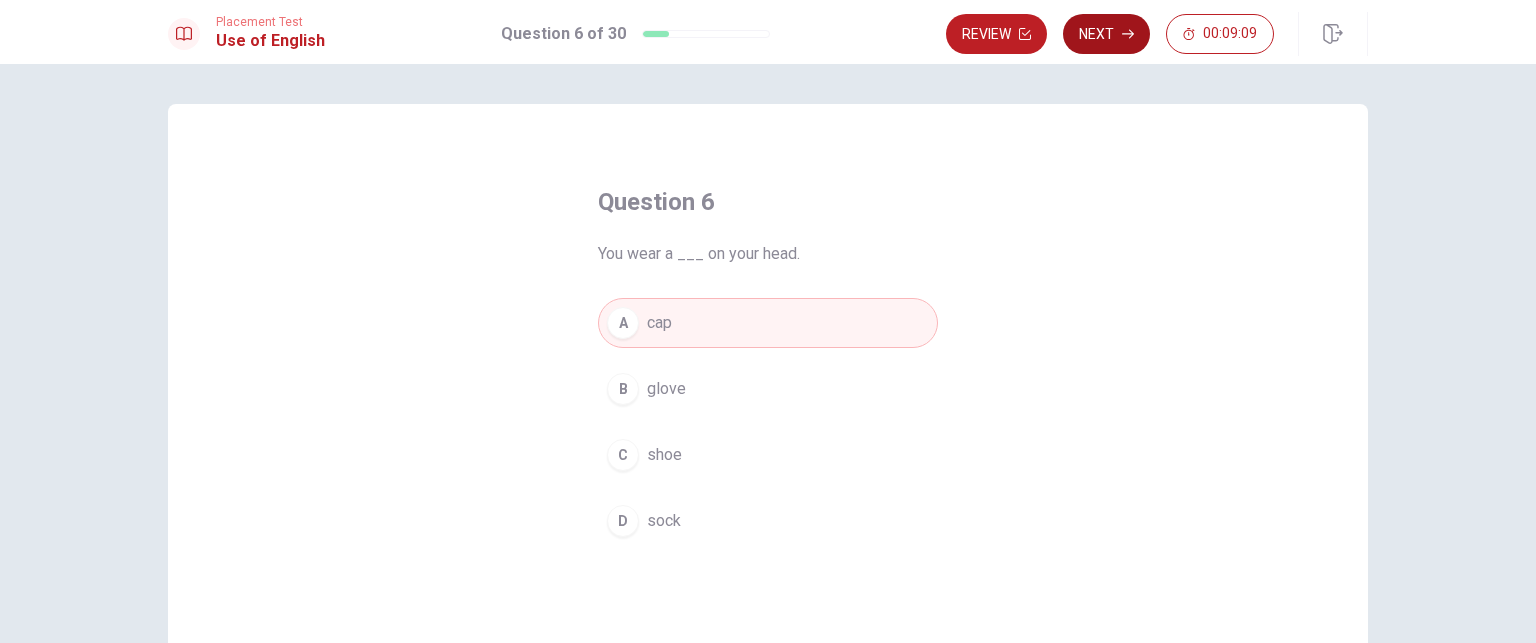 click on "Next" at bounding box center (1106, 34) 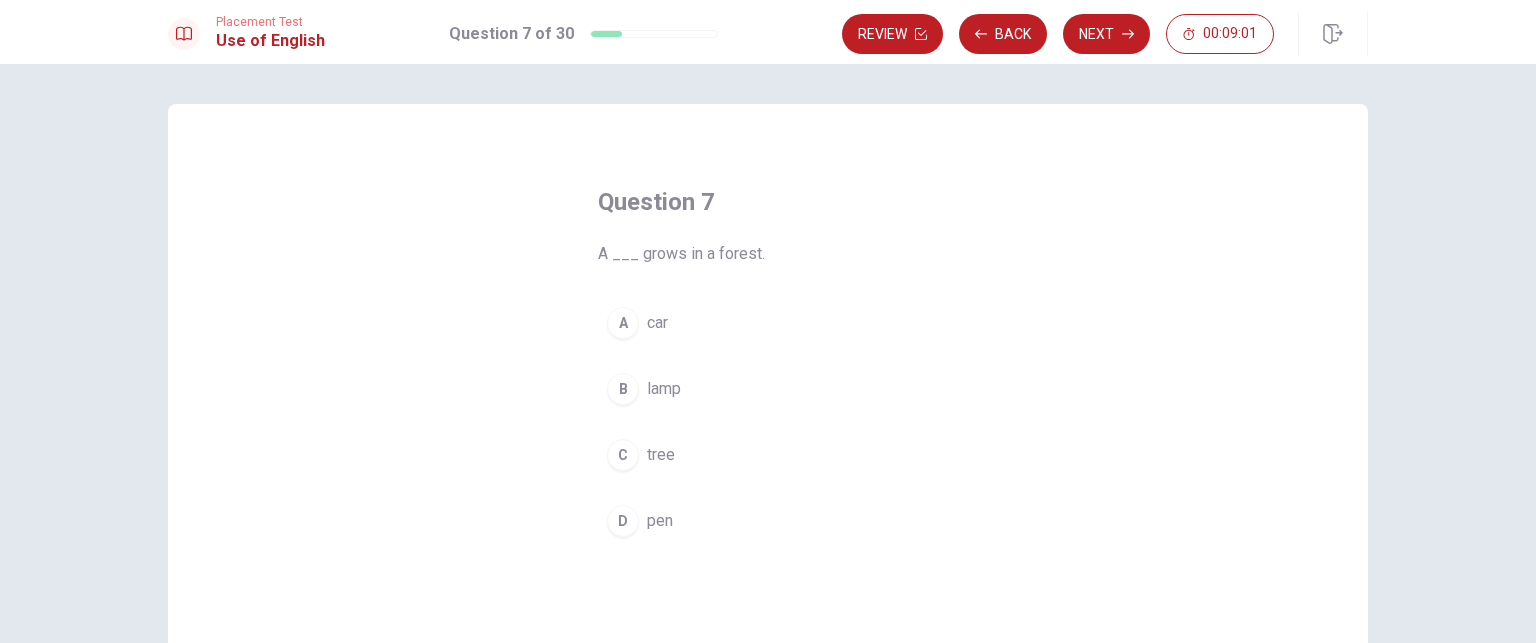 click on "car" at bounding box center [657, 323] 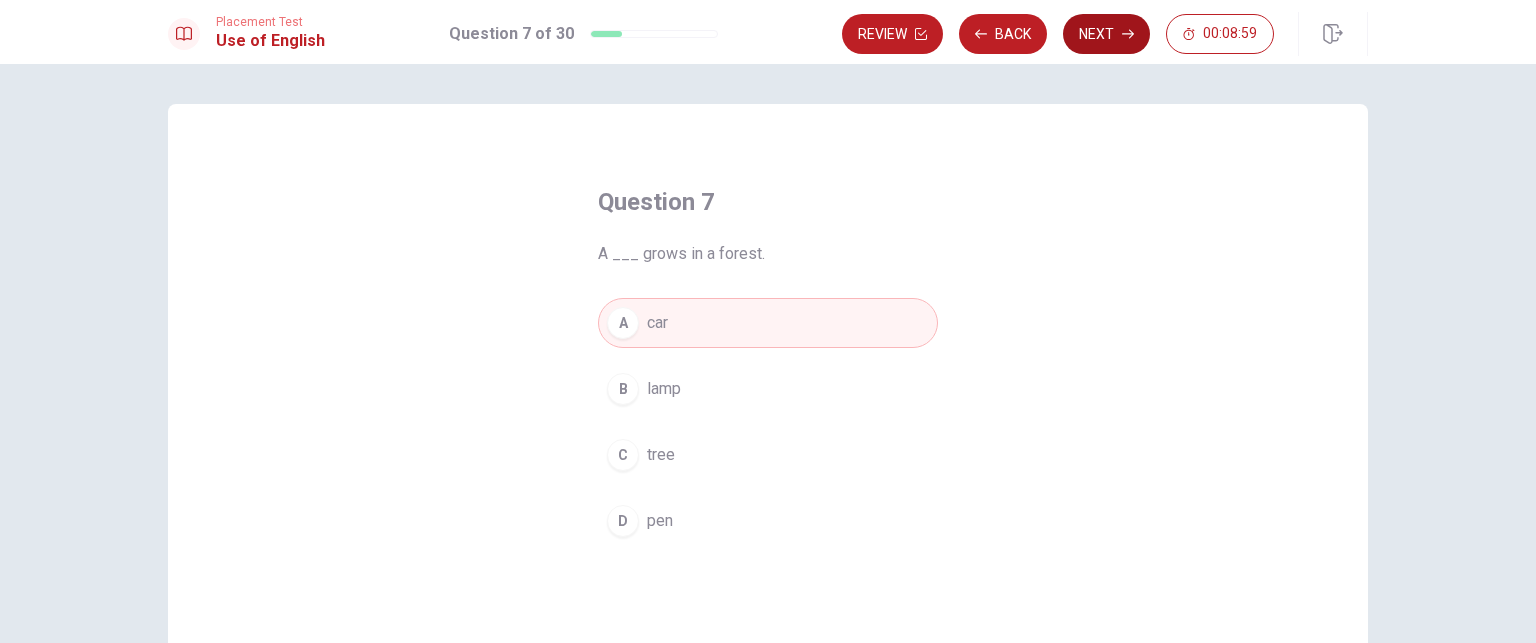 click on "Next" at bounding box center [1106, 34] 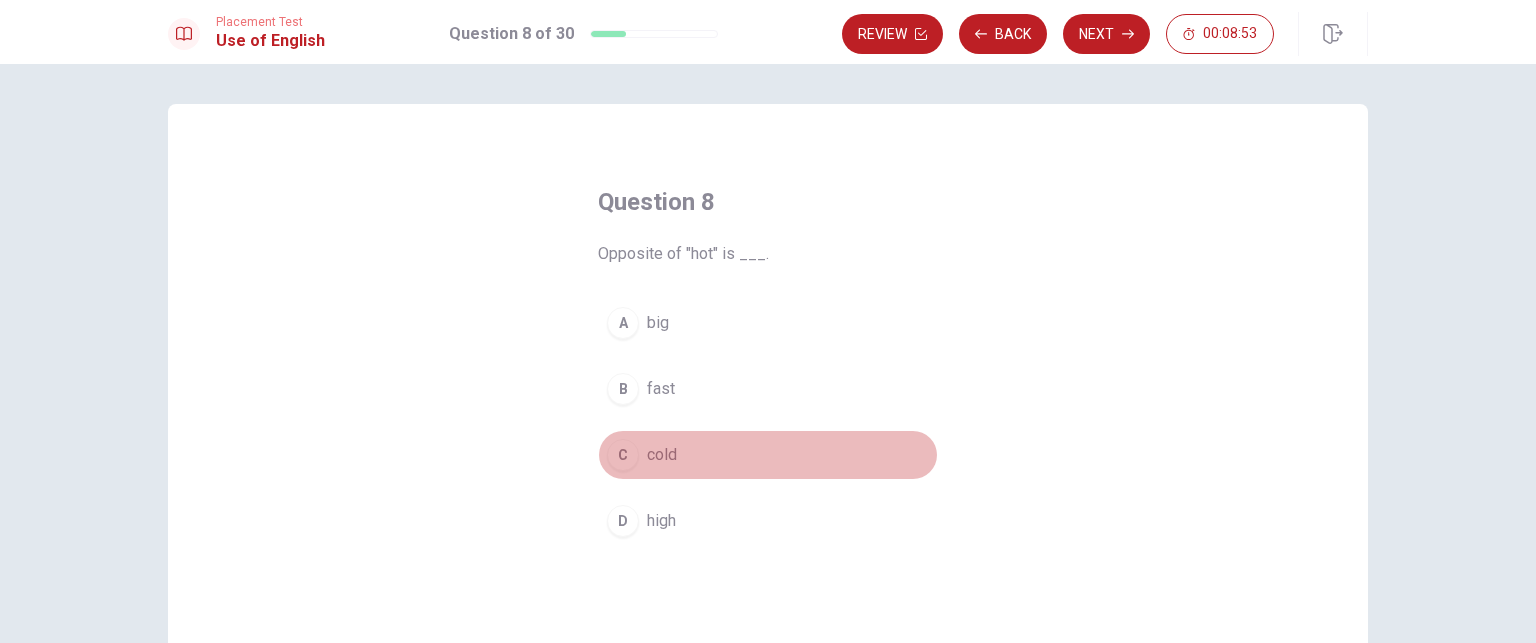 click on "cold" at bounding box center [662, 455] 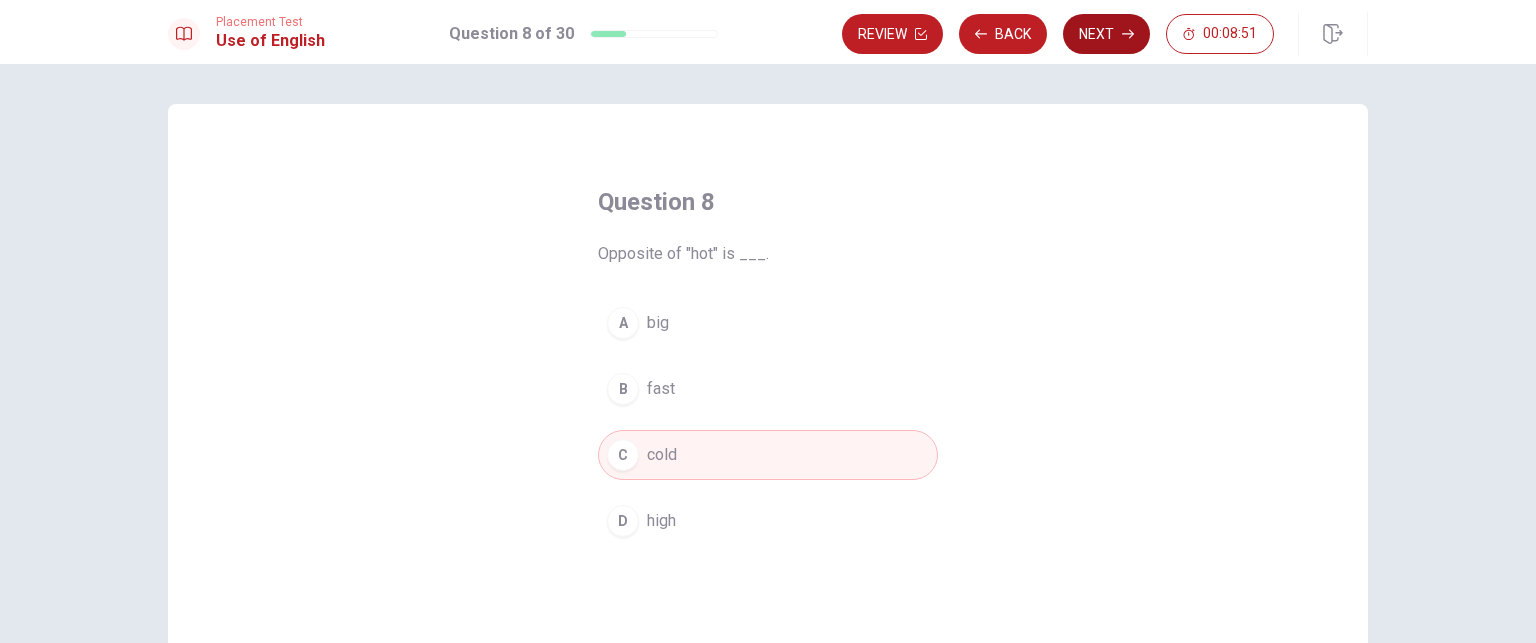 click on "Next" at bounding box center (1106, 34) 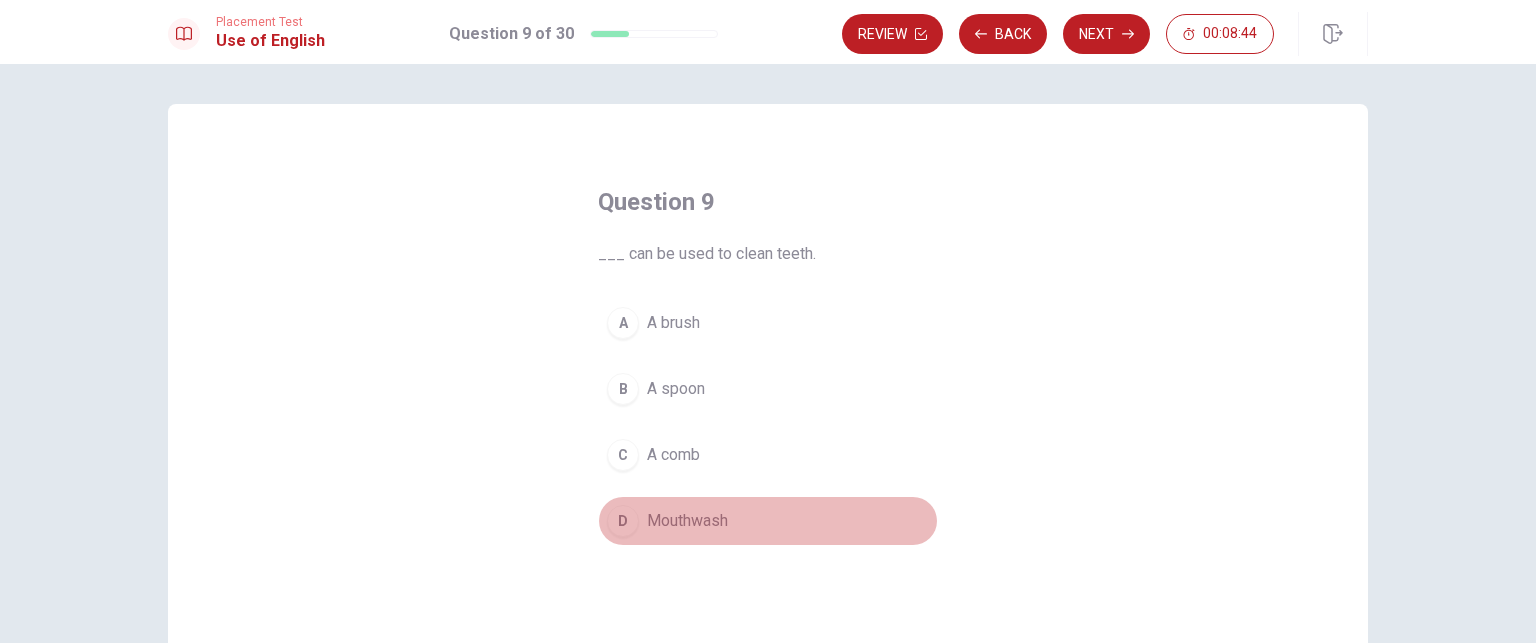 click on "Mouthwash" at bounding box center [687, 521] 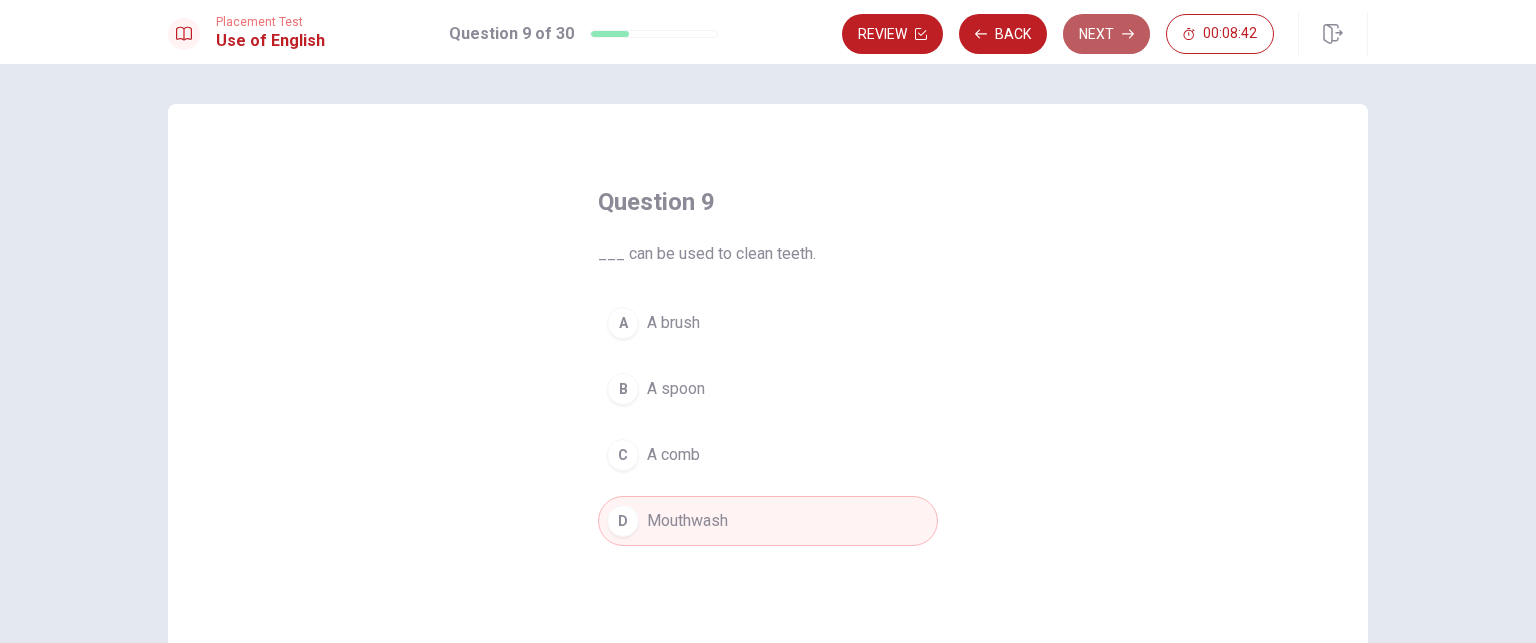 click on "Next" at bounding box center [1106, 34] 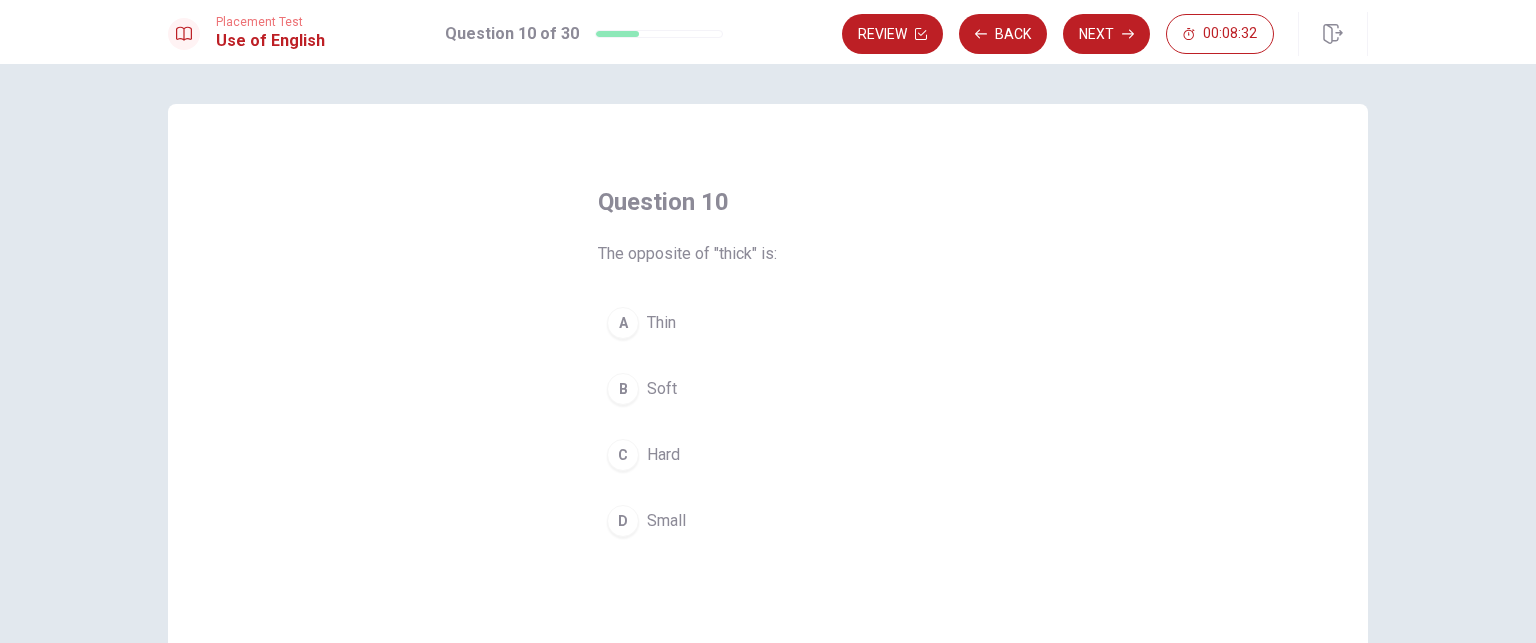 click on "Soft" at bounding box center (662, 389) 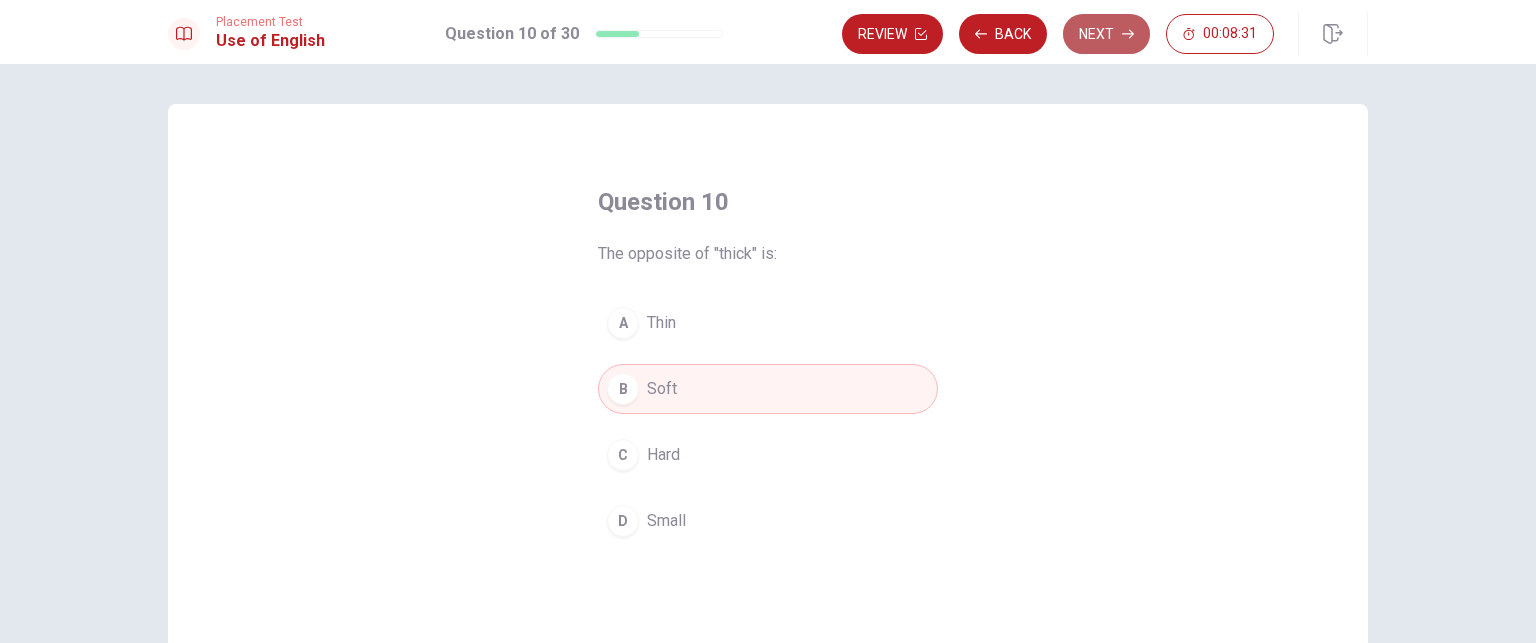 click on "Next" at bounding box center [1106, 34] 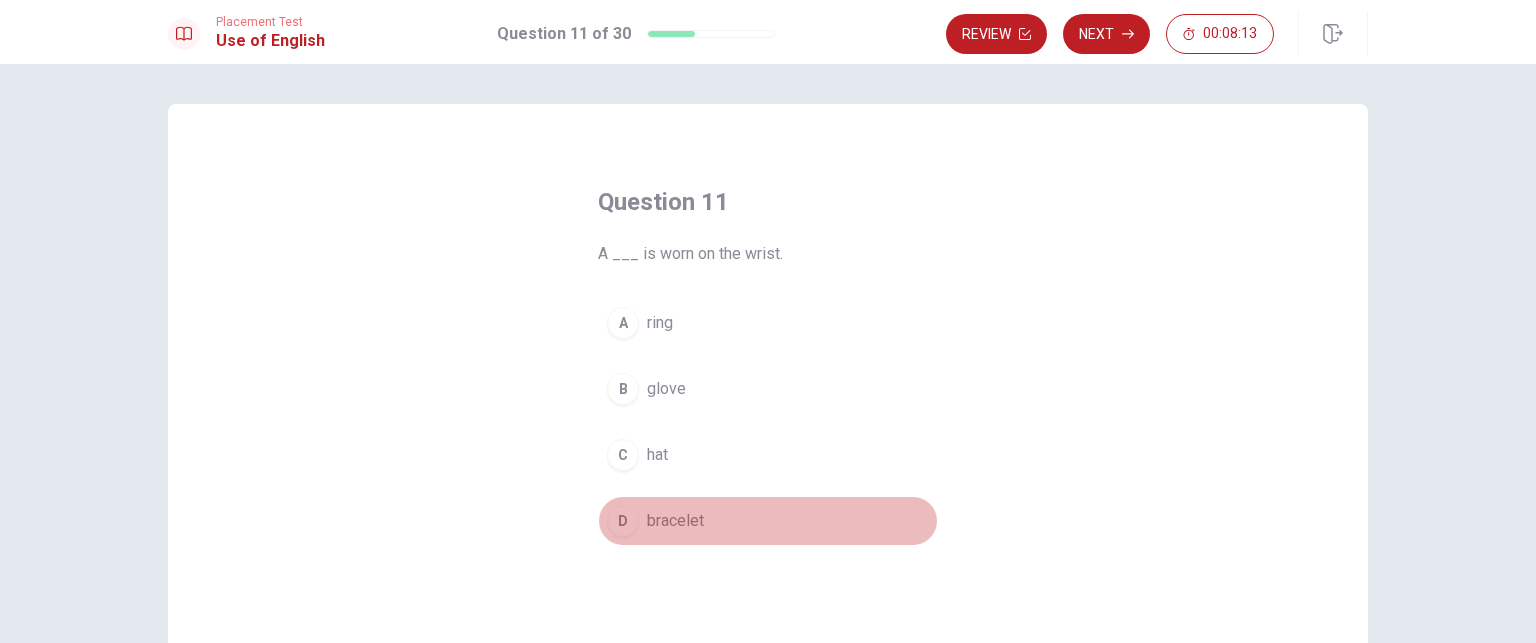 click on "bracelet" at bounding box center (675, 521) 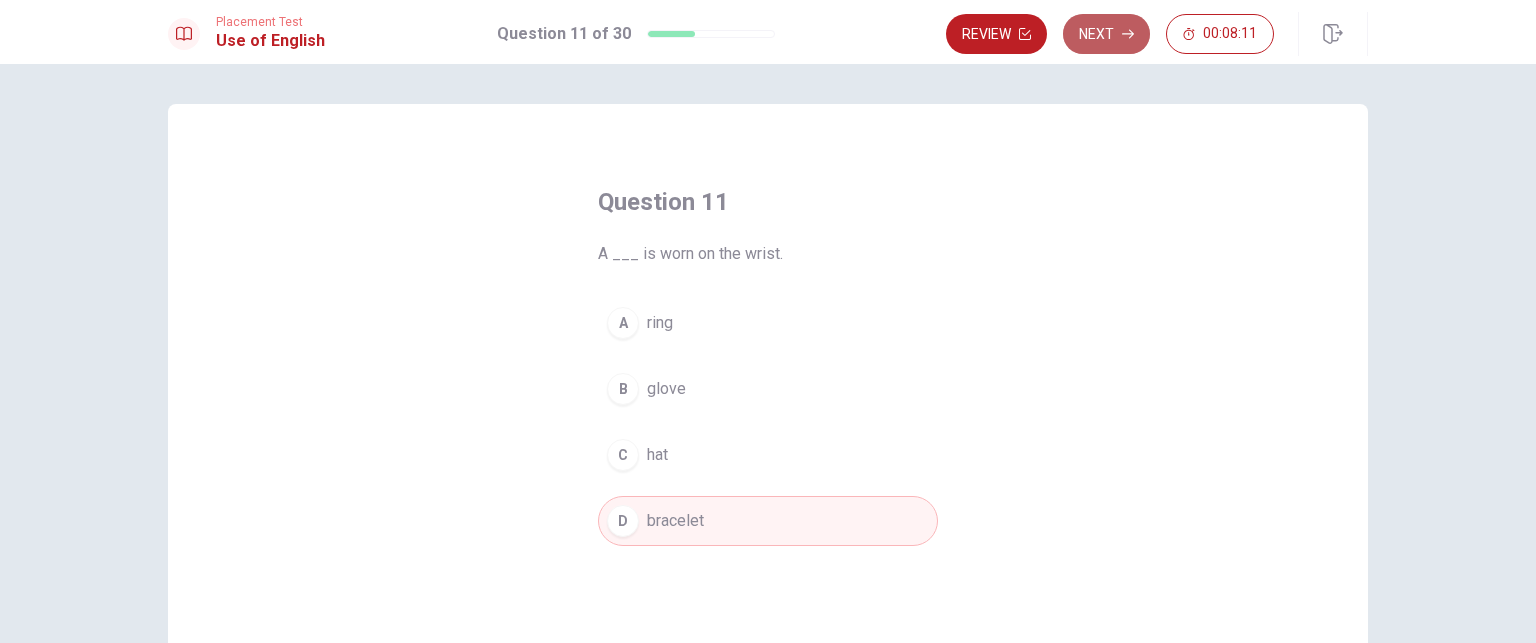 click on "Next" at bounding box center (1106, 34) 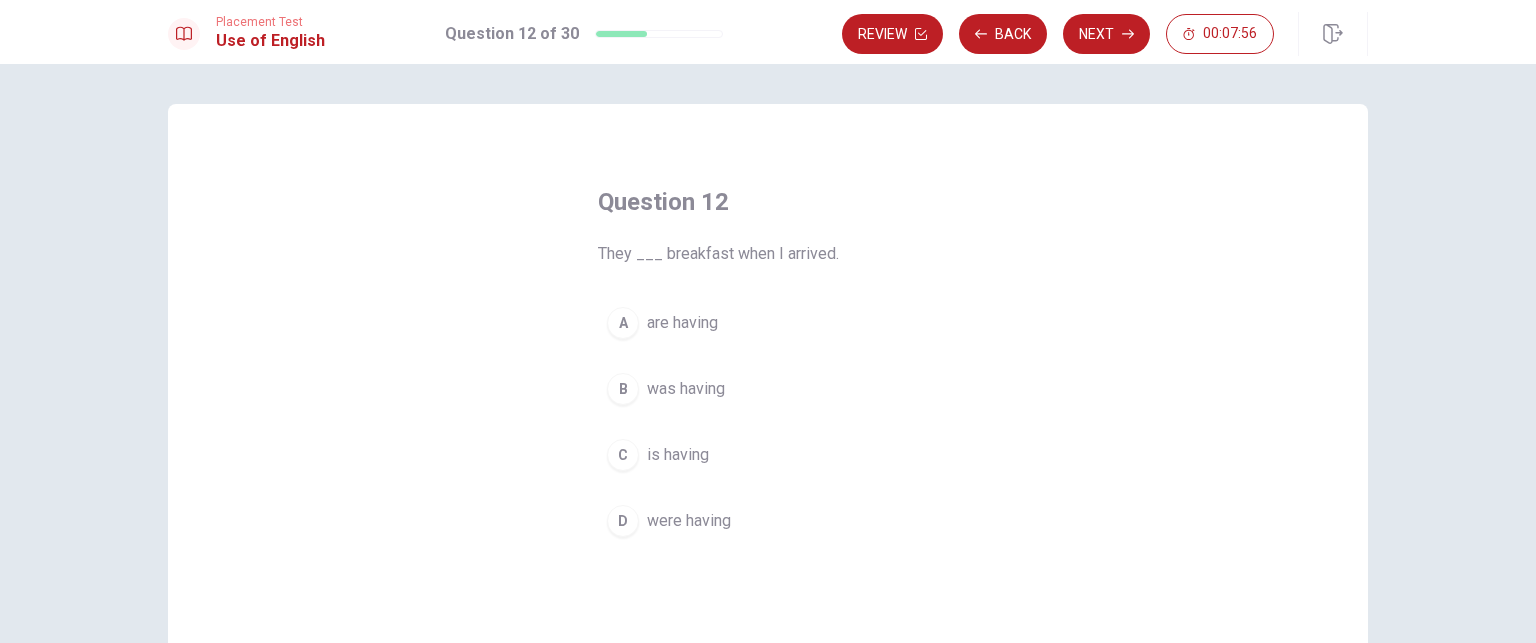 click on "was having" at bounding box center (686, 389) 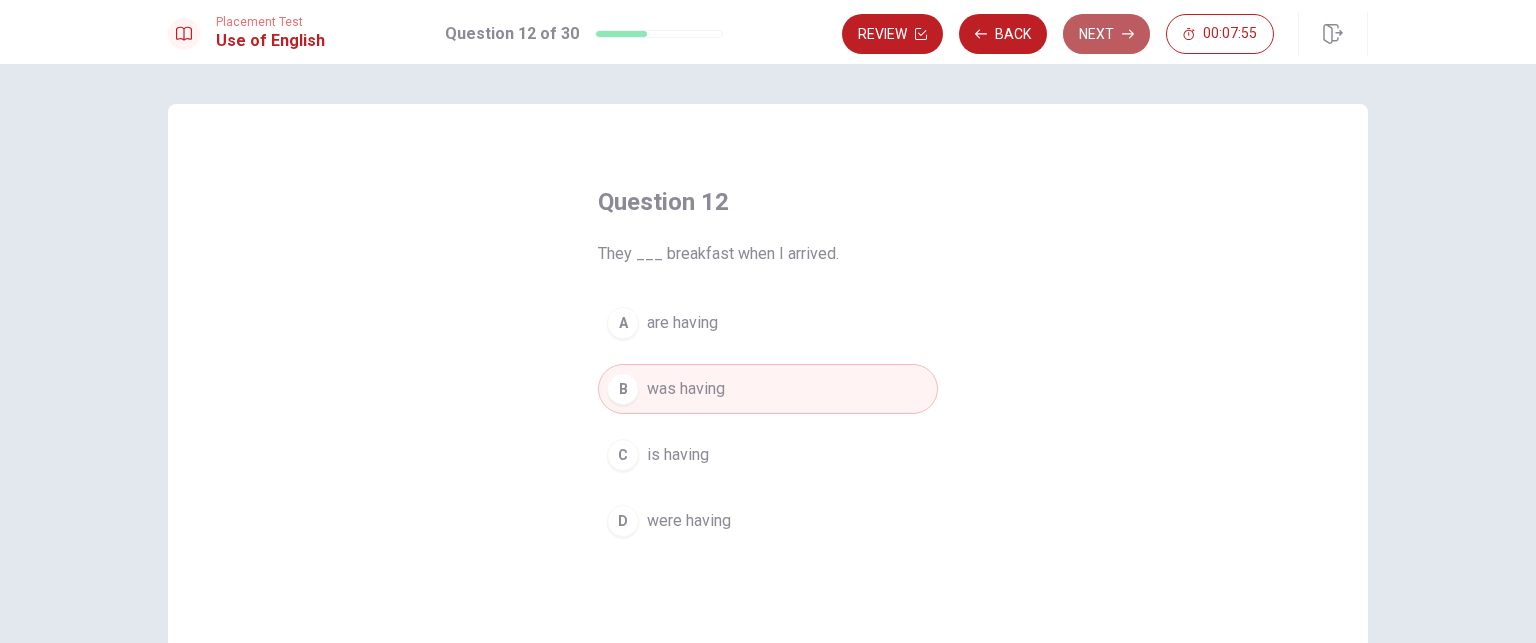 click on "Next" at bounding box center [1106, 34] 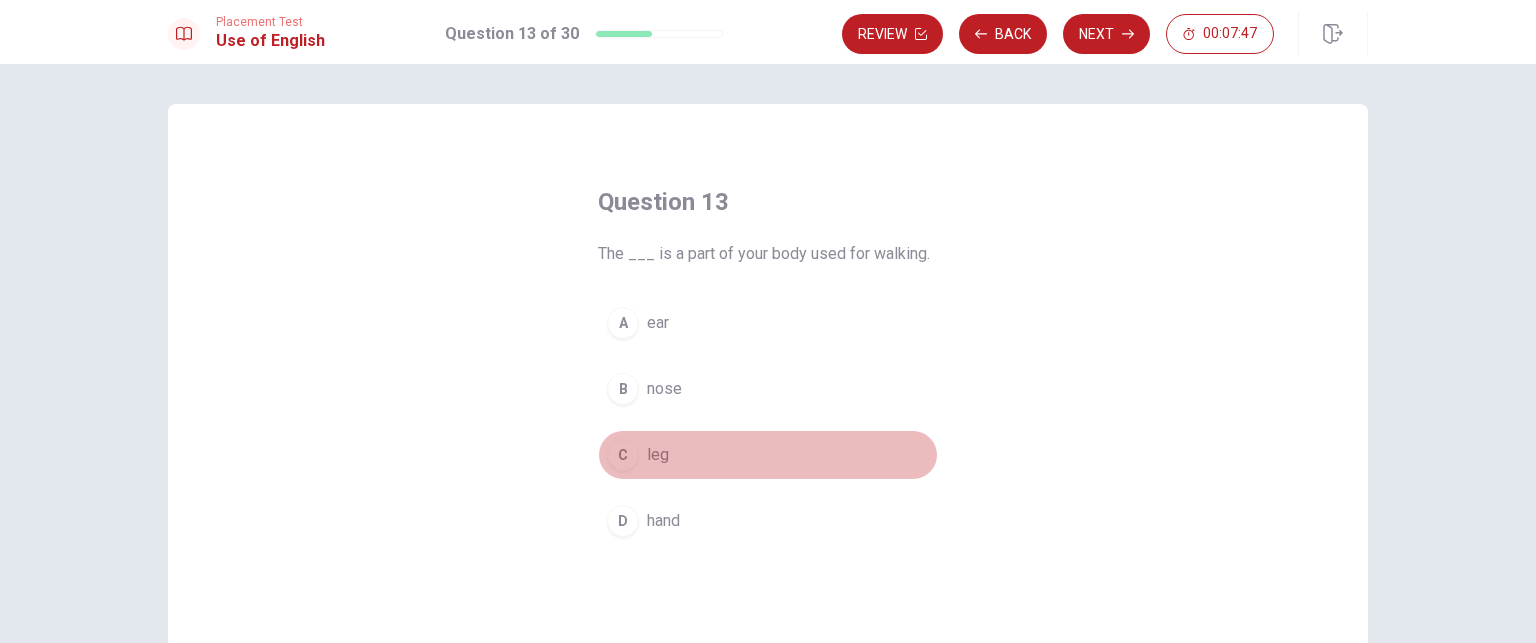 click on "C" at bounding box center (623, 455) 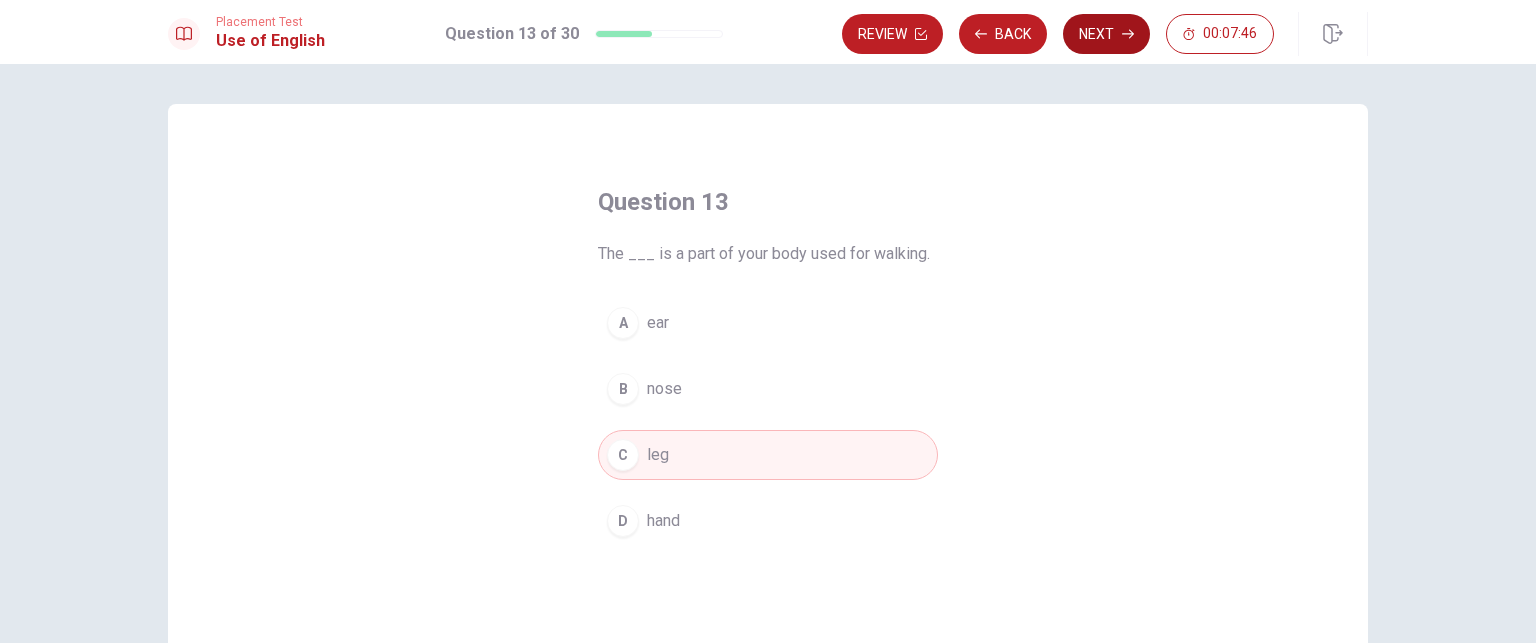 click on "Next" at bounding box center [1106, 34] 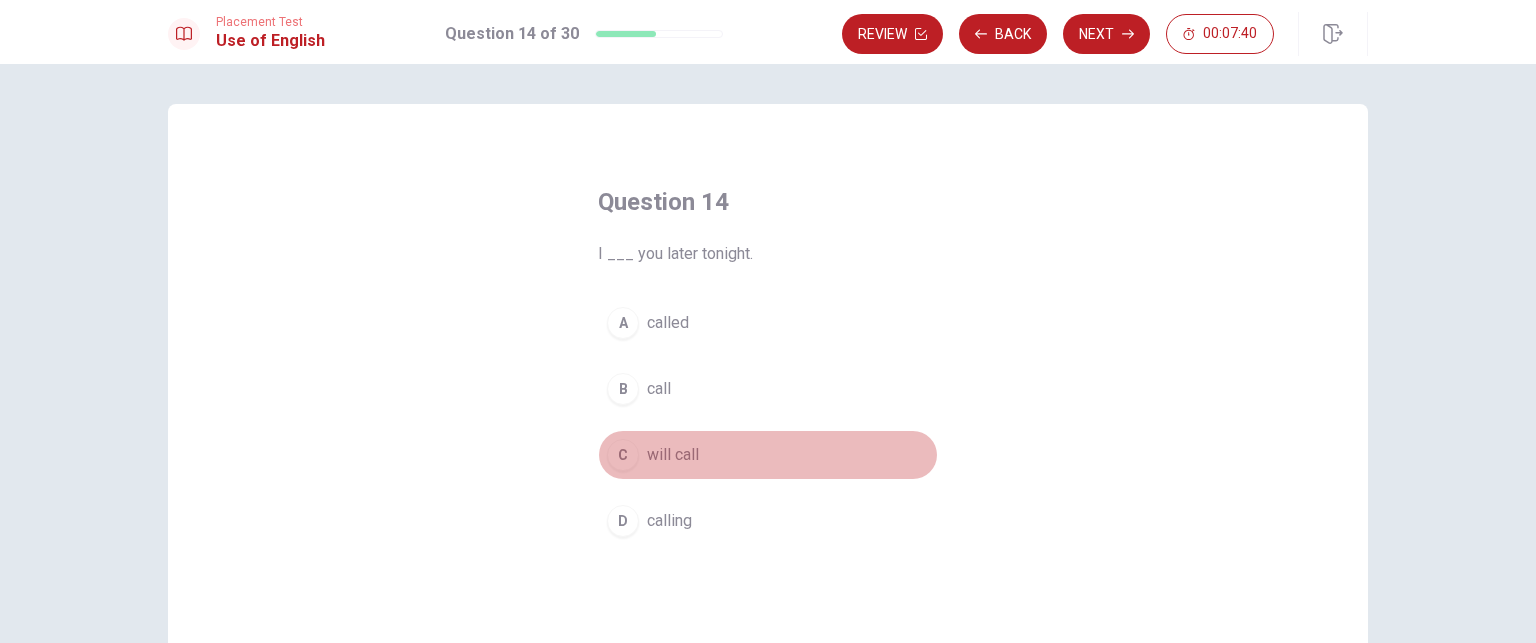 click on "will call" at bounding box center (673, 455) 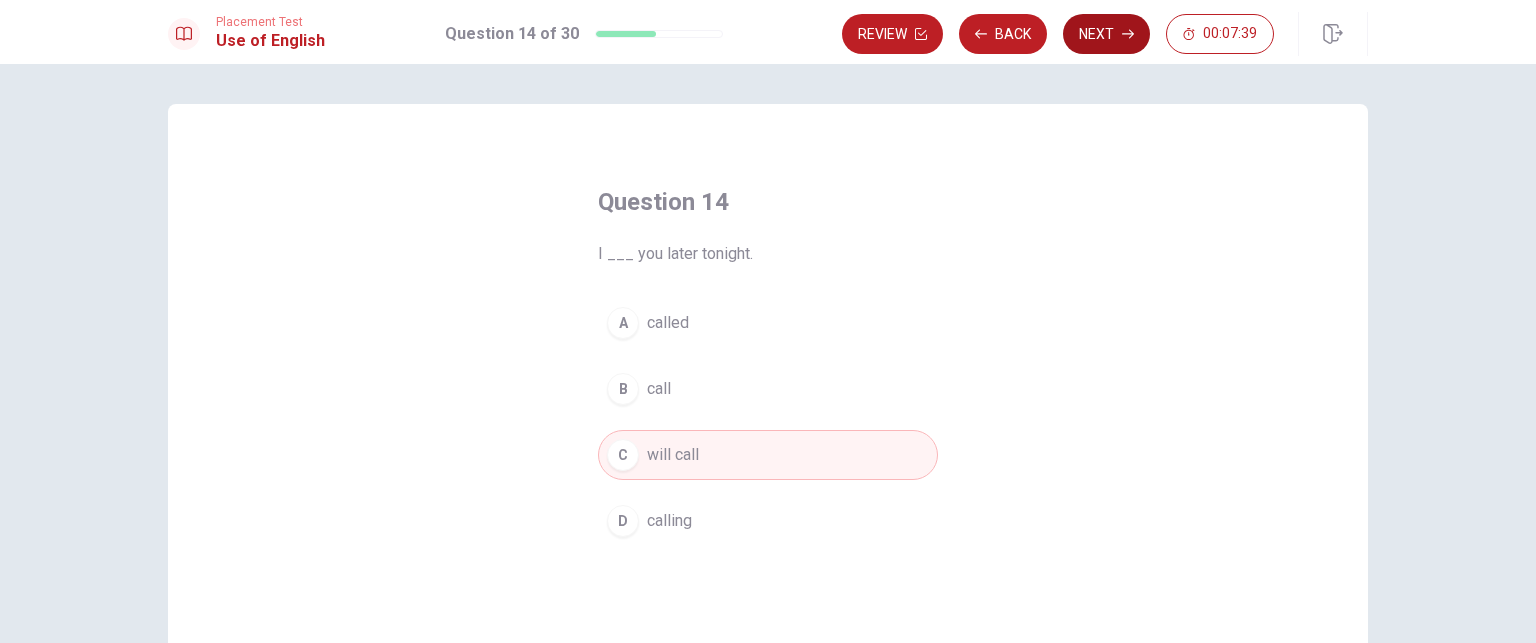 click on "Next" at bounding box center (1106, 34) 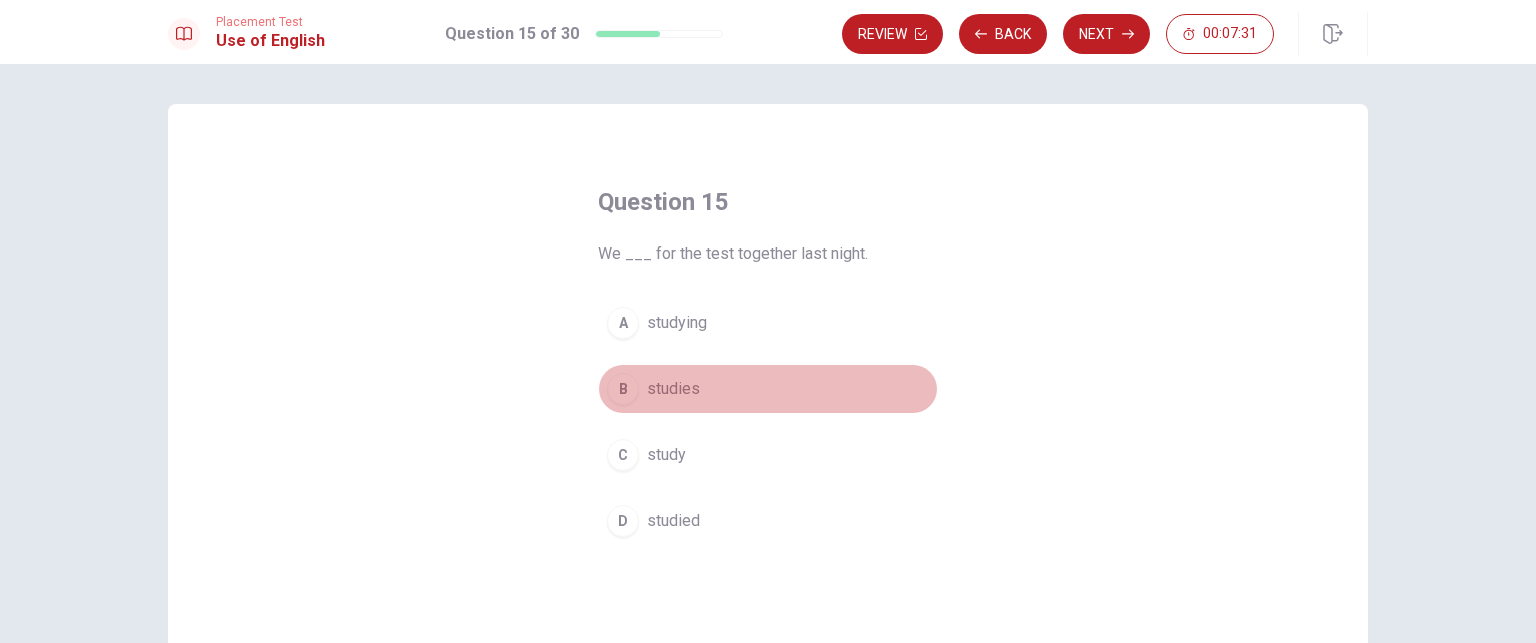 click on "studies" at bounding box center (673, 389) 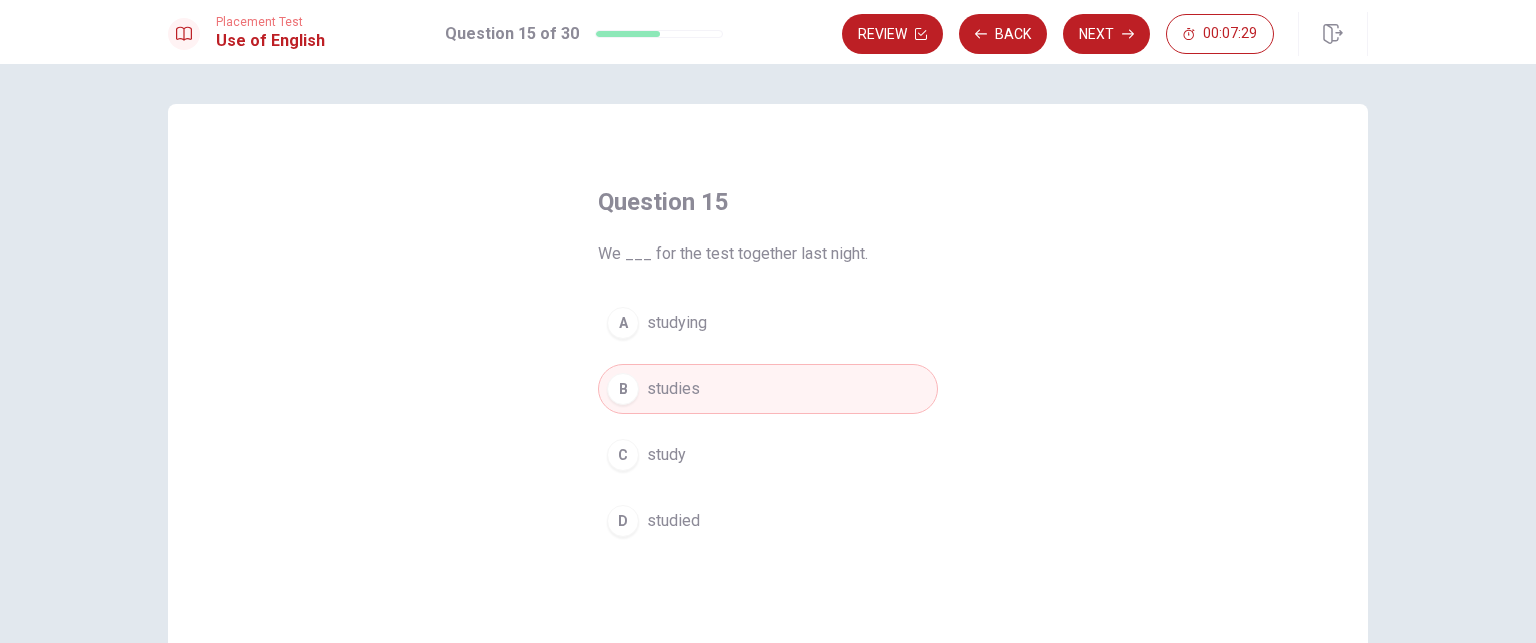 click on "Review Back Next 00:07:29" at bounding box center (1105, 34) 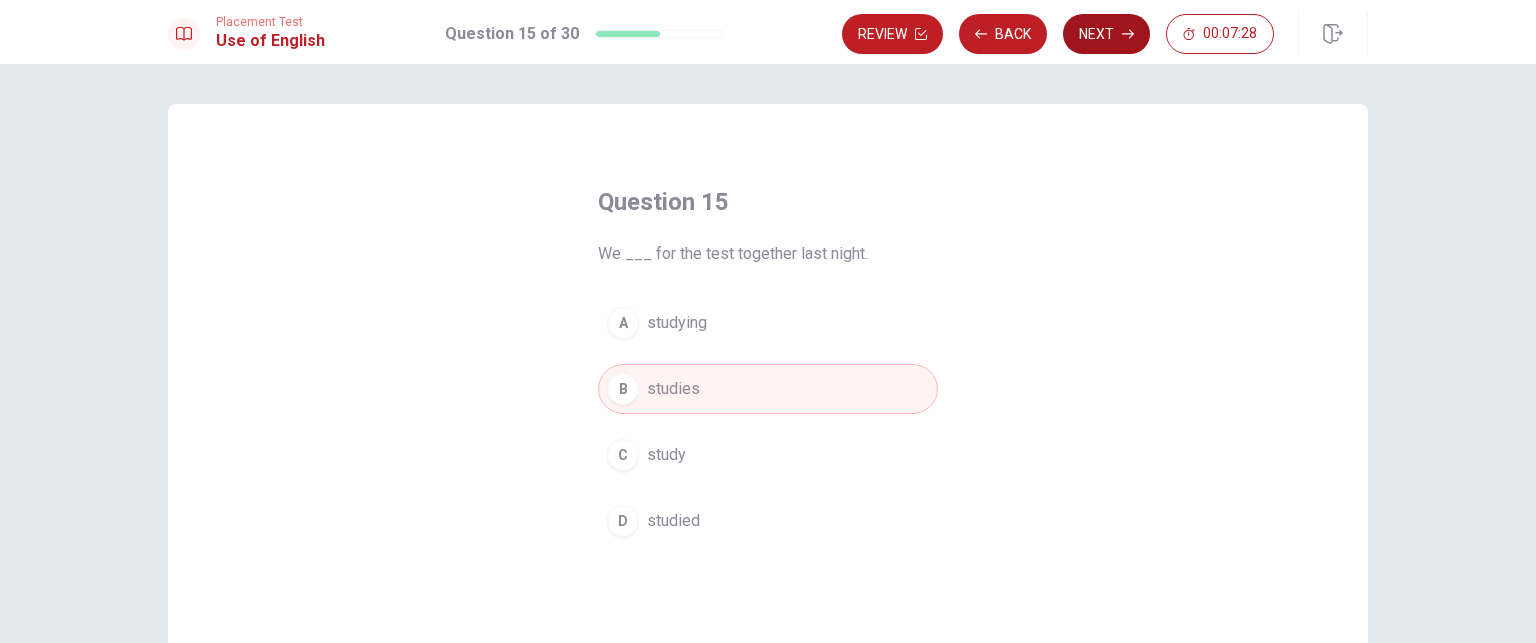 click on "Next" at bounding box center (1106, 34) 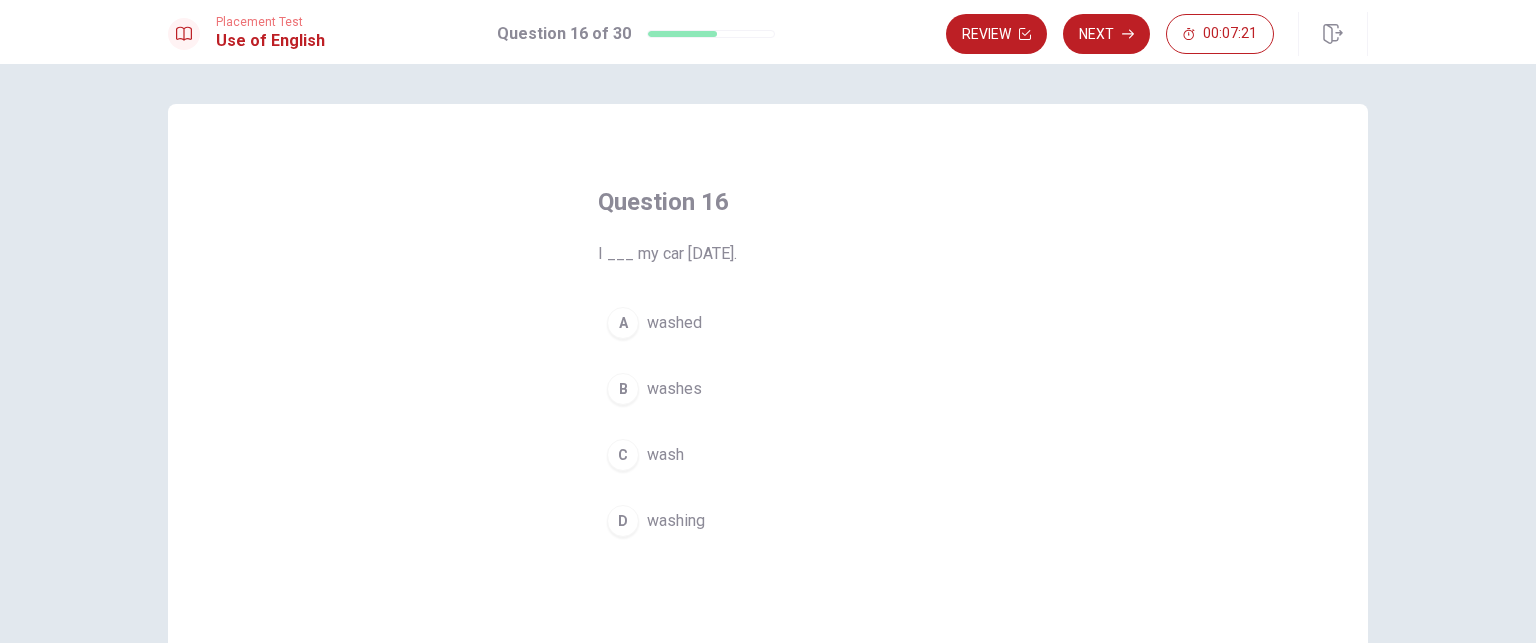 click on "washed" at bounding box center [674, 323] 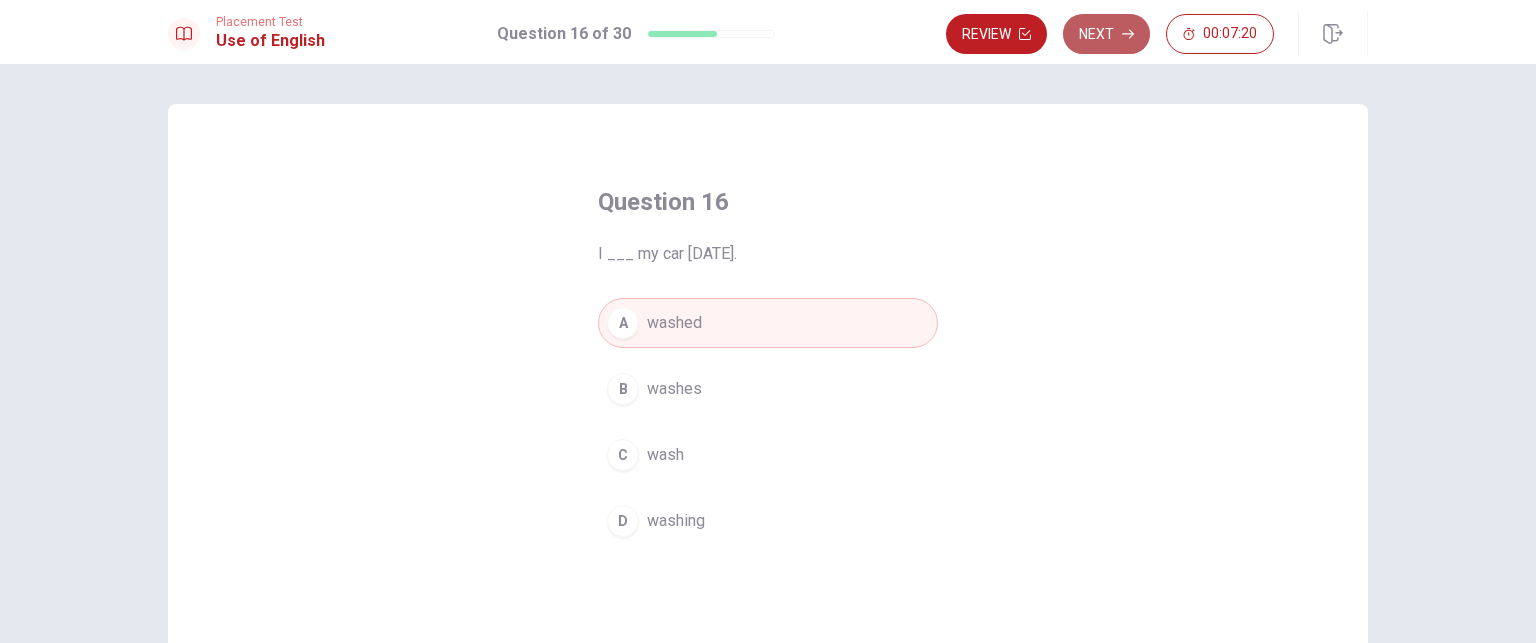 click on "Next" at bounding box center [1106, 34] 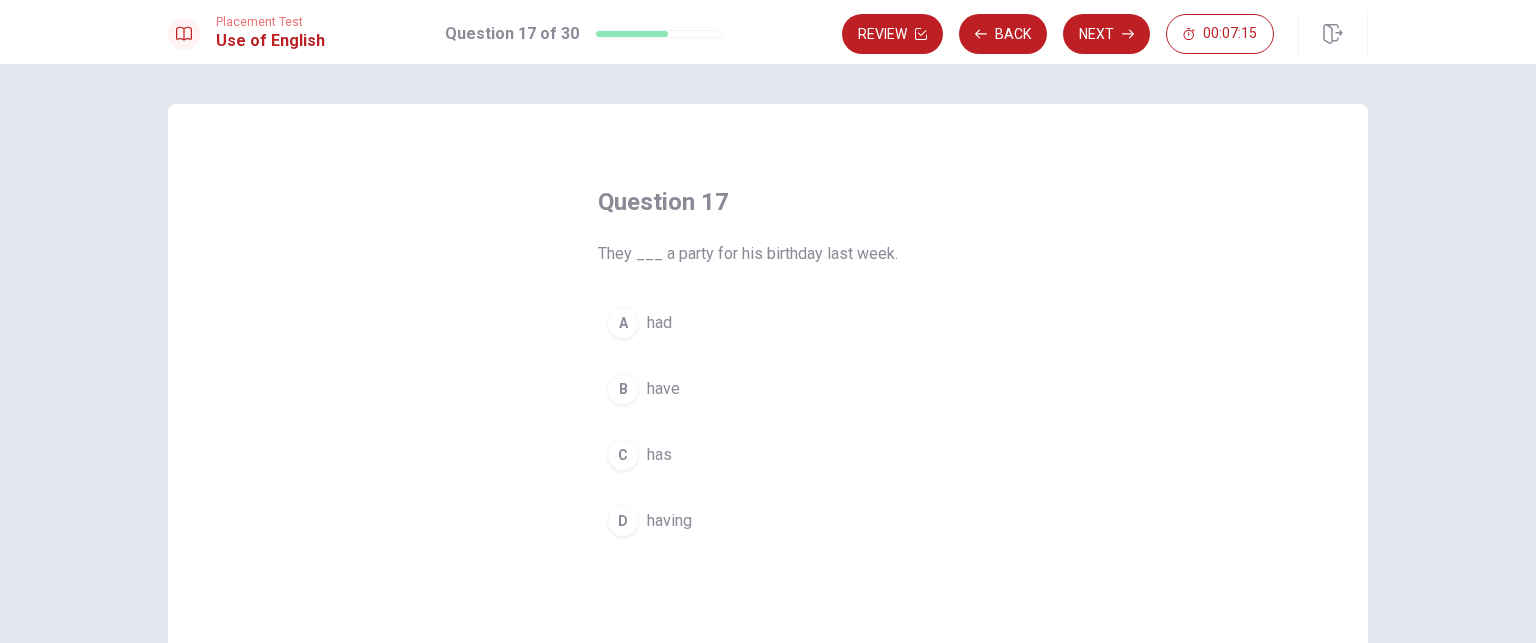 click on "had" at bounding box center (659, 323) 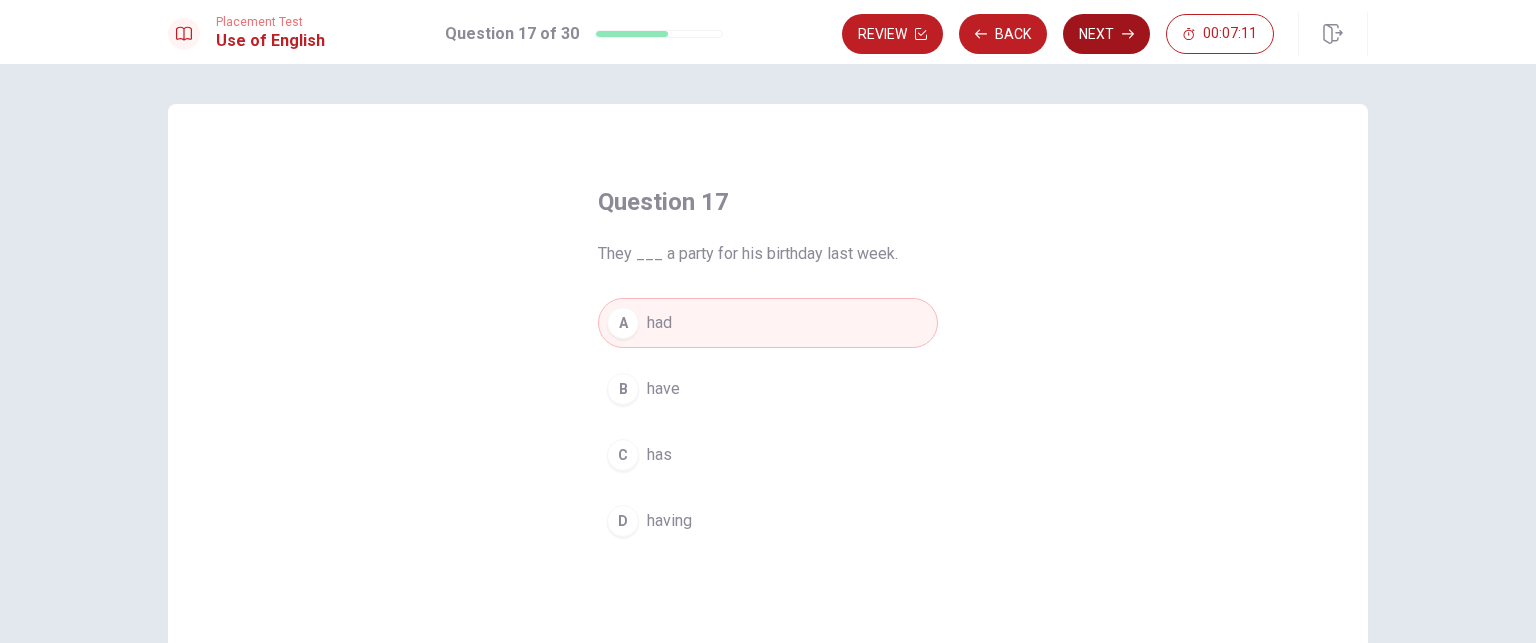 click on "Next" at bounding box center [1106, 34] 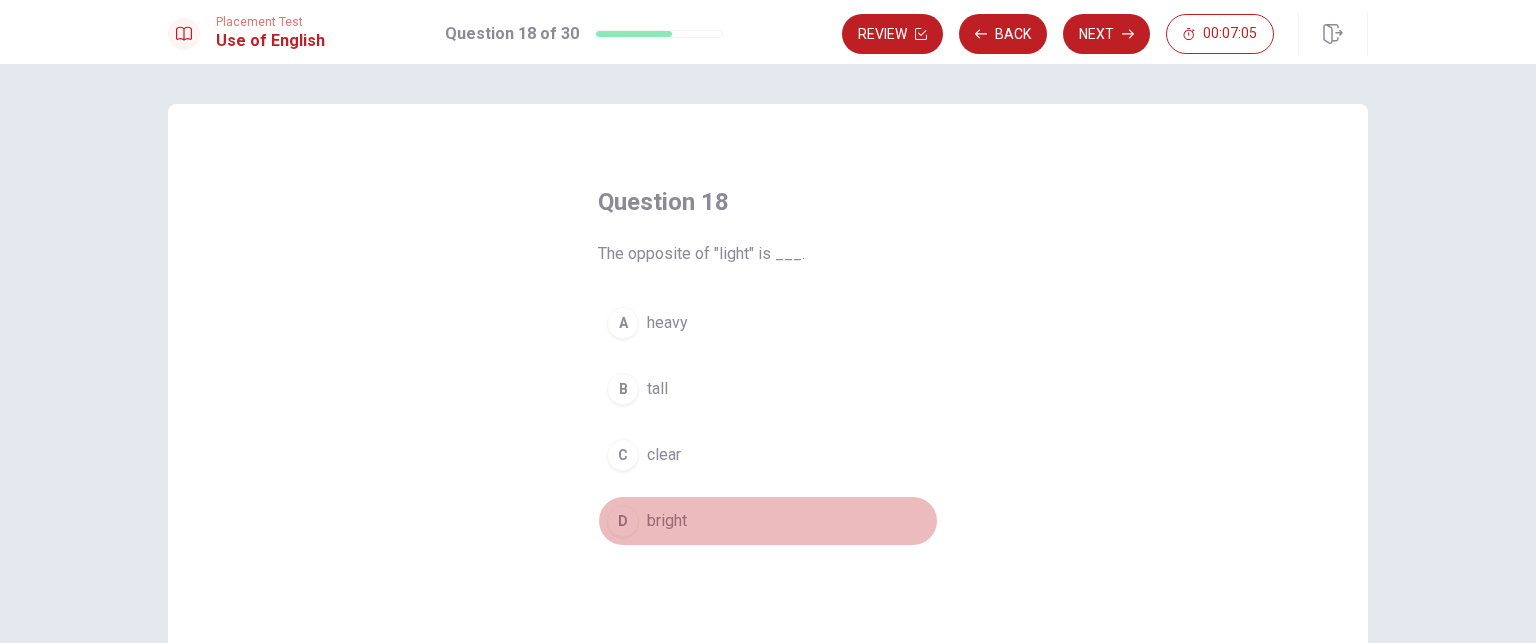 click on "bright" at bounding box center (667, 521) 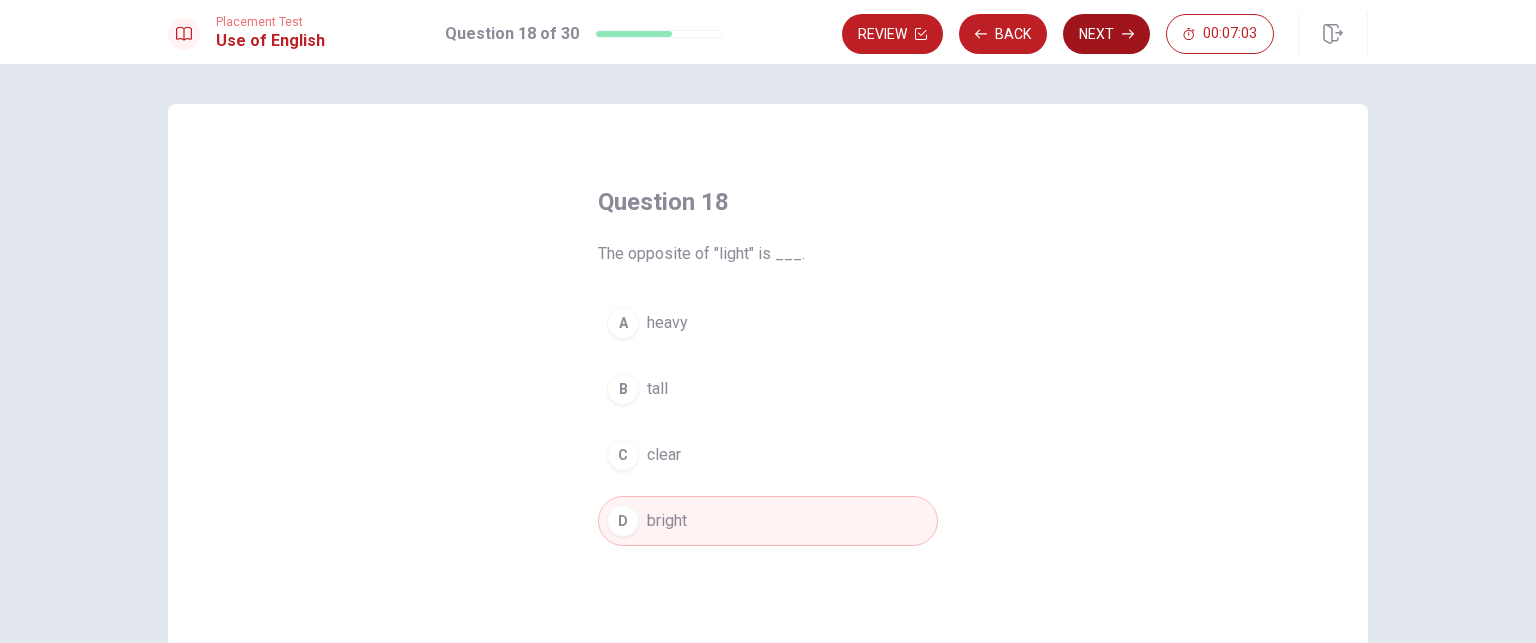 click on "Next" at bounding box center (1106, 34) 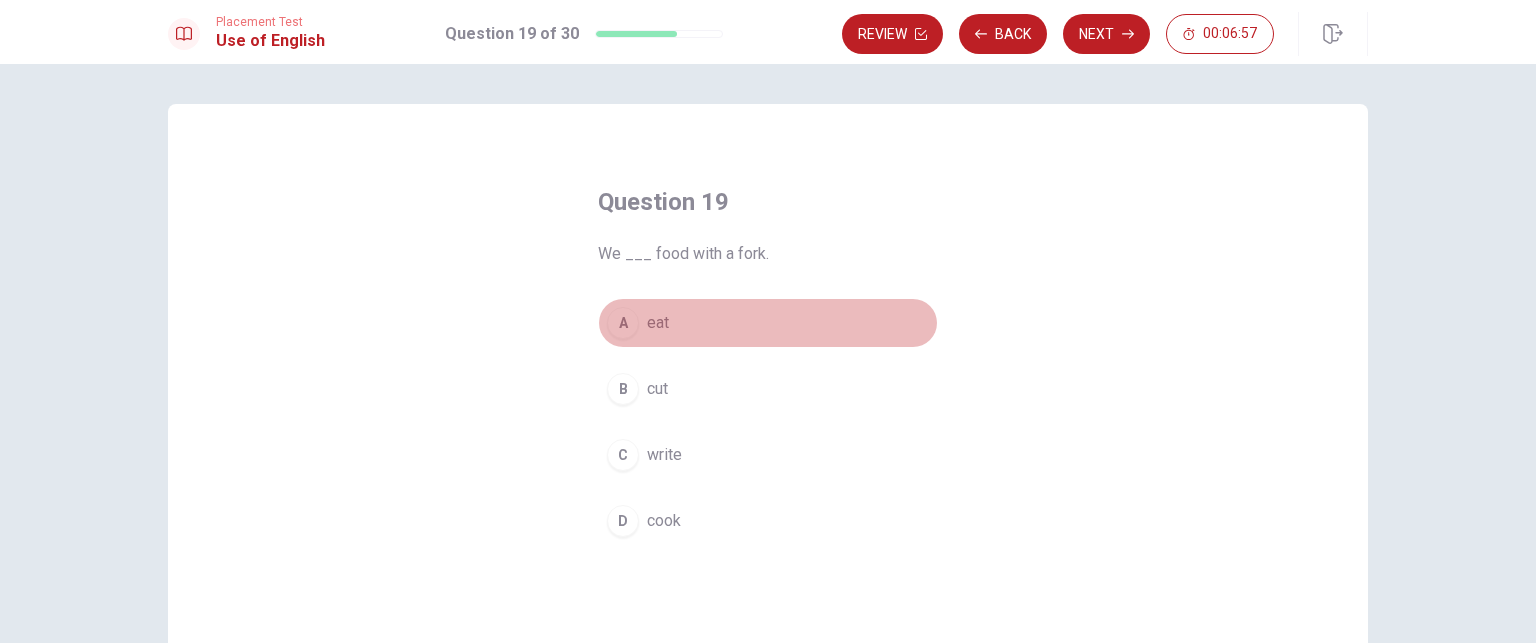 click on "A eat" at bounding box center (768, 323) 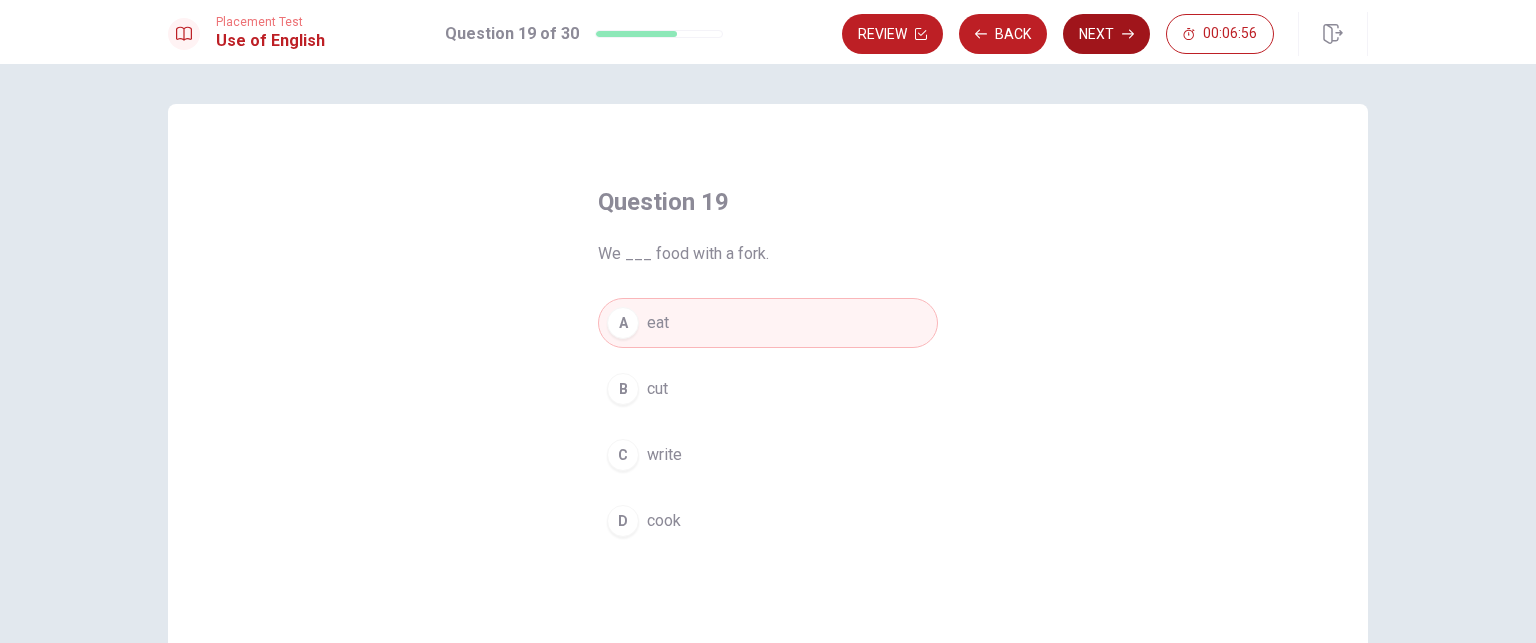 click on "Next" at bounding box center [1106, 34] 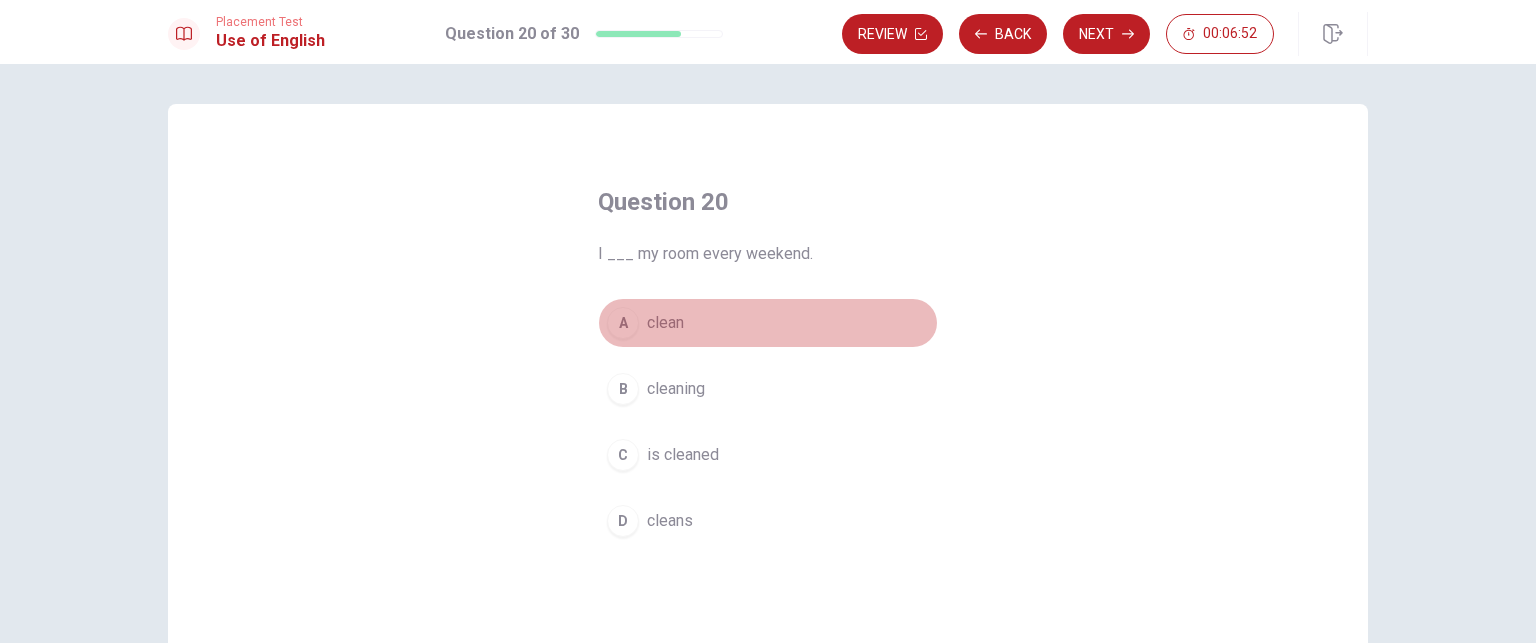 click on "clean" at bounding box center (665, 323) 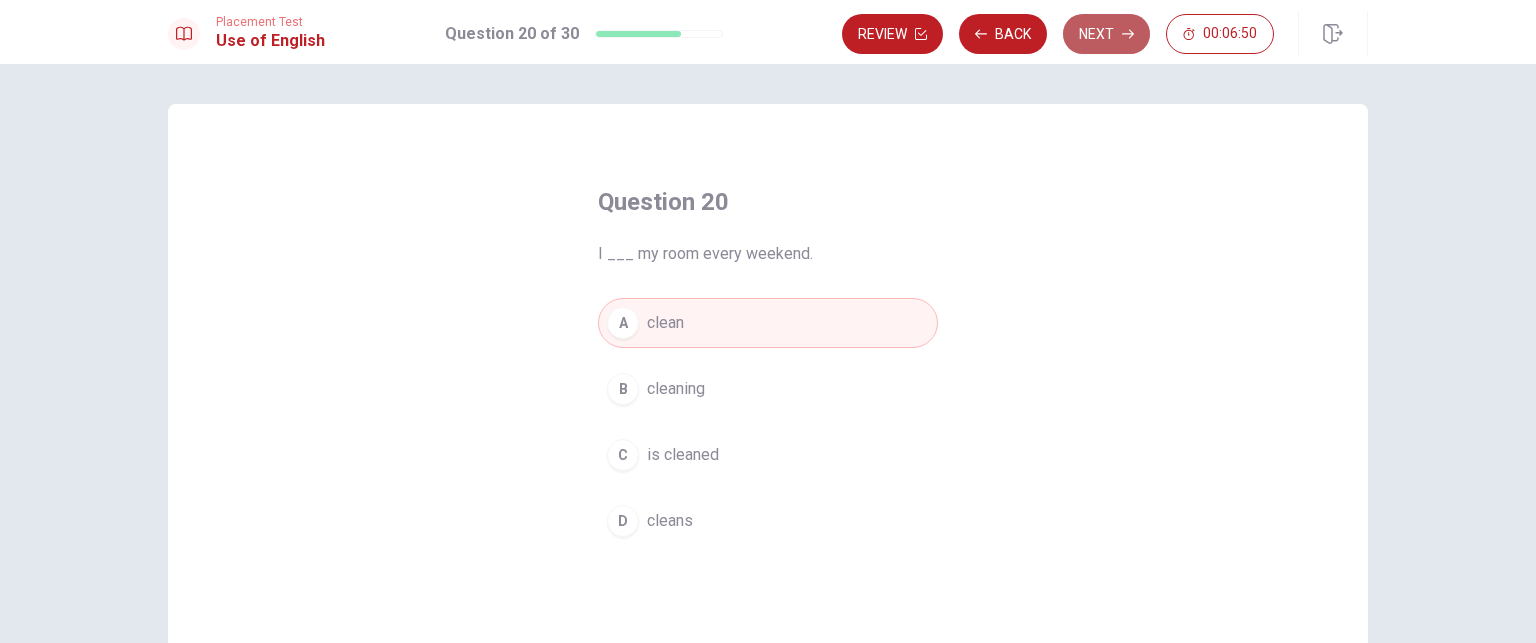 click on "Next" at bounding box center [1106, 34] 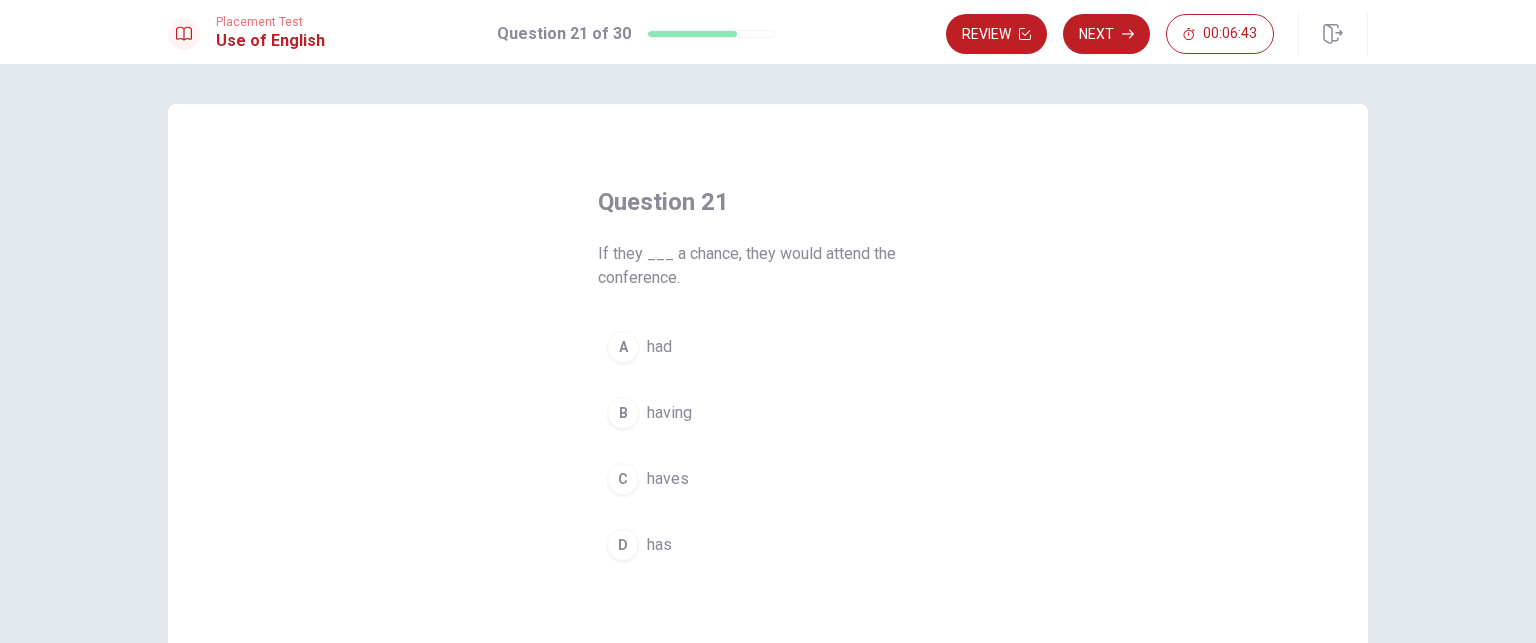 click on "had" at bounding box center [659, 347] 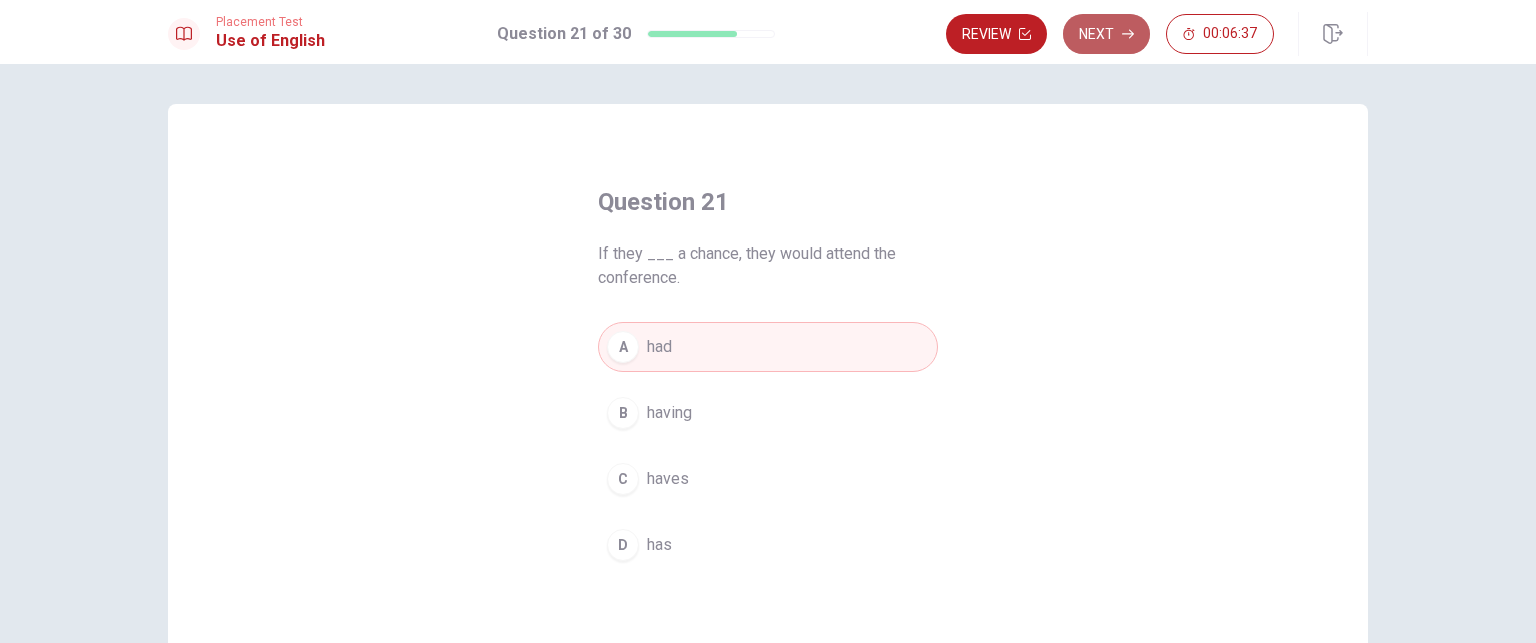 click on "Next" at bounding box center [1106, 34] 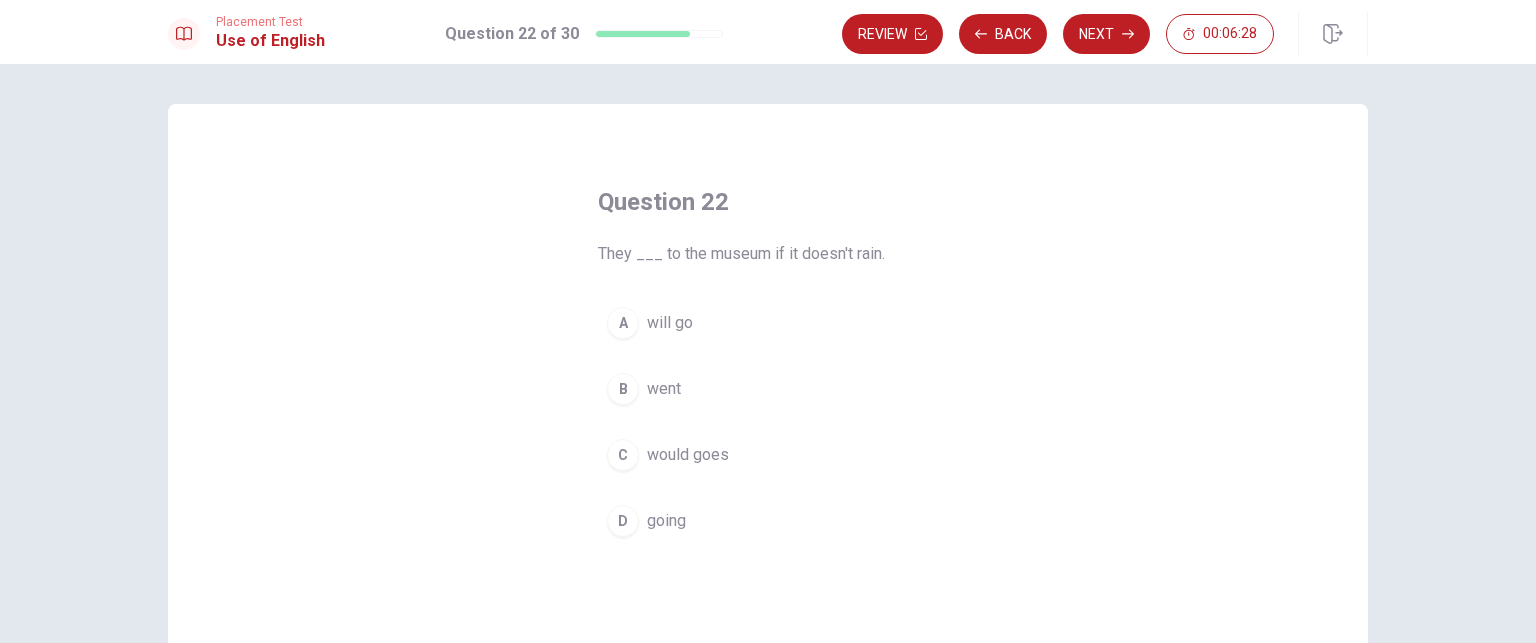 click on "A will go" at bounding box center [768, 323] 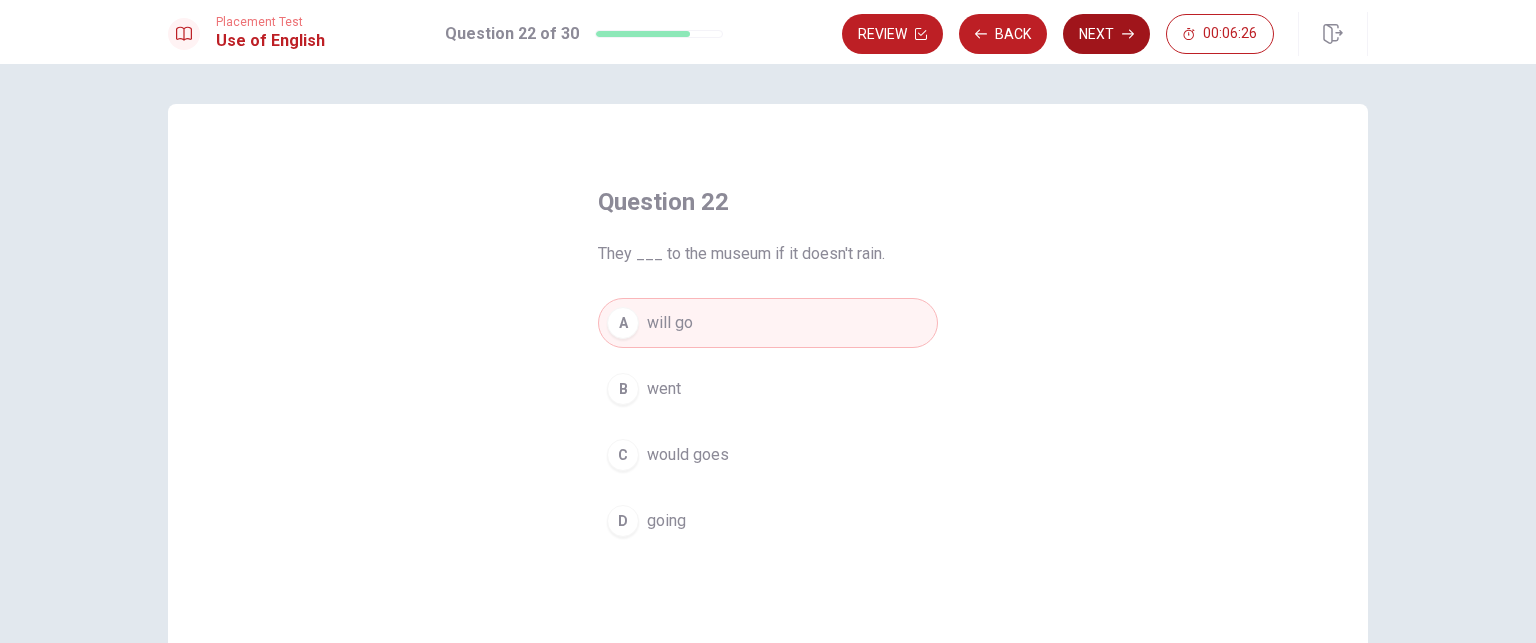 click on "Next" at bounding box center [1106, 34] 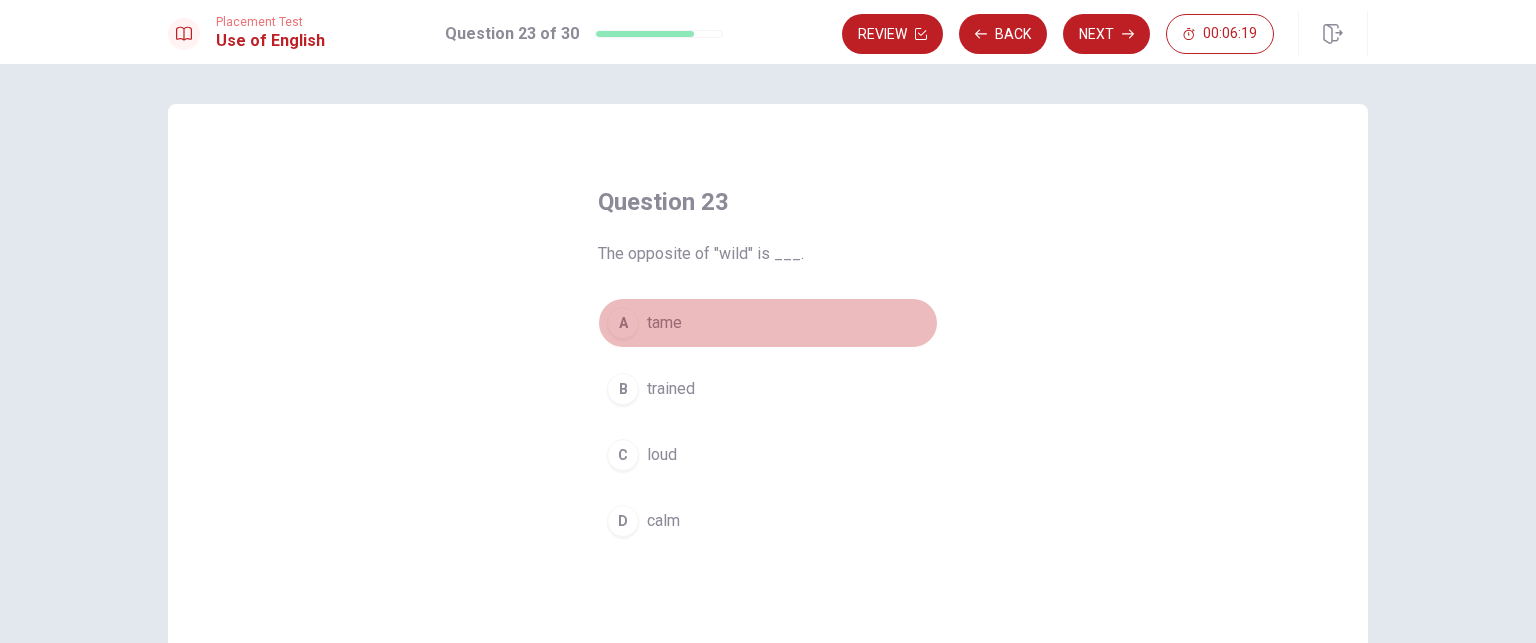 click on "A tame" at bounding box center (768, 323) 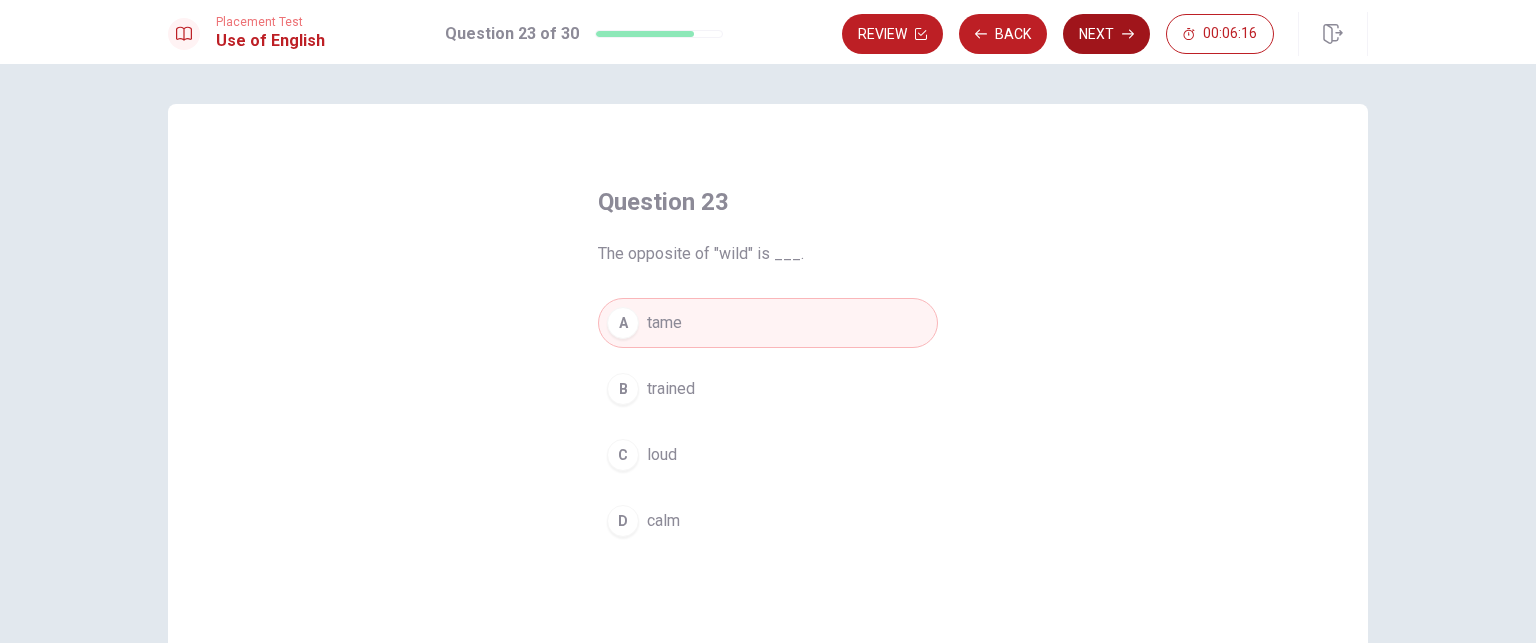 click on "Next" at bounding box center (1106, 34) 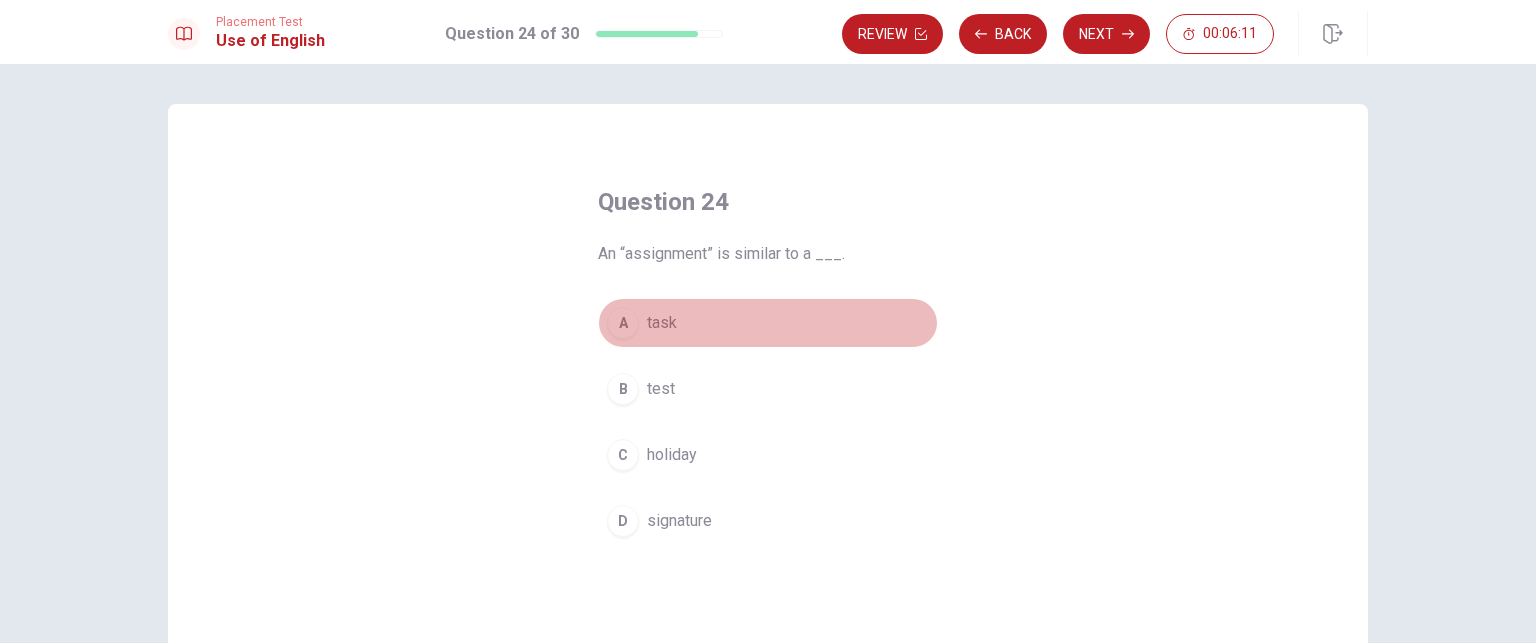 click on "task" at bounding box center (662, 323) 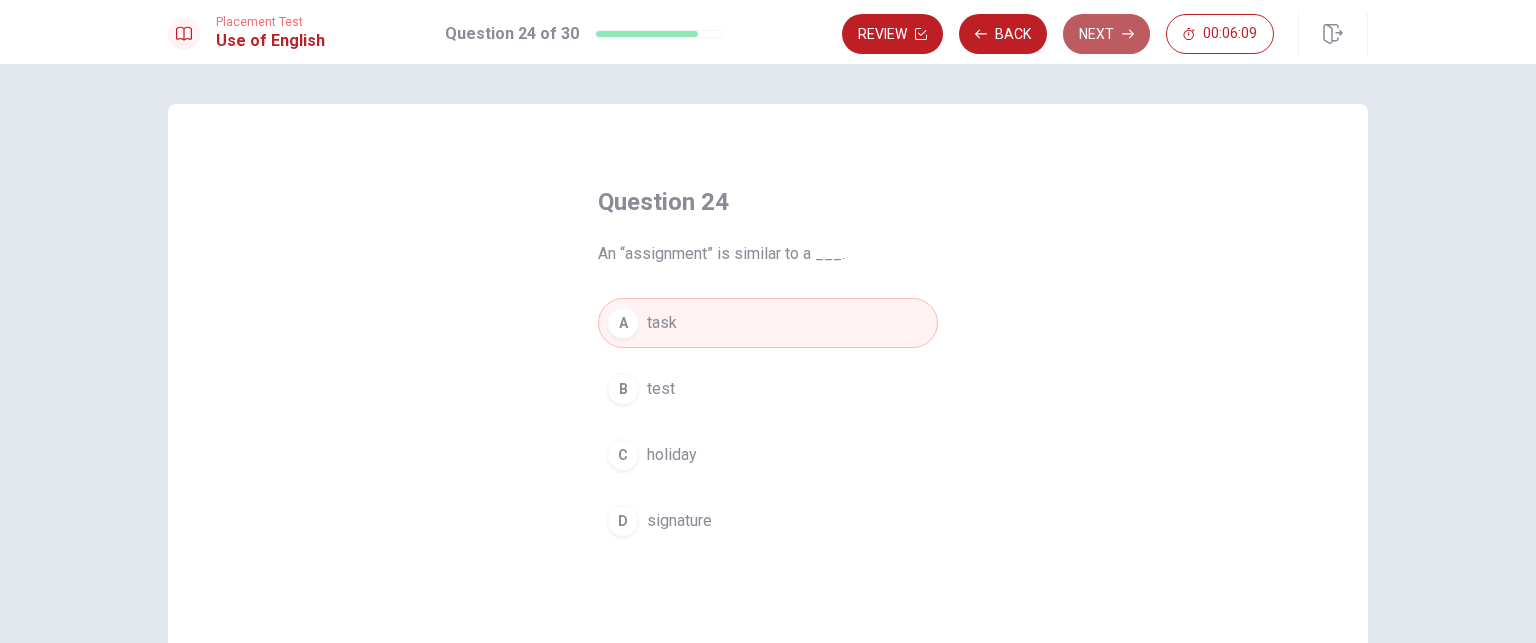 click on "Next" at bounding box center (1106, 34) 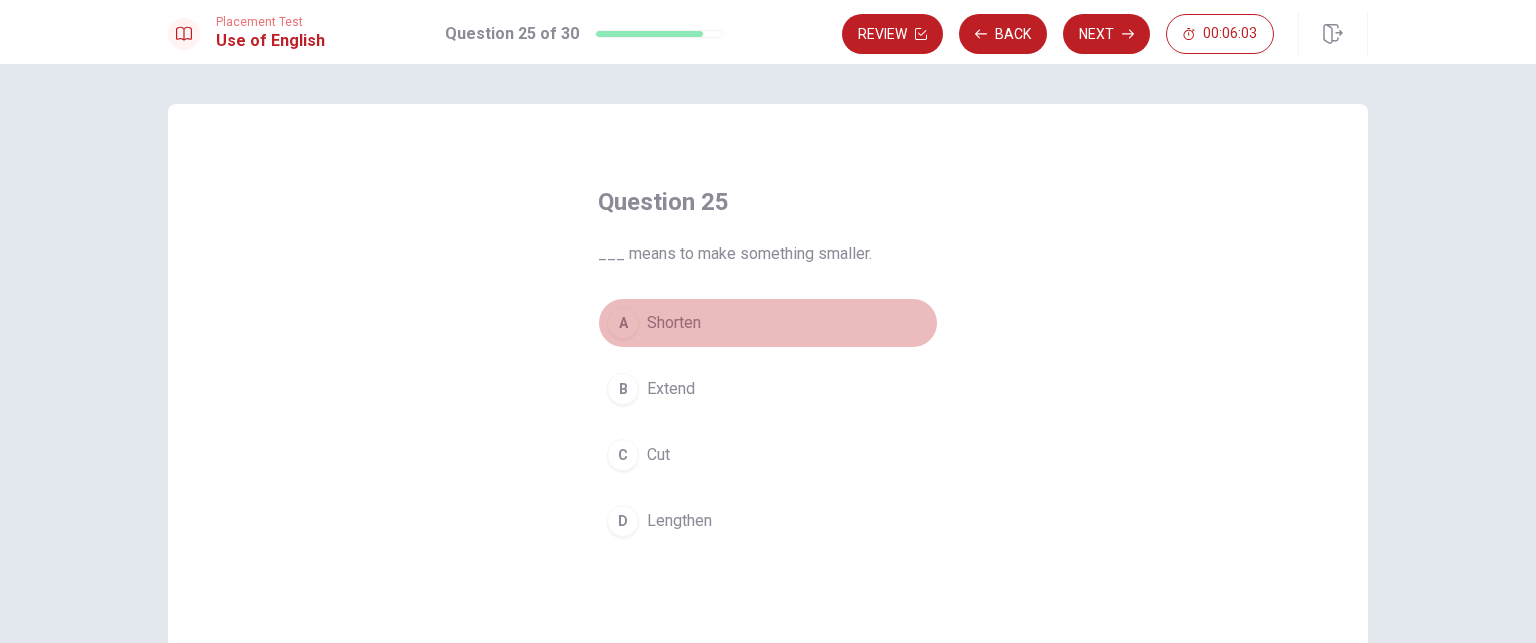 click on "Shorten" at bounding box center (674, 323) 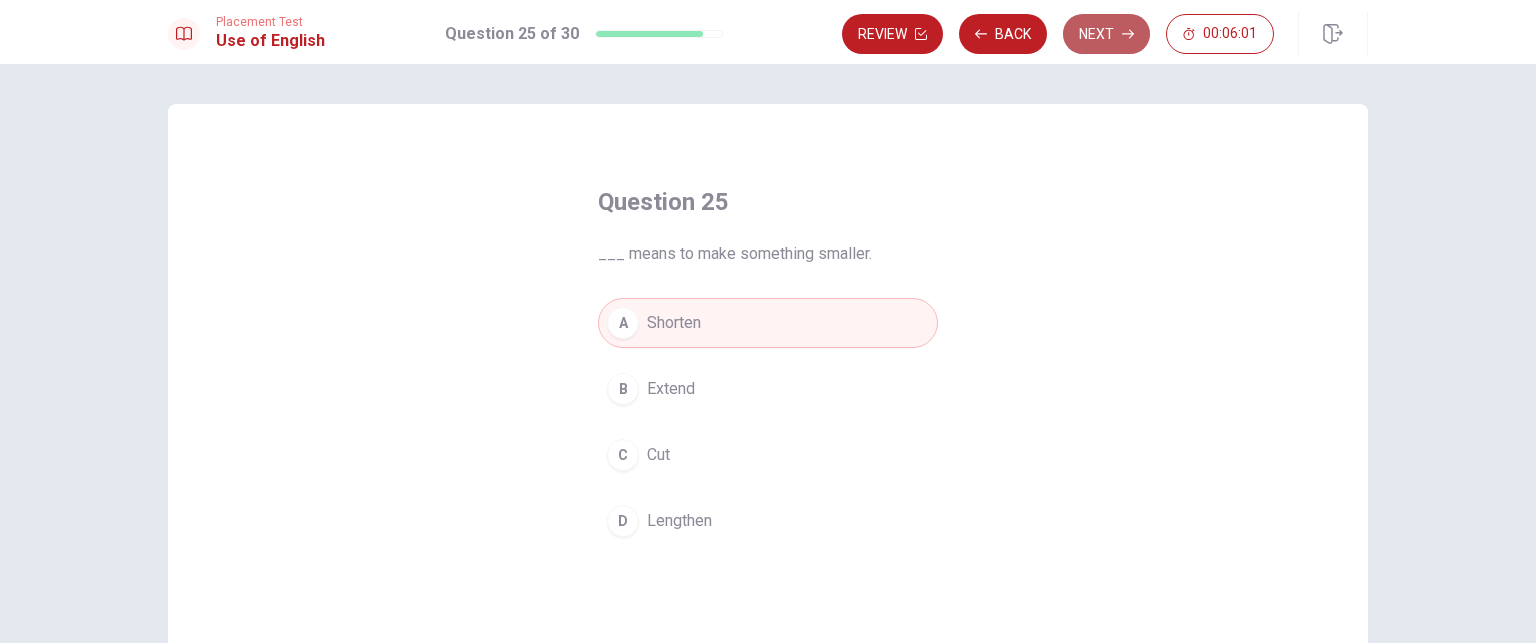 click on "Next" at bounding box center [1106, 34] 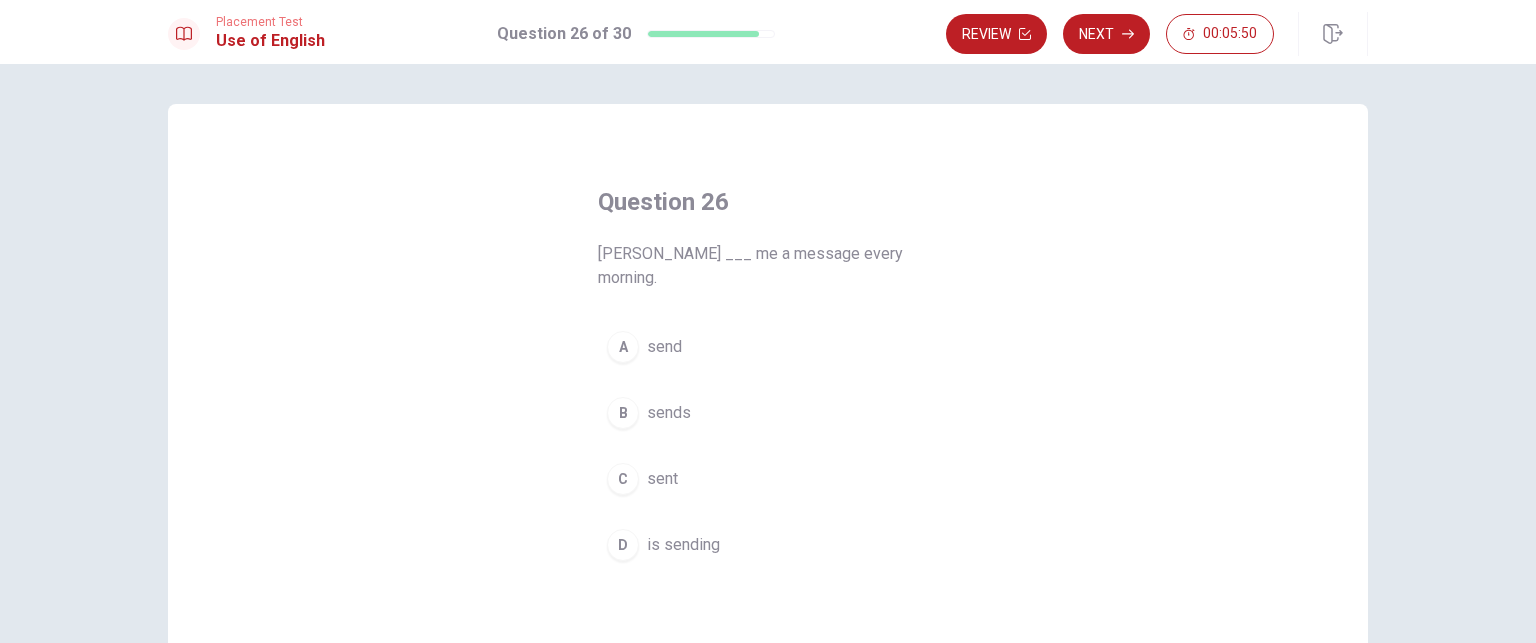 click on "send" at bounding box center (664, 347) 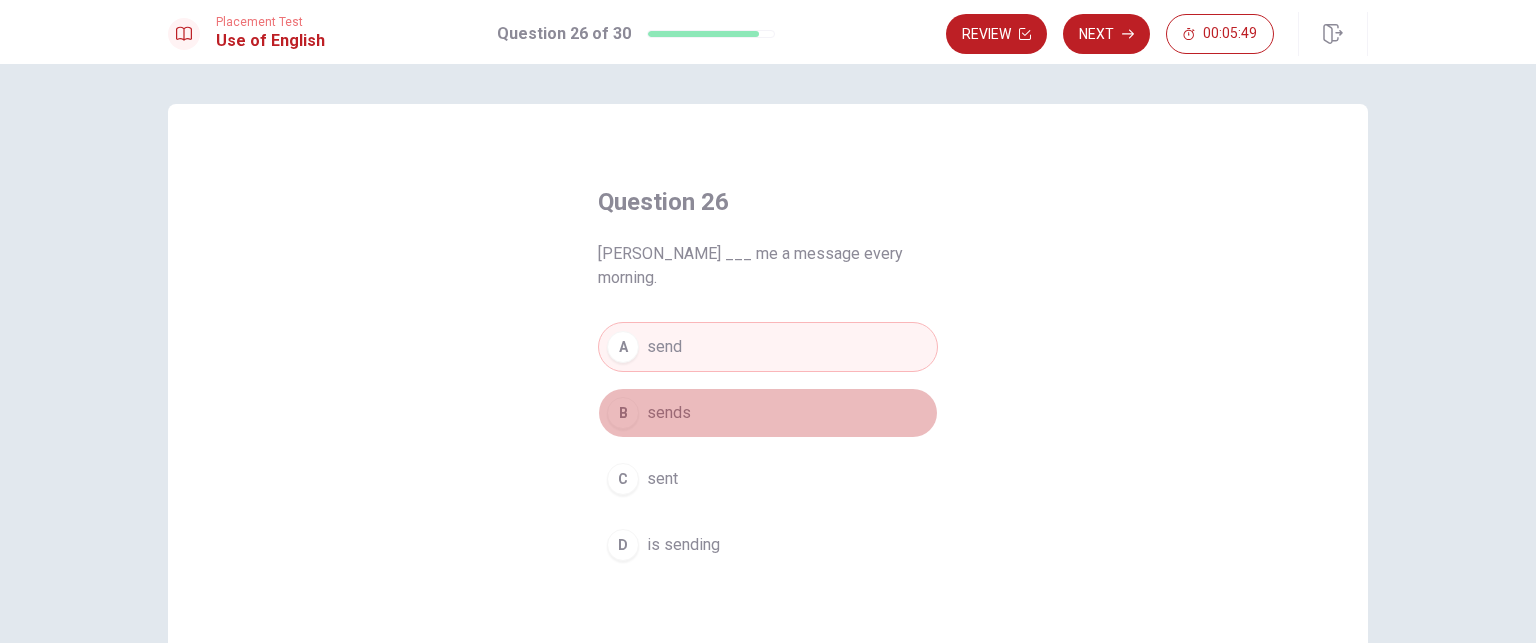 click on "sends" at bounding box center [669, 413] 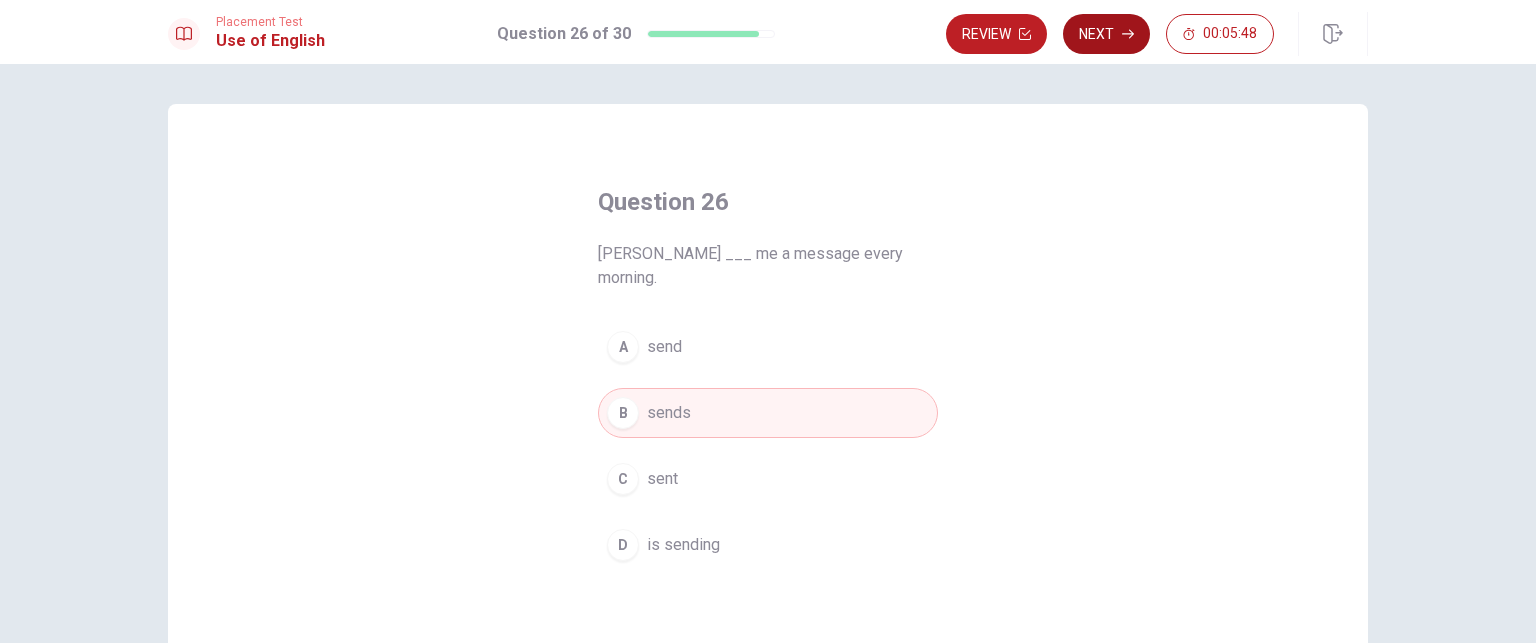 click on "Next" at bounding box center (1106, 34) 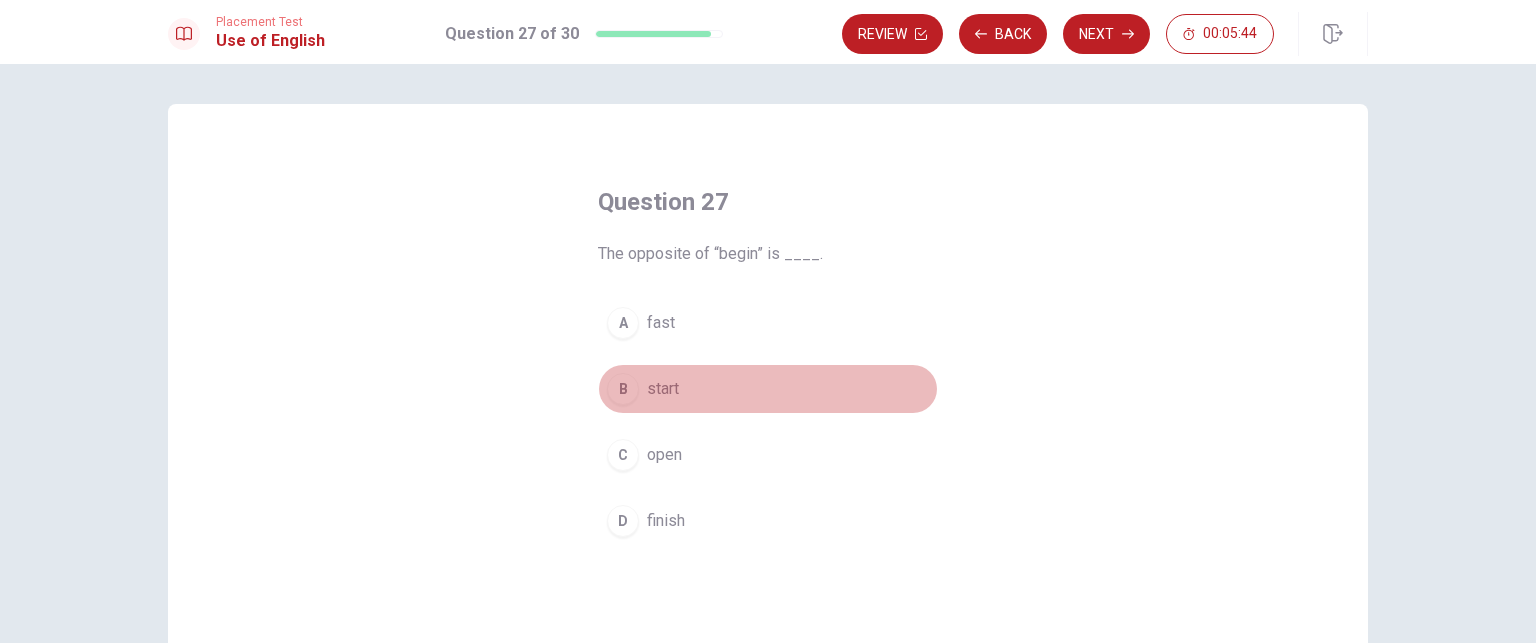 click on "B start" at bounding box center [768, 389] 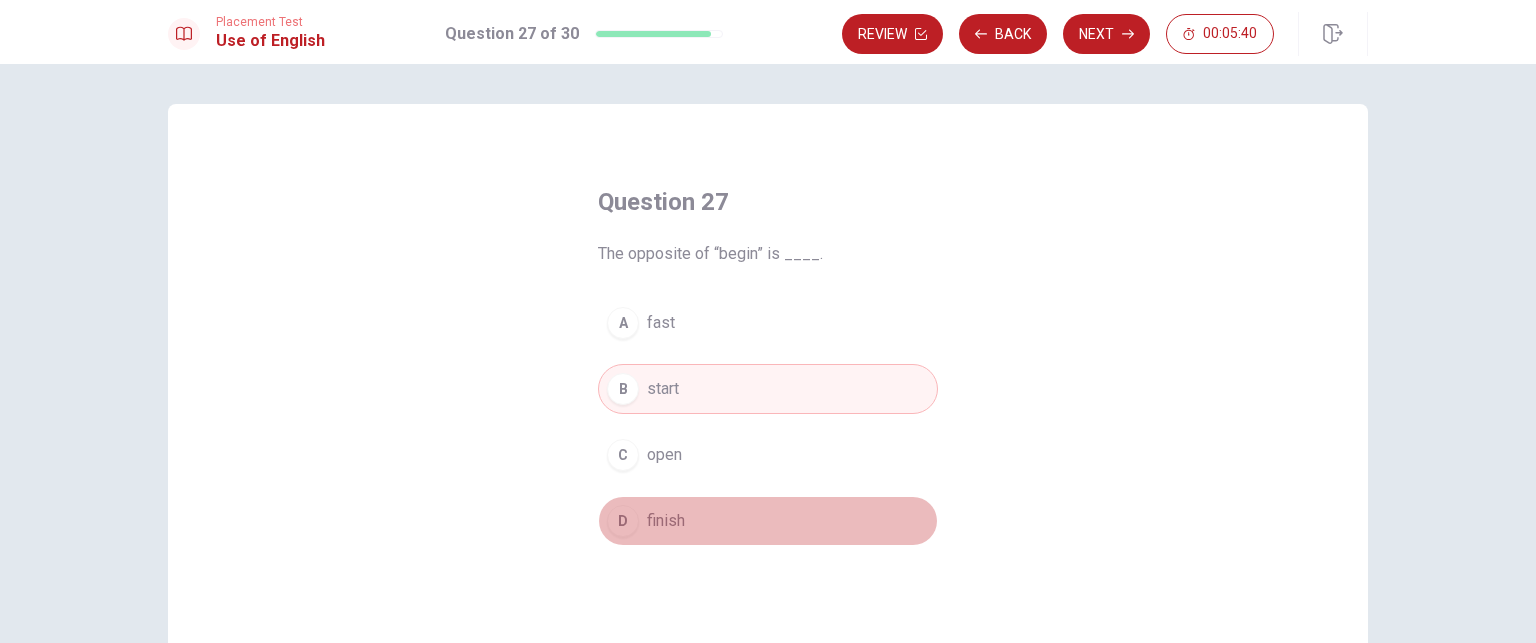 click on "D finish" at bounding box center [768, 521] 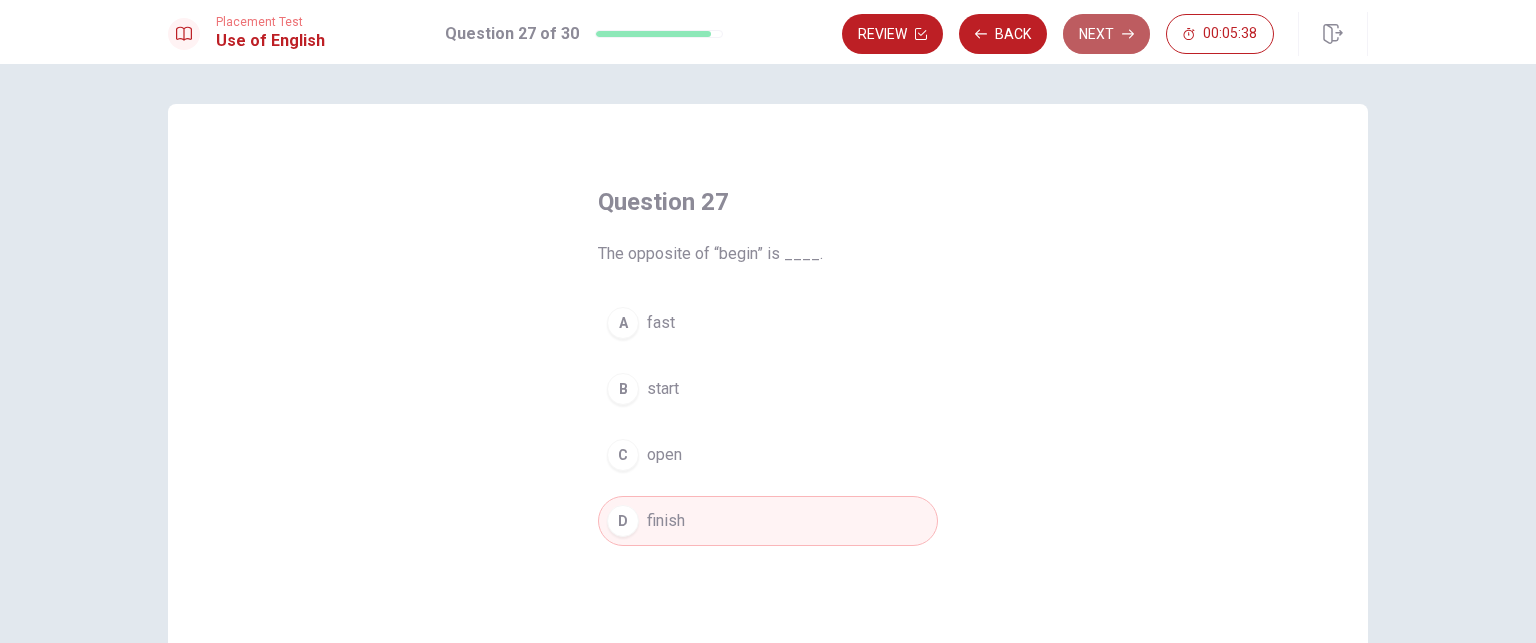 click on "Next" at bounding box center (1106, 34) 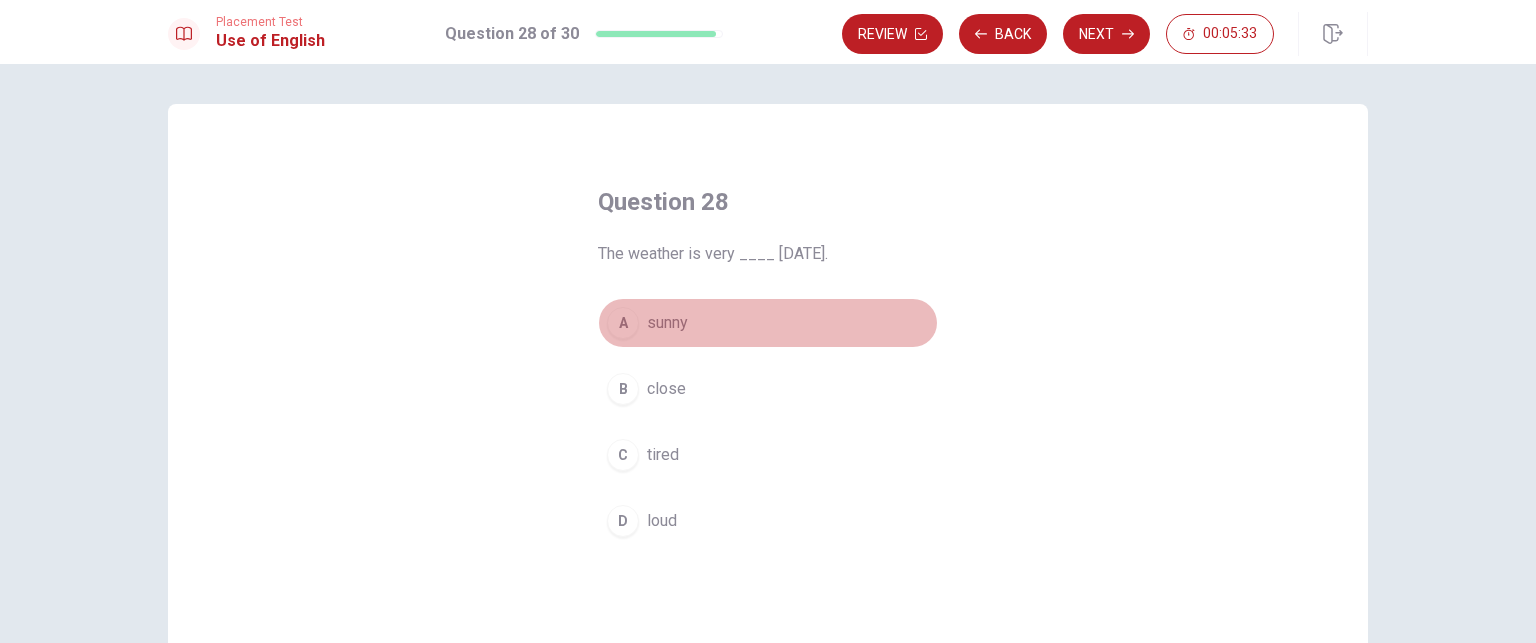 click on "sunny" at bounding box center [667, 323] 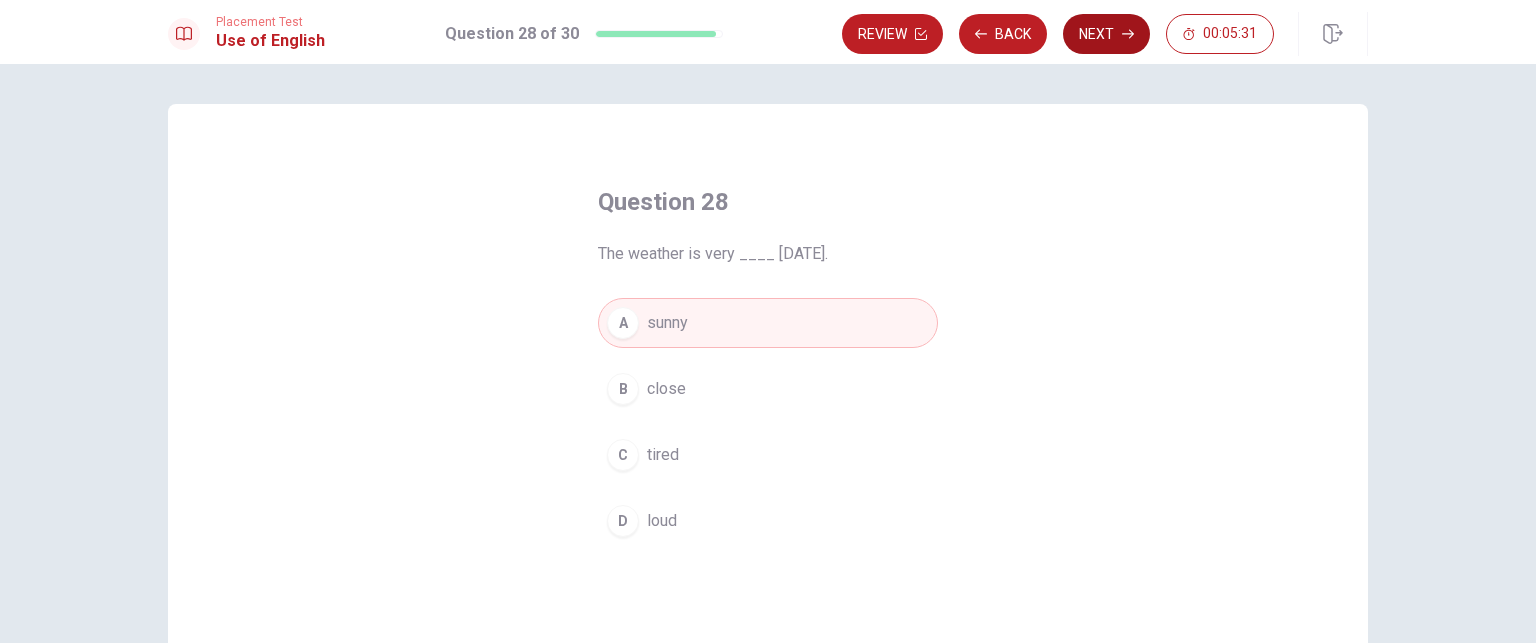 click on "Next" at bounding box center (1106, 34) 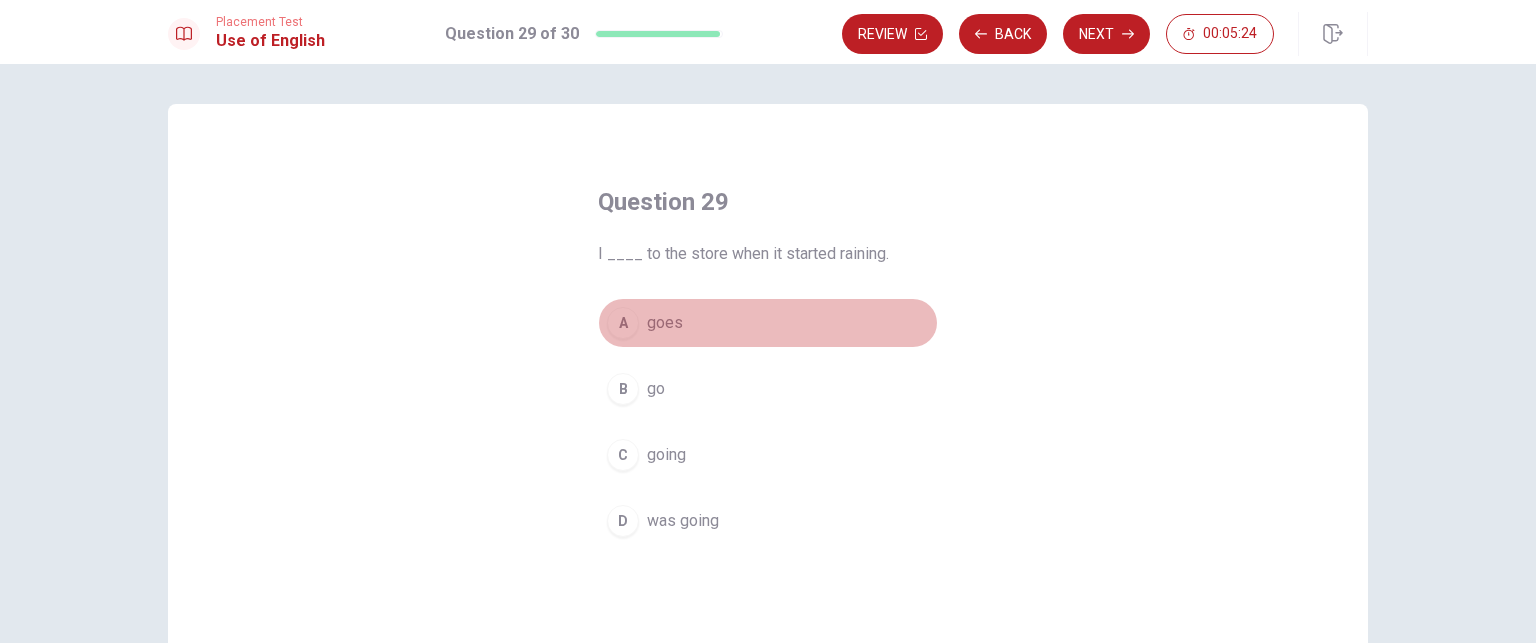 click on "A goes" at bounding box center [768, 323] 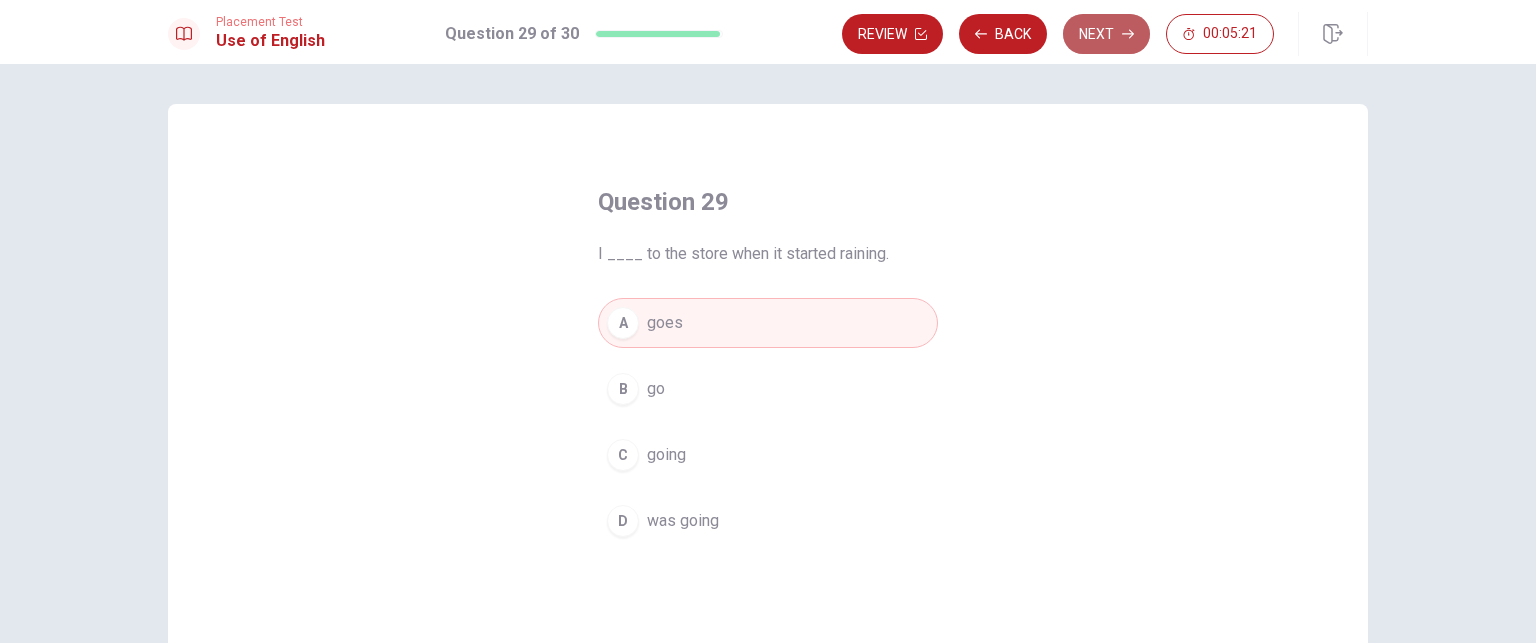 click on "Next" at bounding box center [1106, 34] 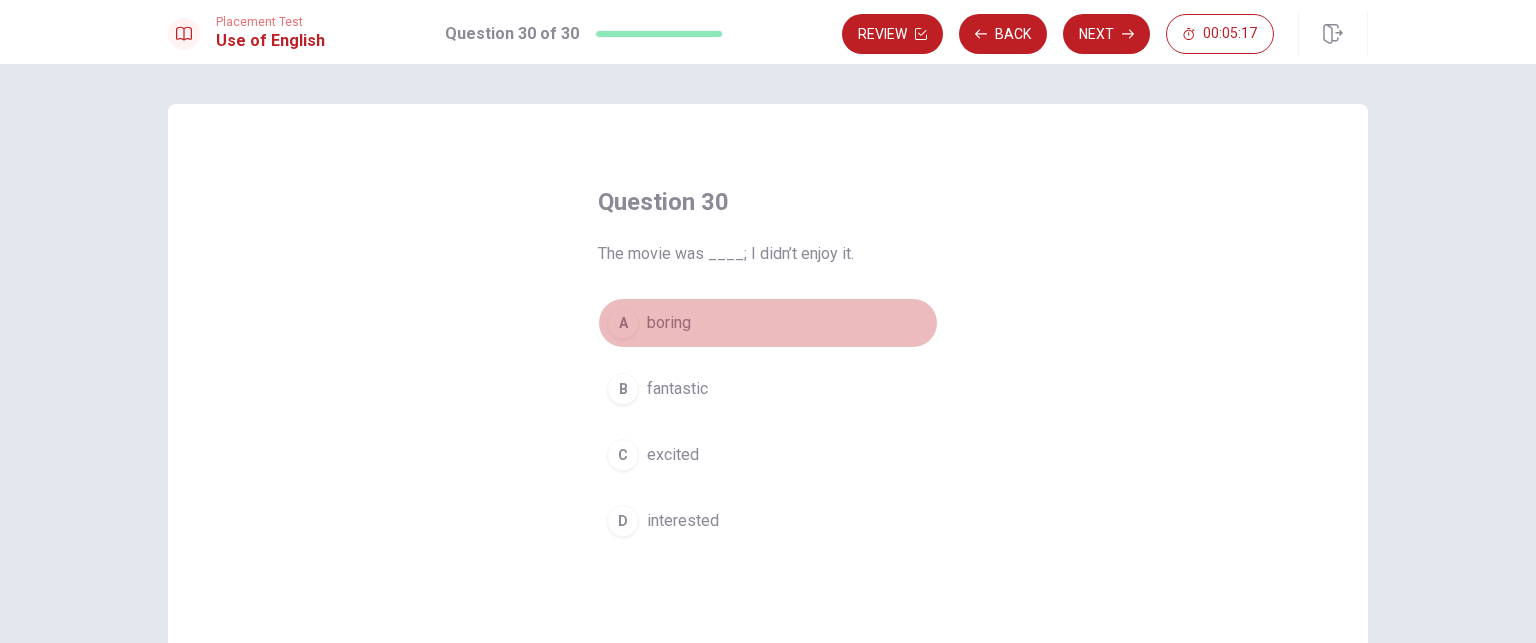 click on "boring" at bounding box center [669, 323] 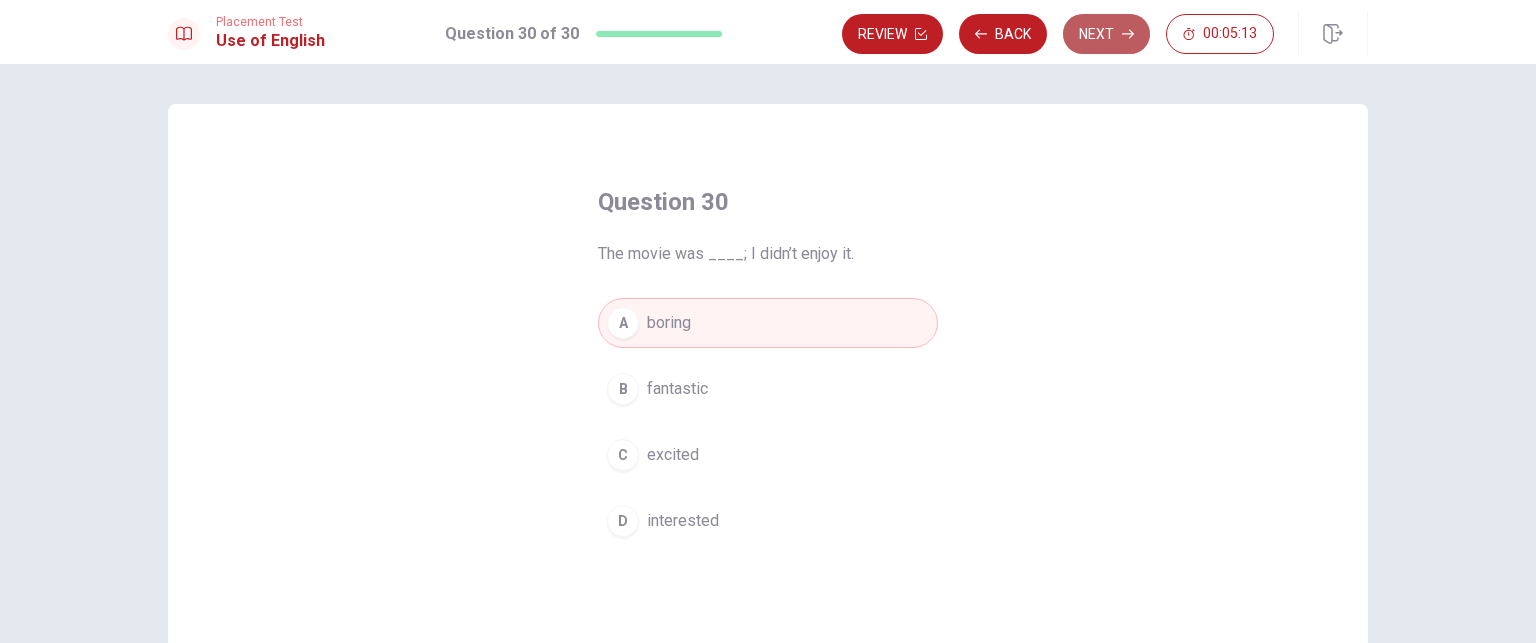 click on "Next" at bounding box center [1106, 34] 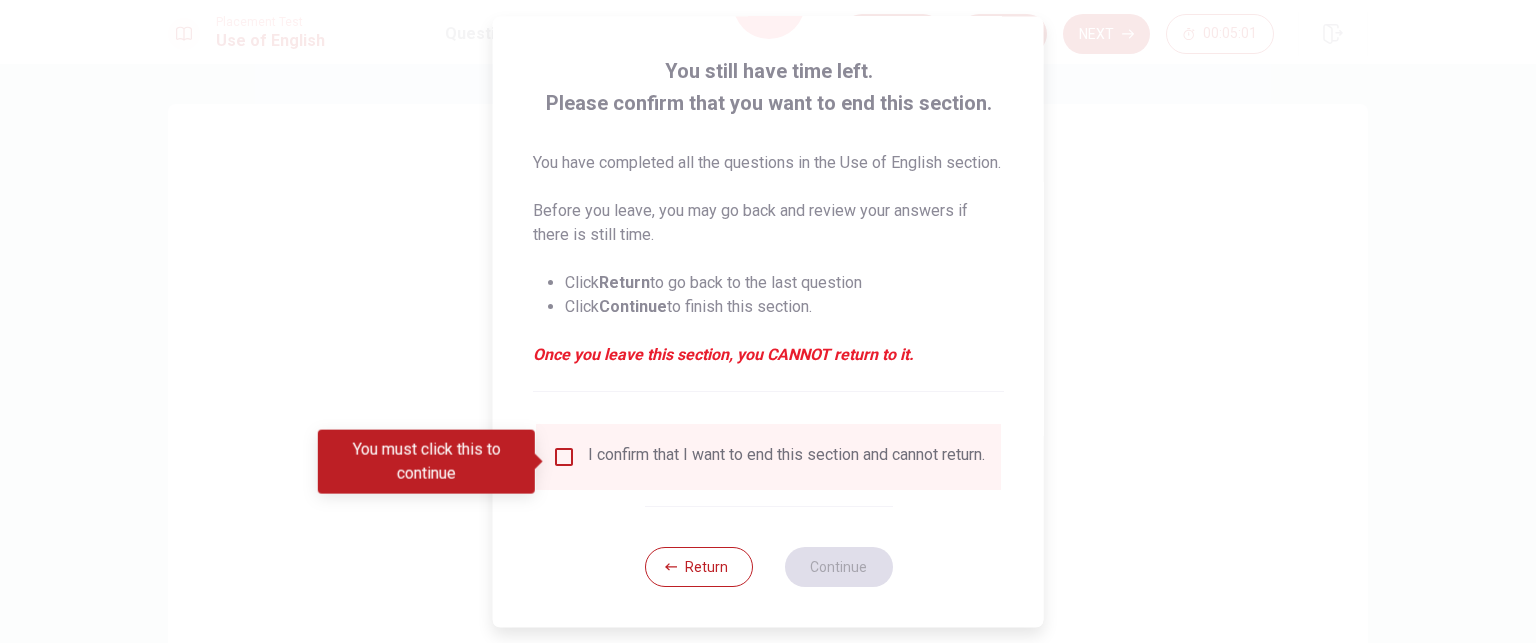 scroll, scrollTop: 127, scrollLeft: 0, axis: vertical 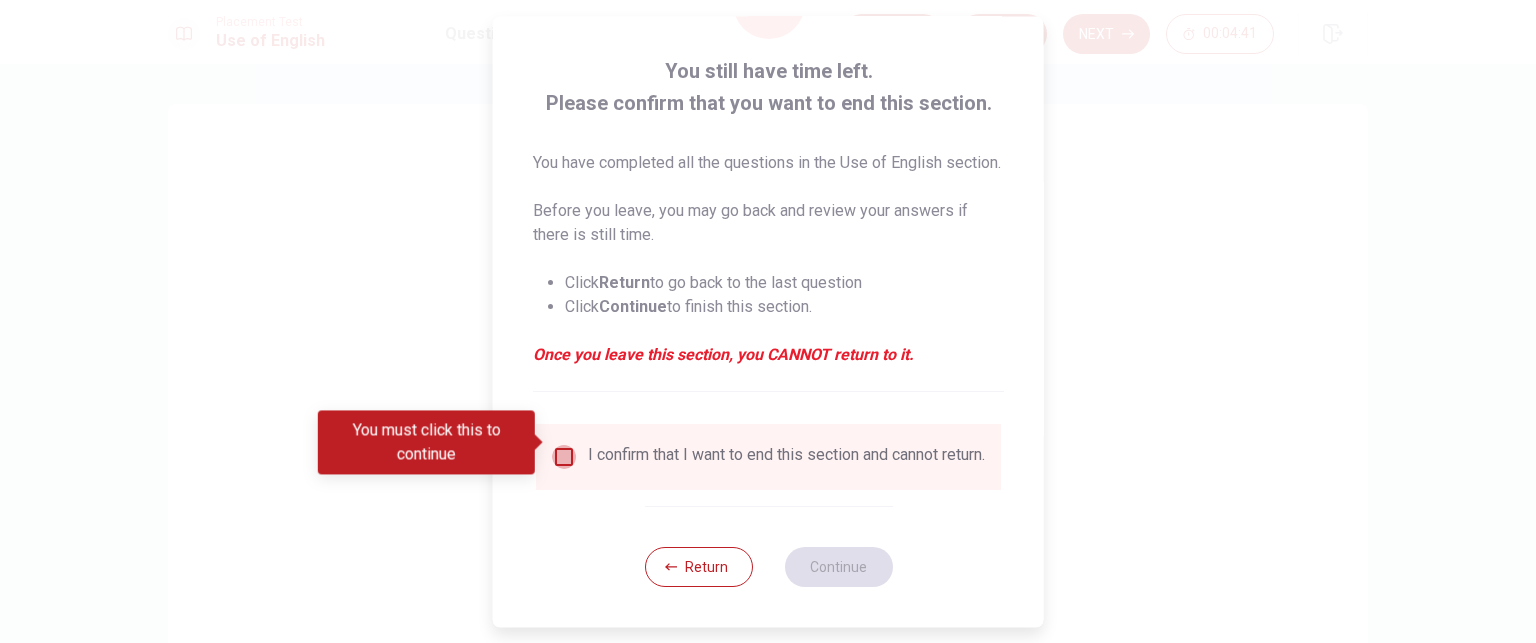 click at bounding box center (564, 457) 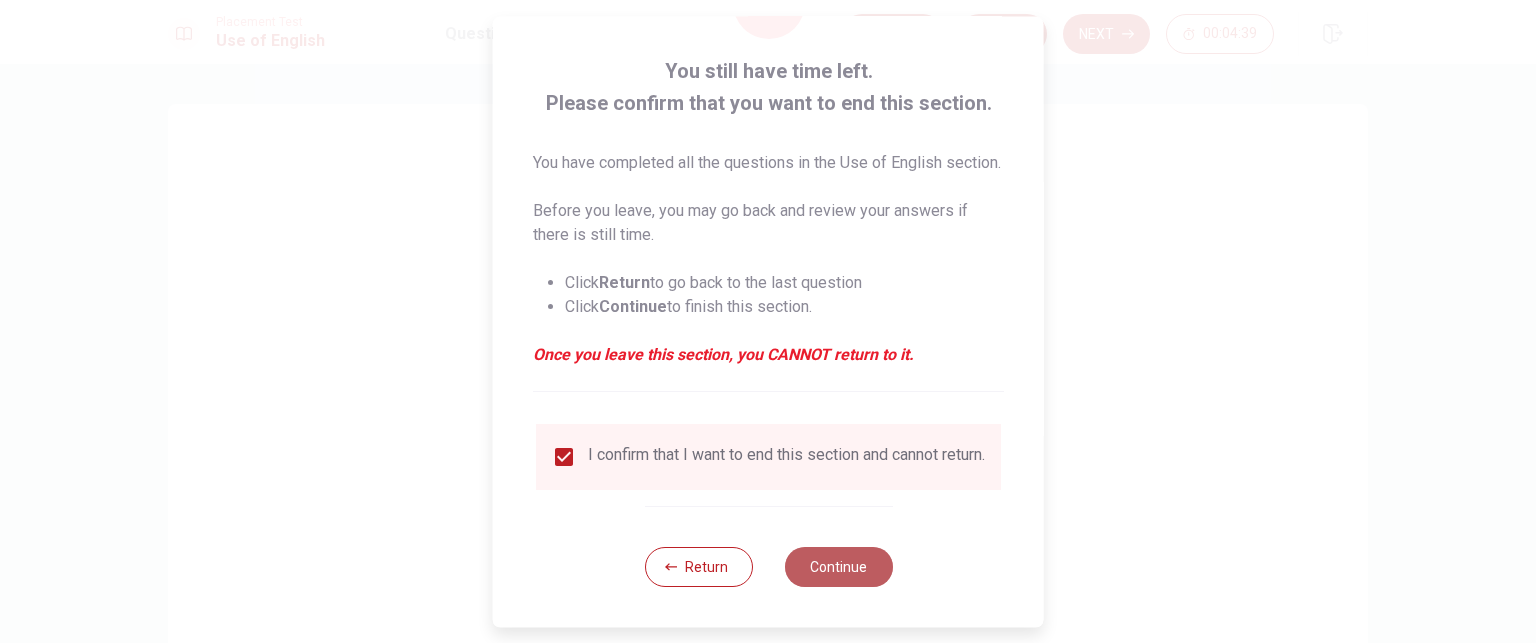 click on "Continue" at bounding box center (838, 567) 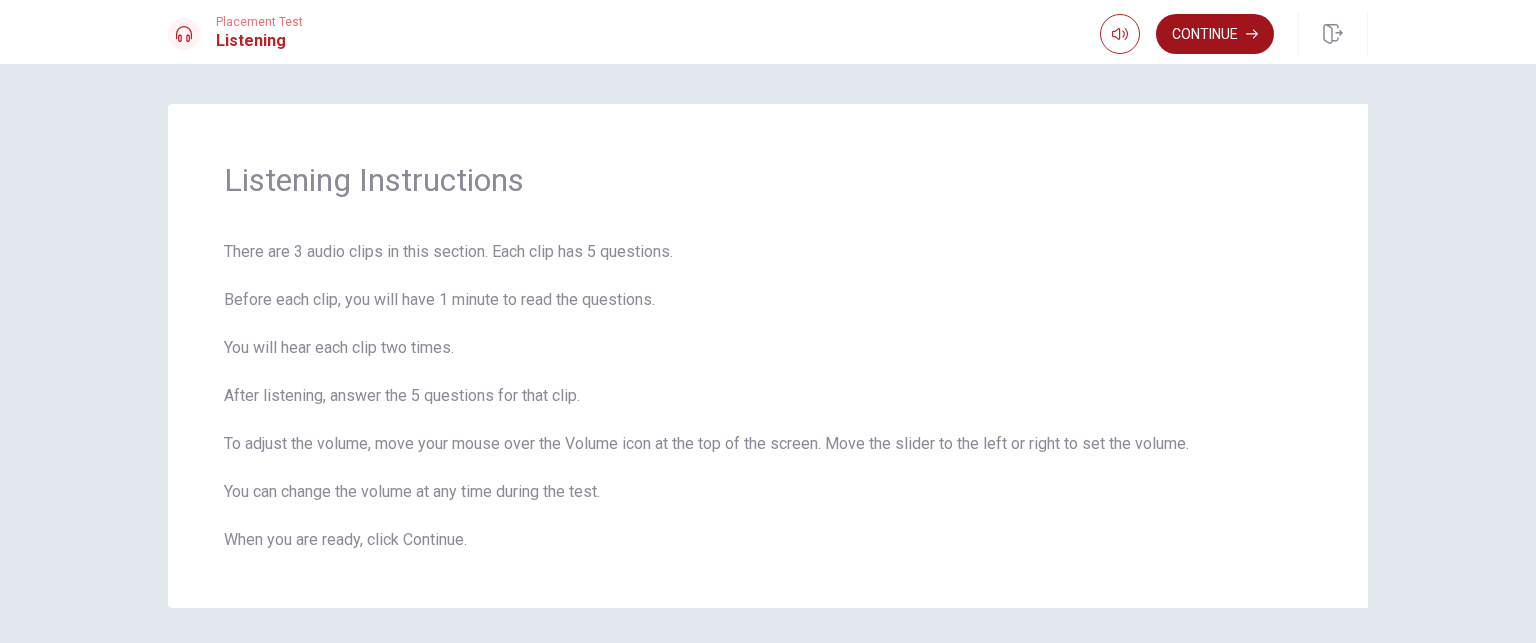 click on "Continue" at bounding box center [1215, 34] 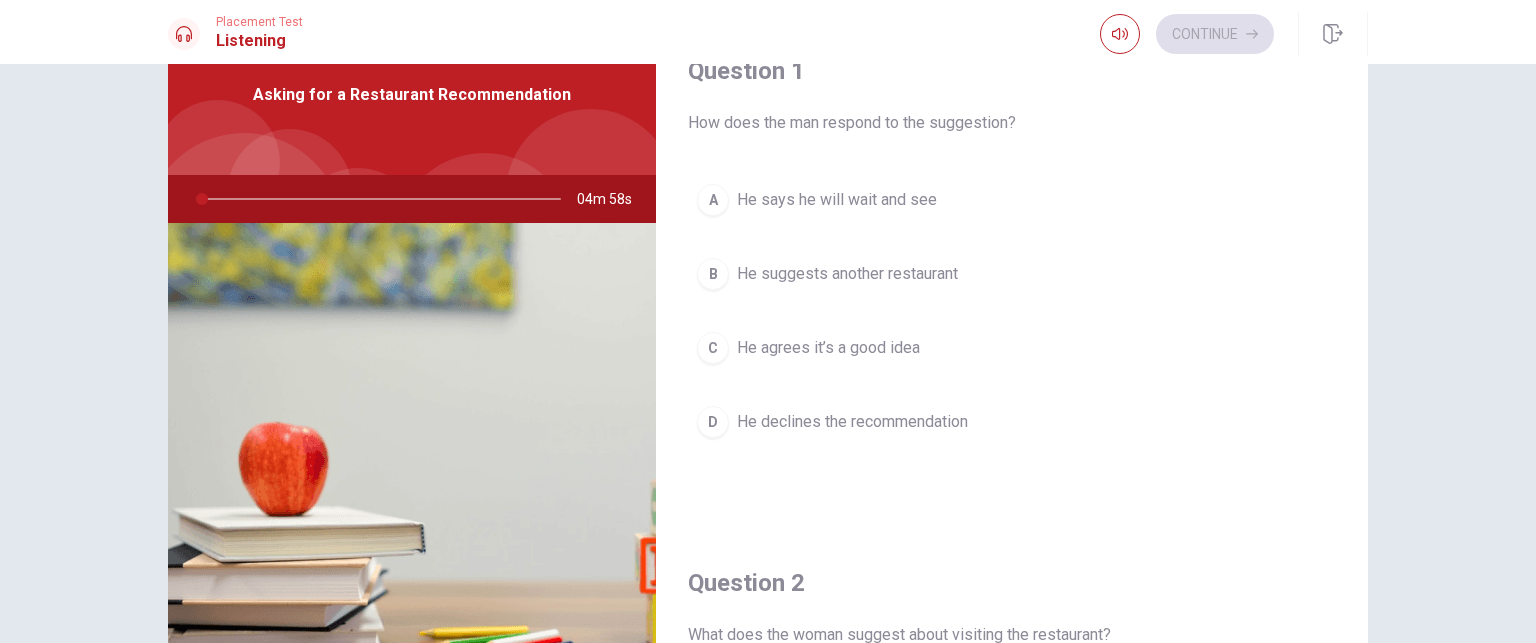 scroll, scrollTop: 91, scrollLeft: 0, axis: vertical 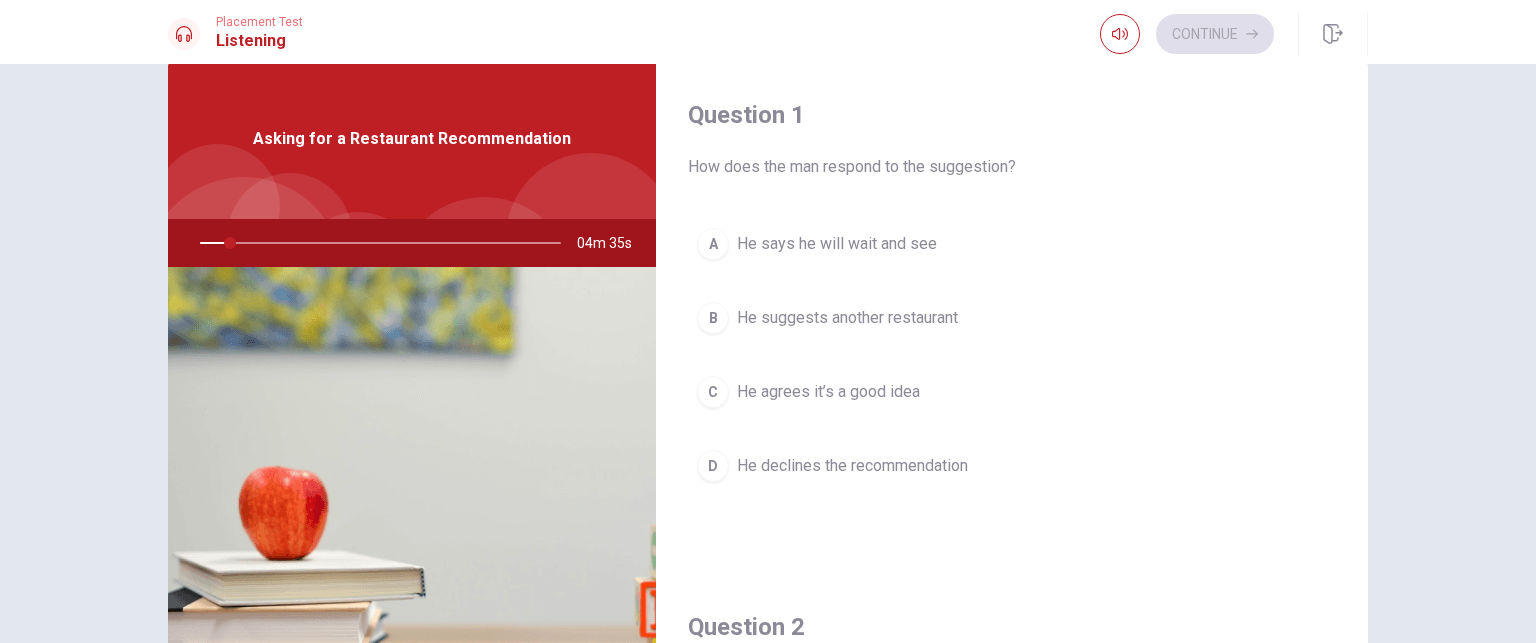 drag, startPoint x: 1368, startPoint y: 136, endPoint x: 1353, endPoint y: 147, distance: 18.601076 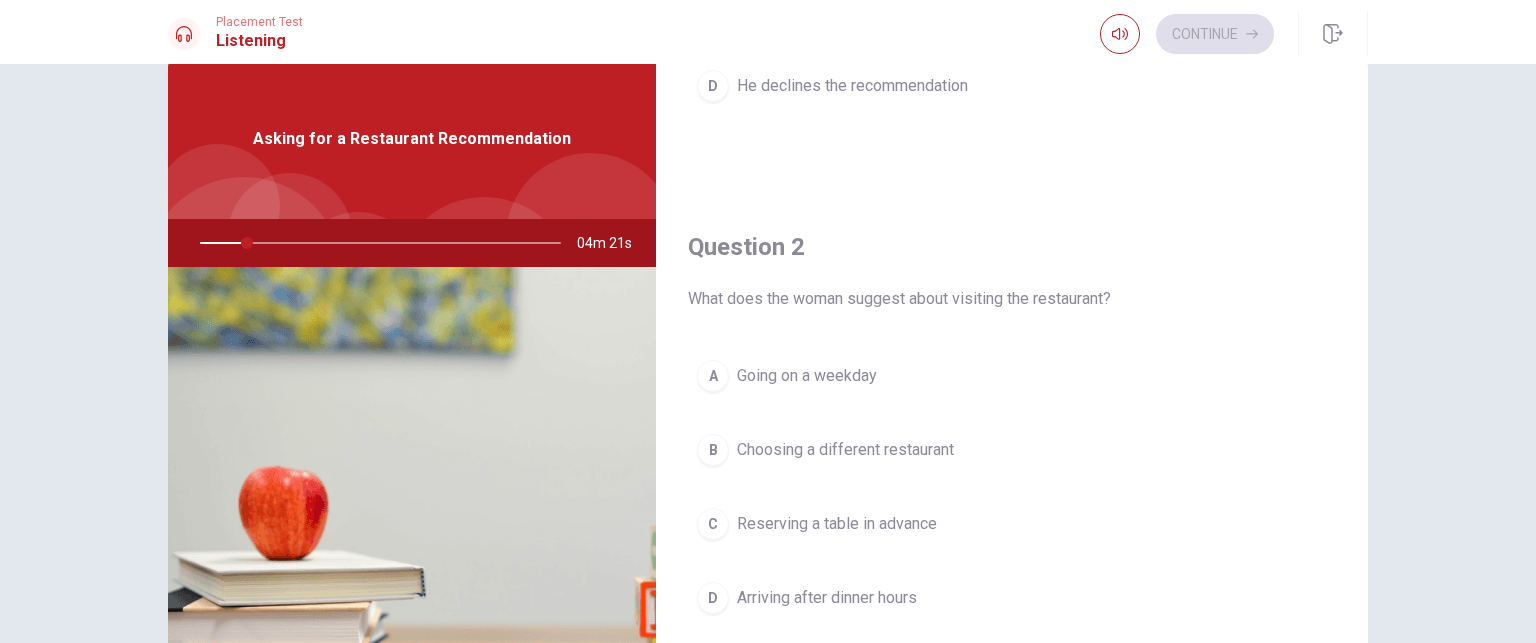 scroll, scrollTop: 0, scrollLeft: 0, axis: both 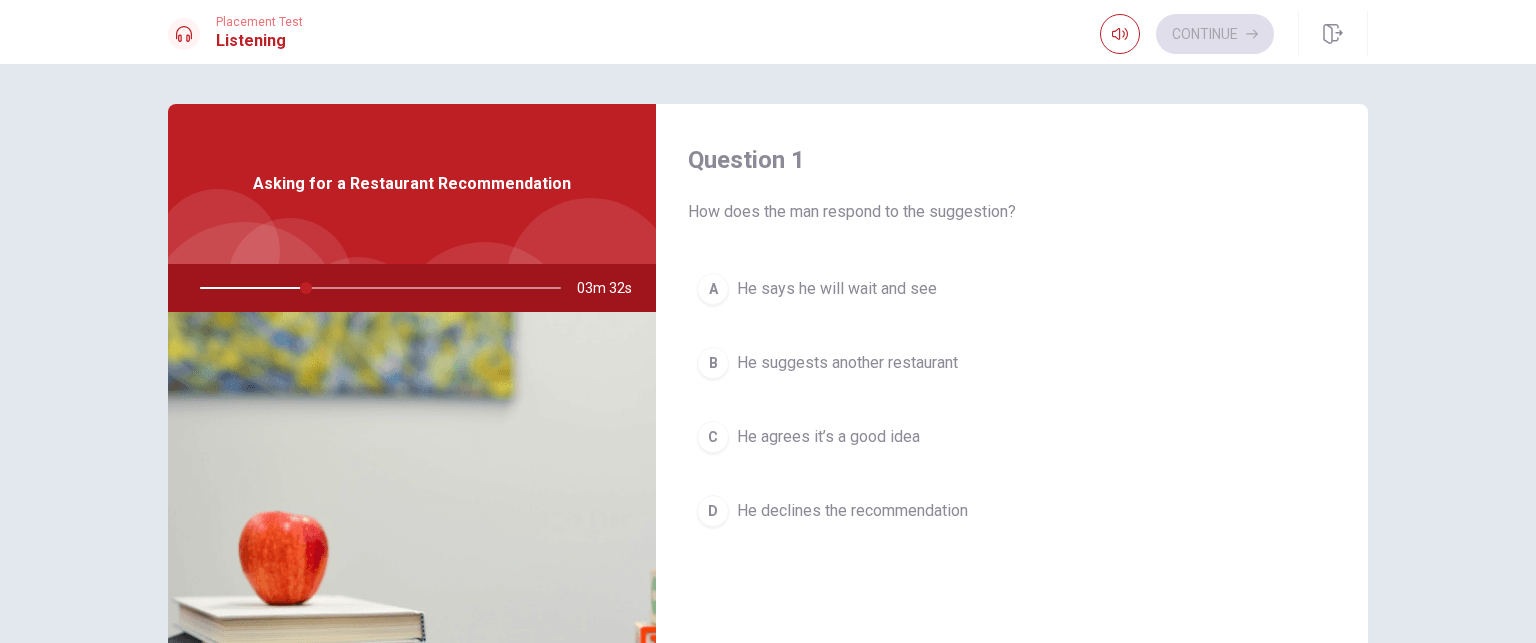 click on "Question 1 How does the man respond to the suggestion? A He says he will wait and see B He suggests another restaurant C He agrees it’s a good idea D He declines the recommendation Question 2 What does the woman suggest about visiting the restaurant? A Going on a weekday B Choosing a different restaurant C Reserving a table in advance D Arriving after dinner hours Question 3 Where is the restaurant located? A A few blocks away B In another city C Near the beach D Downtown Question 4 What type of cuisine does the recommended restaurant serve? A Japanese B French C Mexican D Italian Question 5 What does the man need a recommendation for? A A restaurant B A park C A museum D A place to stay Asking for a Restaurant Recommendation 03m 32s © Copyright  2025" at bounding box center [768, 353] 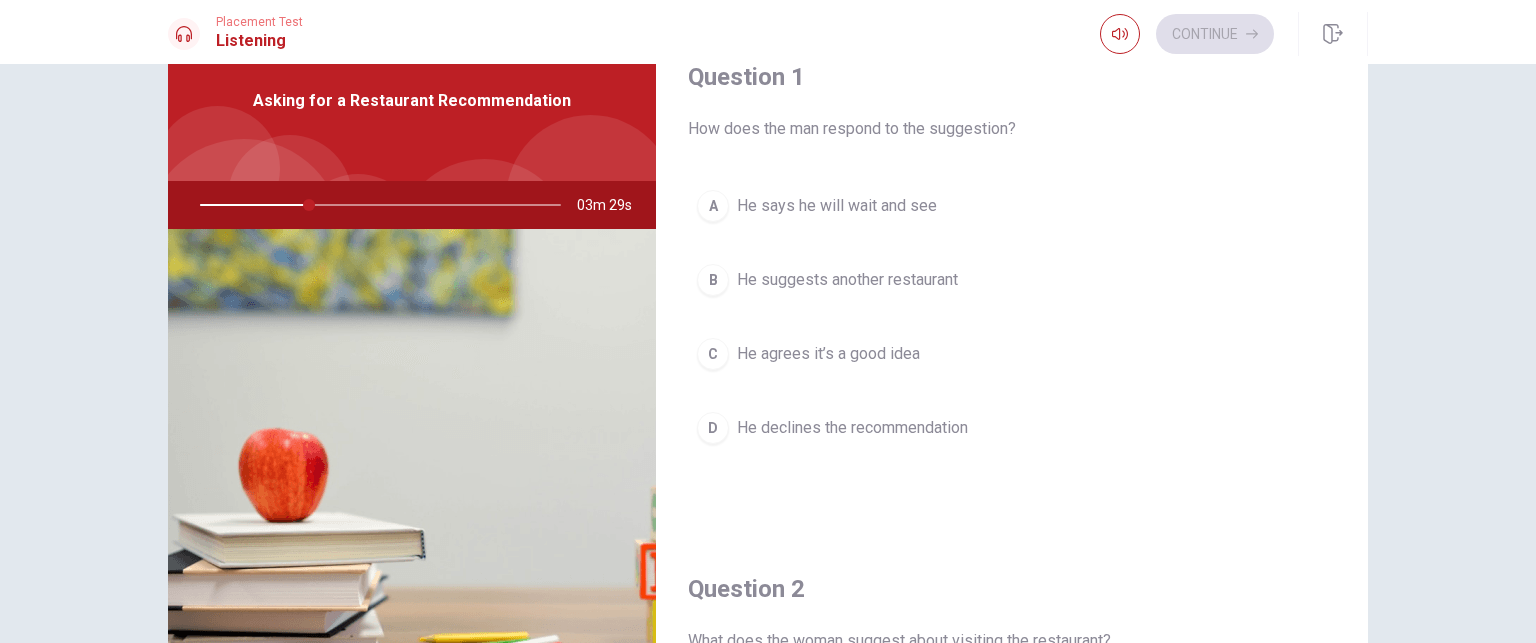 scroll, scrollTop: 85, scrollLeft: 0, axis: vertical 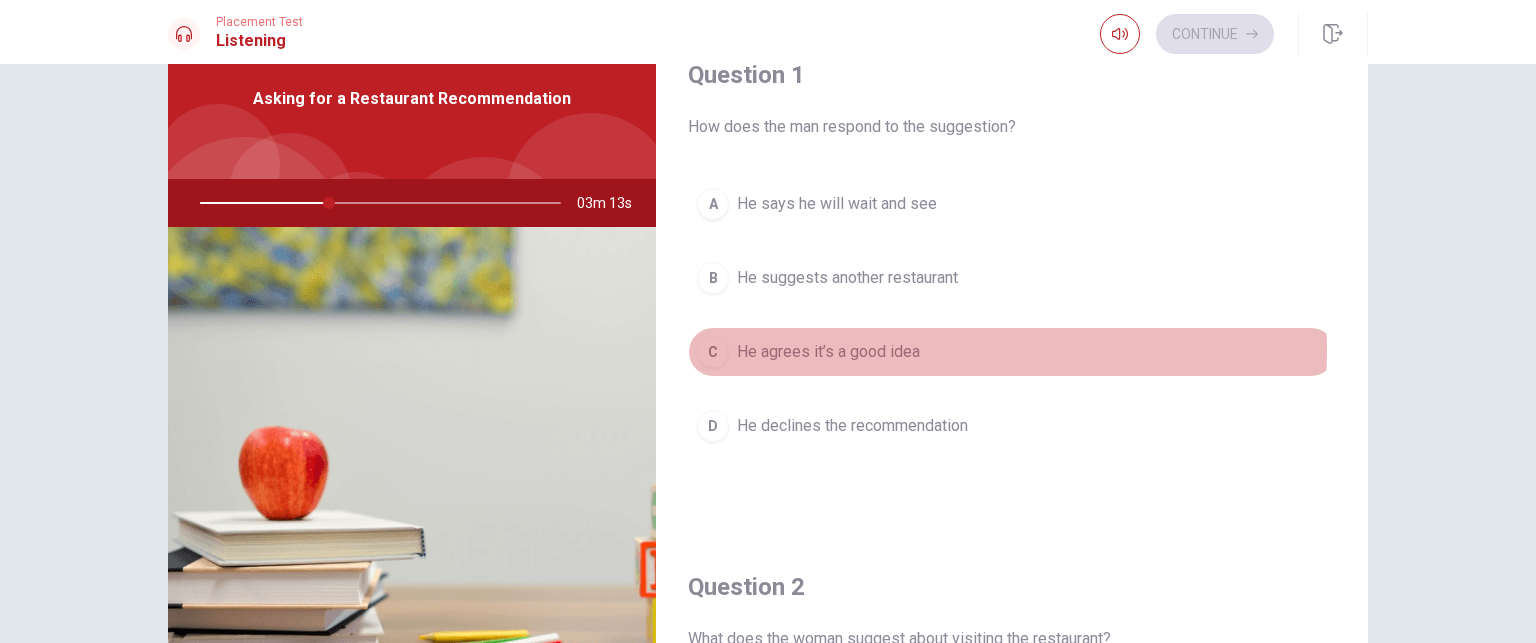 click on "He agrees it’s a good idea" at bounding box center (828, 352) 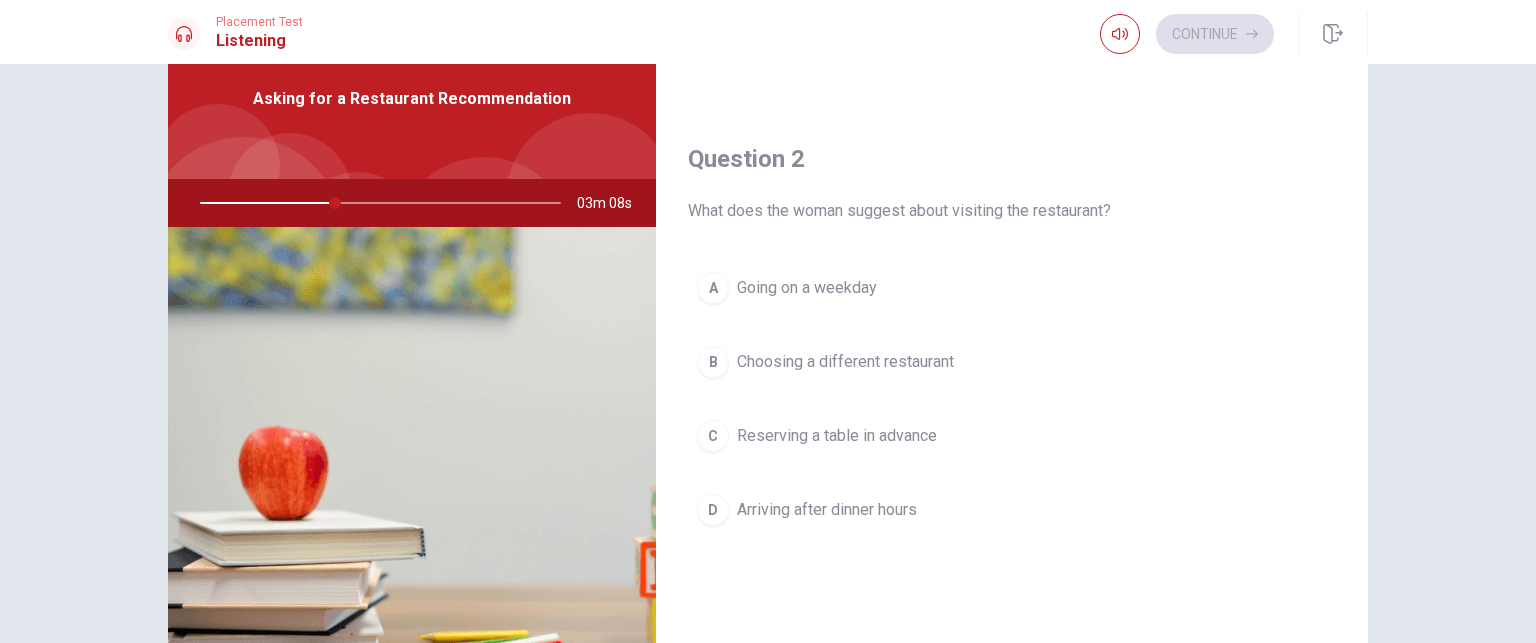 scroll, scrollTop: 429, scrollLeft: 0, axis: vertical 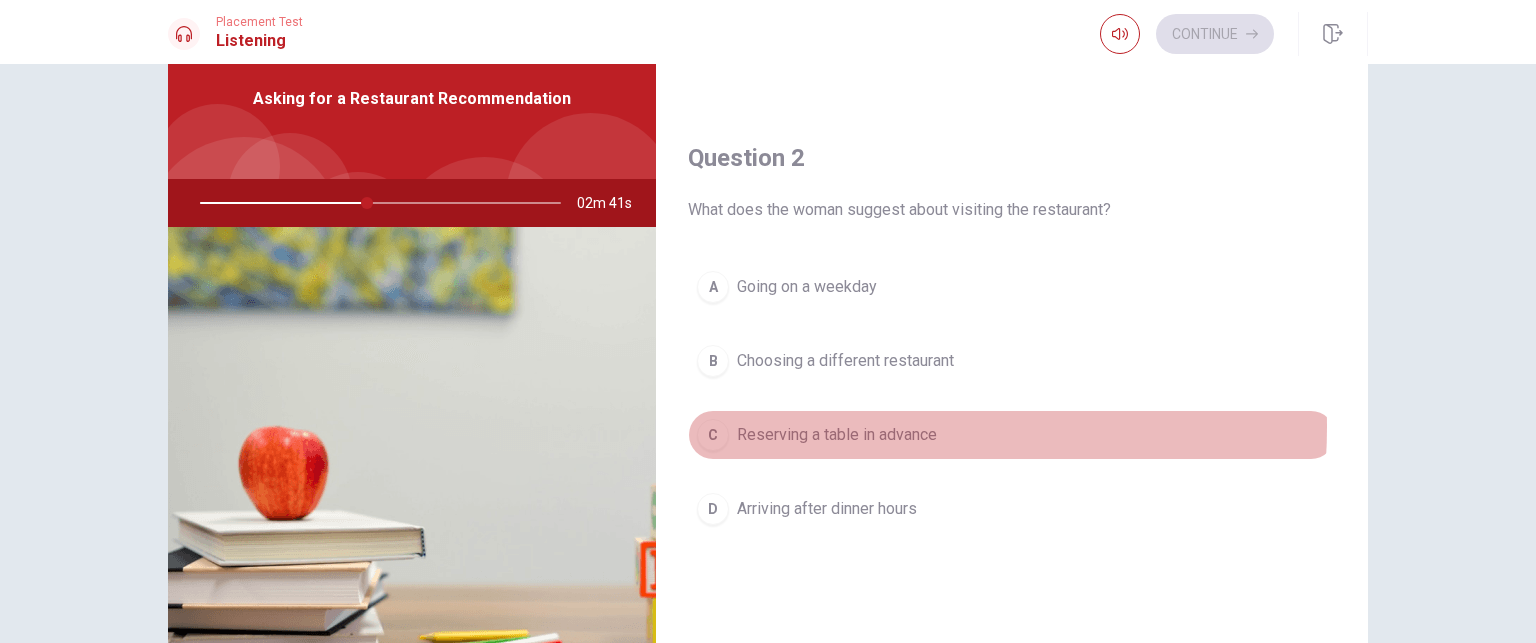 click on "Reserving a table in advance" at bounding box center [837, 435] 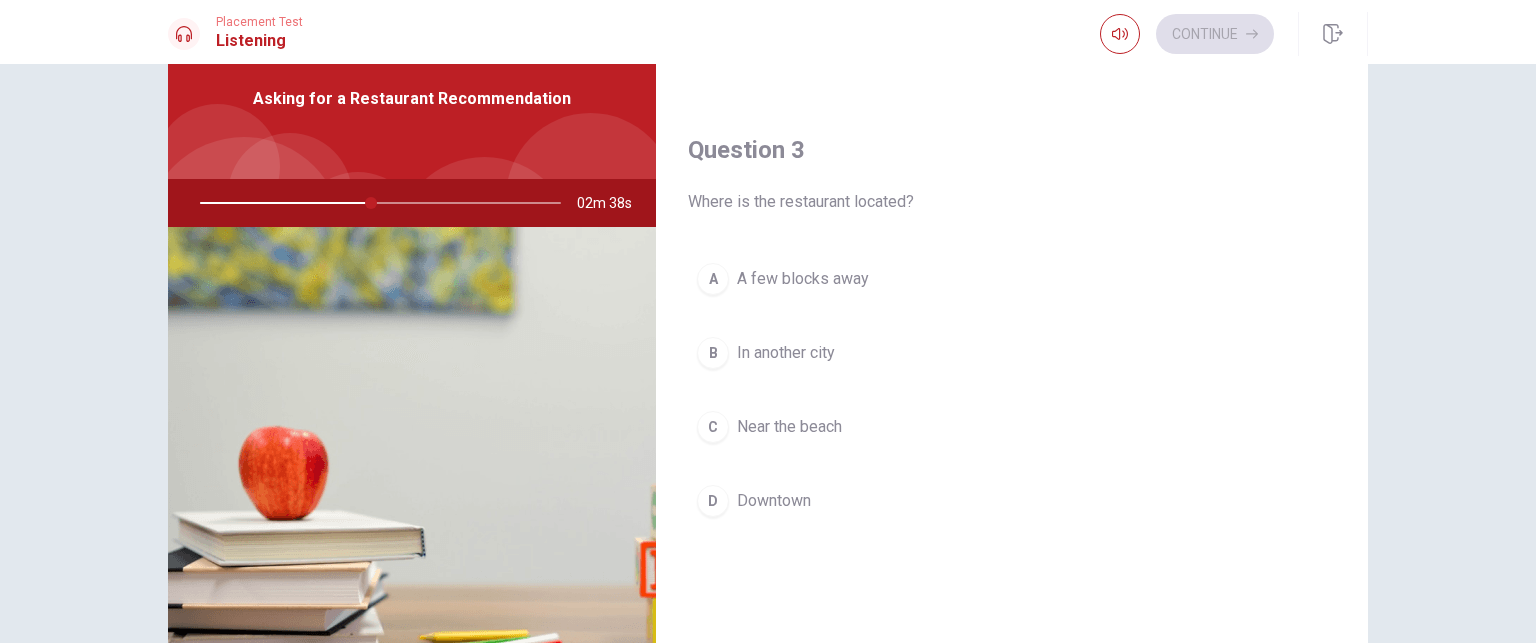 scroll, scrollTop: 952, scrollLeft: 0, axis: vertical 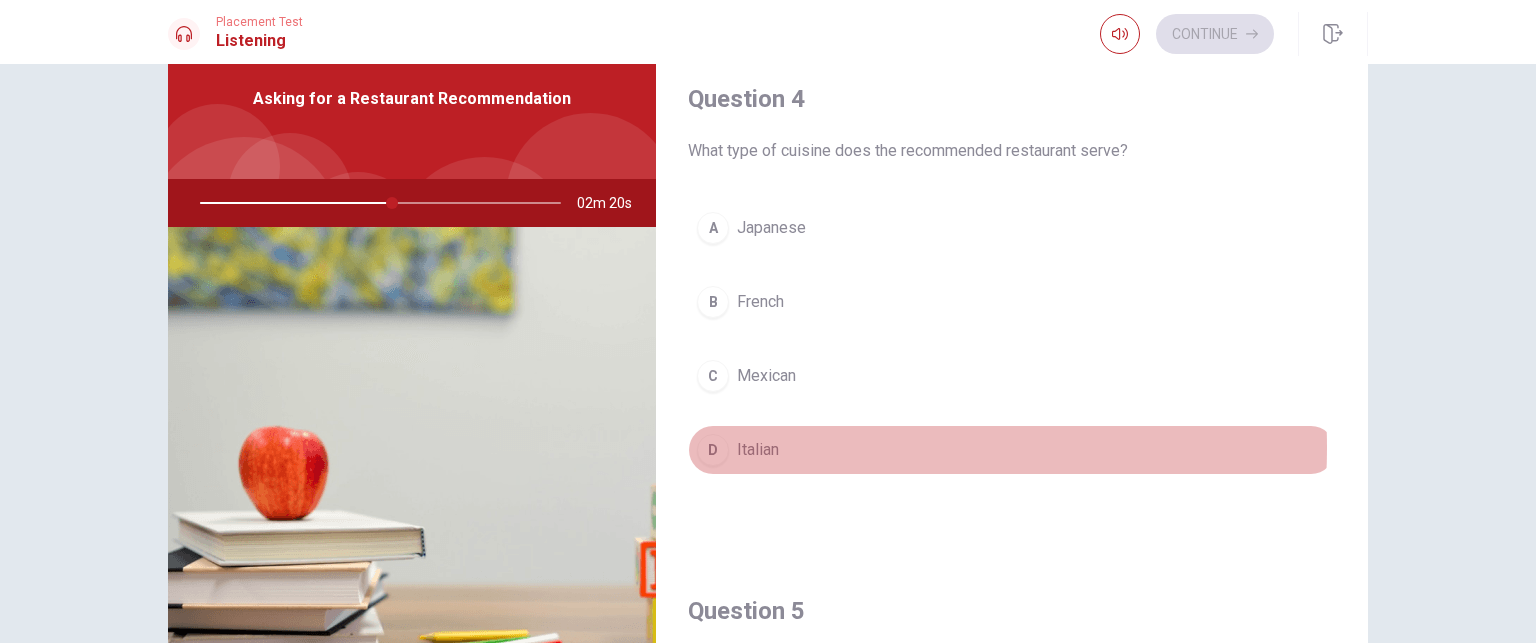 click on "D Italian" at bounding box center [1012, 450] 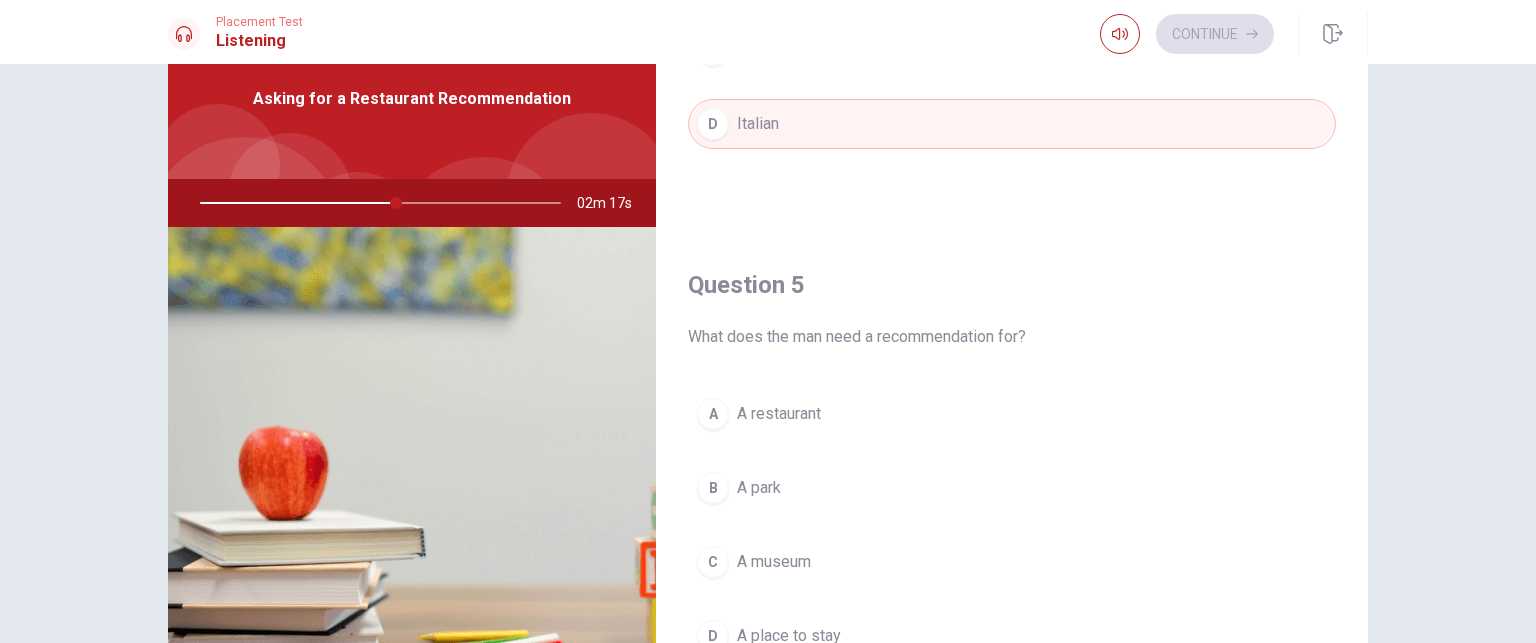 scroll, scrollTop: 1856, scrollLeft: 0, axis: vertical 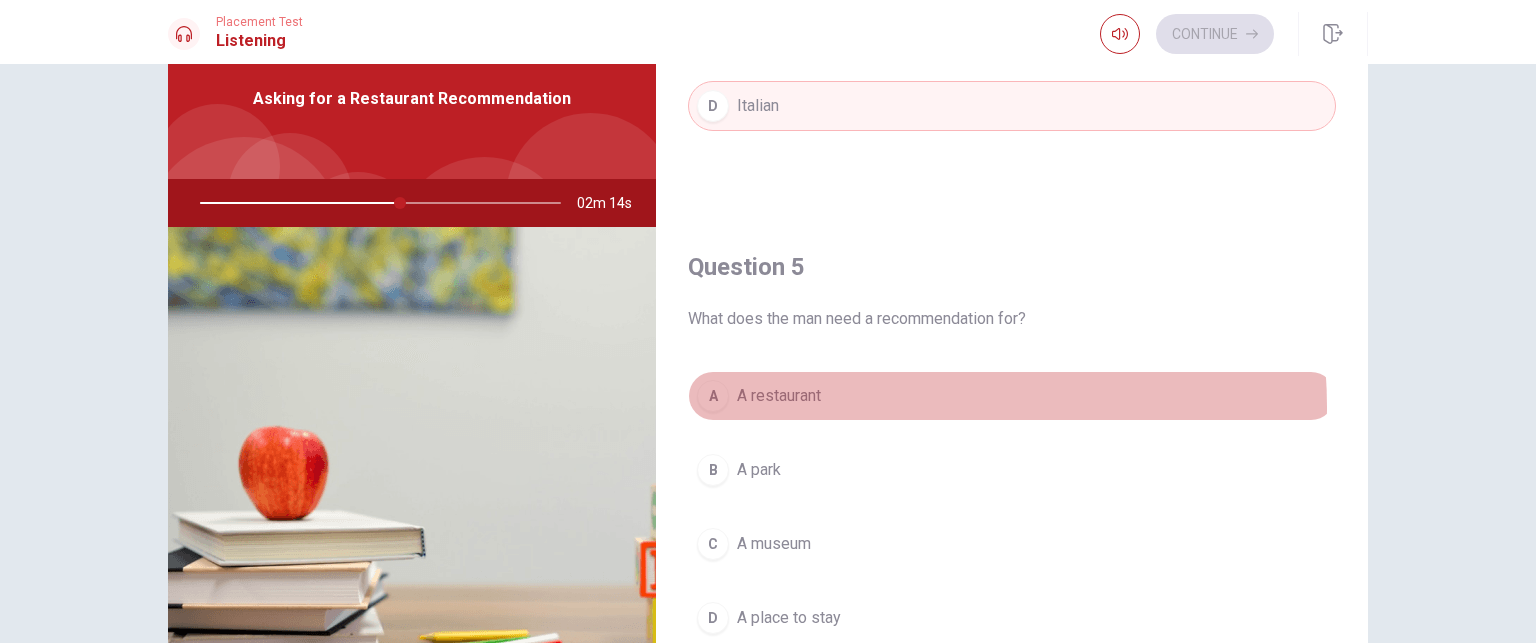 click on "A A restaurant" at bounding box center (1012, 396) 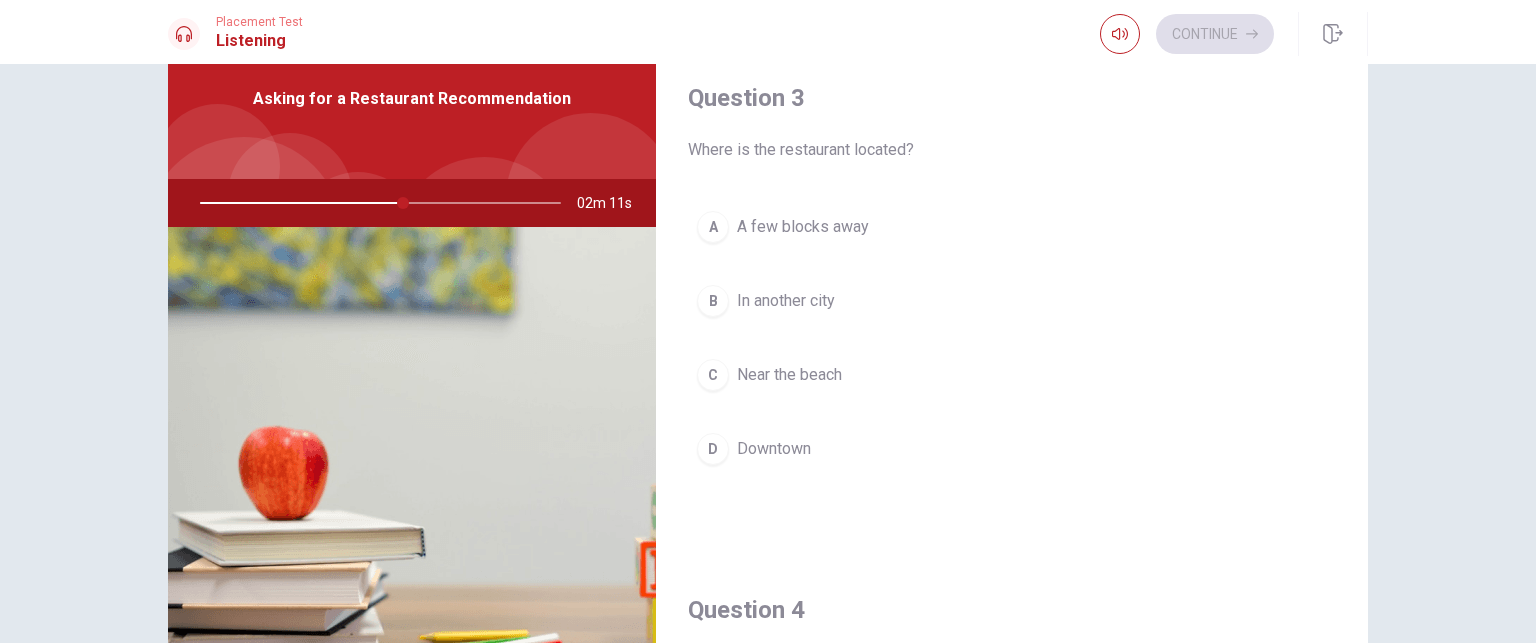 scroll, scrollTop: 992, scrollLeft: 0, axis: vertical 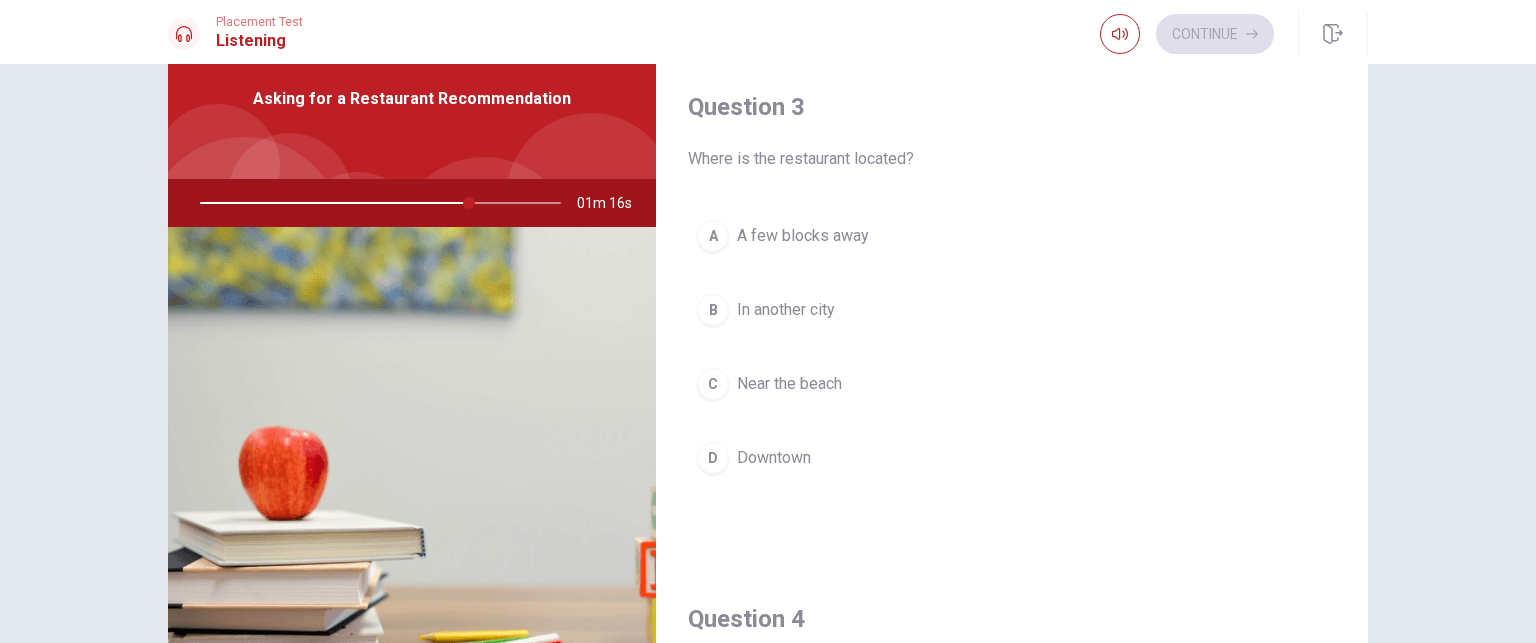 drag, startPoint x: 470, startPoint y: 202, endPoint x: 490, endPoint y: 202, distance: 20 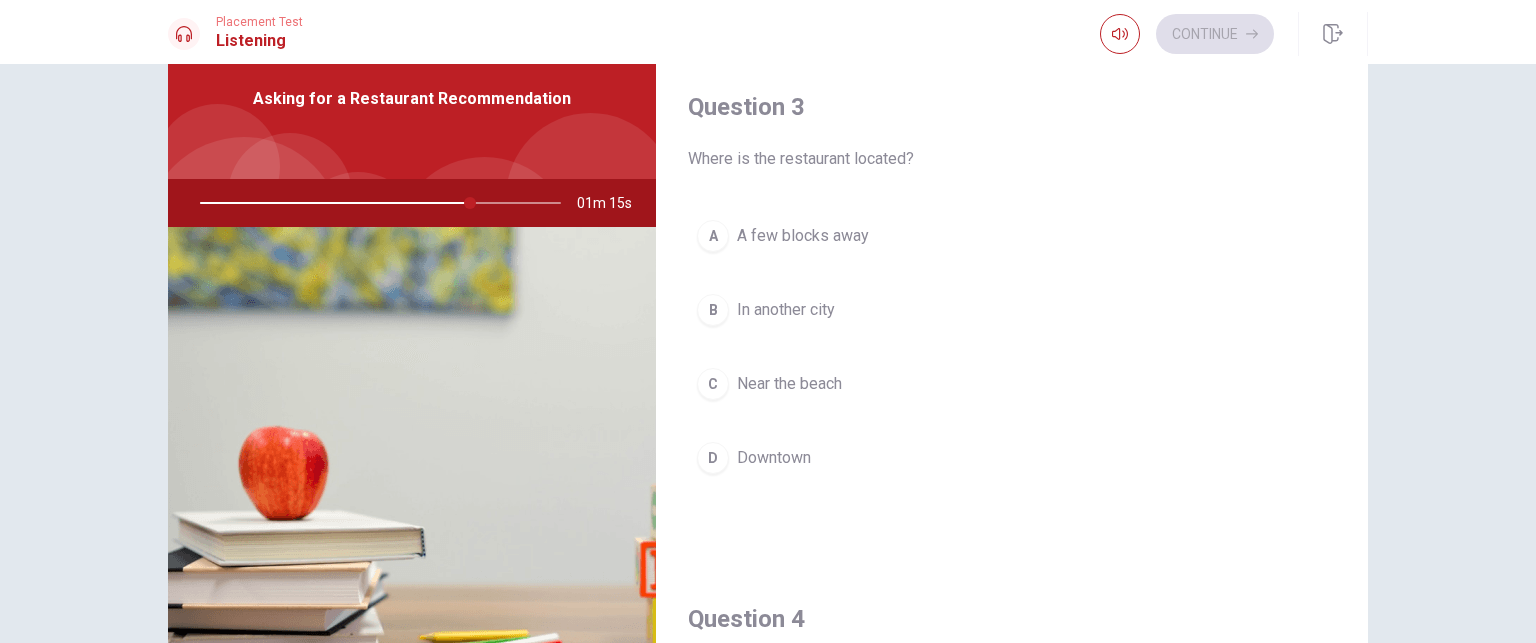 click at bounding box center (376, 203) 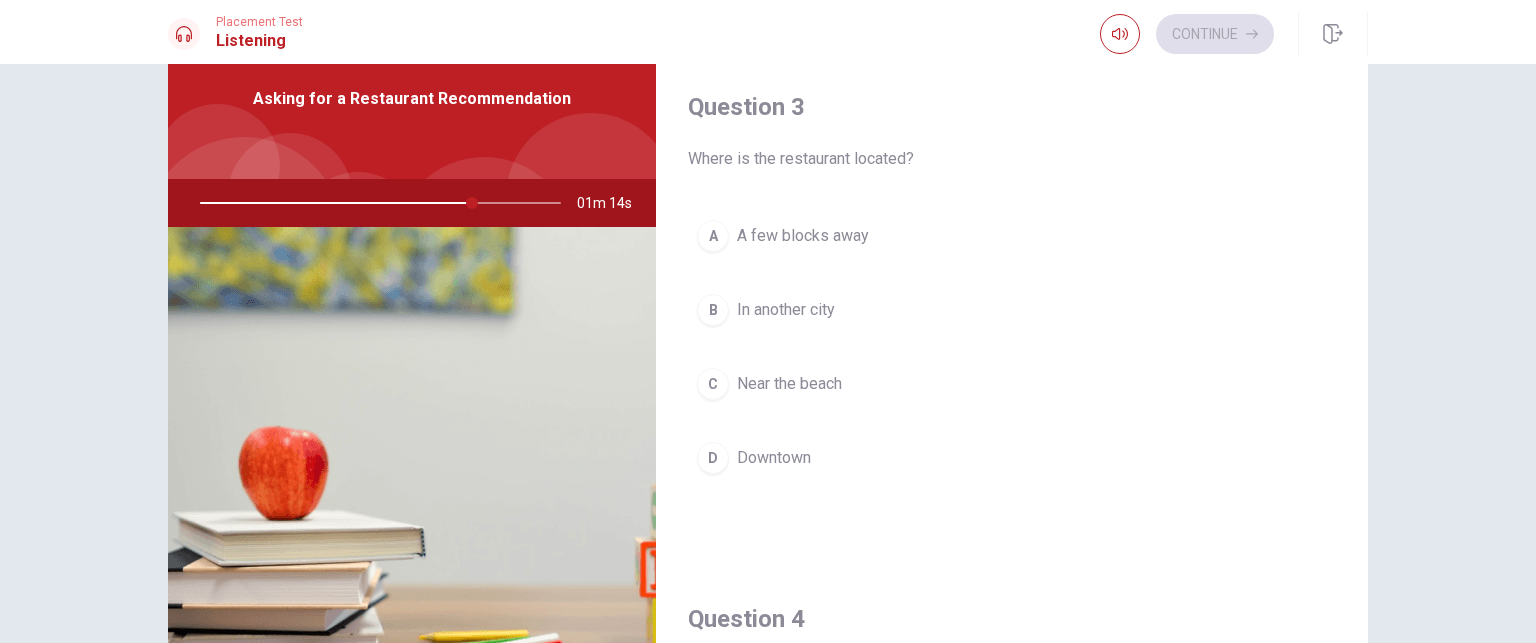 click at bounding box center (376, 203) 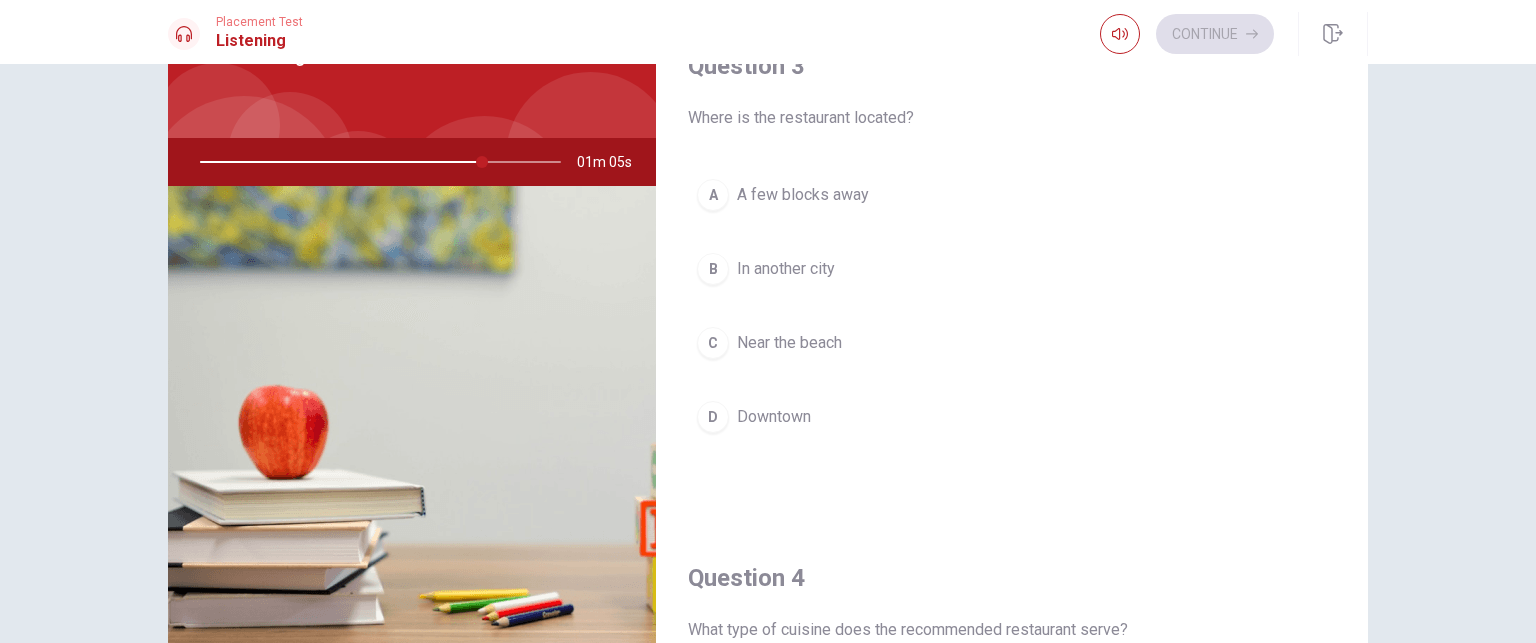 scroll, scrollTop: 88, scrollLeft: 0, axis: vertical 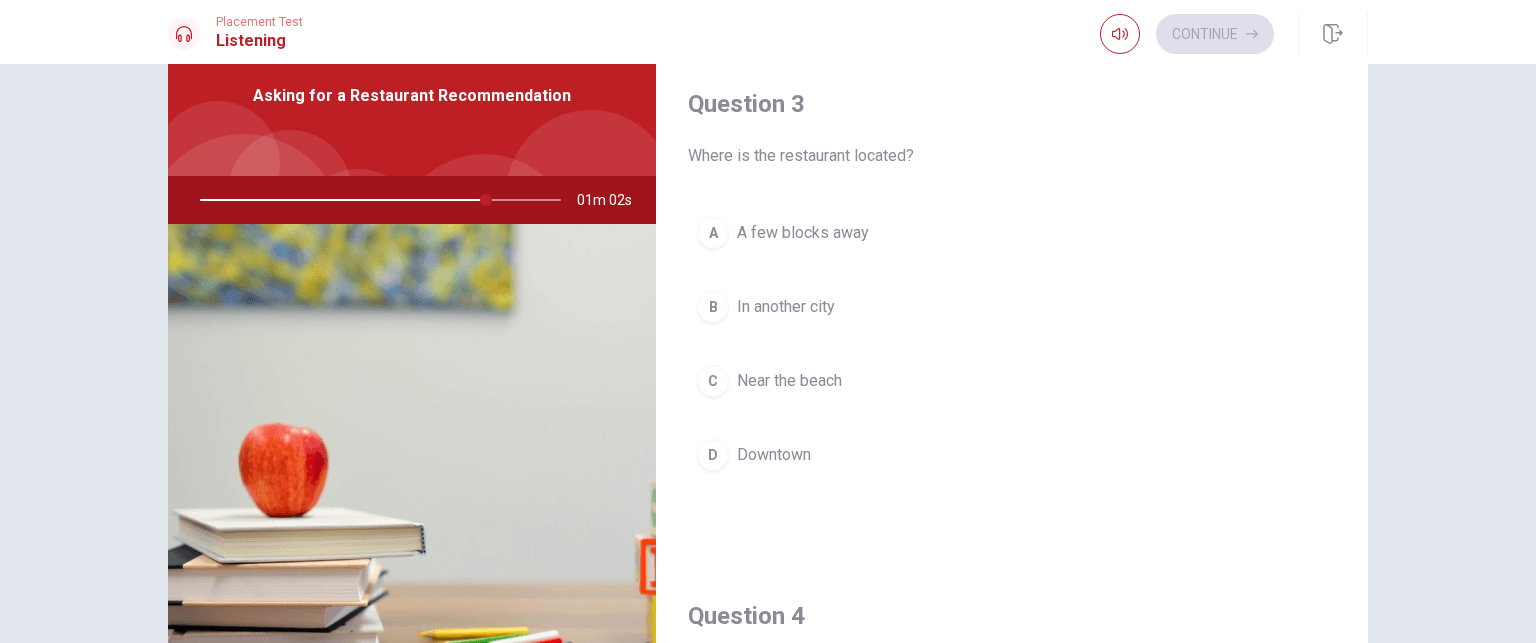 drag, startPoint x: 1362, startPoint y: 311, endPoint x: 1363, endPoint y: 328, distance: 17.029387 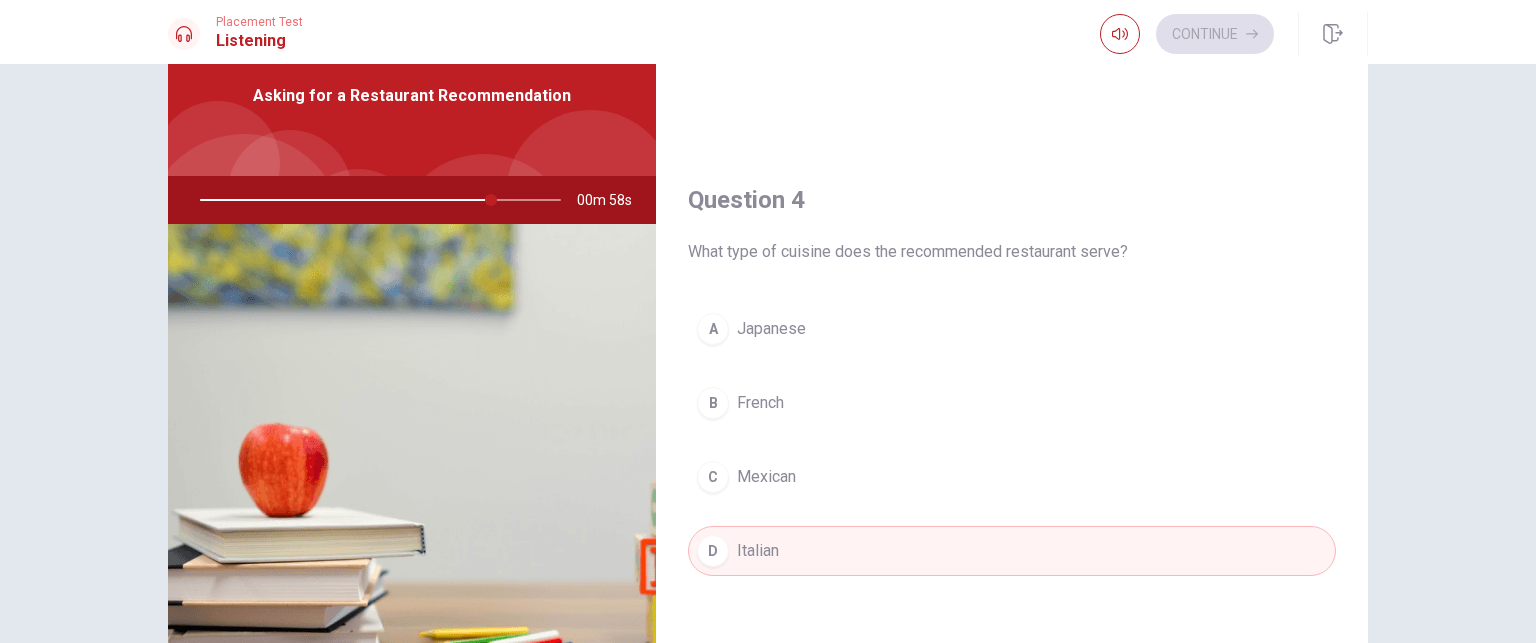 scroll, scrollTop: 1372, scrollLeft: 0, axis: vertical 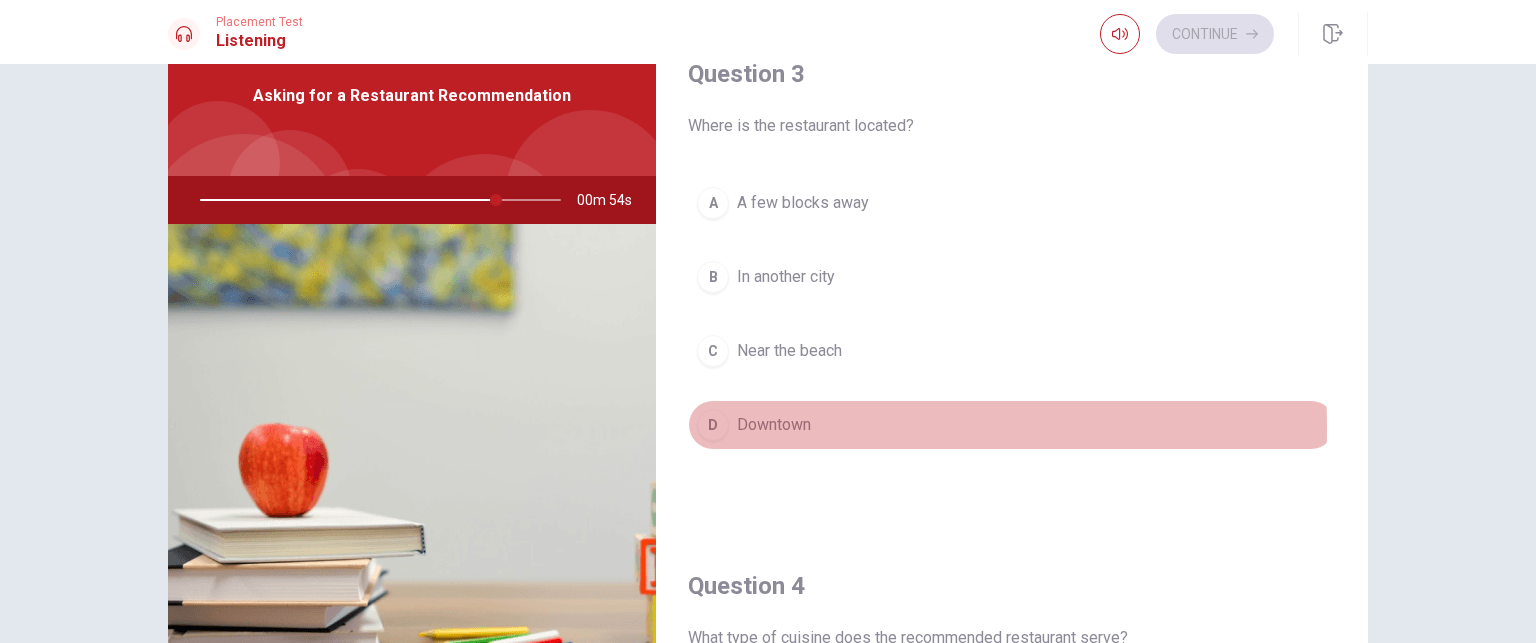click on "D Downtown" at bounding box center (1012, 425) 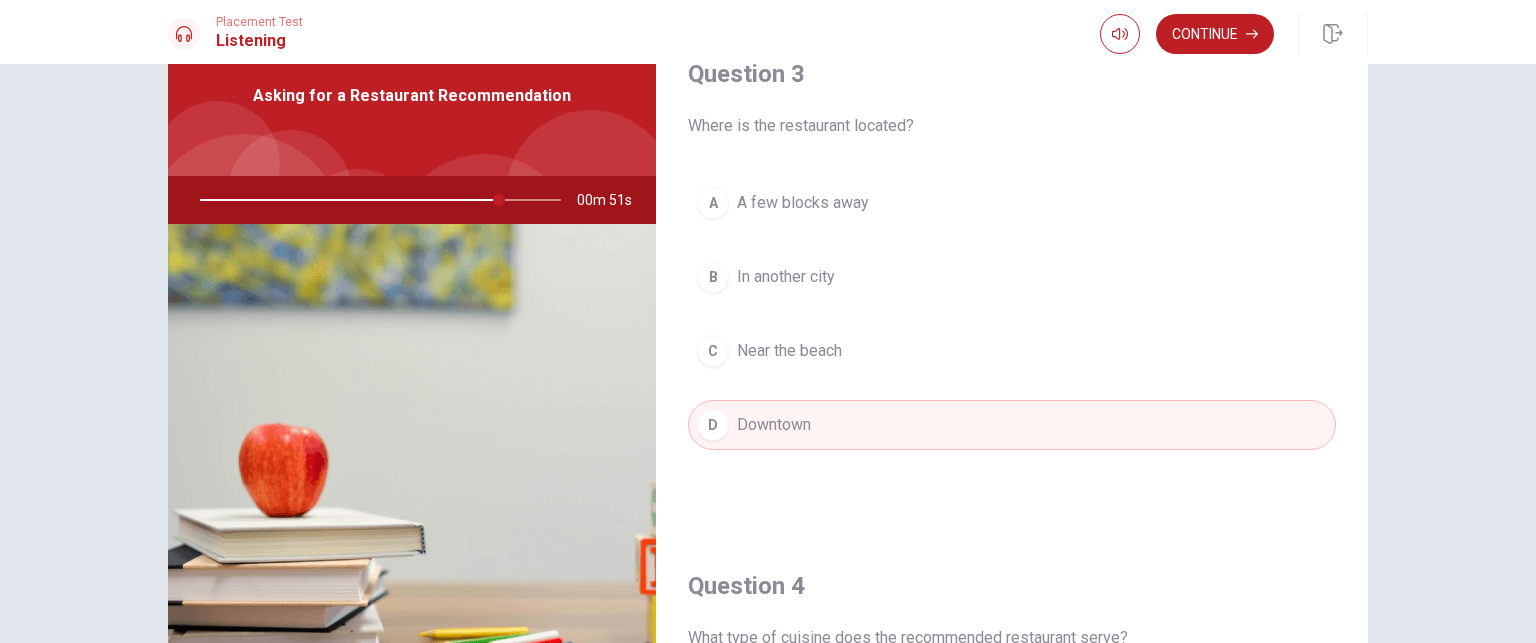 drag, startPoint x: 488, startPoint y: 197, endPoint x: 416, endPoint y: 207, distance: 72.691124 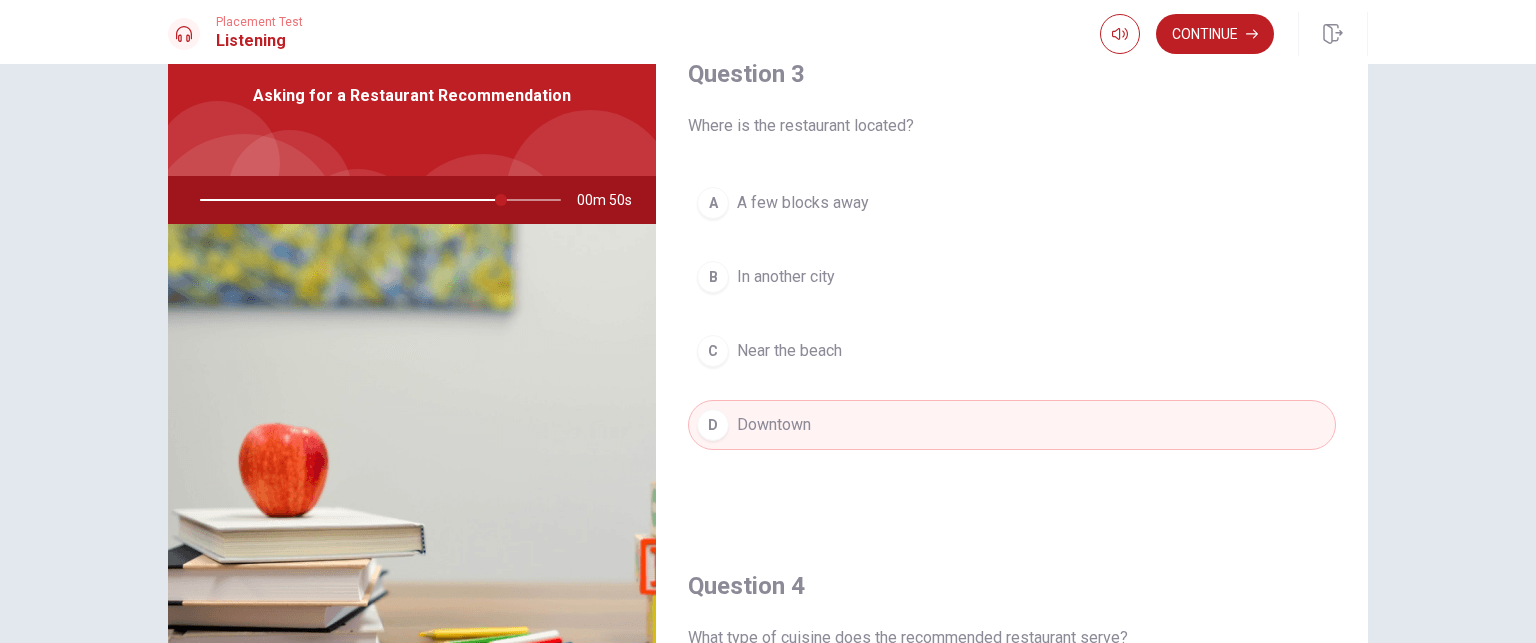 click at bounding box center (376, 200) 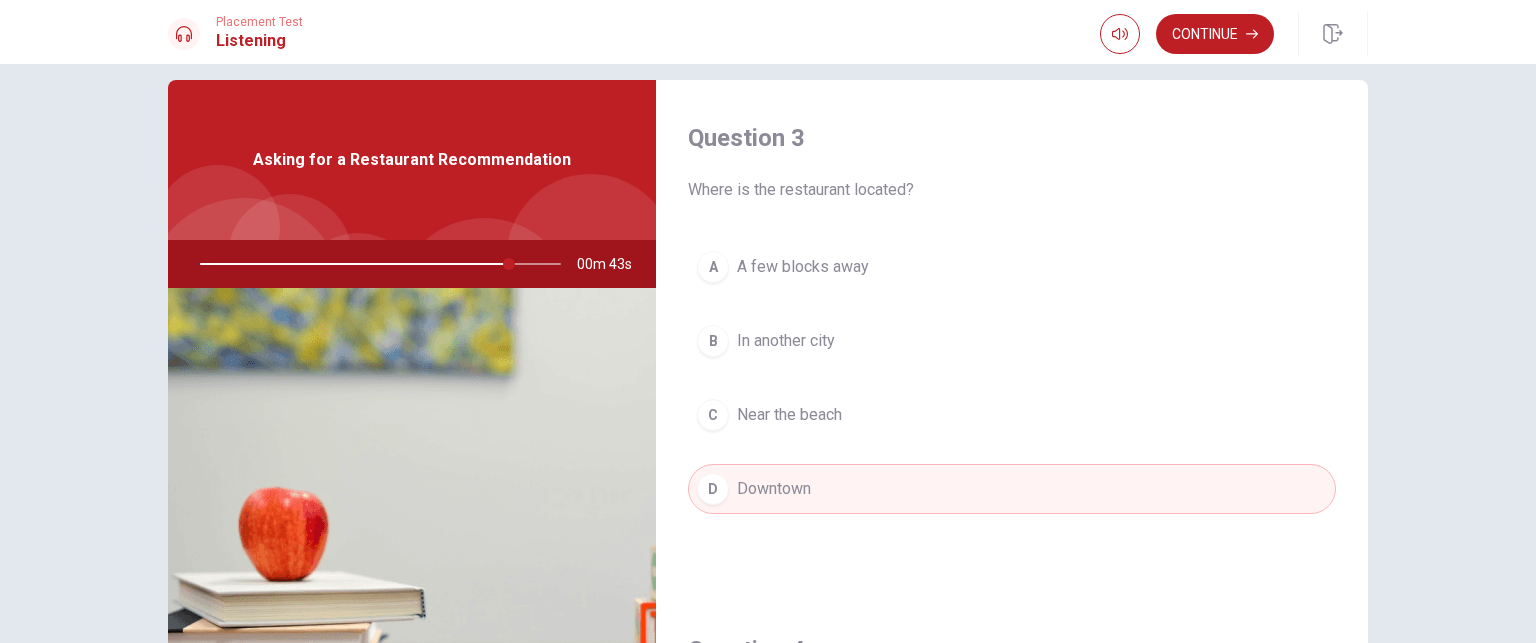 scroll, scrollTop: 0, scrollLeft: 0, axis: both 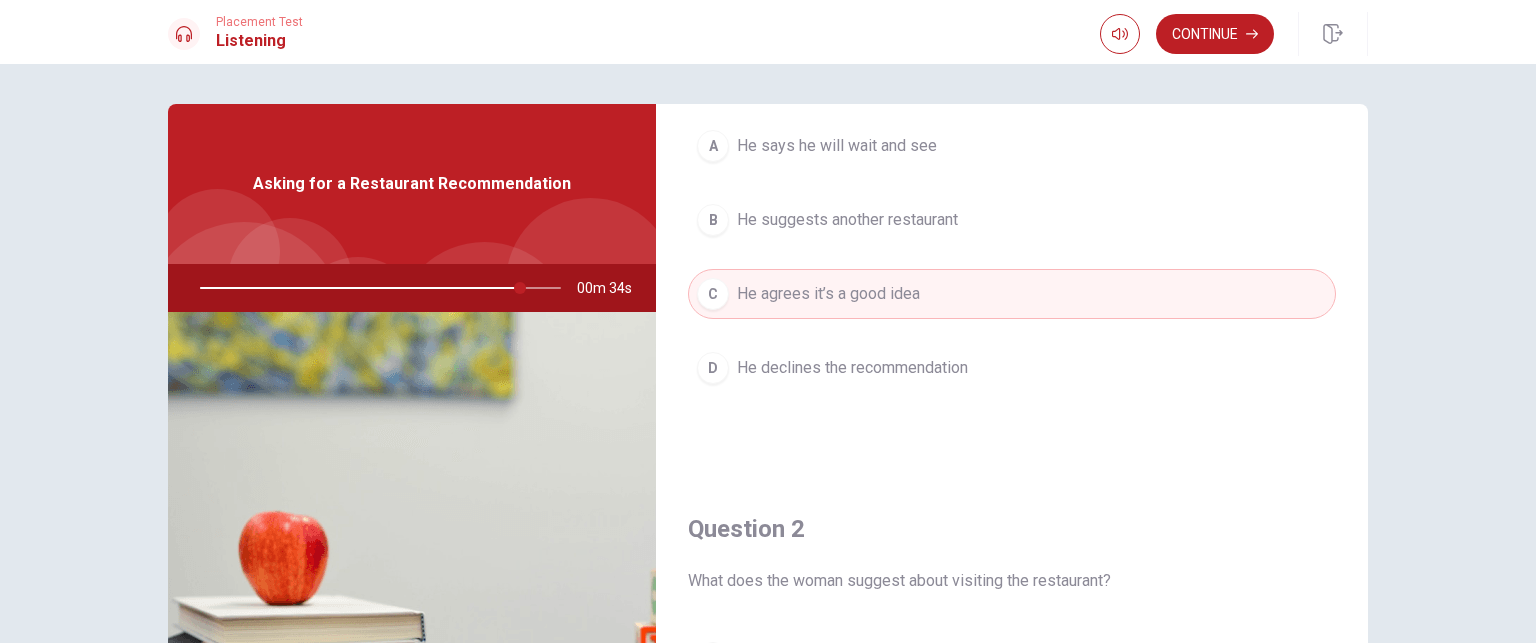 drag, startPoint x: 1363, startPoint y: 167, endPoint x: 1356, endPoint y: 191, distance: 25 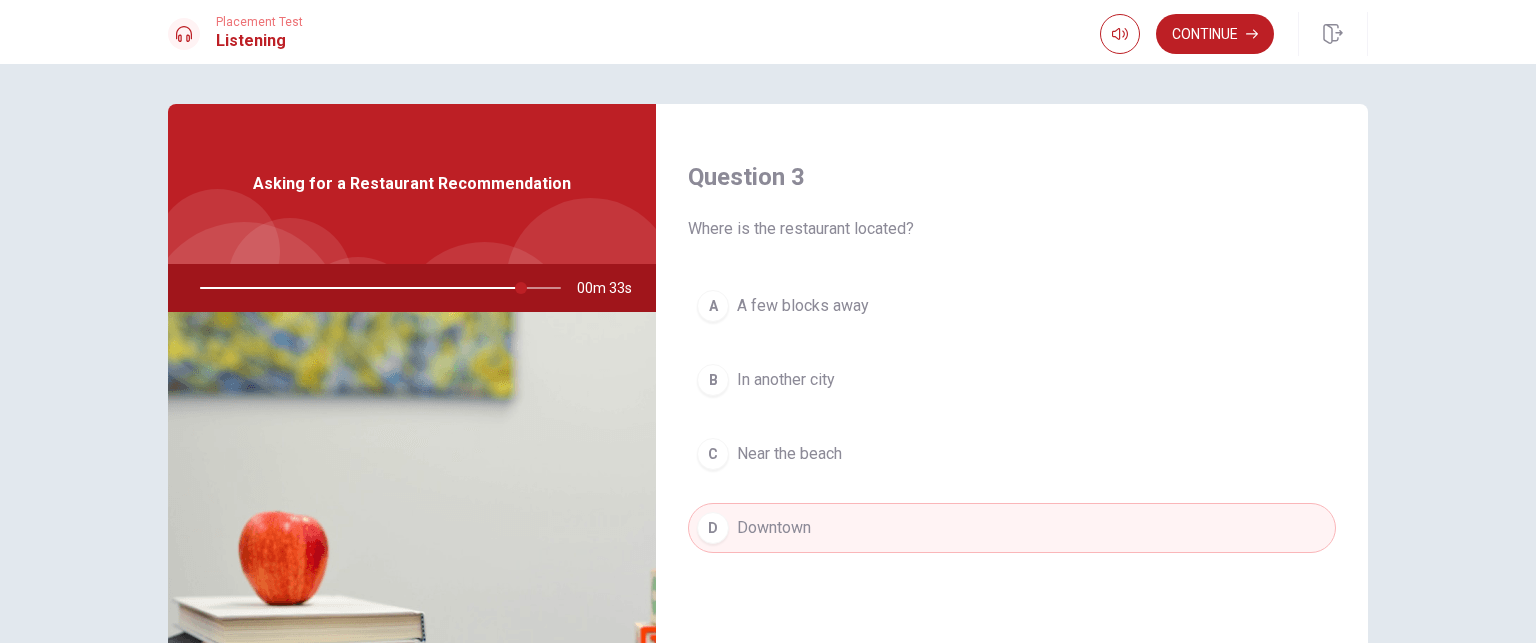 scroll, scrollTop: 1138, scrollLeft: 0, axis: vertical 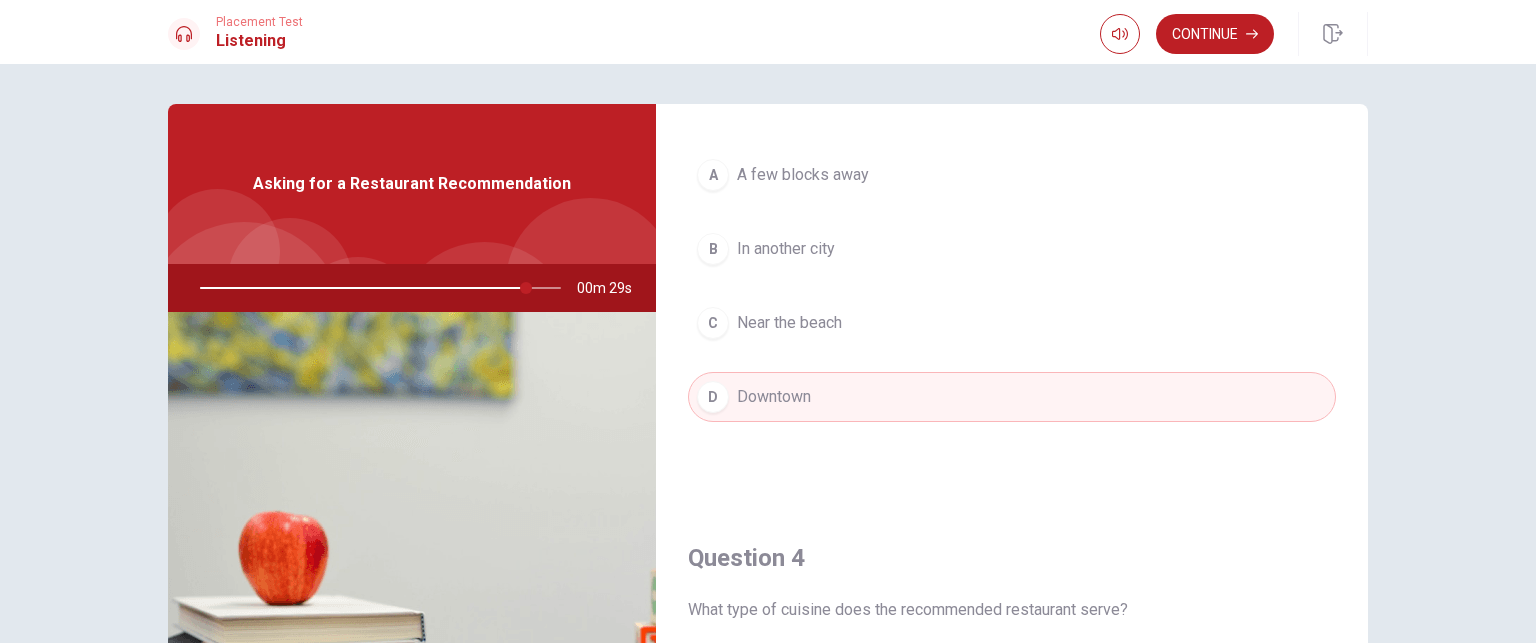 click on "A A few blocks away B In another city C Near the beach D Downtown" at bounding box center [1012, 306] 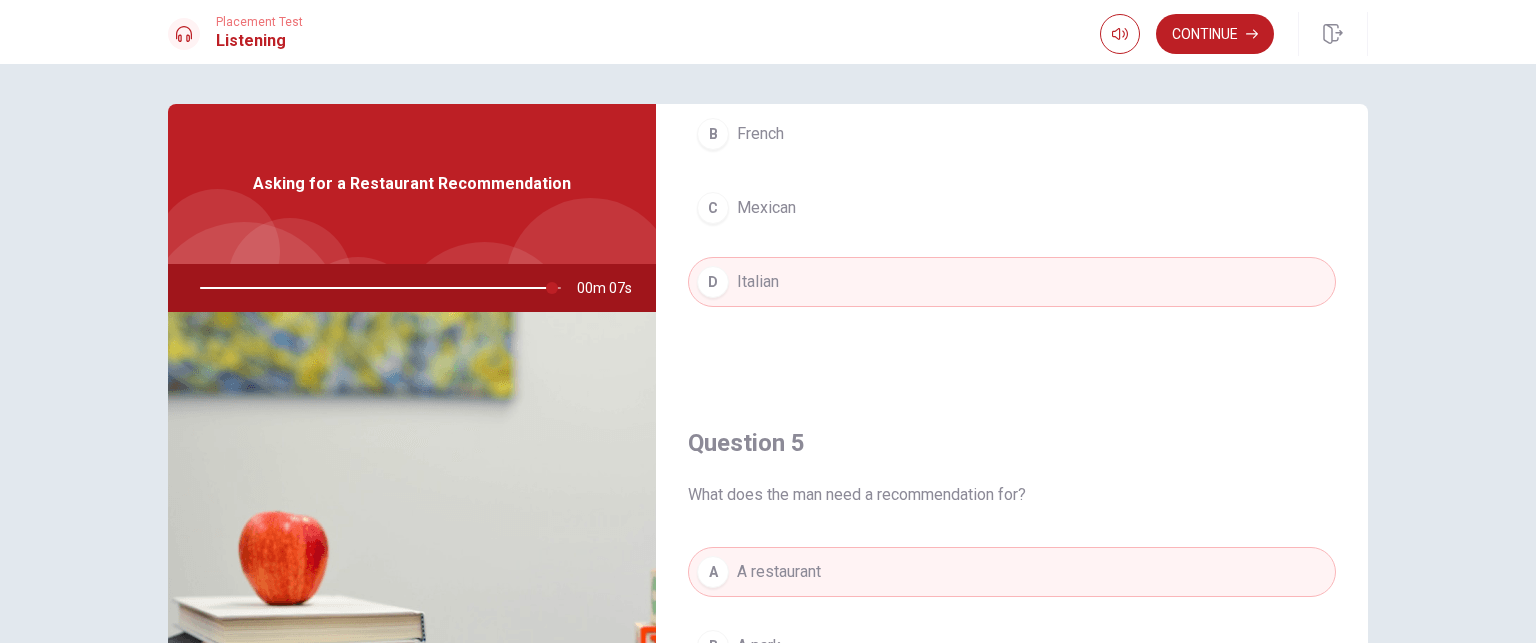 scroll, scrollTop: 1824, scrollLeft: 0, axis: vertical 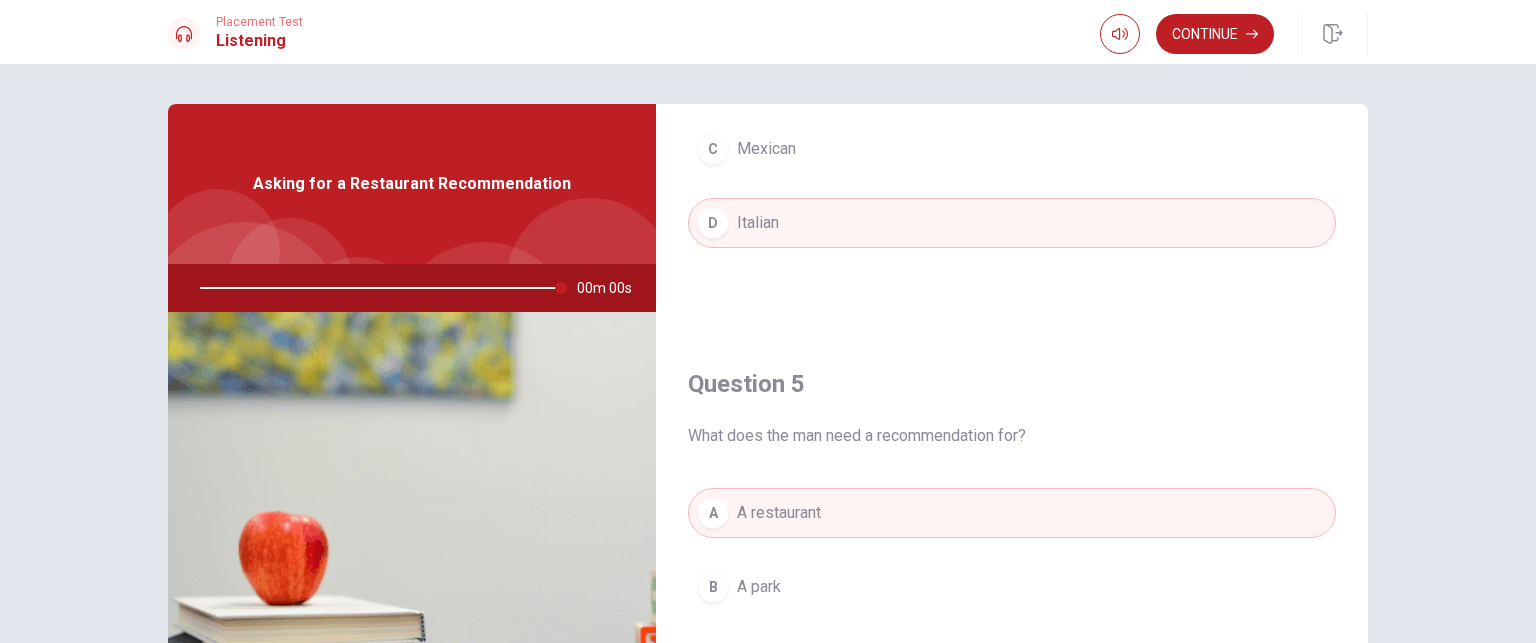 type on "0" 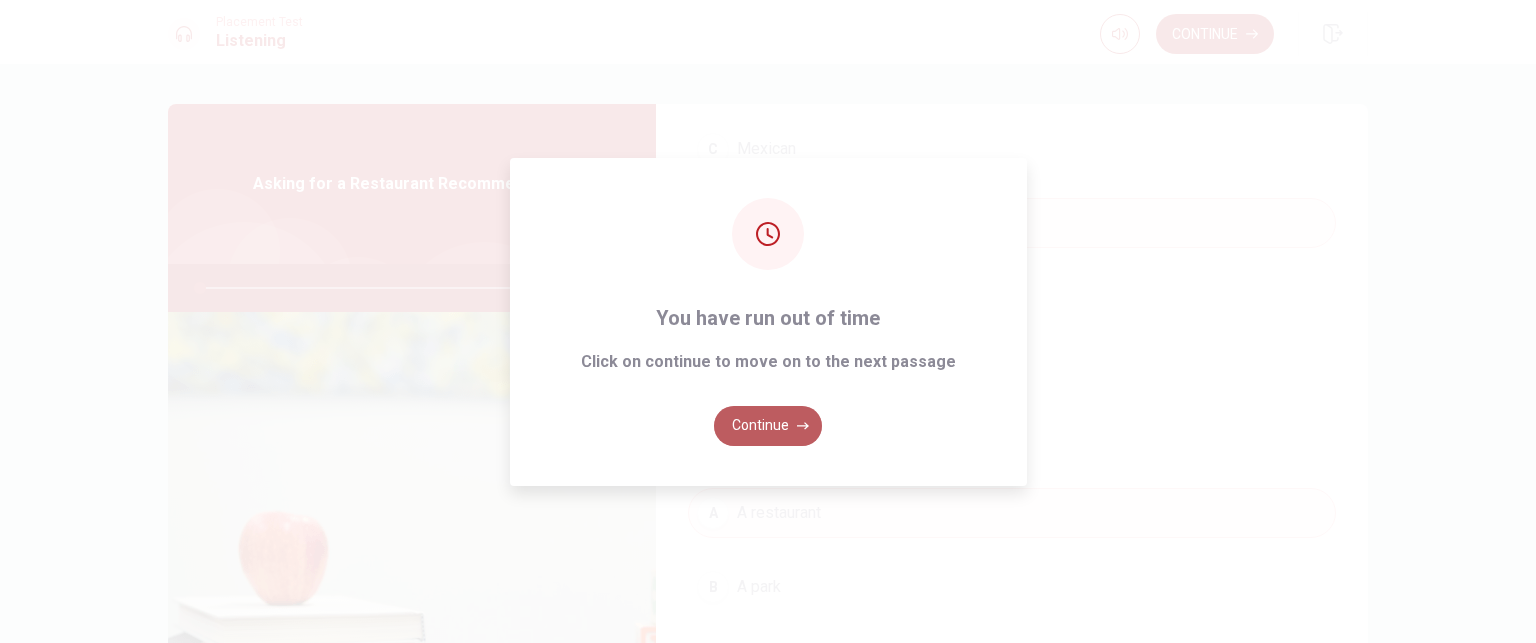 click on "Continue" at bounding box center (768, 426) 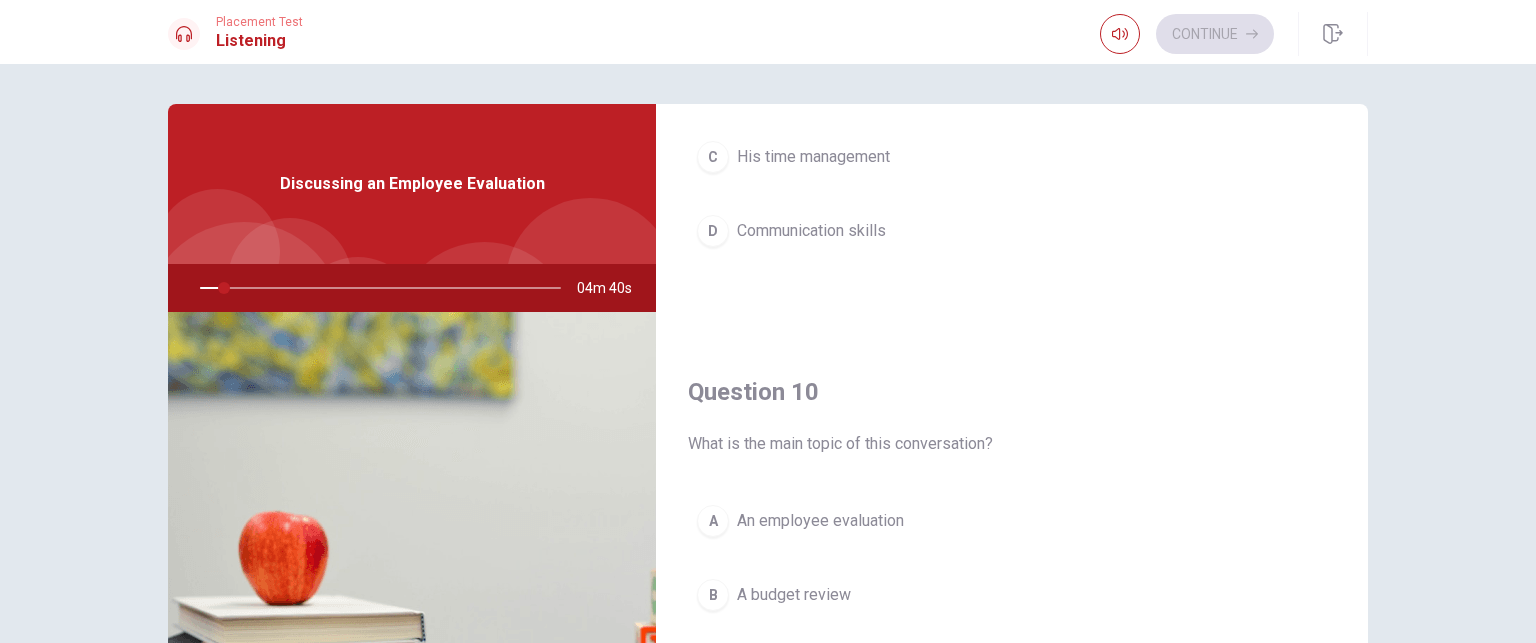 scroll, scrollTop: 1856, scrollLeft: 0, axis: vertical 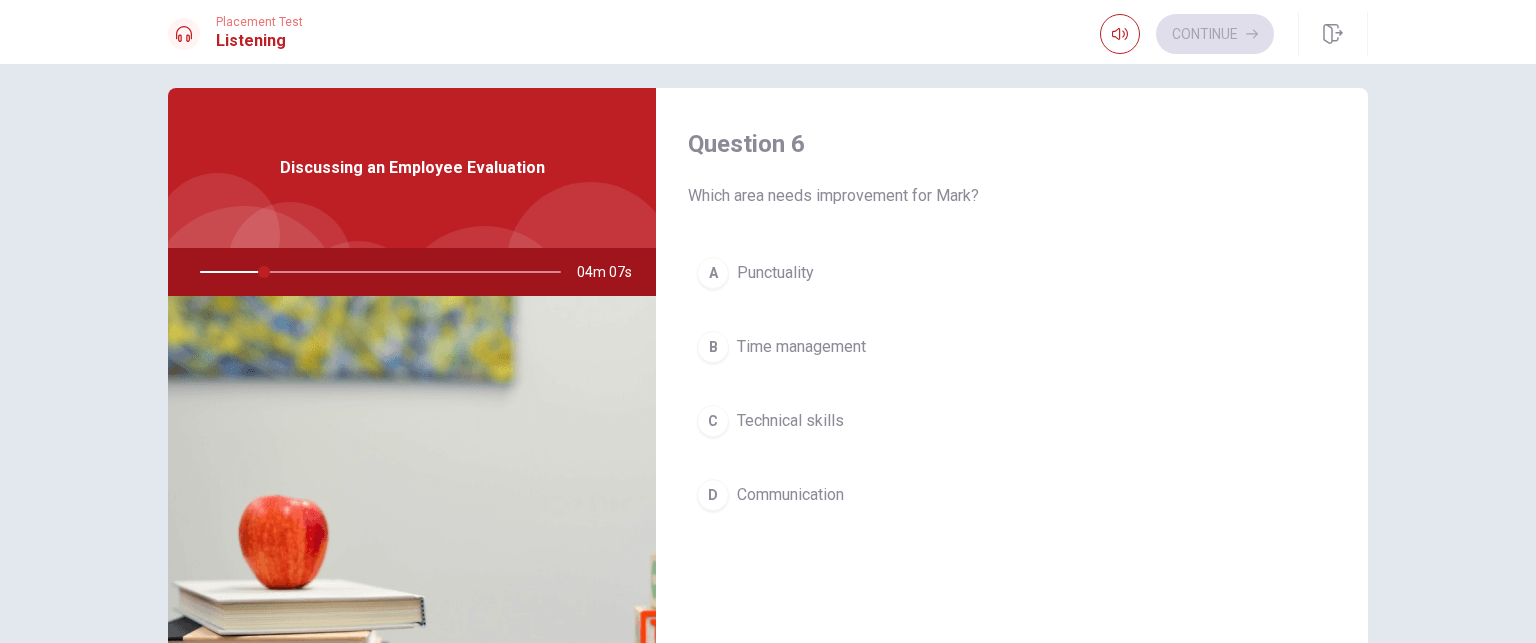 drag, startPoint x: 1362, startPoint y: 226, endPoint x: 1357, endPoint y: 314, distance: 88.14193 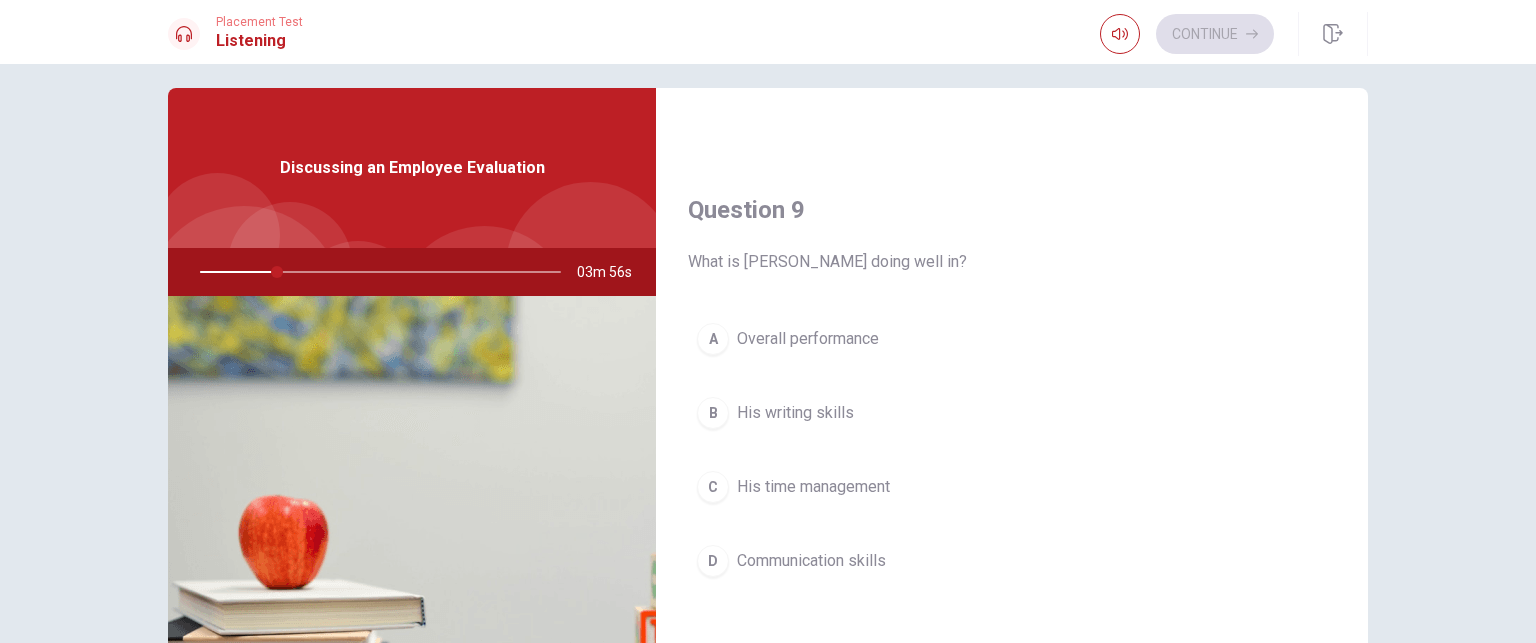 scroll, scrollTop: 1622, scrollLeft: 0, axis: vertical 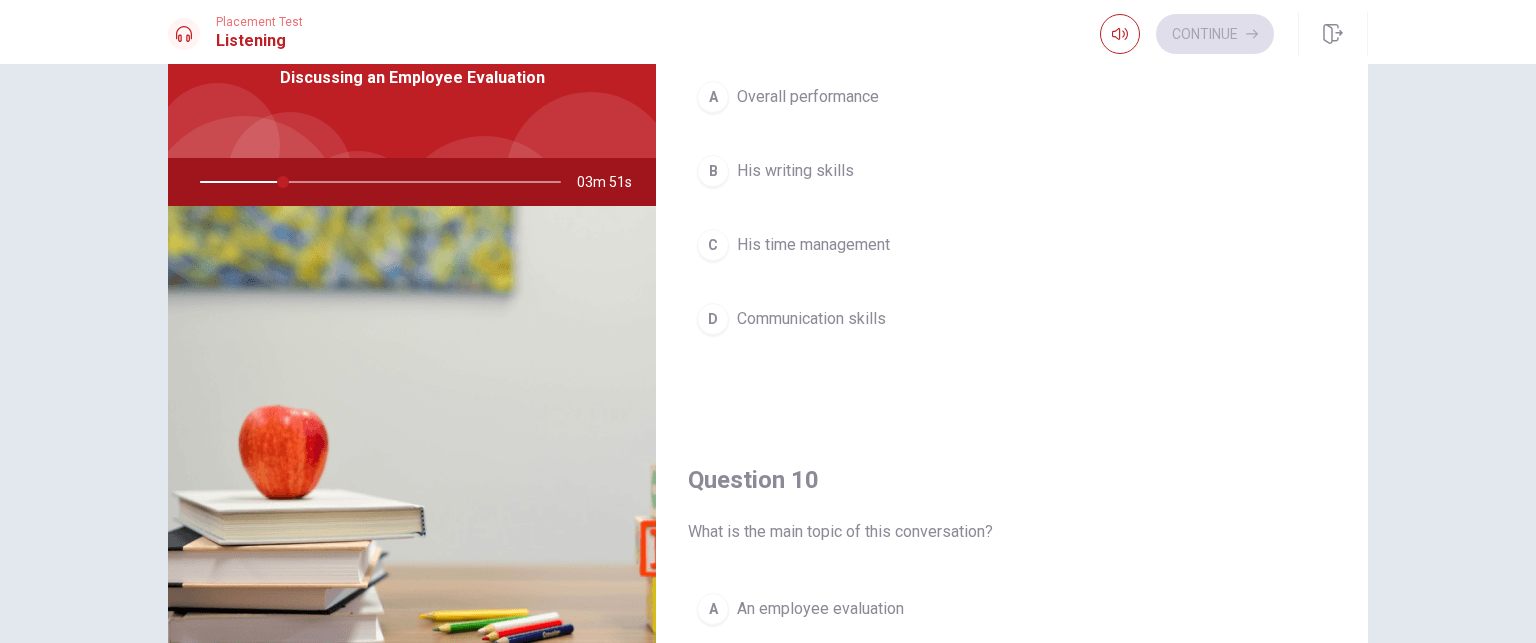 click on "Question 6 Which area needs improvement for Mark? A Punctuality B Time management C Technical skills D Communication Question 7 What does the man suggest to help [PERSON_NAME]? A Giving him a raise B Using time-tracking tools C Hiring an assistant D Sending him for training Question 8 When will the woman discuss these suggestions with [PERSON_NAME]? A After the next project B During the next meeting C [DATE] D Next month Question 9 What is [PERSON_NAME] doing well in? A Overall performance B His writing skills C His time management D Communication skills Question 10 What is the main topic of this conversation? A An employee evaluation B A budget review C A job interview D A project deadline Discussing an Employee Evaluation 03m 51s" at bounding box center [768, 345] 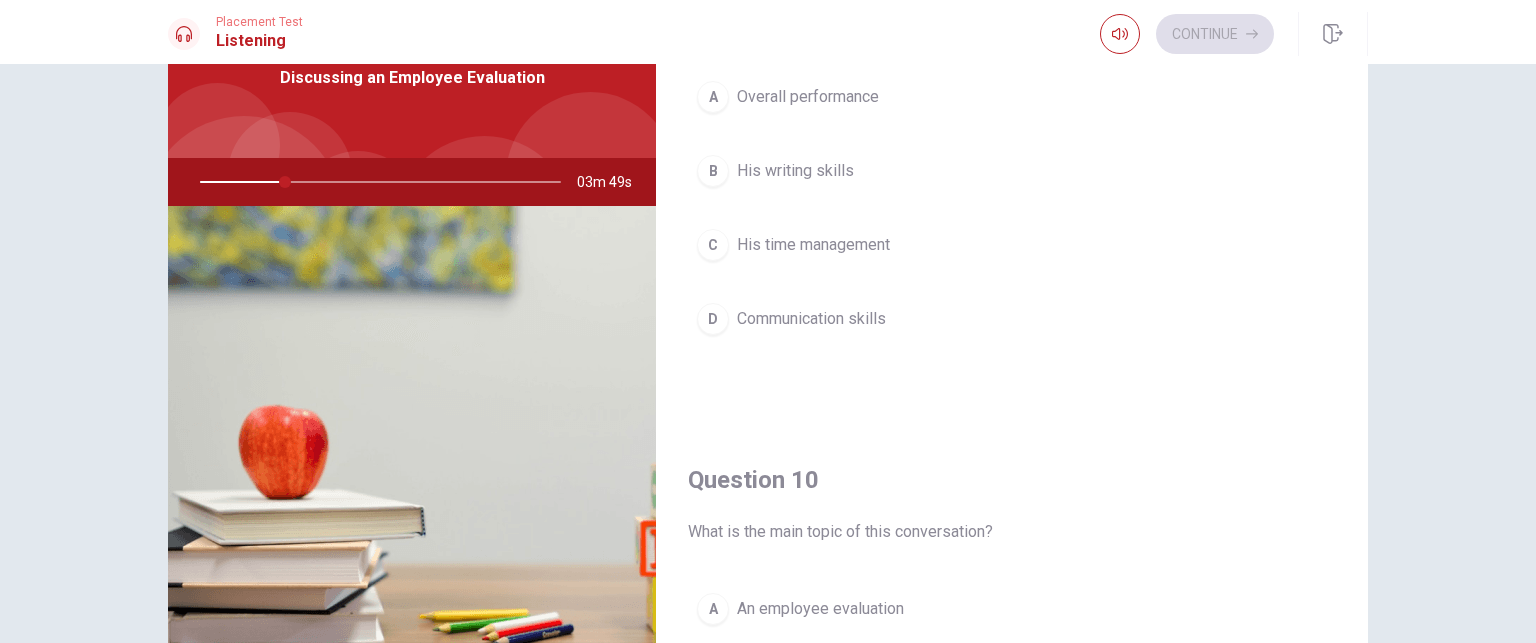click on "Question 6 Which area needs improvement for Mark? A Punctuality B Time management C Technical skills D Communication Question 7 What does the man suggest to help [PERSON_NAME]? A Giving him a raise B Using time-tracking tools C Hiring an assistant D Sending him for training Question 8 When will the woman discuss these suggestions with [PERSON_NAME]? A After the next project B During the next meeting C [DATE] D Next month Question 9 What is [PERSON_NAME] doing well in? A Overall performance B His writing skills C His time management D Communication skills Question 10 What is the main topic of this conversation? A An employee evaluation B A budget review C A job interview D A project deadline Discussing an Employee Evaluation 03m 49s" at bounding box center [768, 345] 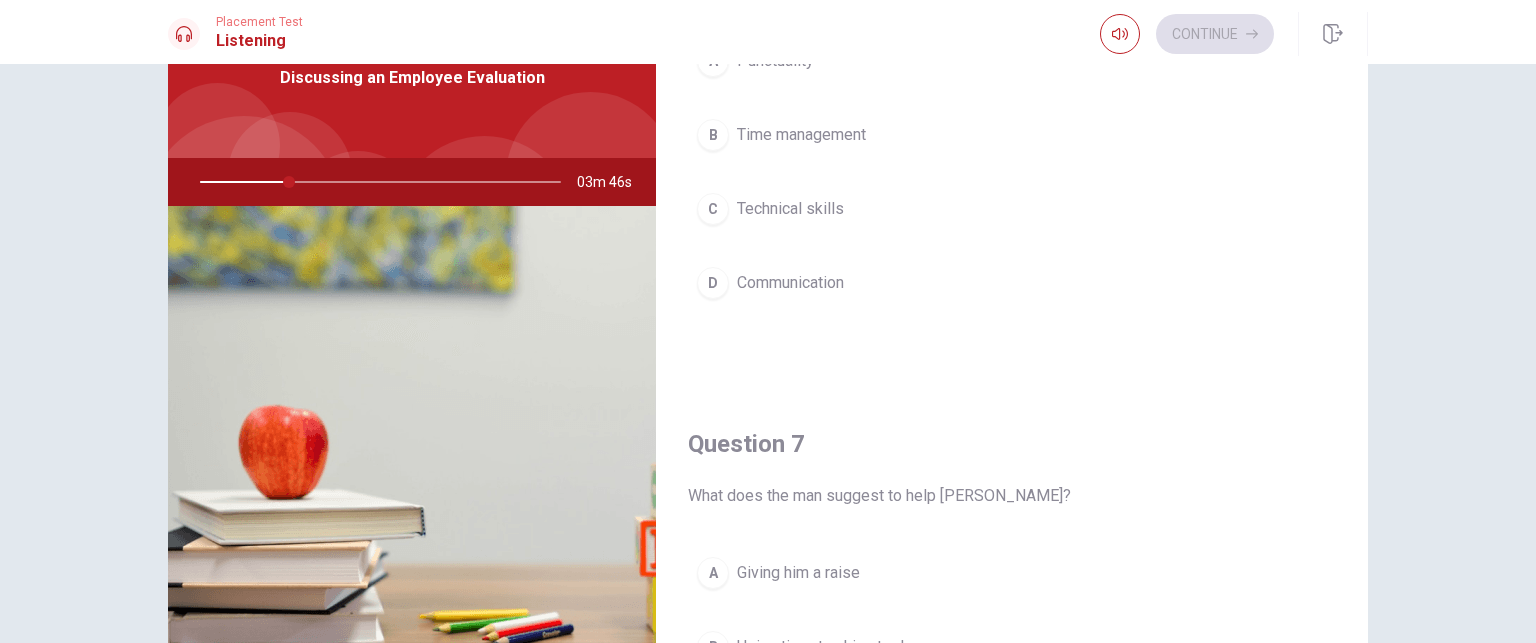 scroll, scrollTop: 0, scrollLeft: 0, axis: both 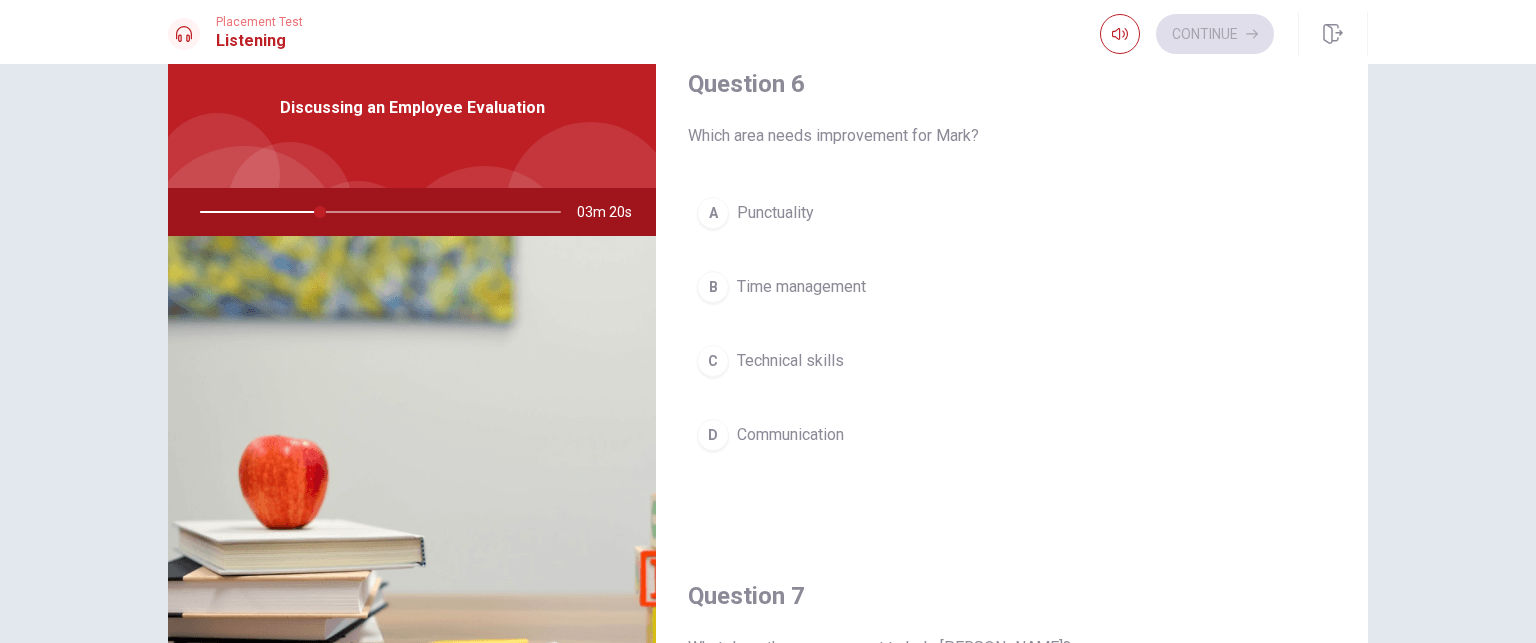 click on "Time management" at bounding box center [801, 287] 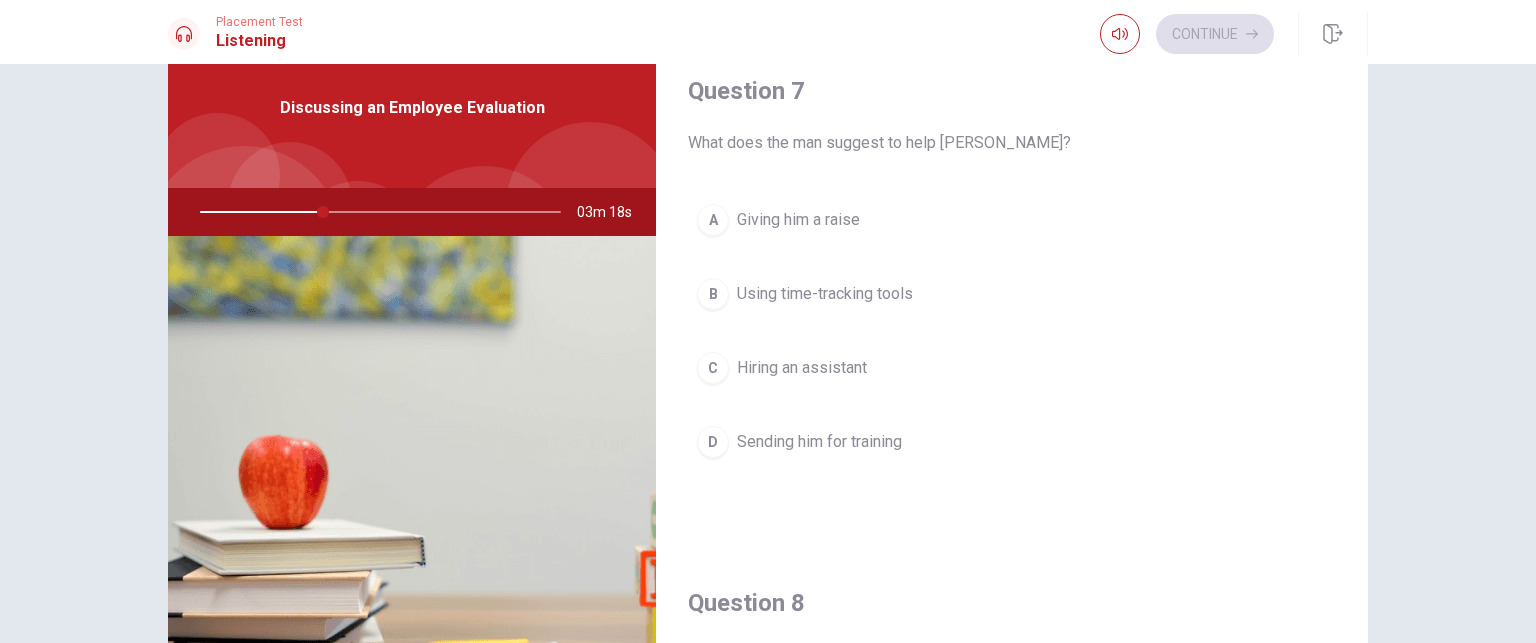 scroll, scrollTop: 501, scrollLeft: 0, axis: vertical 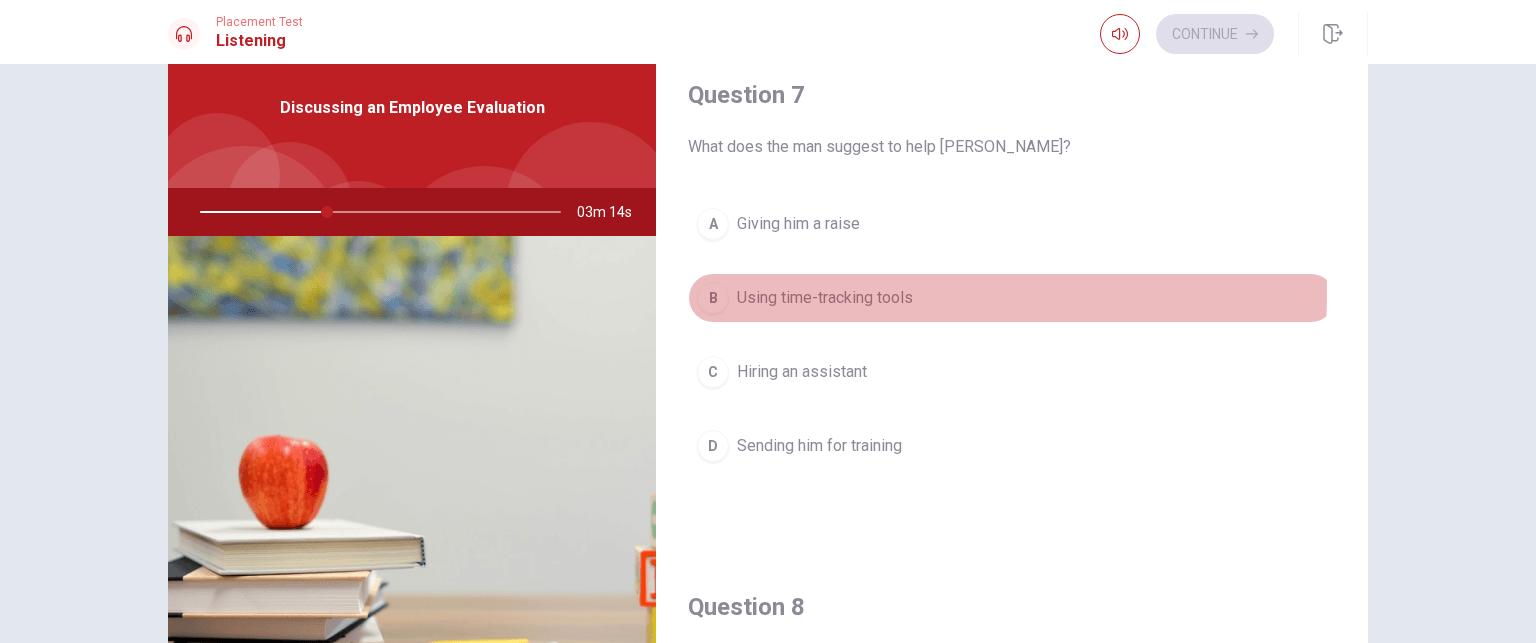 click on "Using time-tracking tools" at bounding box center (825, 298) 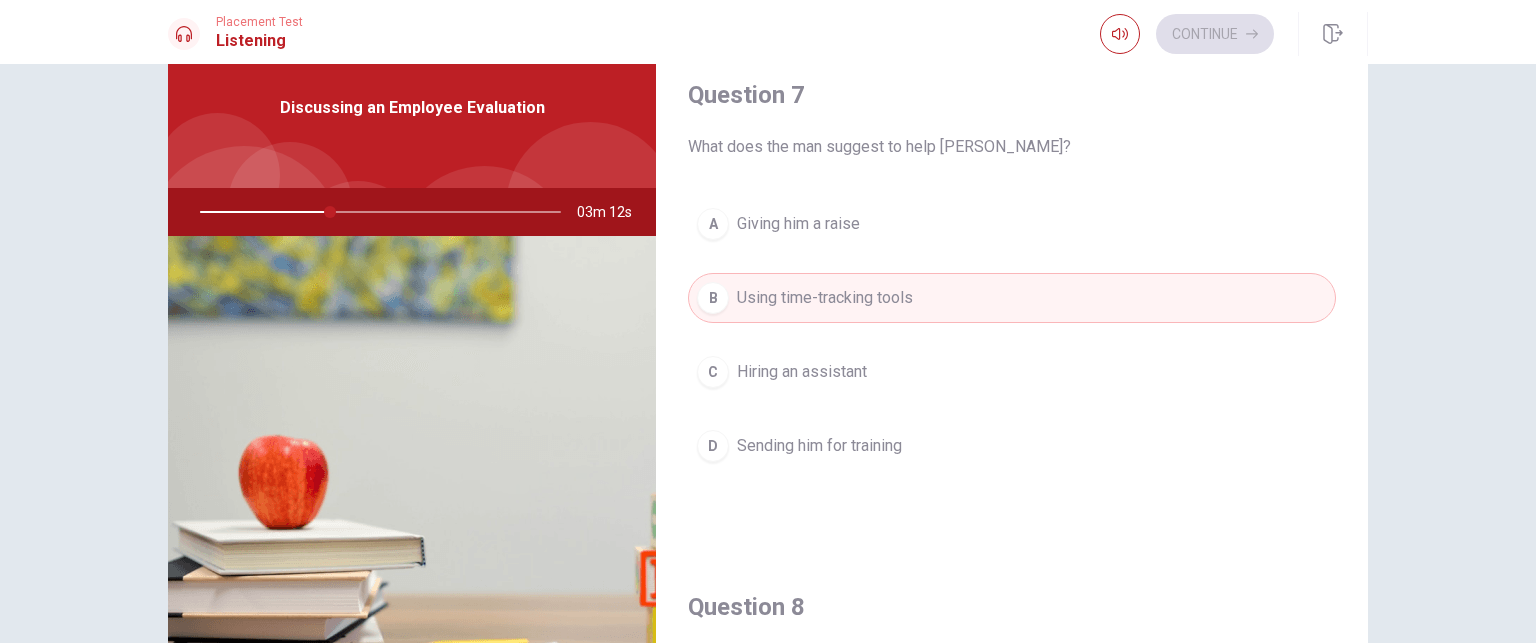 click on "Question 6 Which area needs improvement for Mark? A Punctuality B Time management C Technical skills D Communication Question 7 What does the man suggest to help [PERSON_NAME]? A Giving him a raise B Using time-tracking tools C Hiring an assistant D Sending him for training Question 8 When will the woman discuss these suggestions with [PERSON_NAME]? A After the next project B During the next meeting C [DATE] D Next month Question 9 What is [PERSON_NAME] doing well in? A Overall performance B His writing skills C His time management D Communication skills Question 10 What is the main topic of this conversation? A An employee evaluation B A budget review C A job interview D A project deadline" at bounding box center [1012, 375] 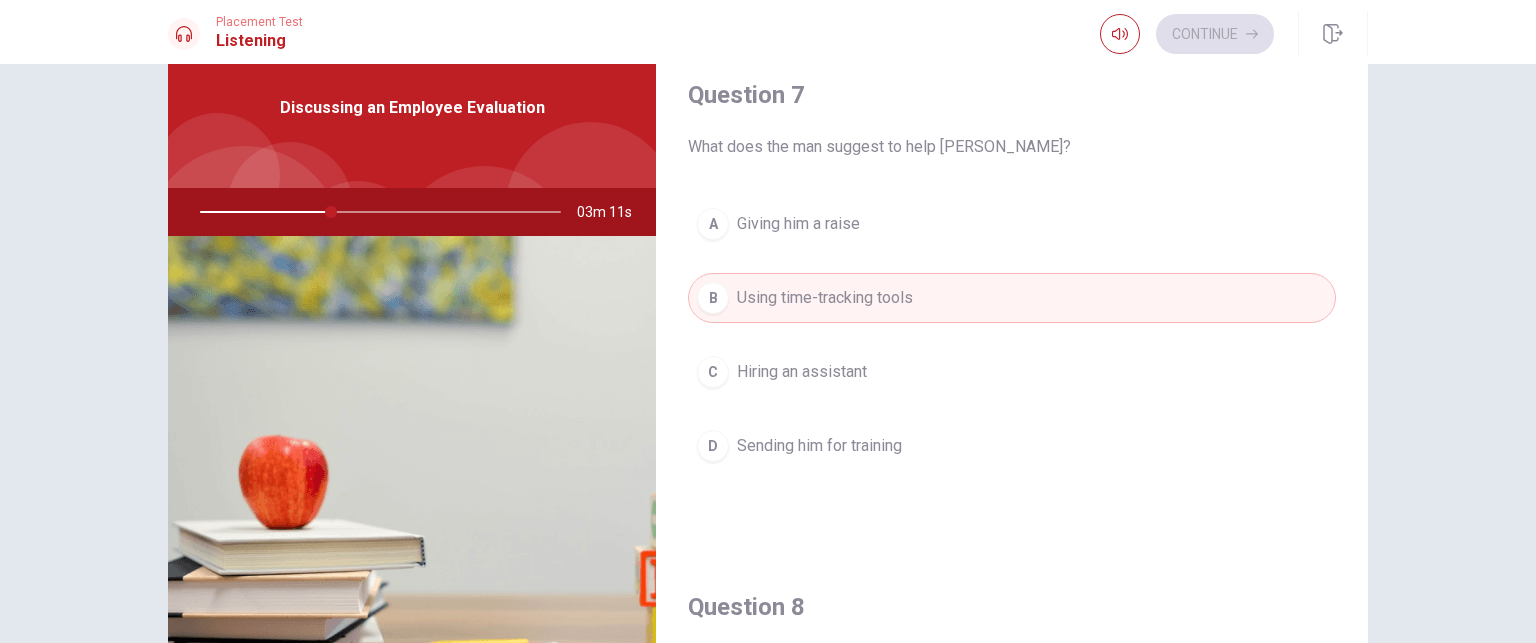 click on "Question 6 Which area needs improvement for Mark? A Punctuality B Time management C Technical skills D Communication Question 7 What does the man suggest to help [PERSON_NAME]? A Giving him a raise B Using time-tracking tools C Hiring an assistant D Sending him for training Question 8 When will the woman discuss these suggestions with [PERSON_NAME]? A After the next project B During the next meeting C [DATE] D Next month Question 9 What is [PERSON_NAME] doing well in? A Overall performance B His writing skills C His time management D Communication skills Question 10 What is the main topic of this conversation? A An employee evaluation B A budget review C A job interview D A project deadline" at bounding box center (1012, 375) 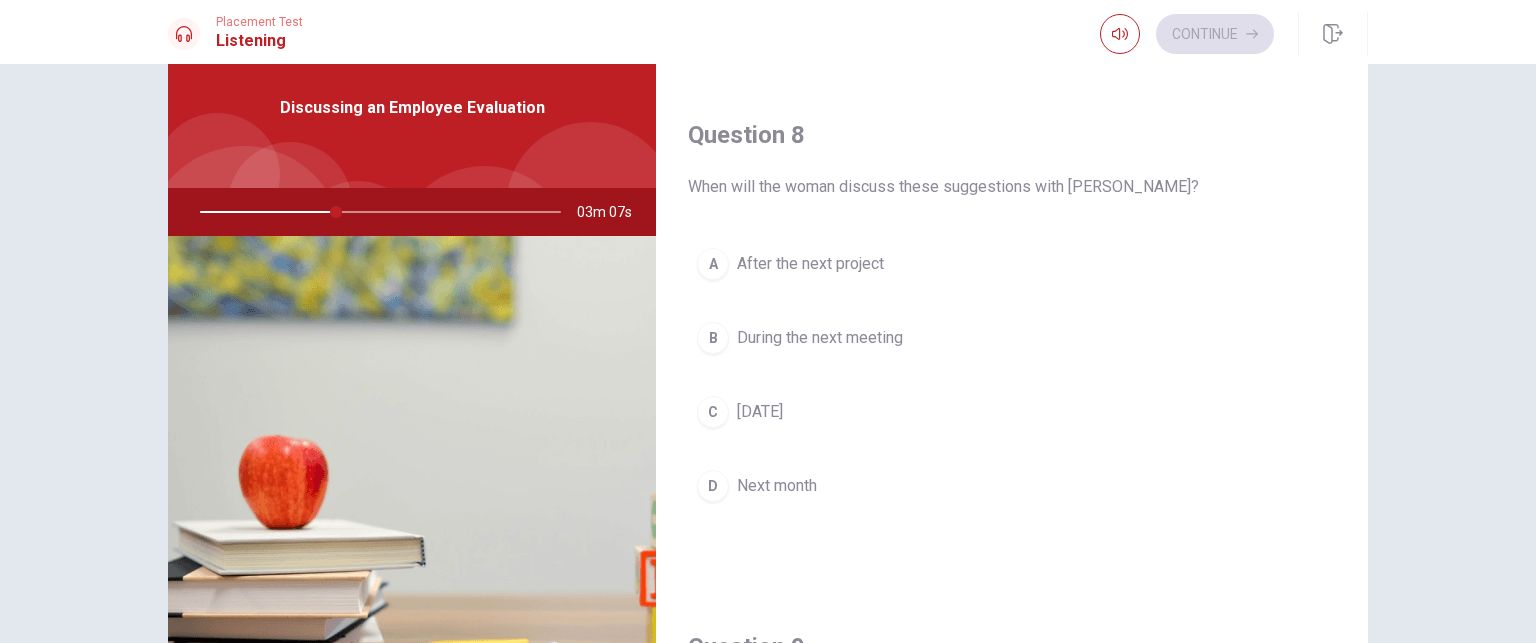 scroll, scrollTop: 977, scrollLeft: 0, axis: vertical 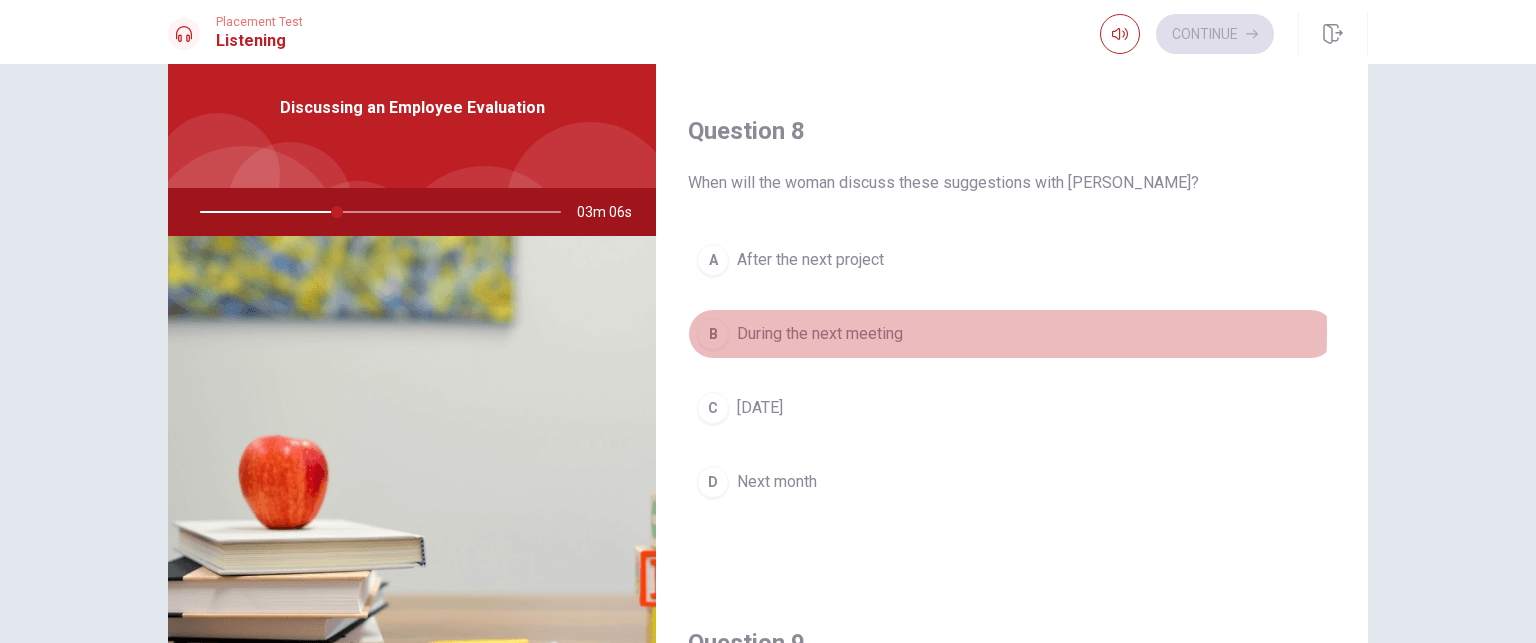 click on "During the next meeting" at bounding box center (820, 334) 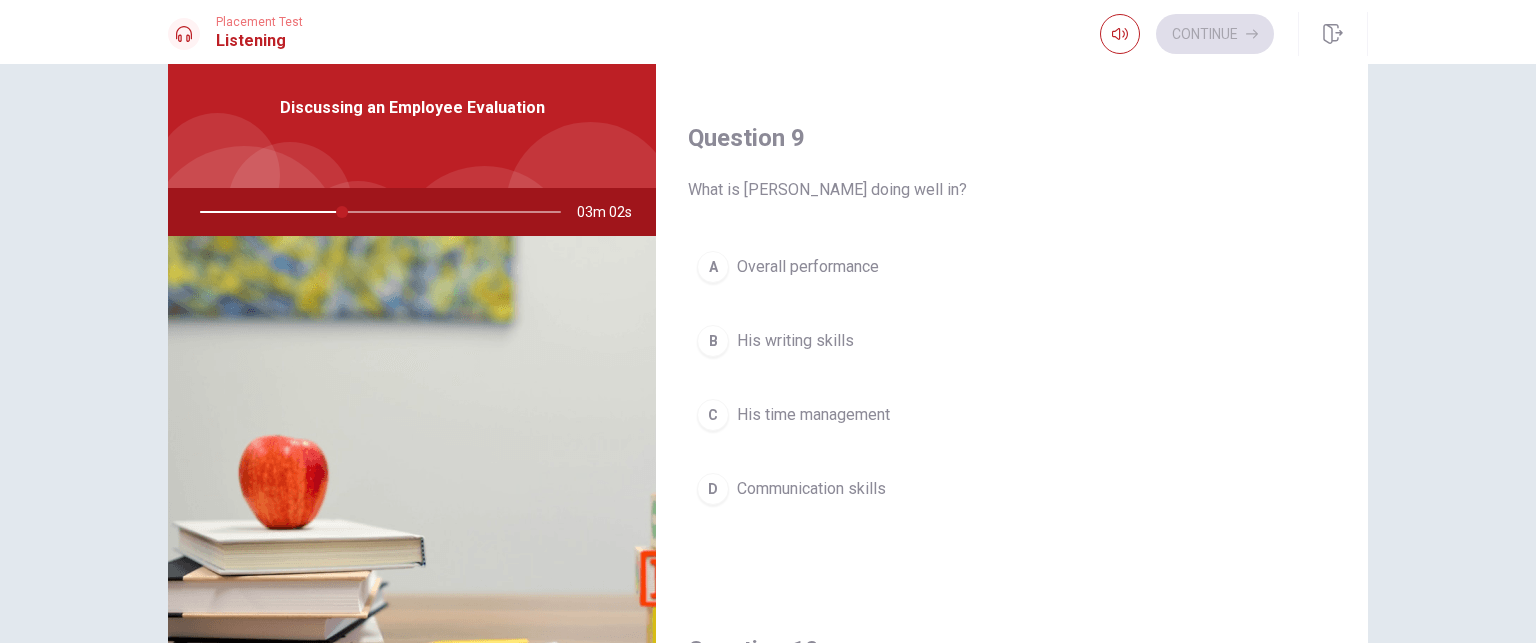 scroll, scrollTop: 1485, scrollLeft: 0, axis: vertical 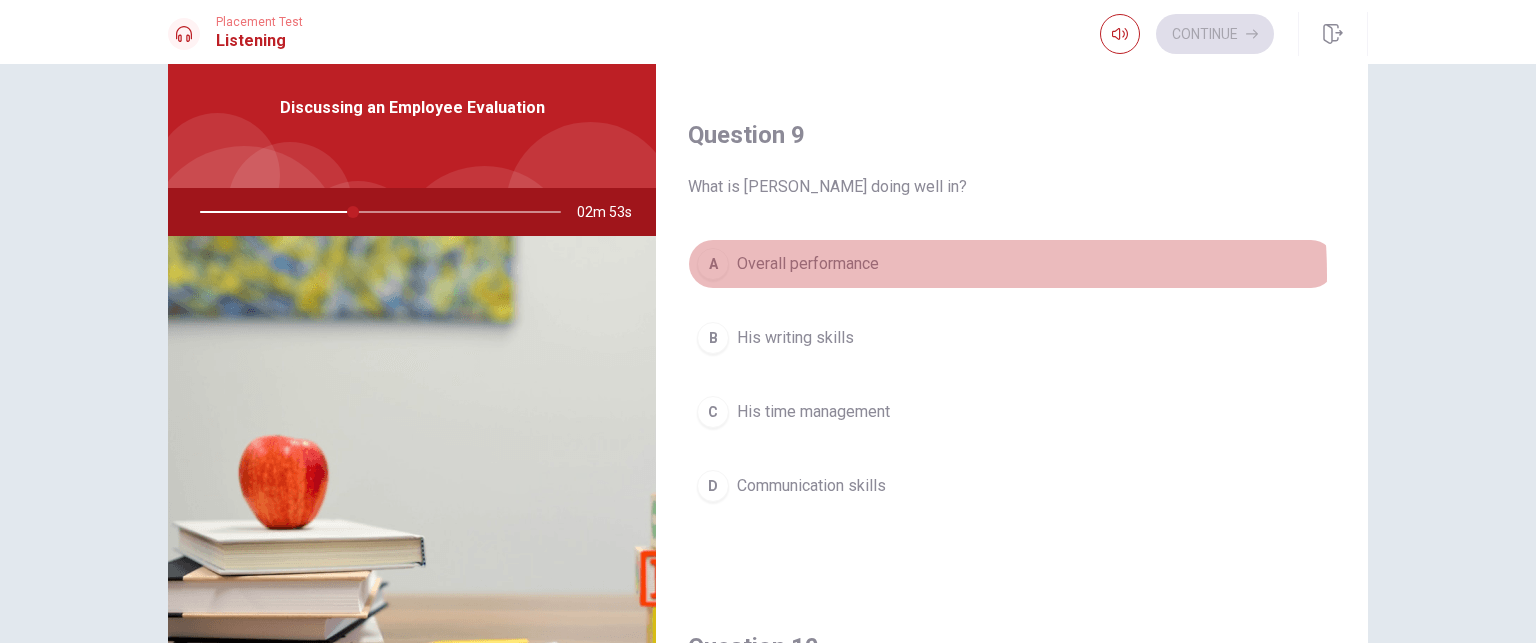 click on "Overall performance" at bounding box center [808, 264] 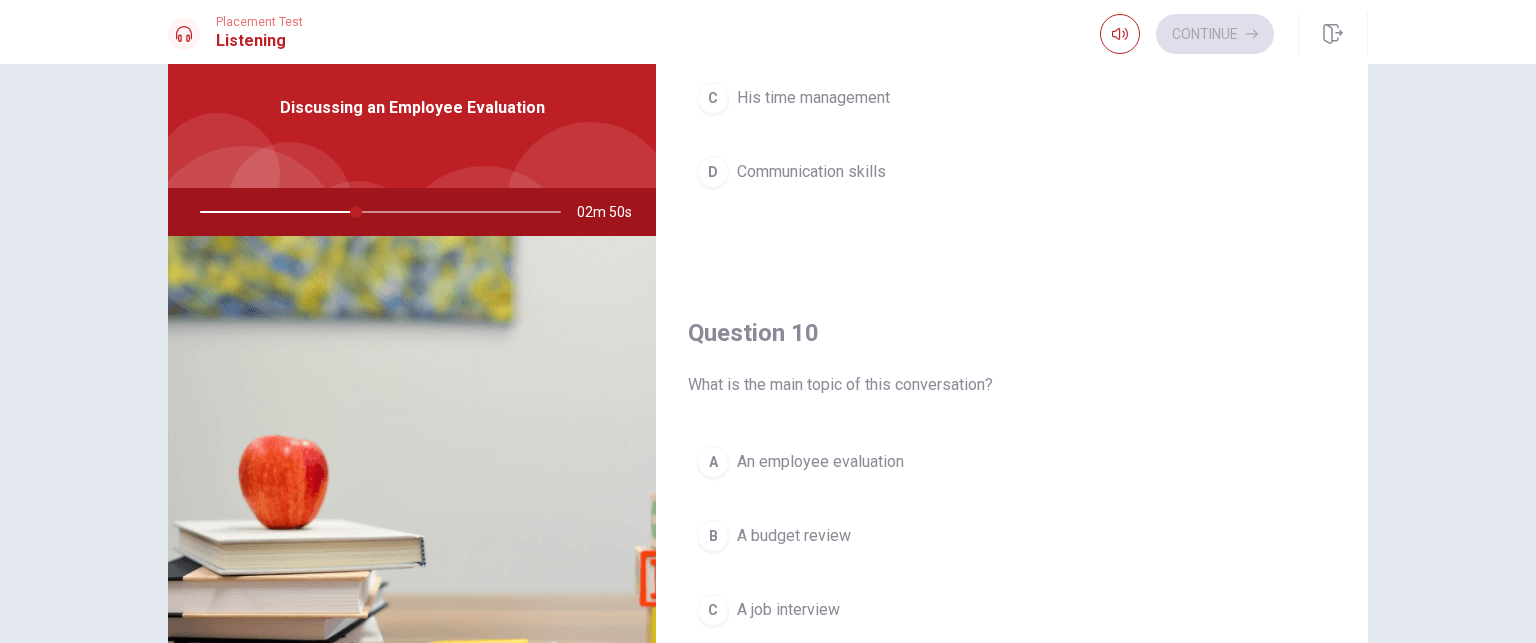 scroll, scrollTop: 1856, scrollLeft: 0, axis: vertical 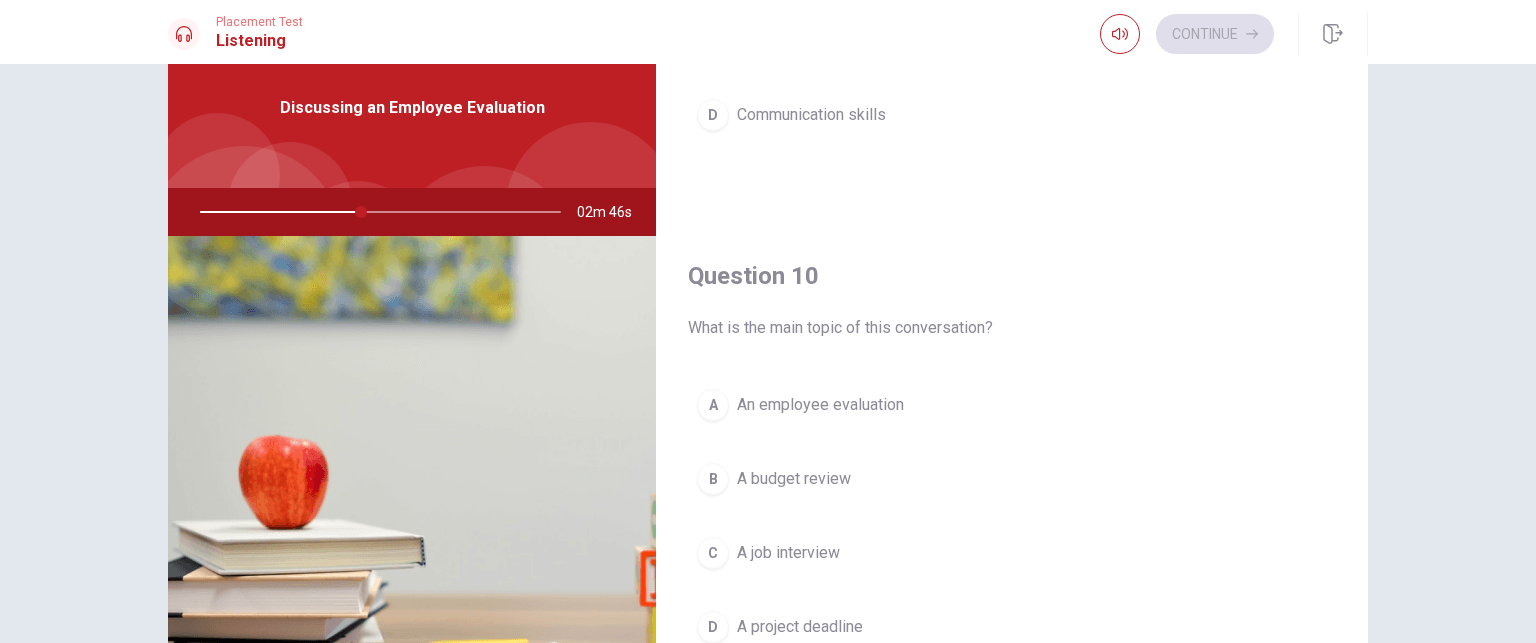drag, startPoint x: 1523, startPoint y: 270, endPoint x: 1535, endPoint y: 385, distance: 115.62439 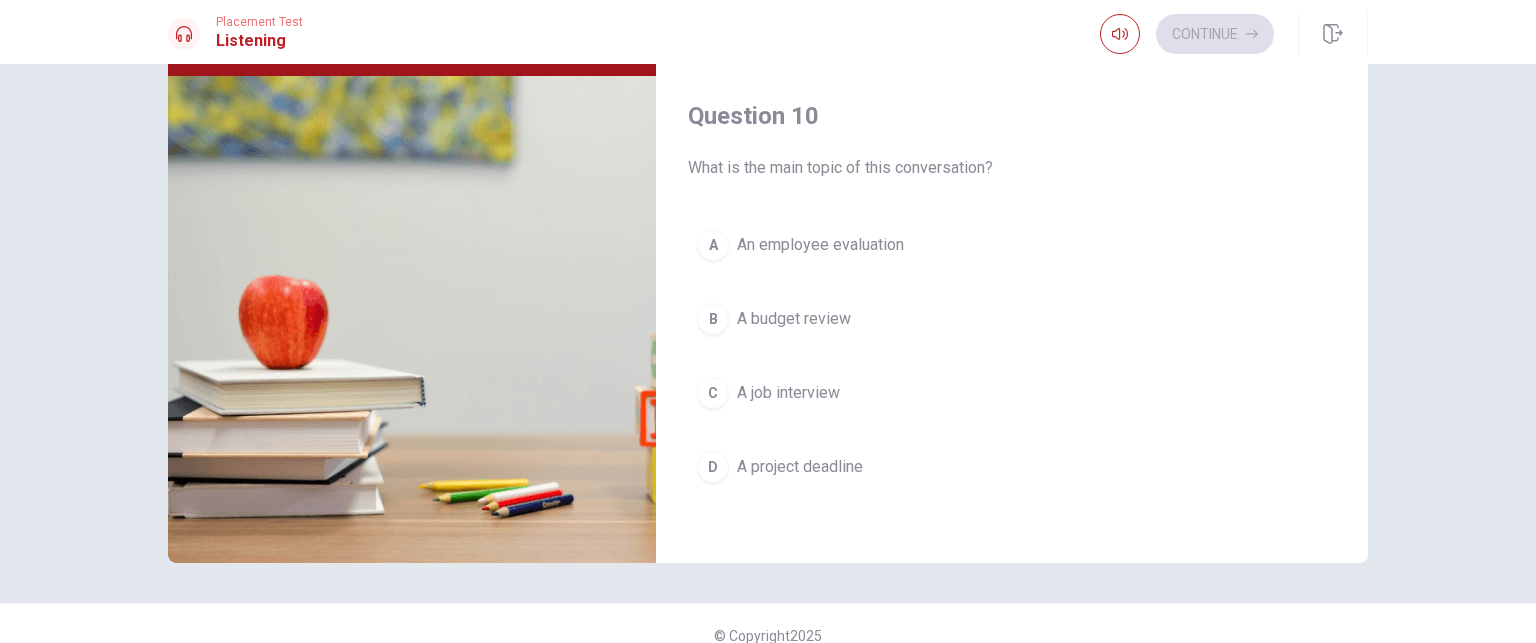 scroll, scrollTop: 260, scrollLeft: 0, axis: vertical 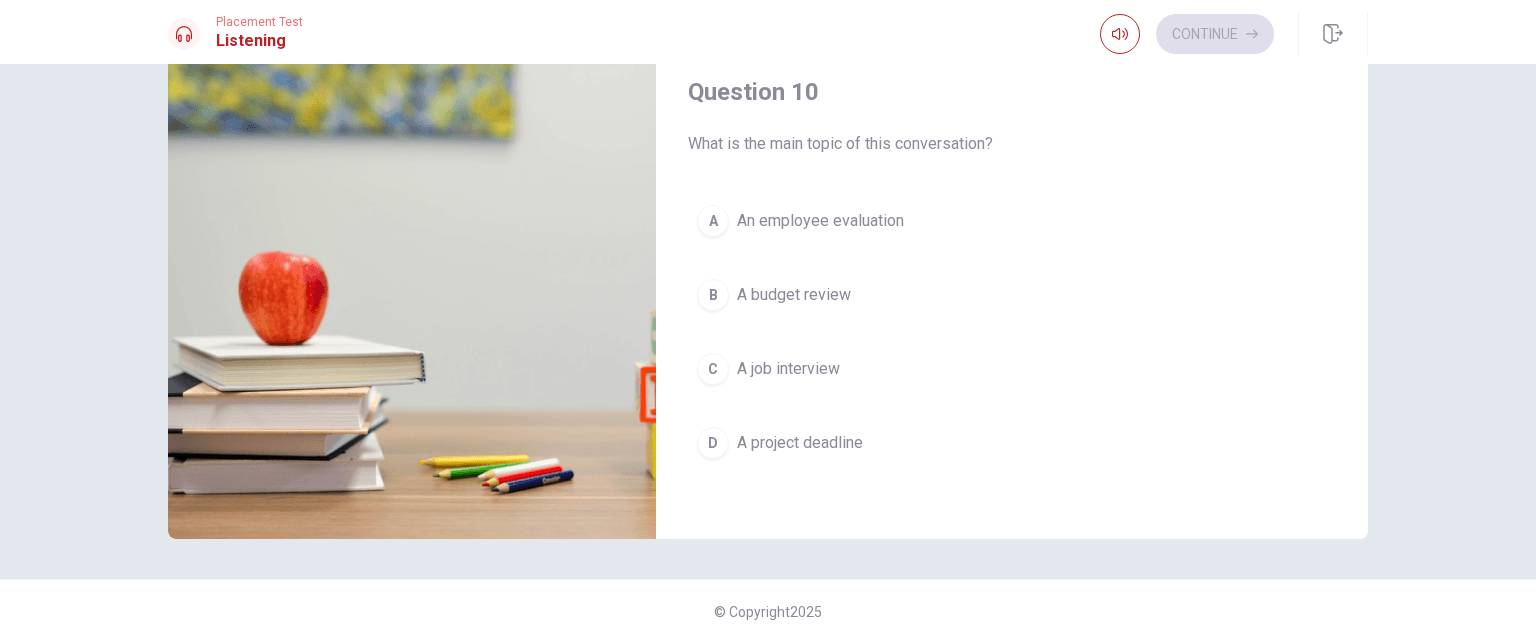 click on "A An employee evaluation B A budget review C A job interview D A project deadline" at bounding box center [1012, 352] 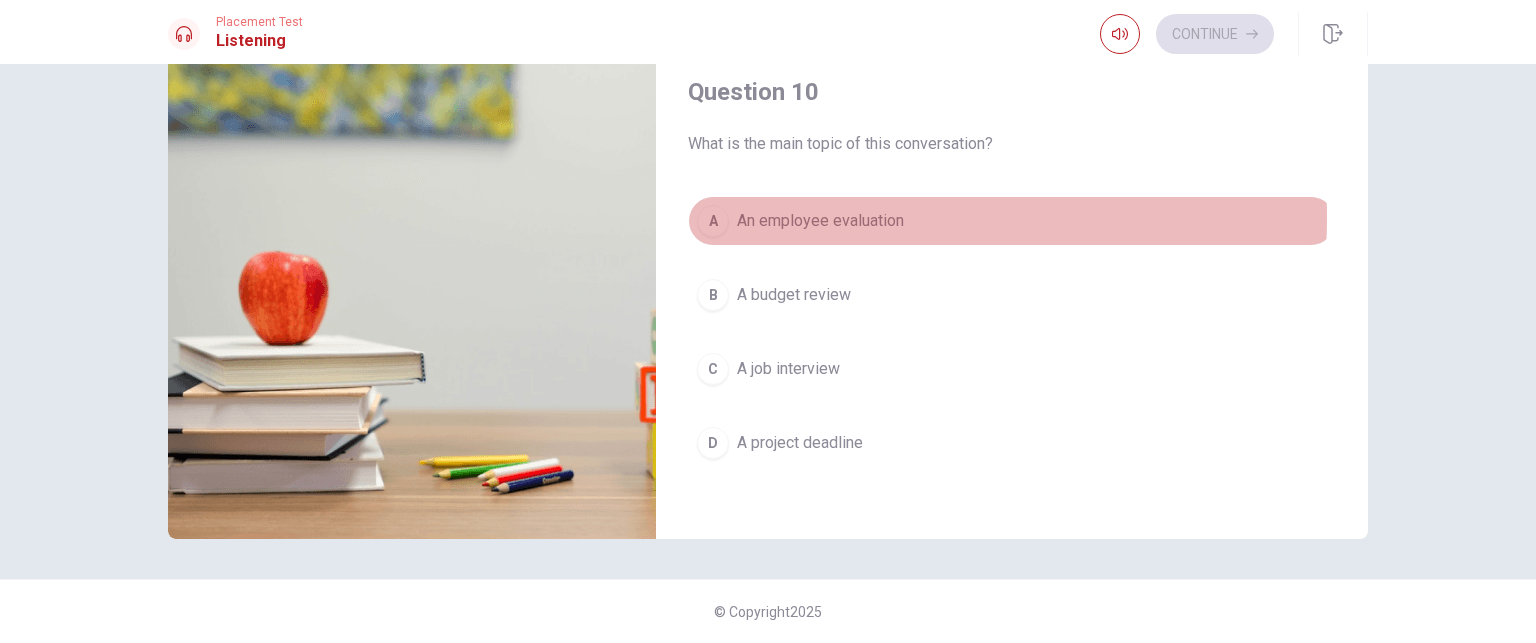 click on "An employee evaluation" at bounding box center (820, 221) 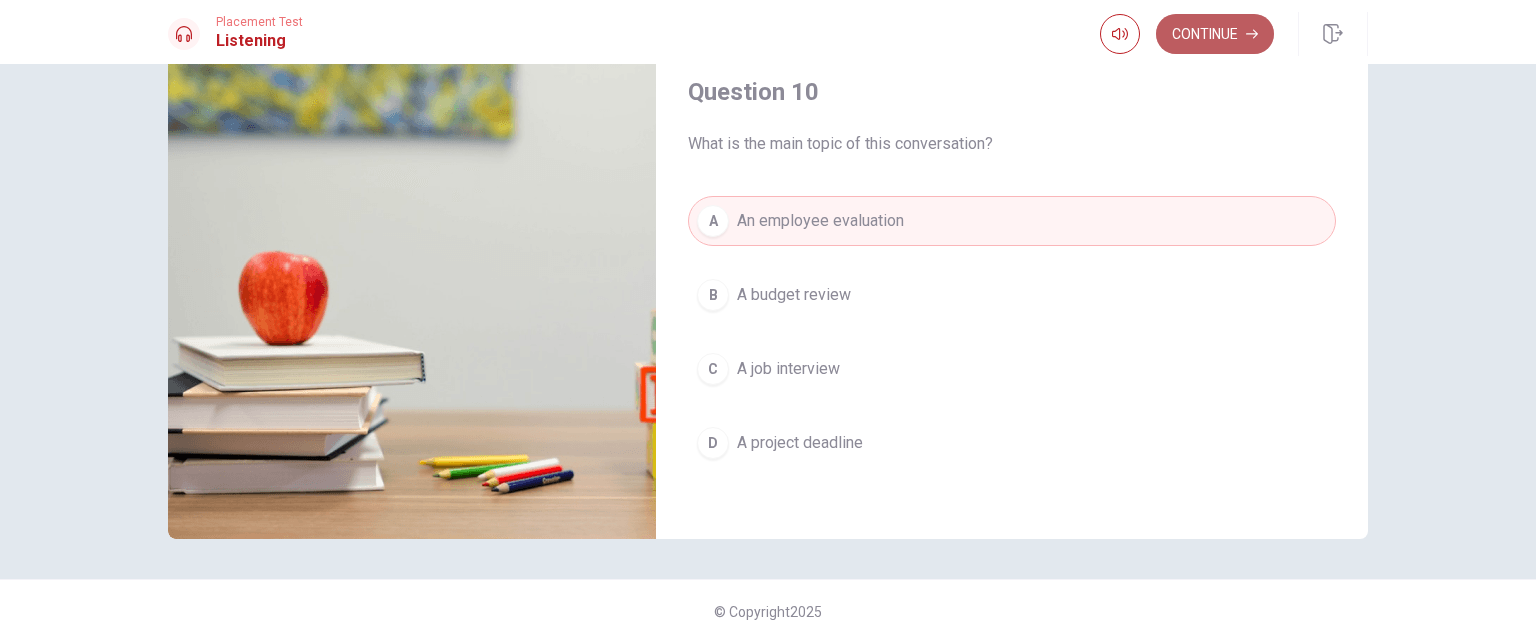 click on "Continue" at bounding box center (1215, 34) 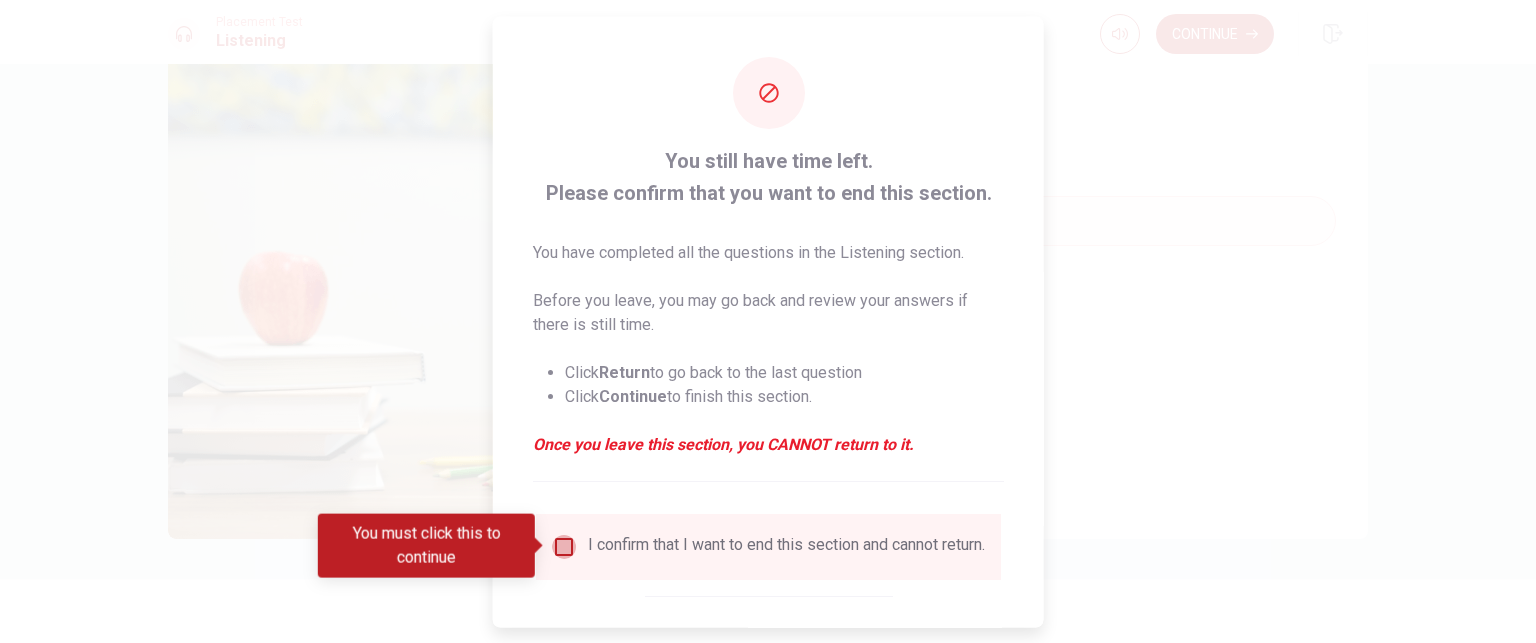 click at bounding box center (564, 546) 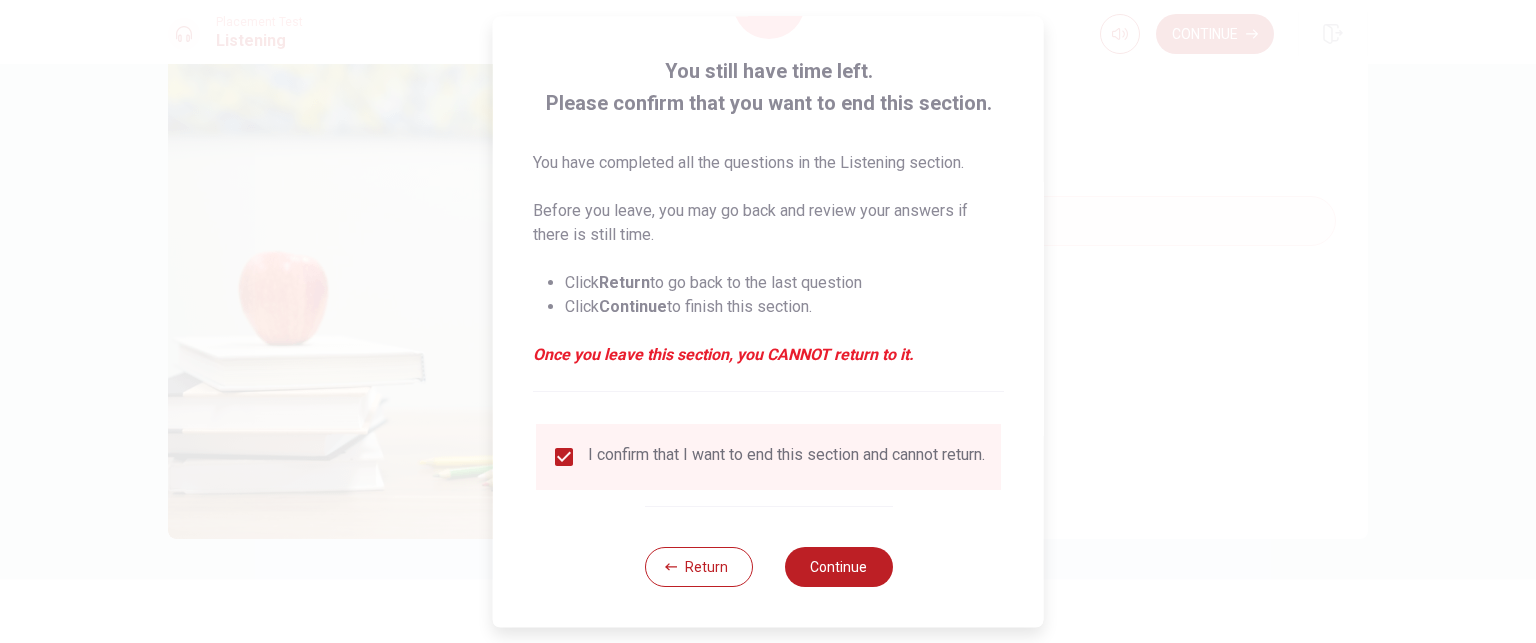 scroll, scrollTop: 92, scrollLeft: 0, axis: vertical 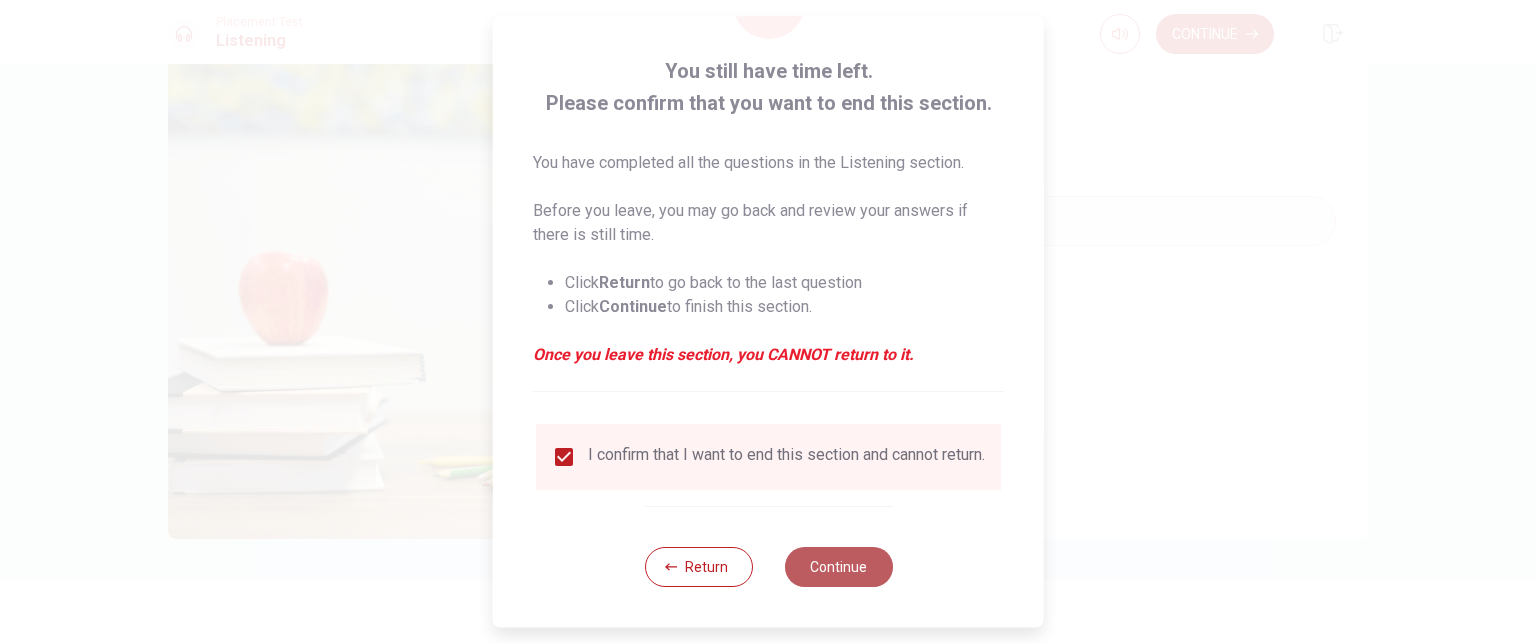 click on "Continue" at bounding box center [838, 567] 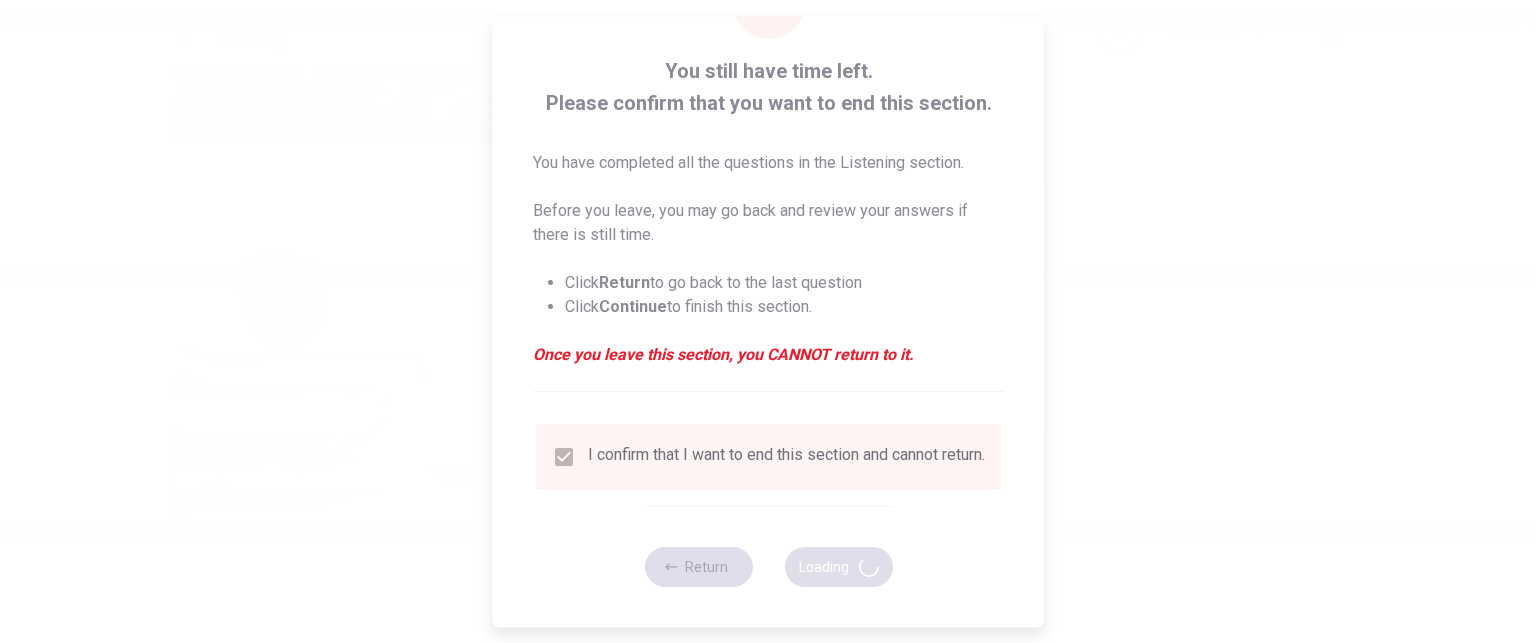 type on "50" 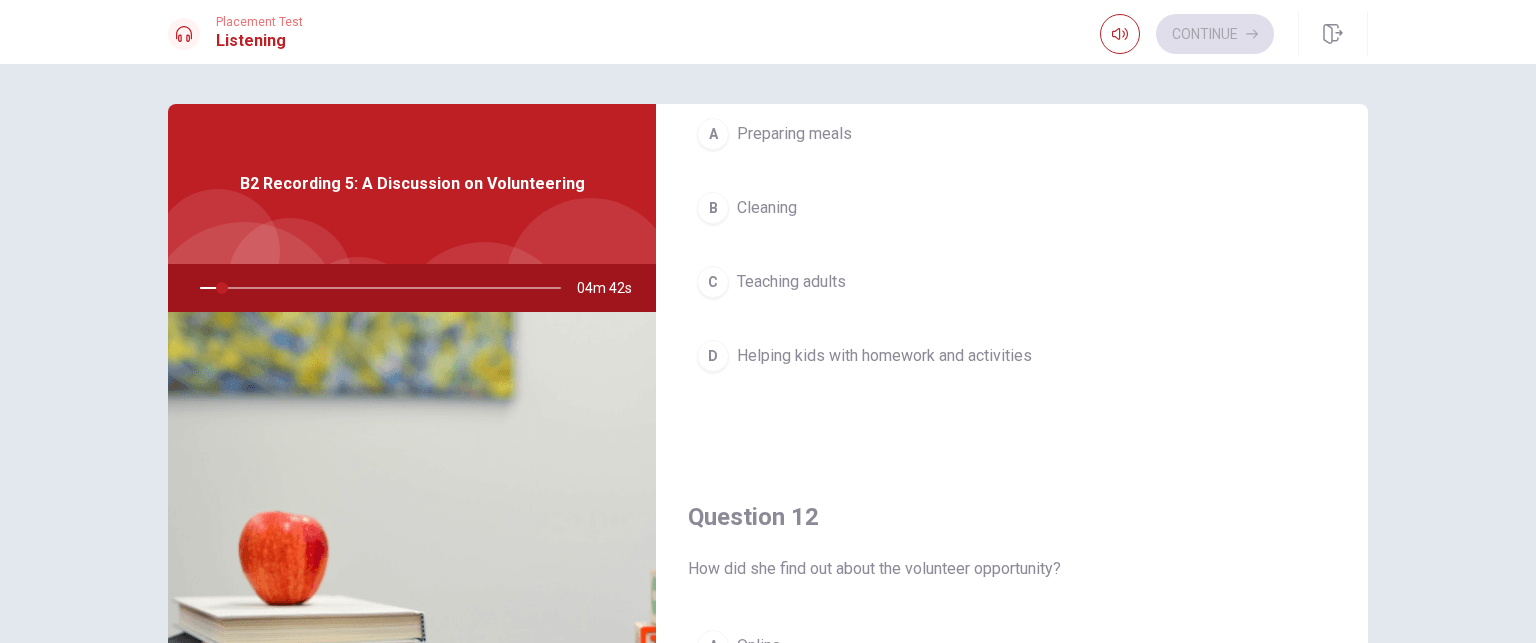 scroll, scrollTop: 0, scrollLeft: 0, axis: both 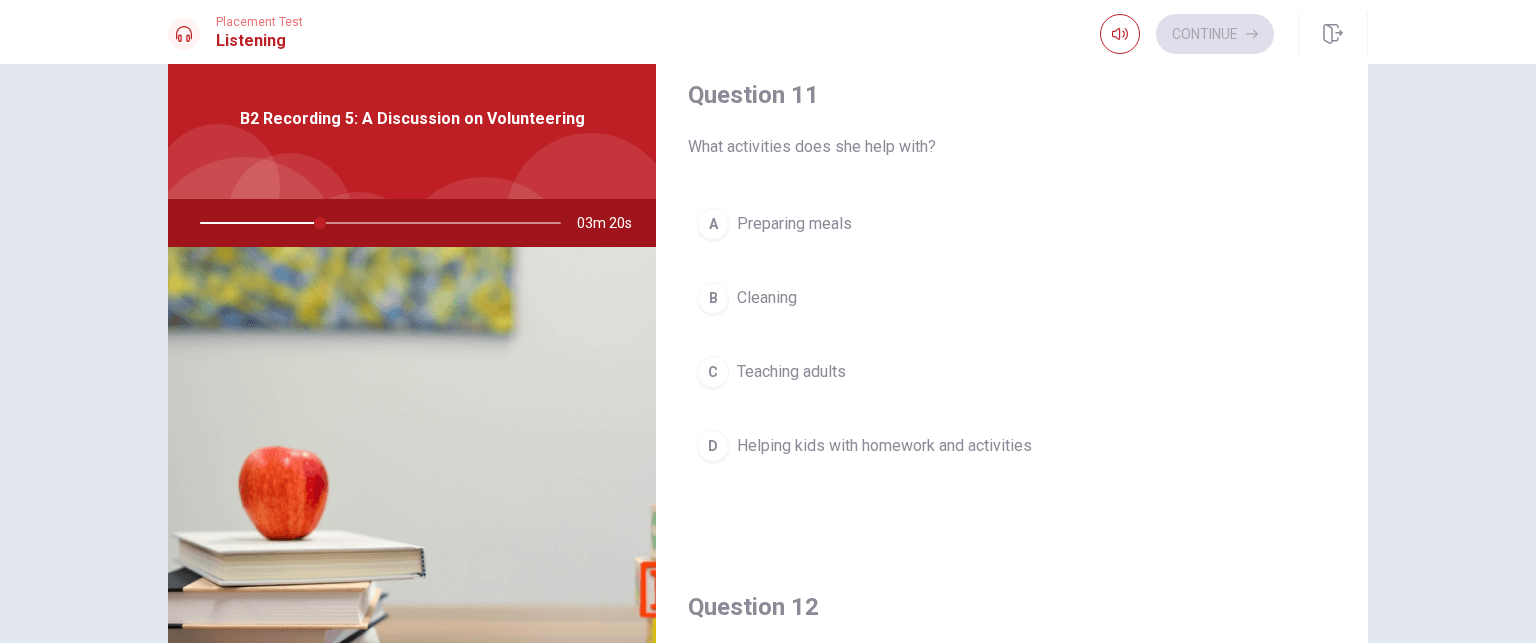 click on "Helping kids with homework and activities" at bounding box center (884, 446) 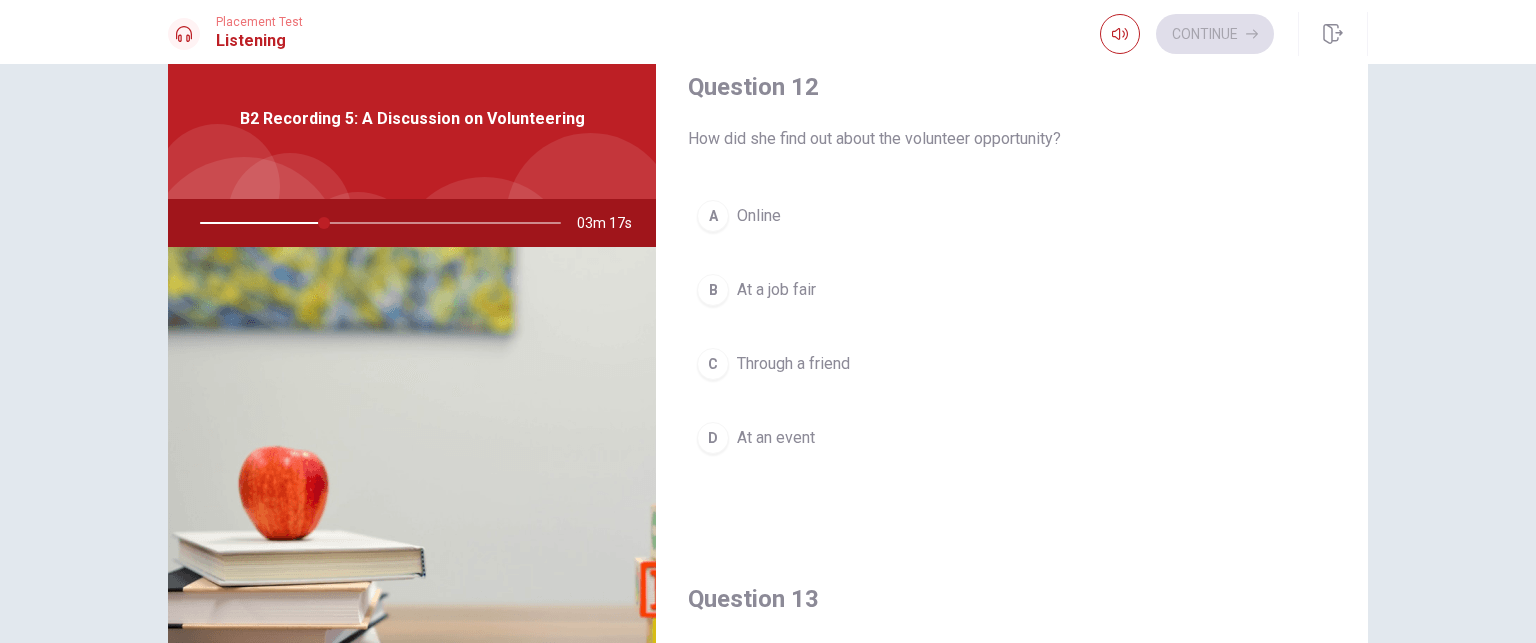 scroll, scrollTop: 526, scrollLeft: 0, axis: vertical 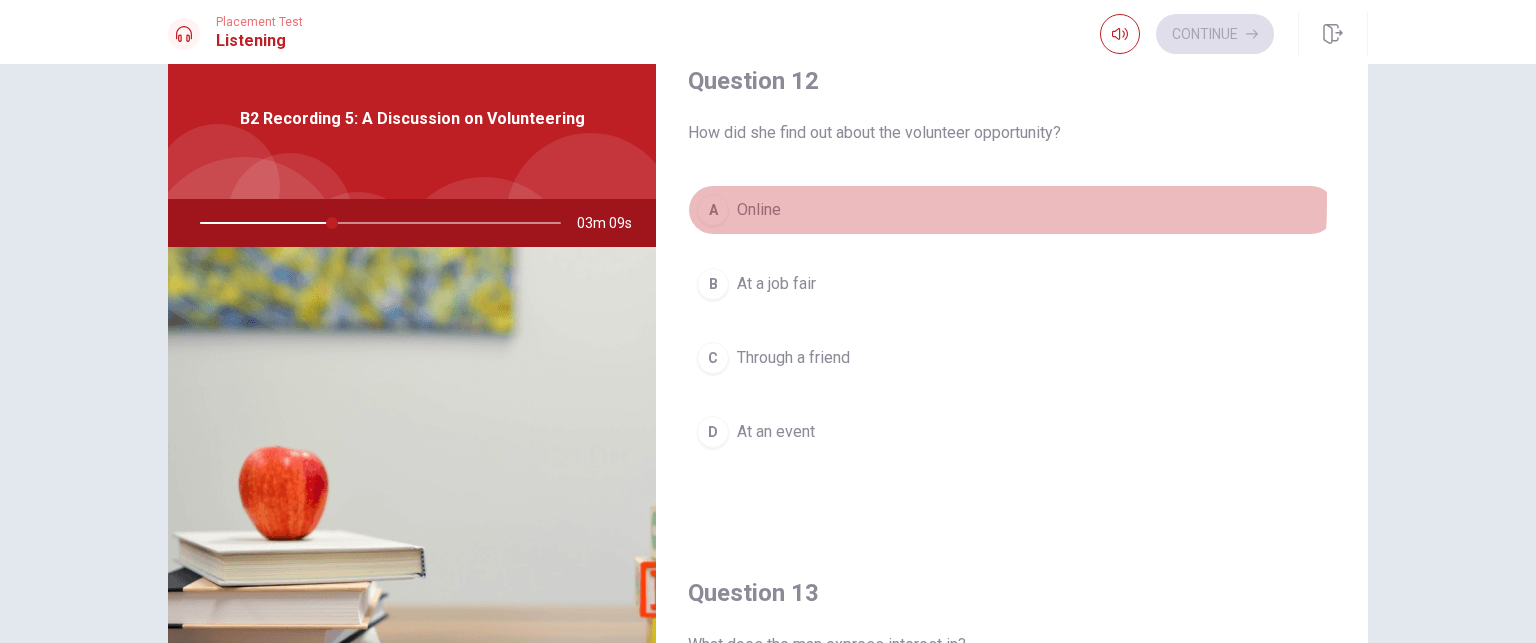 click on "A Online" at bounding box center [1012, 210] 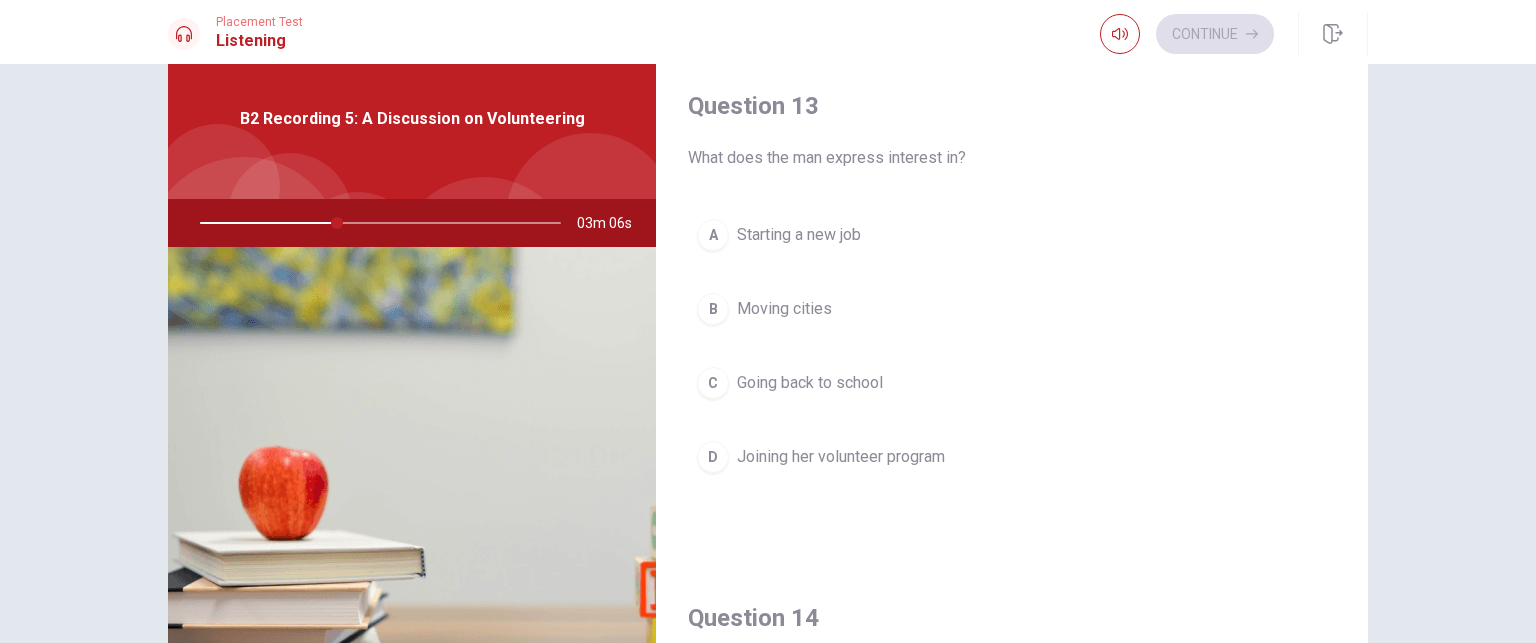 scroll, scrollTop: 1016, scrollLeft: 0, axis: vertical 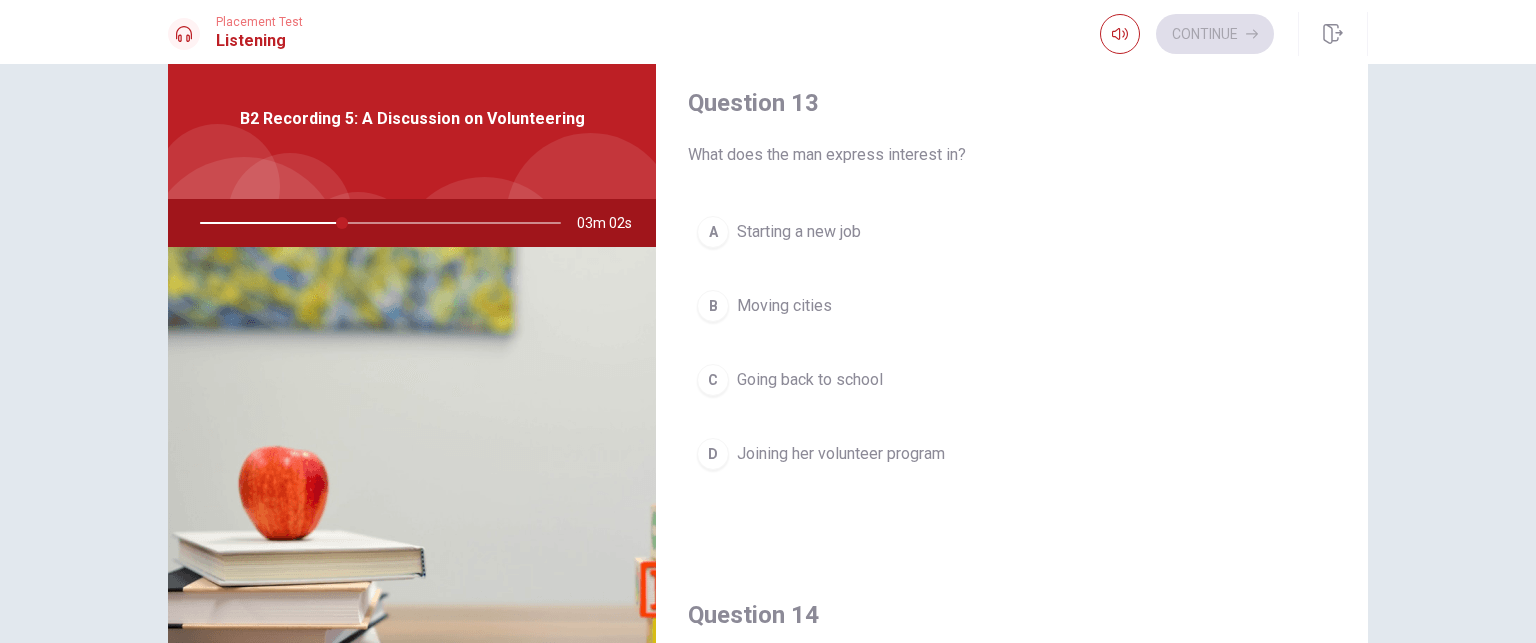 click on "Joining her volunteer program" at bounding box center [841, 454] 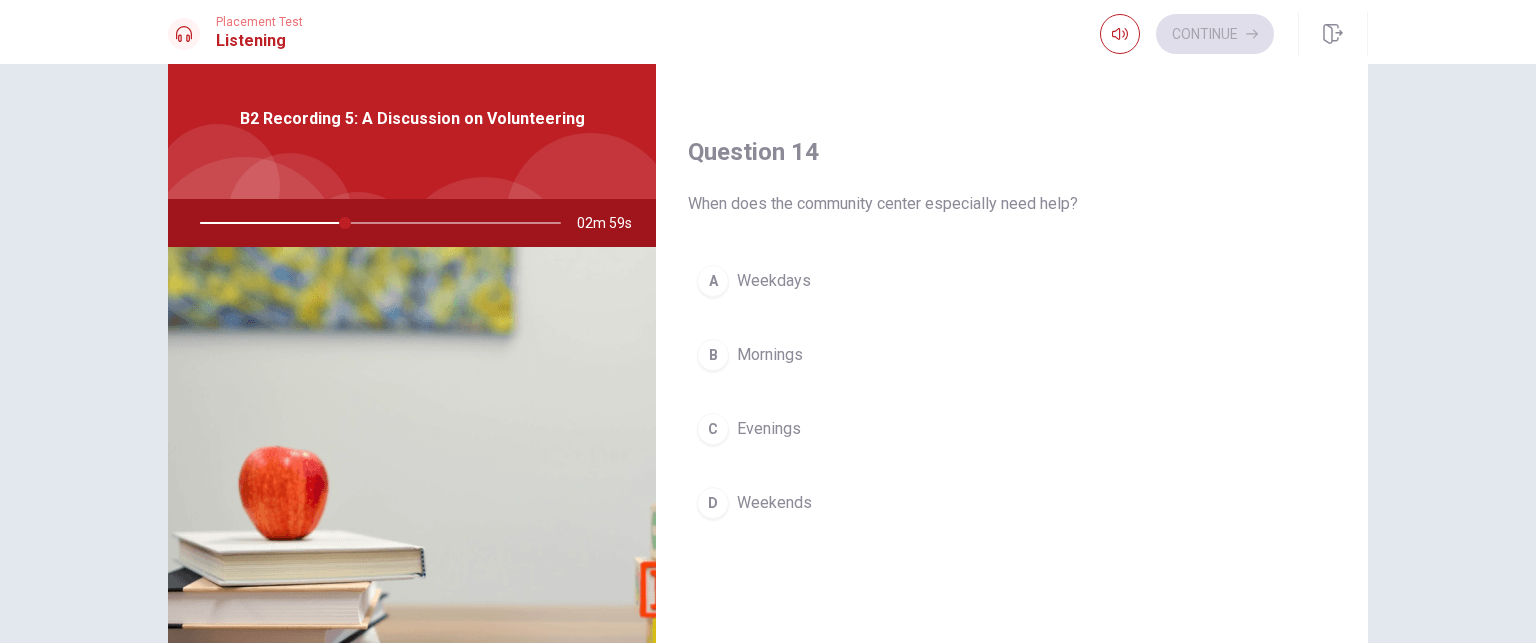 scroll, scrollTop: 1482, scrollLeft: 0, axis: vertical 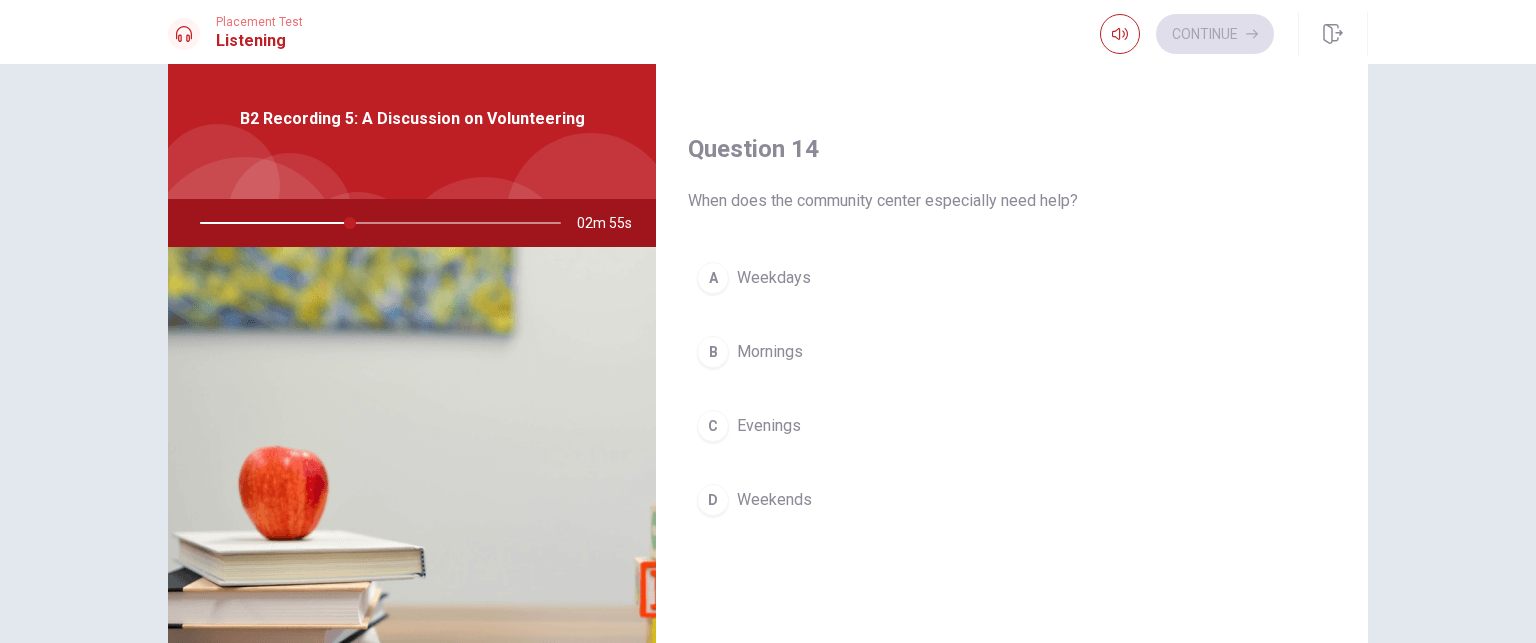 click on "A Weekdays" at bounding box center (1012, 278) 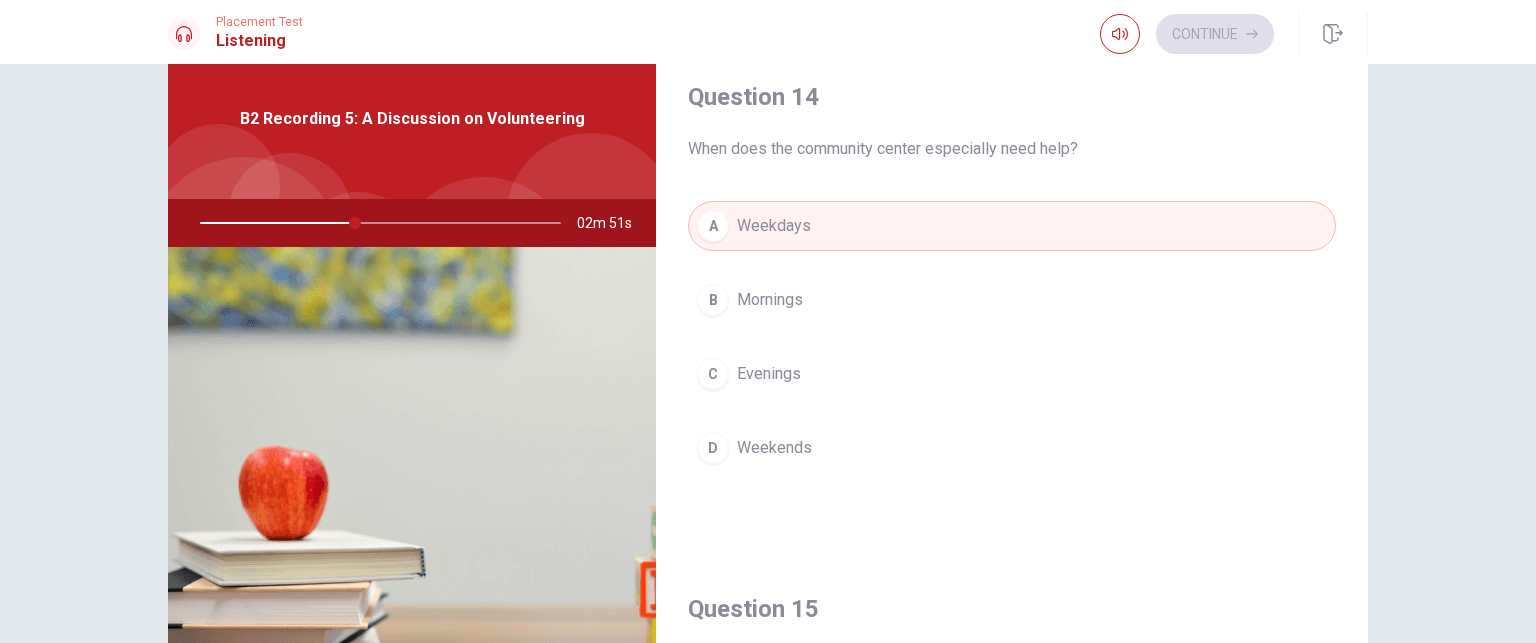 scroll, scrollTop: 1536, scrollLeft: 0, axis: vertical 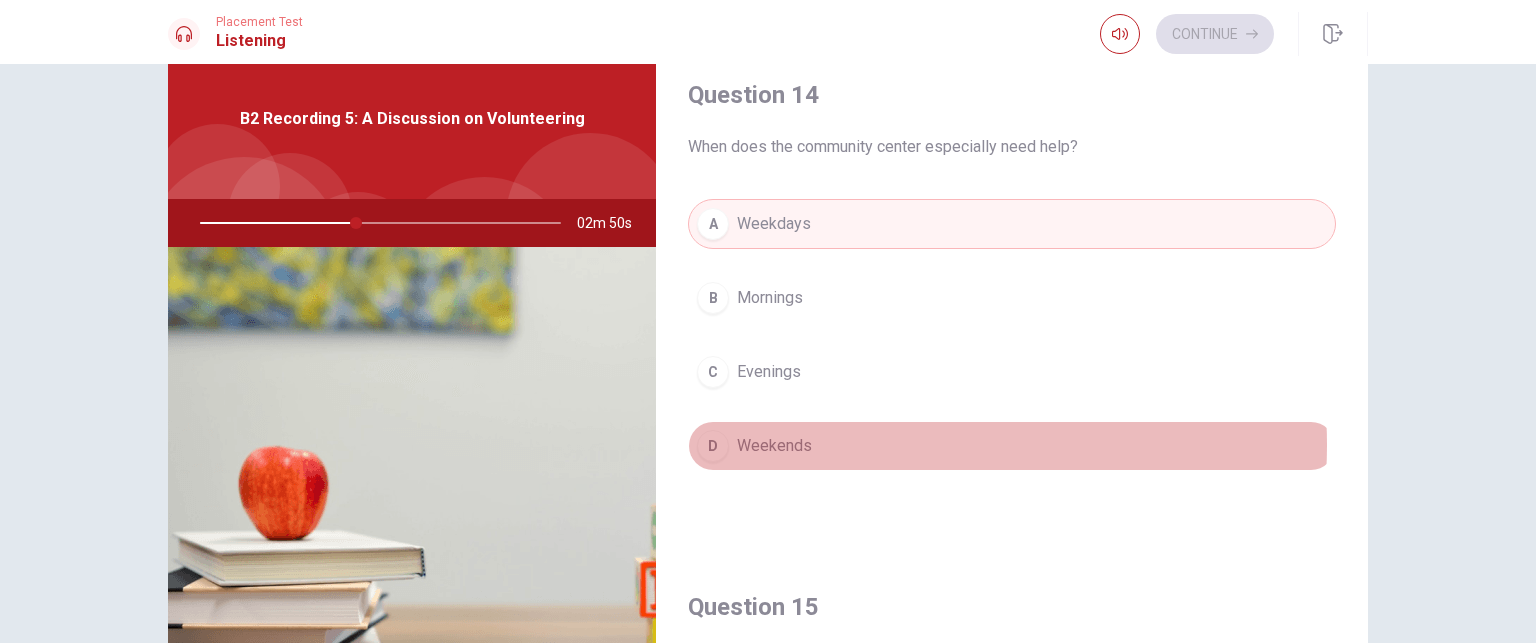 click on "D Weekends" at bounding box center (1012, 446) 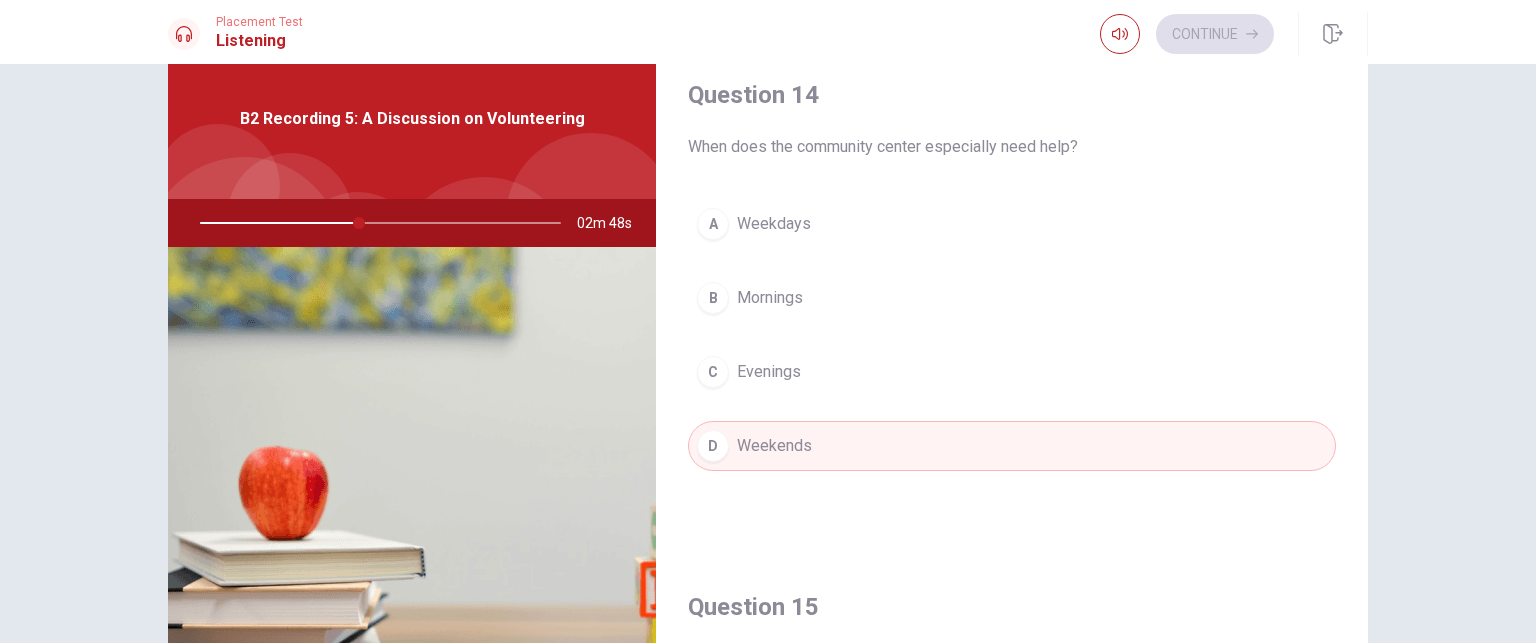 scroll, scrollTop: 1856, scrollLeft: 0, axis: vertical 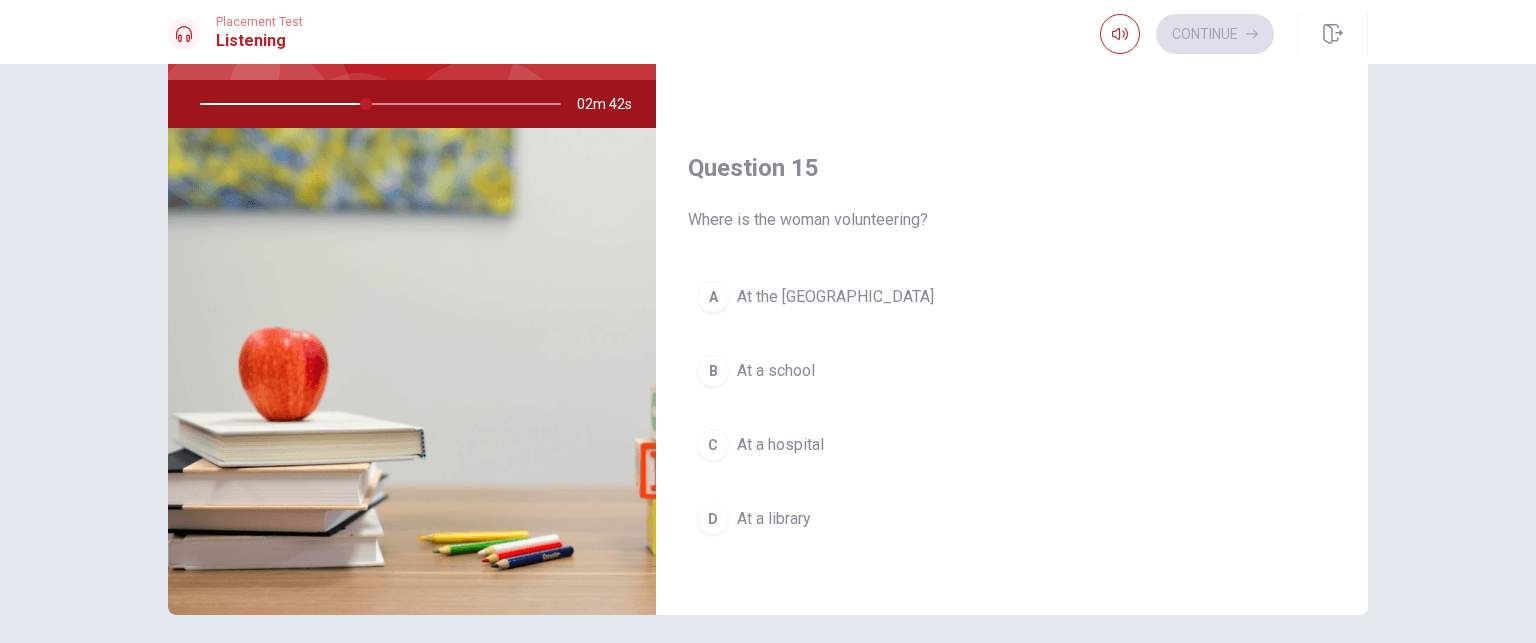 click on "At the [GEOGRAPHIC_DATA]" at bounding box center [835, 297] 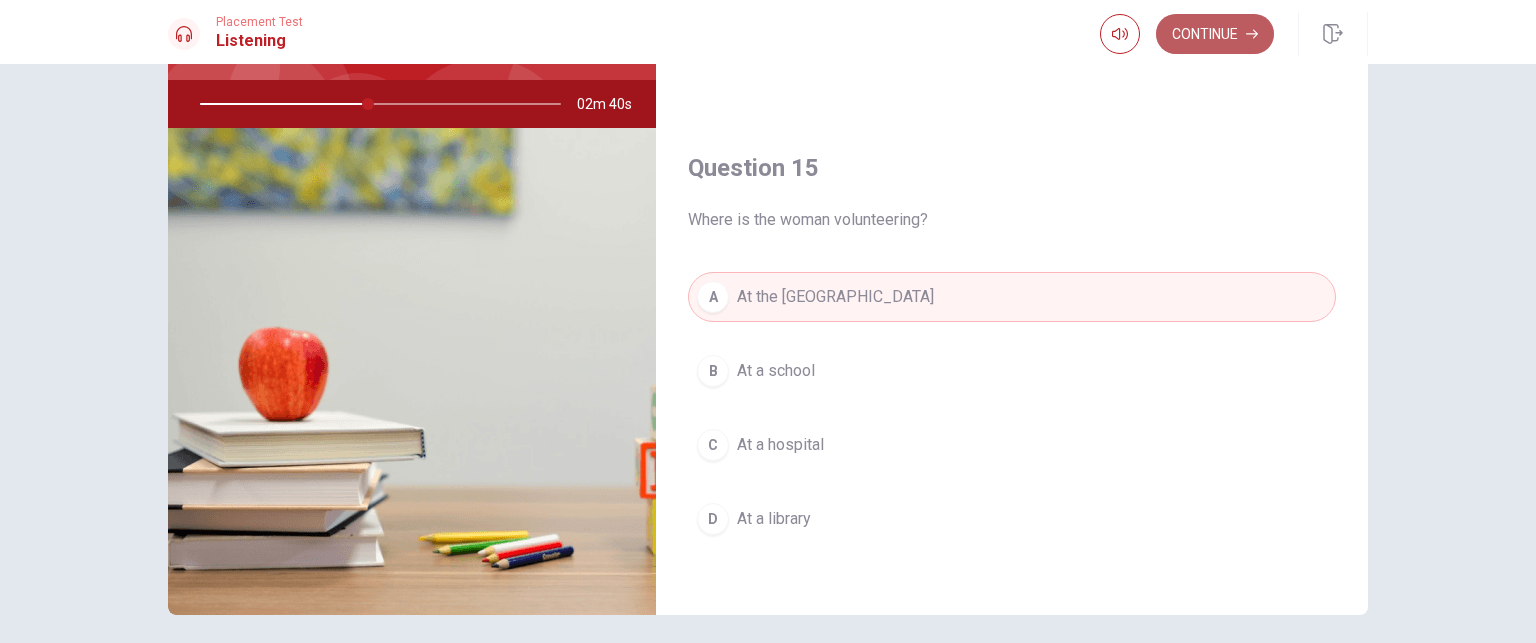 click on "Continue" at bounding box center (1215, 34) 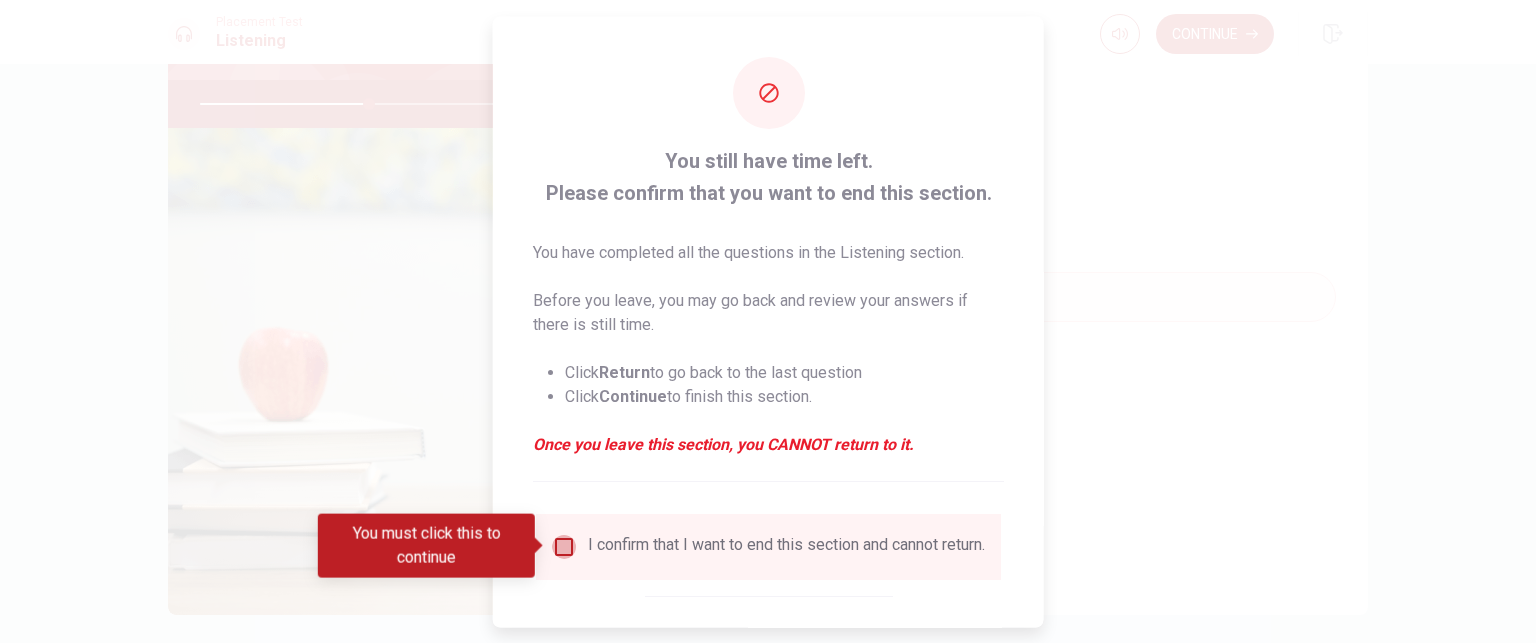 click at bounding box center [564, 546] 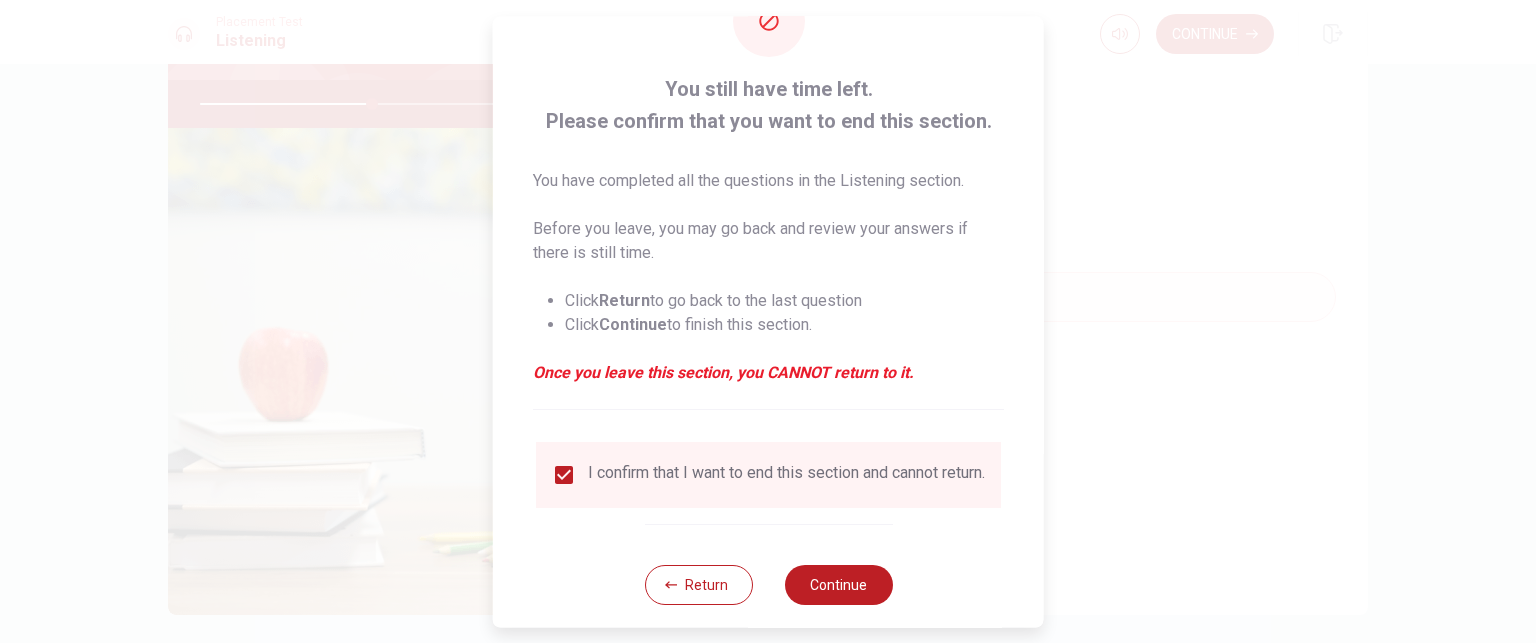 scroll, scrollTop: 80, scrollLeft: 0, axis: vertical 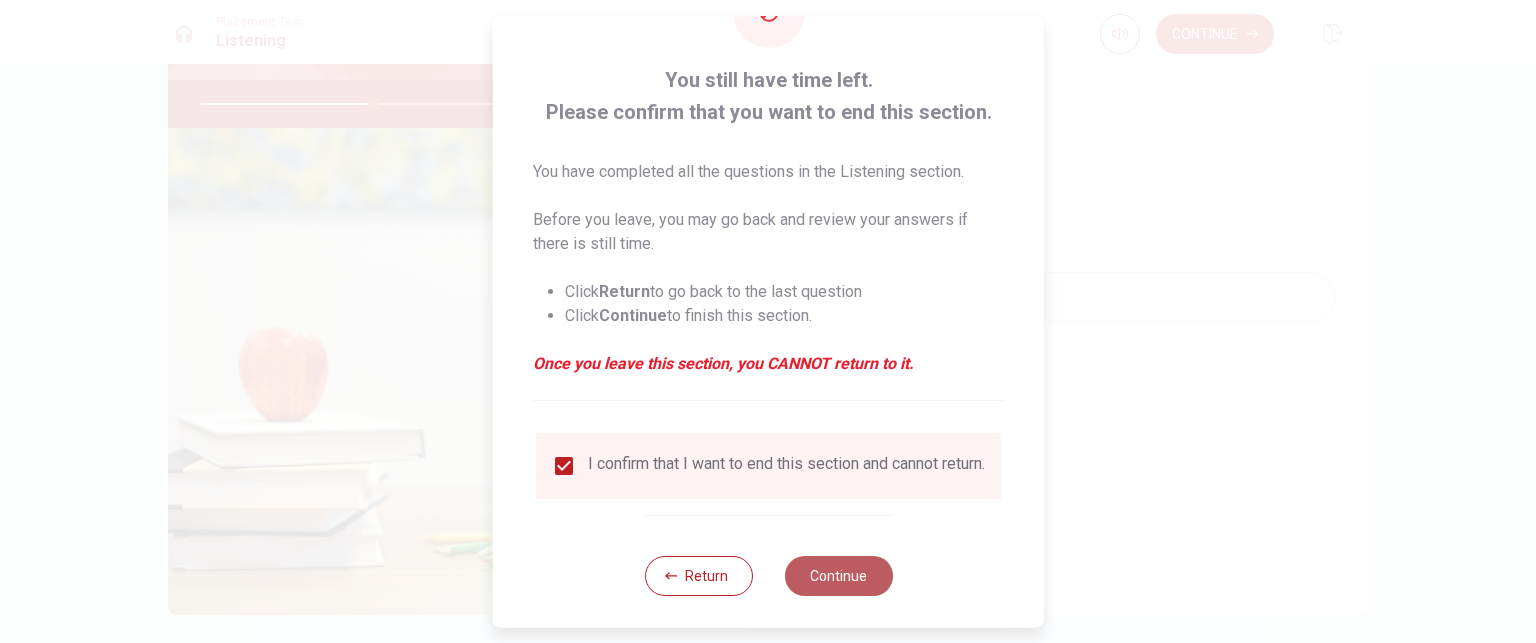 click on "Continue" at bounding box center (838, 576) 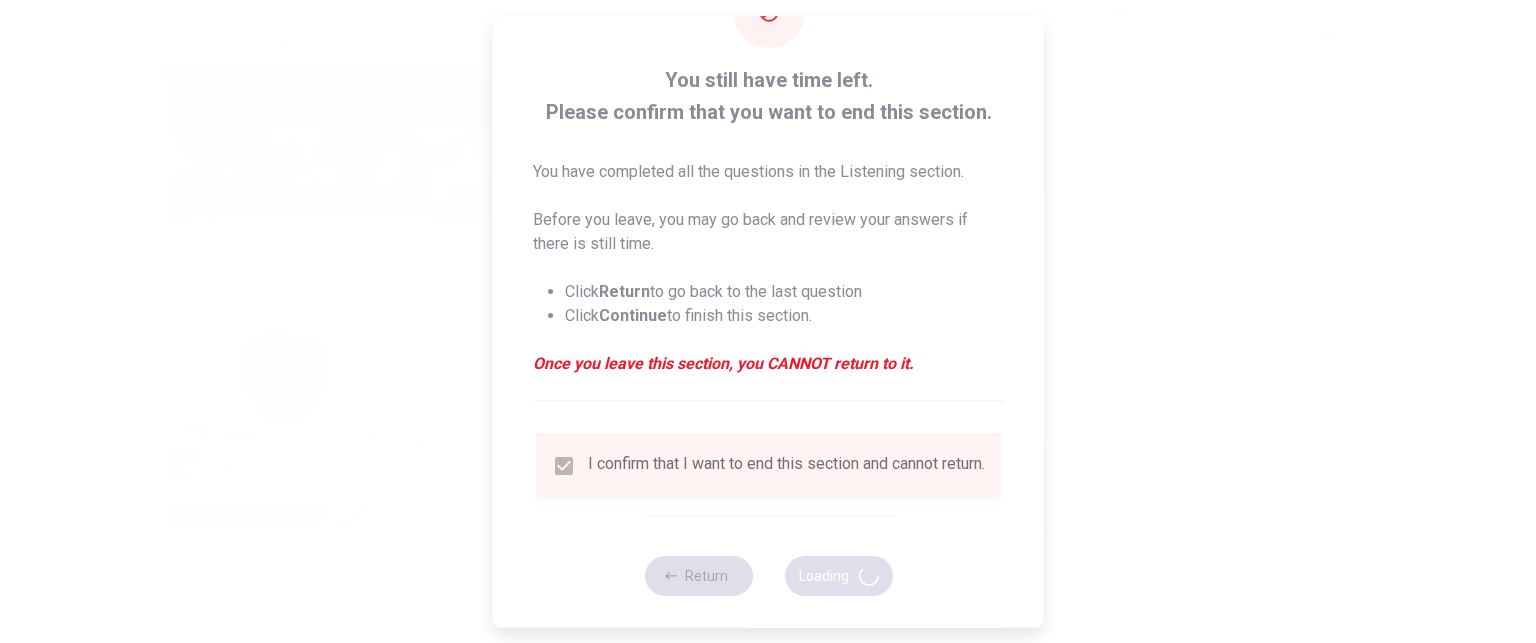 type on "49" 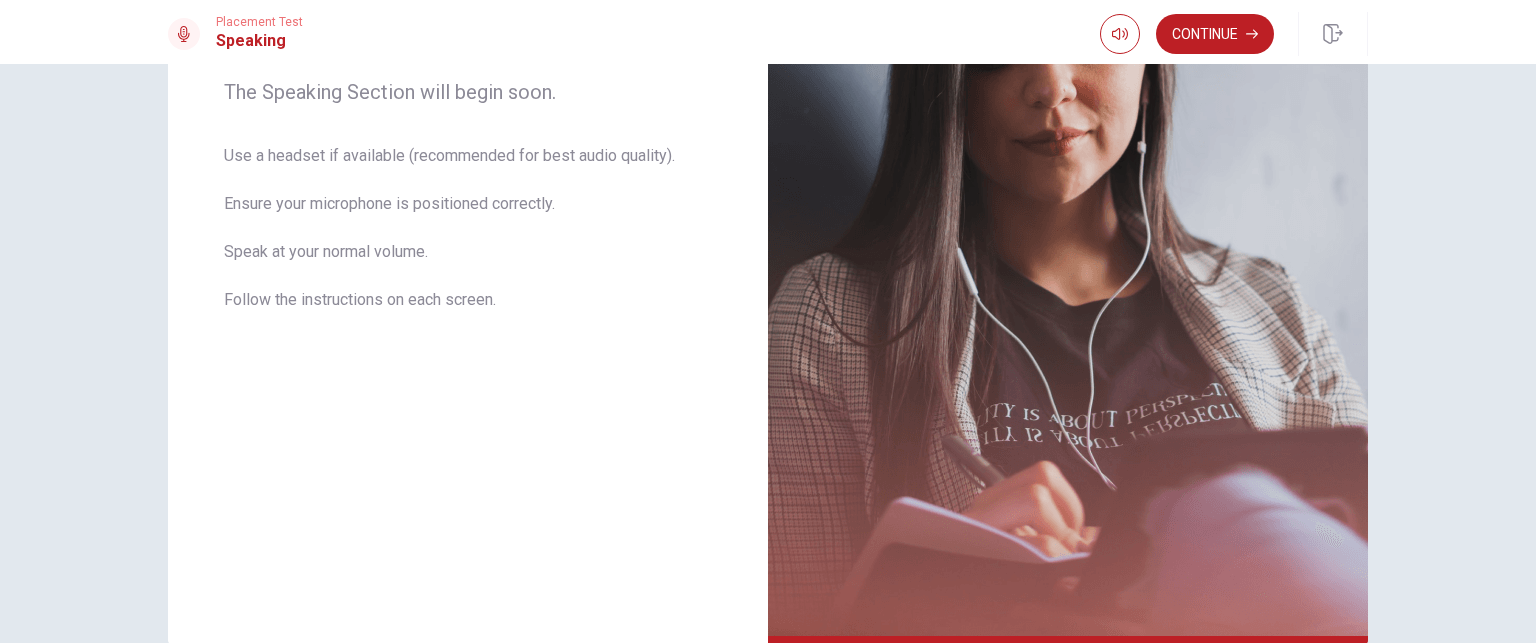 scroll, scrollTop: 328, scrollLeft: 0, axis: vertical 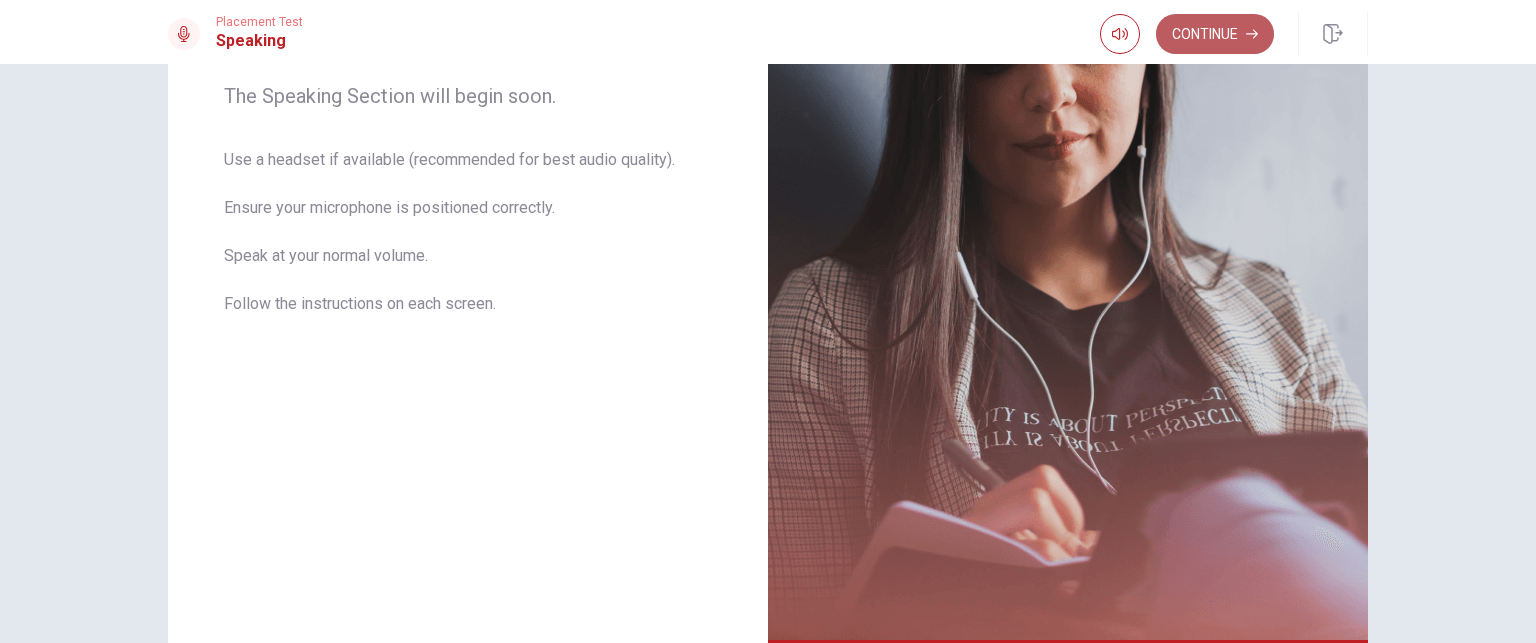 click on "Continue" at bounding box center [1215, 34] 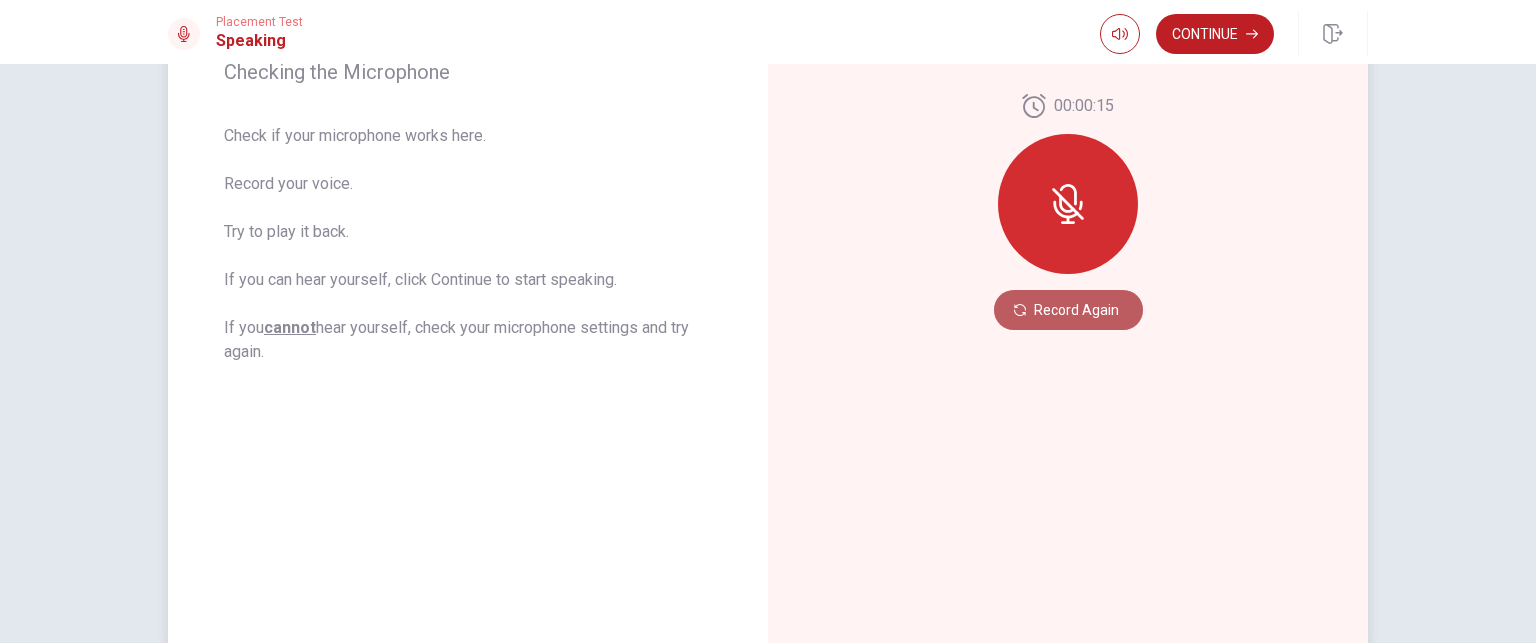 click on "Record Again" at bounding box center [1068, 310] 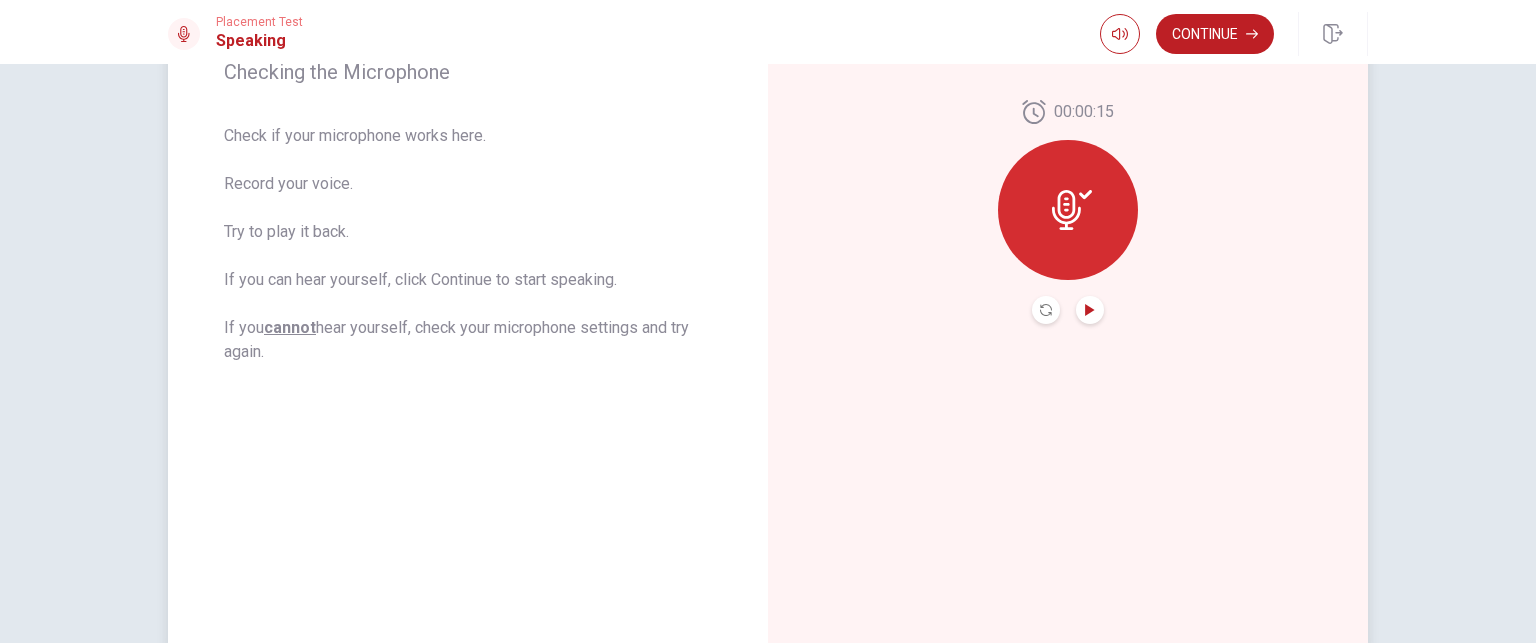 click 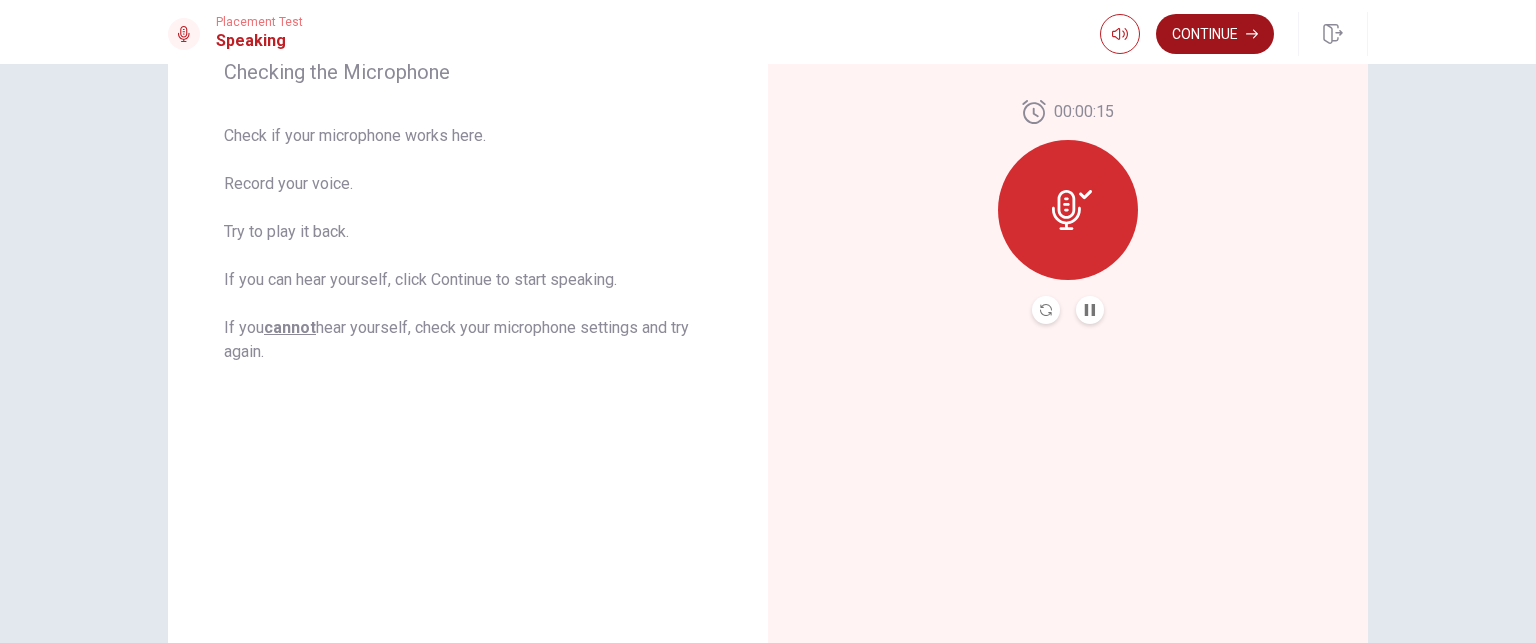 click on "Continue" at bounding box center [1215, 34] 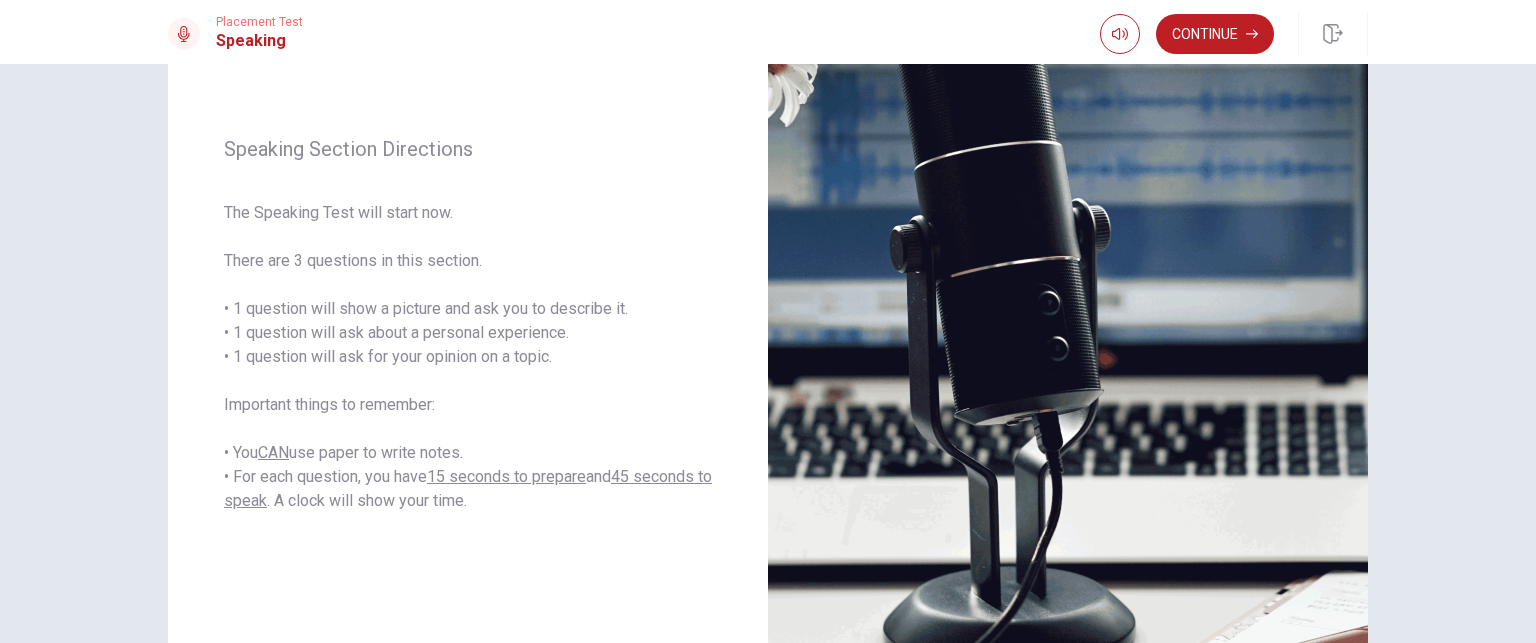 scroll, scrollTop: 218, scrollLeft: 0, axis: vertical 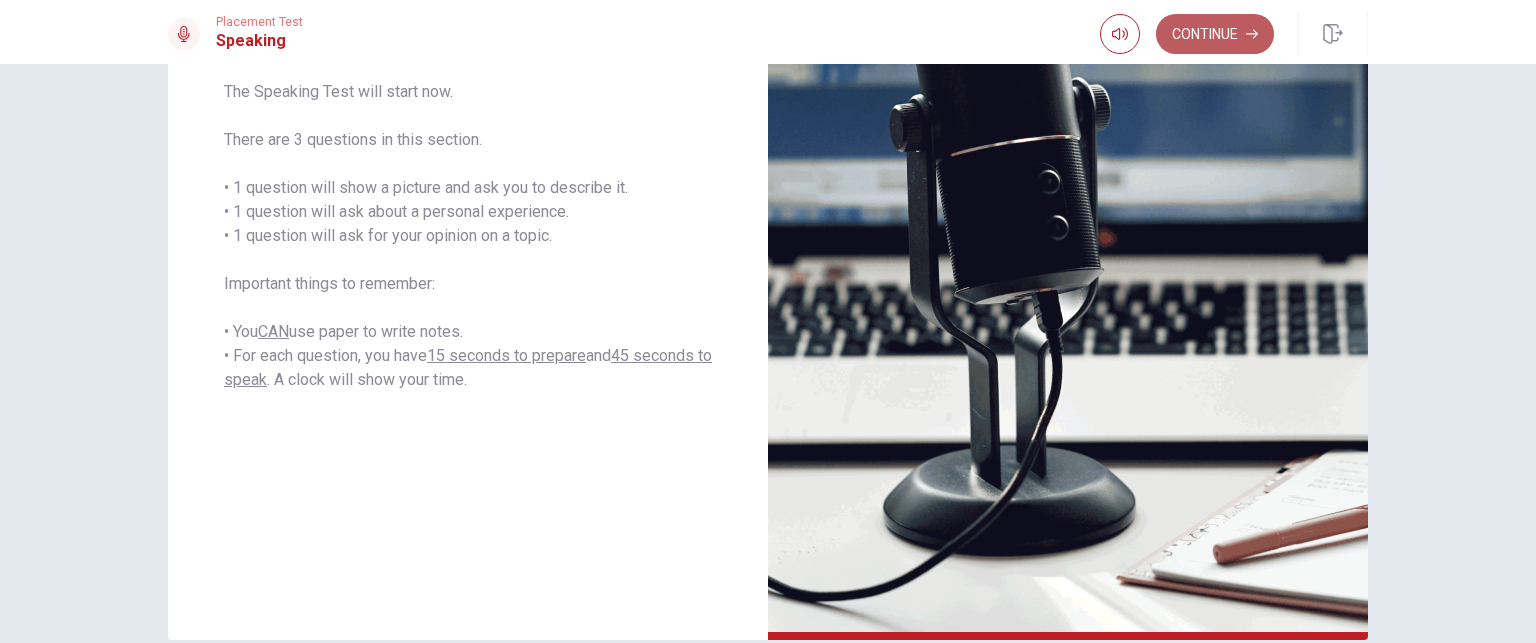 click on "Continue" at bounding box center (1215, 34) 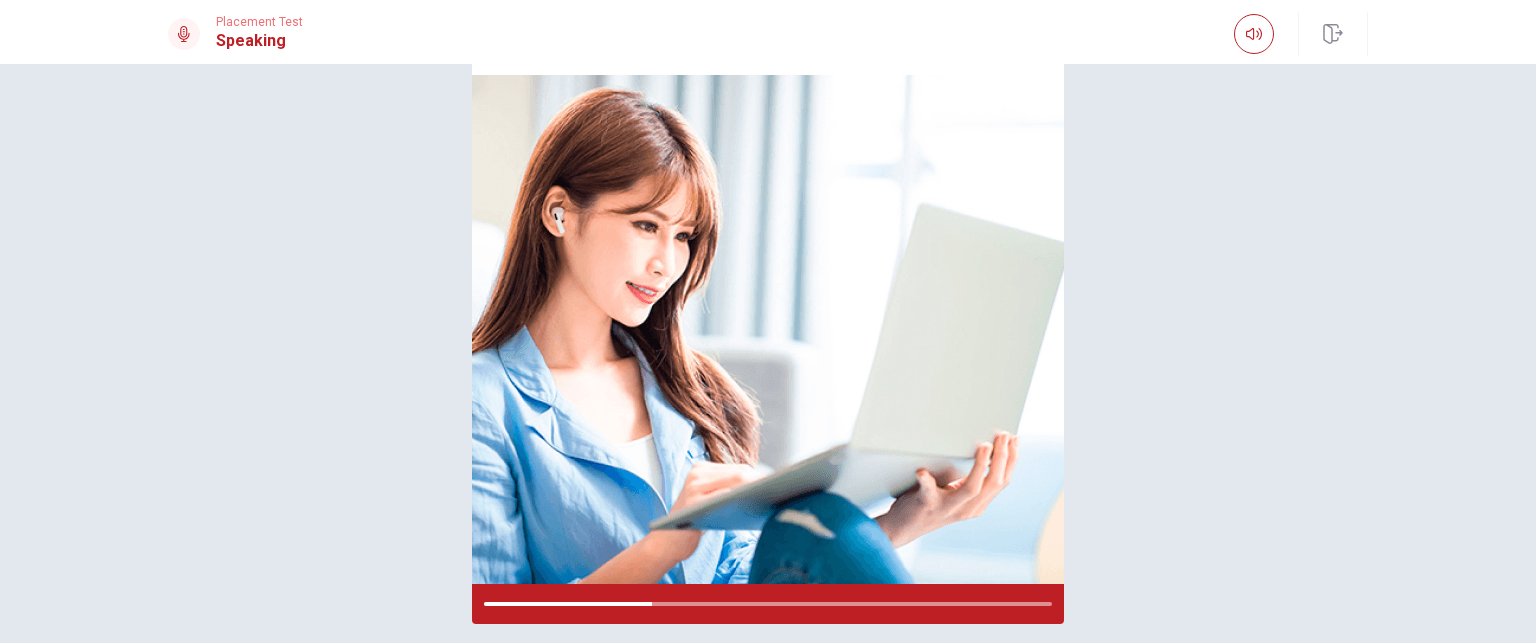 scroll, scrollTop: 146, scrollLeft: 0, axis: vertical 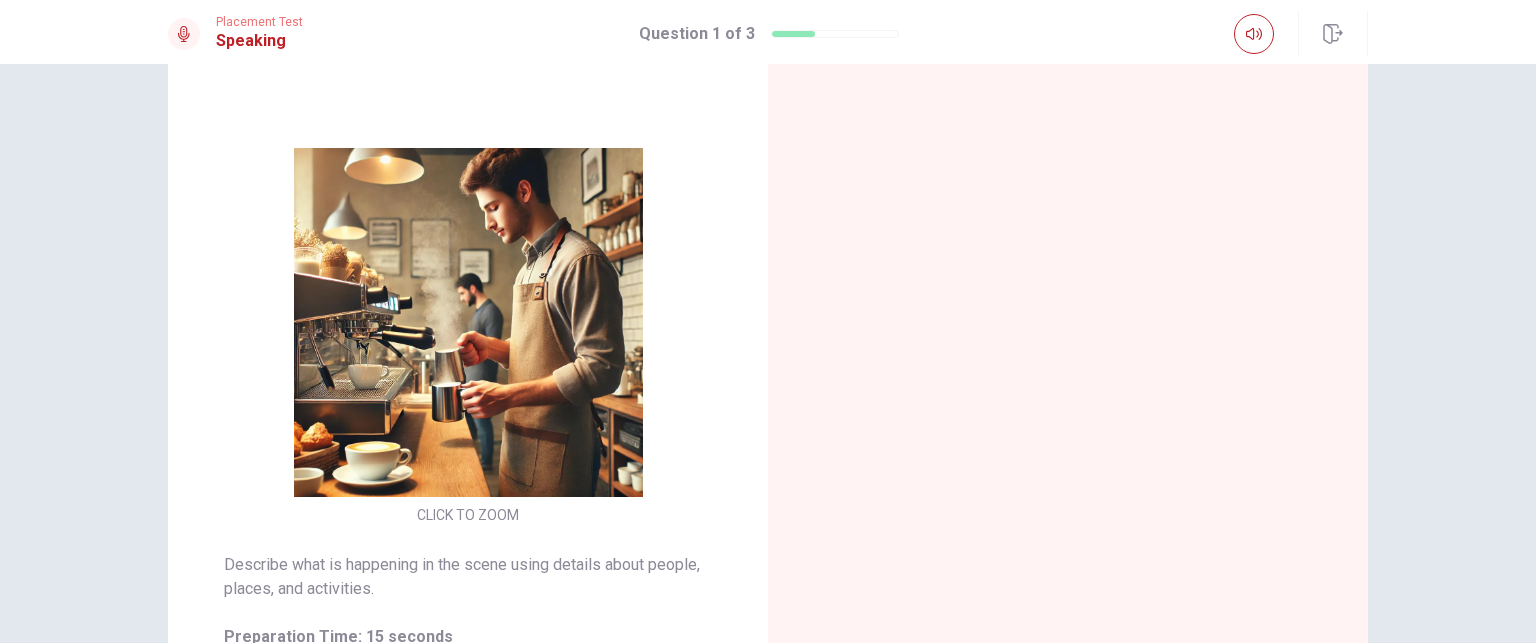 drag, startPoint x: 1521, startPoint y: 201, endPoint x: 1515, endPoint y: 287, distance: 86.209045 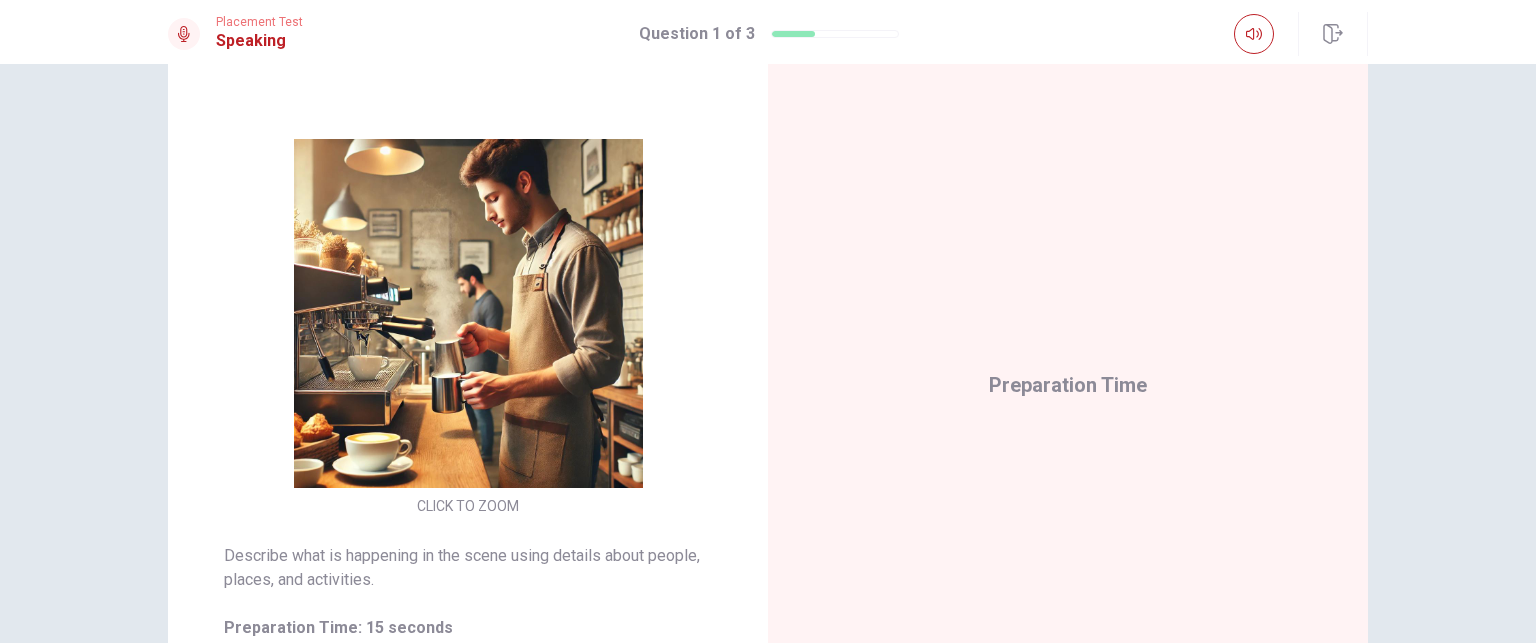 scroll, scrollTop: 148, scrollLeft: 0, axis: vertical 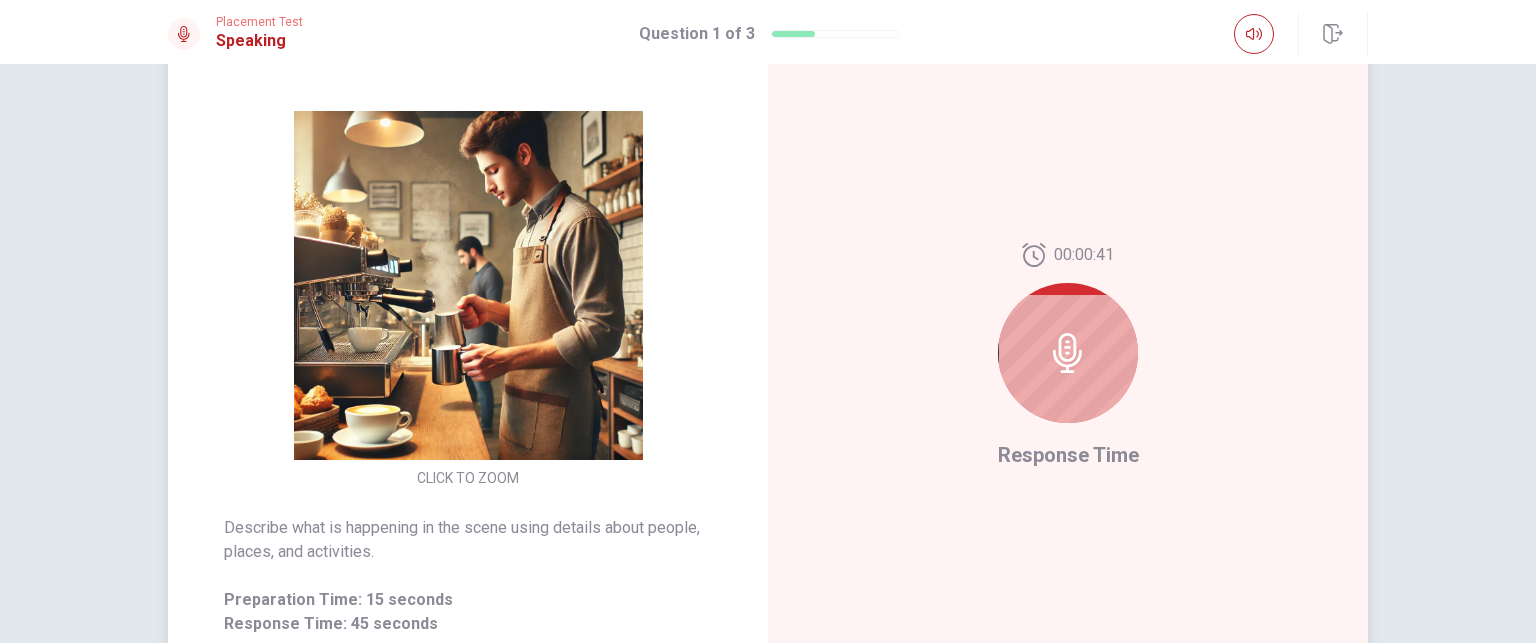 click at bounding box center (468, 285) 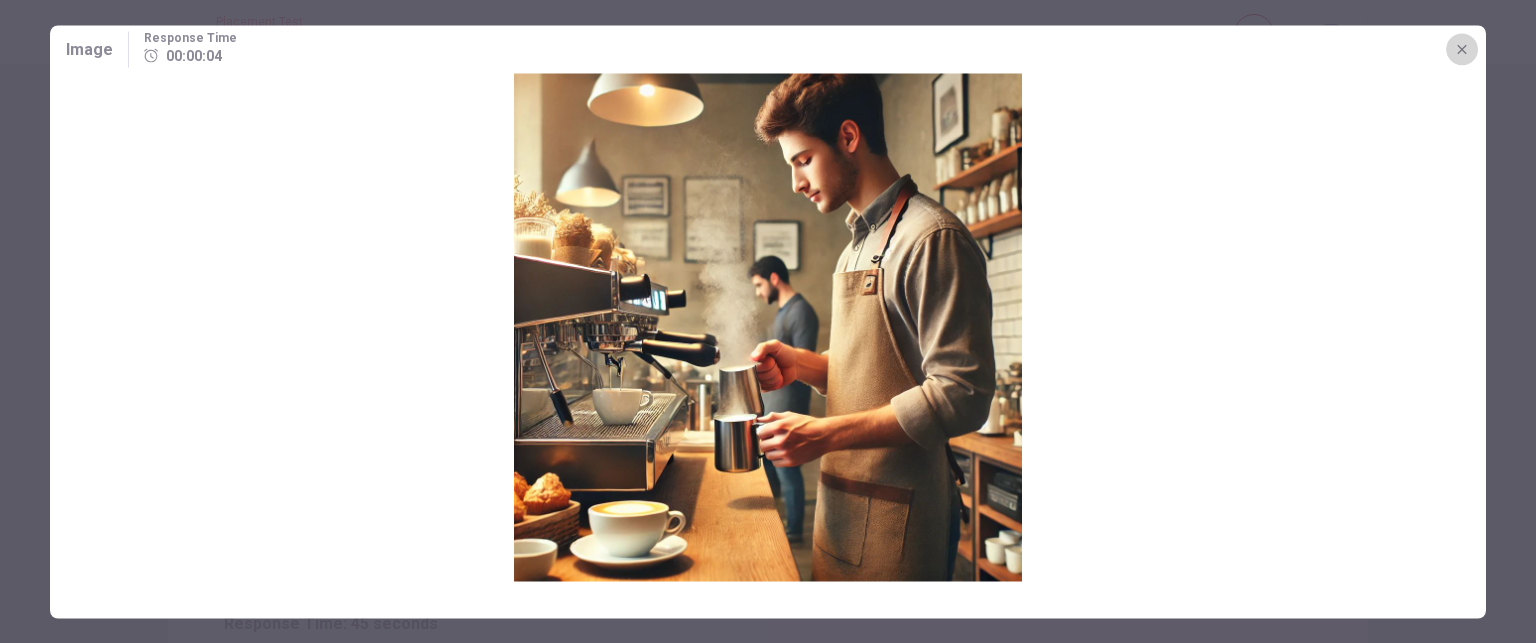 click at bounding box center (1462, 49) 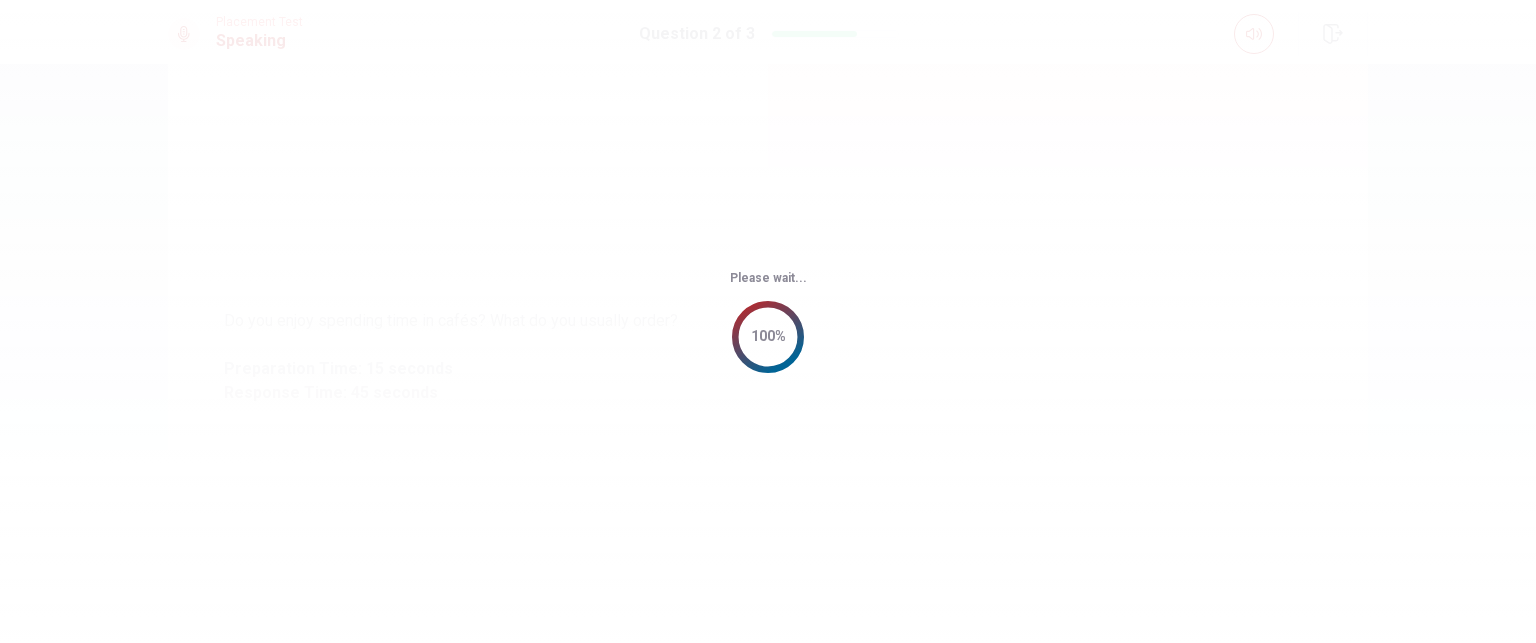 scroll, scrollTop: 0, scrollLeft: 0, axis: both 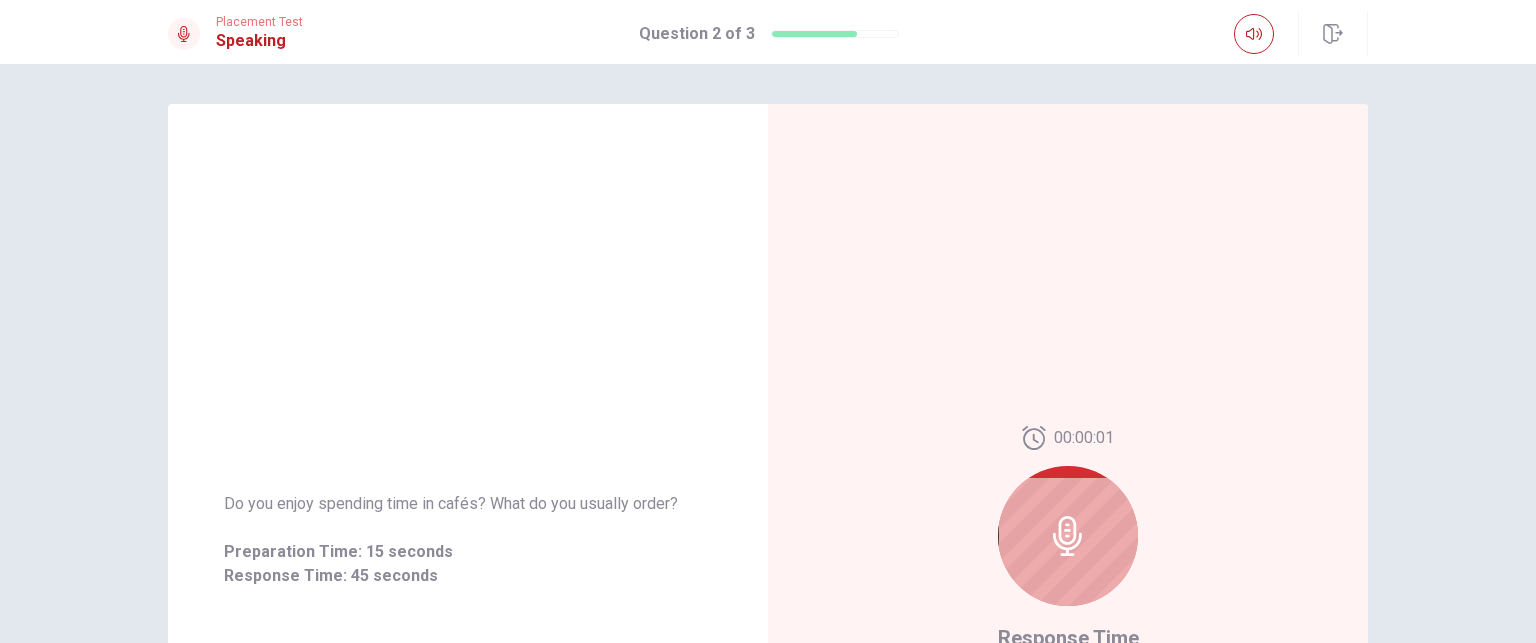 drag, startPoint x: 1521, startPoint y: 166, endPoint x: 1517, endPoint y: 266, distance: 100.07997 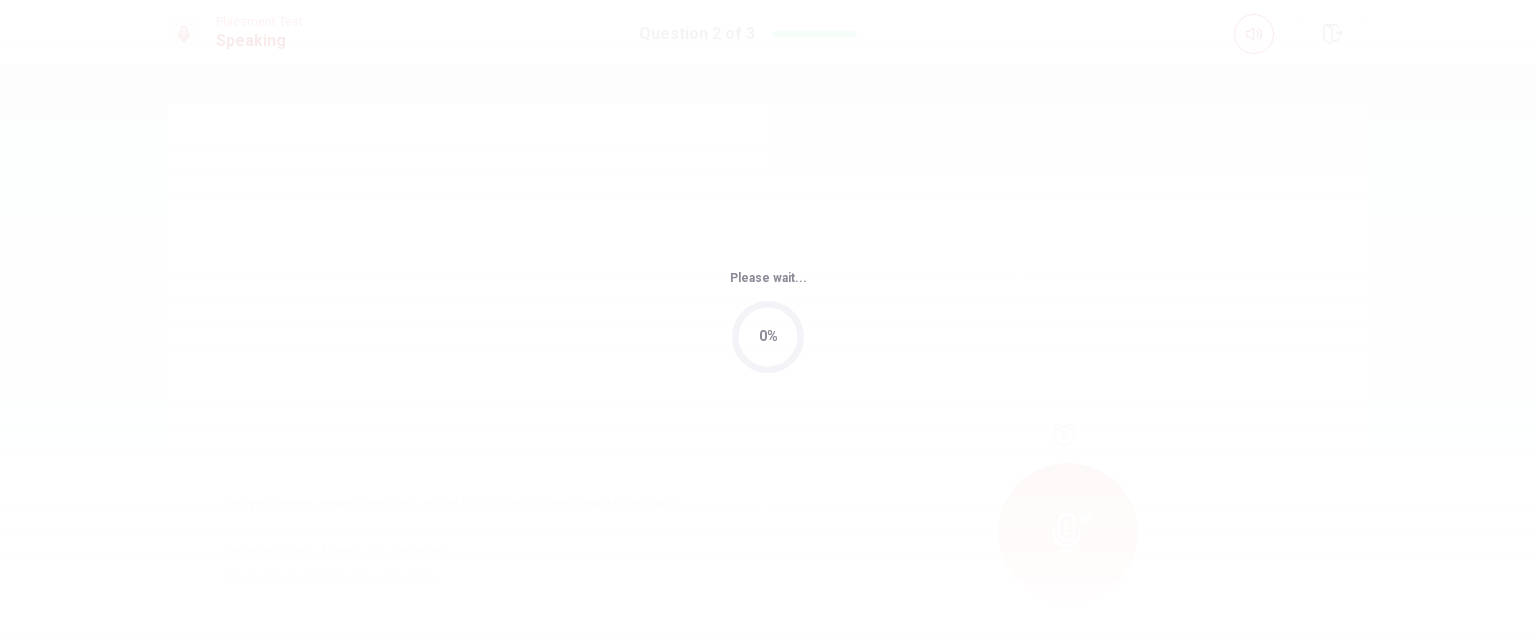 drag, startPoint x: 1535, startPoint y: 247, endPoint x: 1534, endPoint y: 282, distance: 35.014282 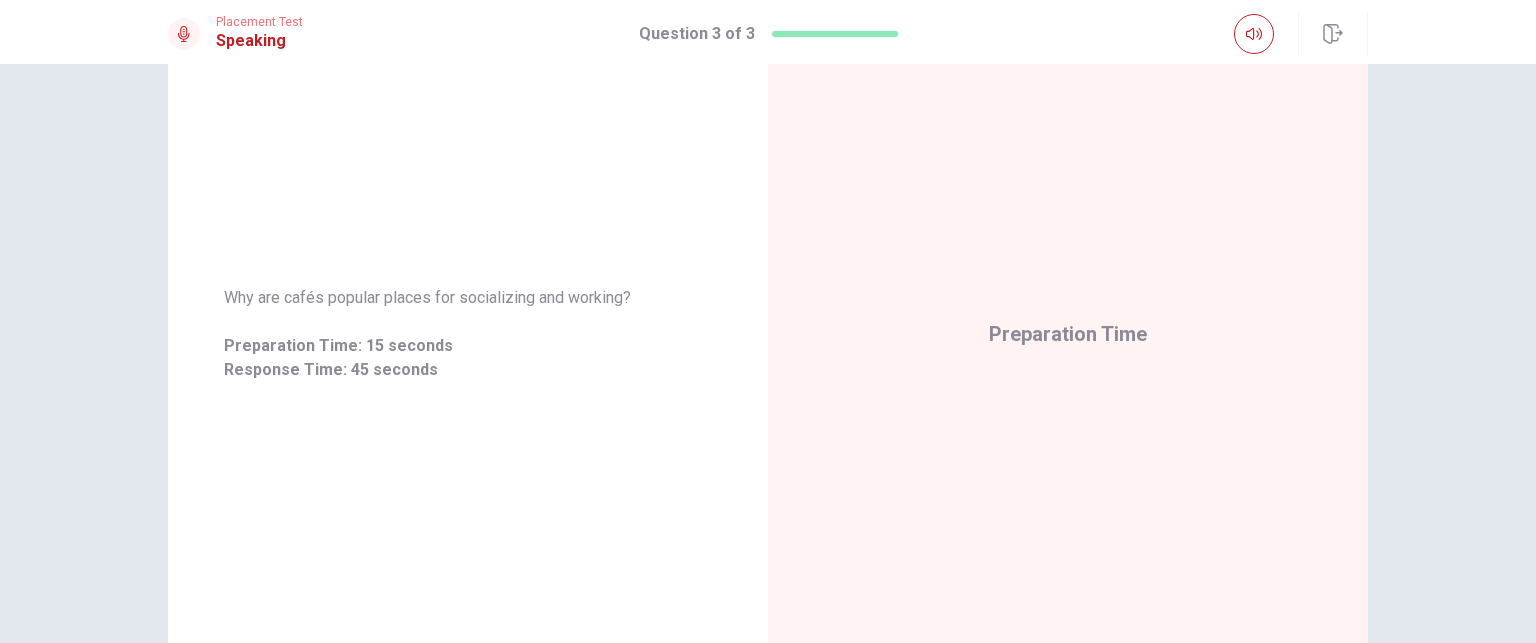 scroll, scrollTop: 212, scrollLeft: 0, axis: vertical 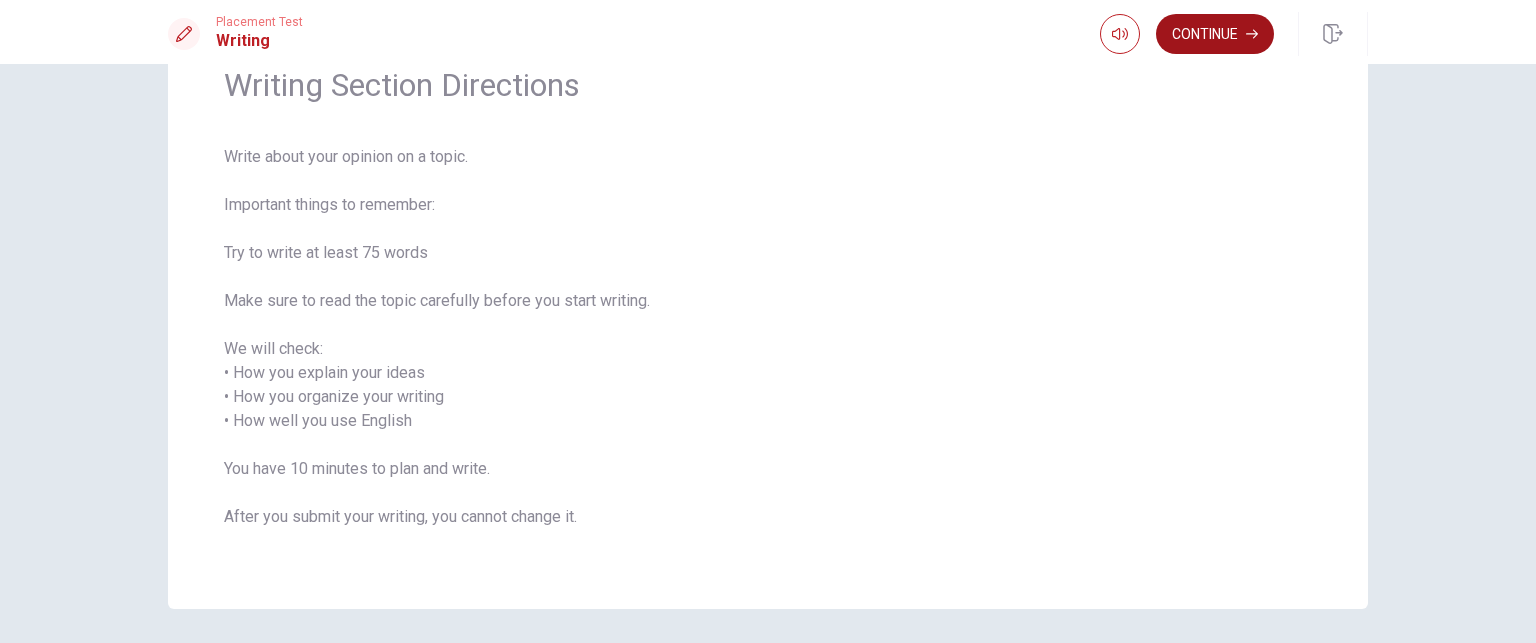 click on "Continue" at bounding box center [1215, 34] 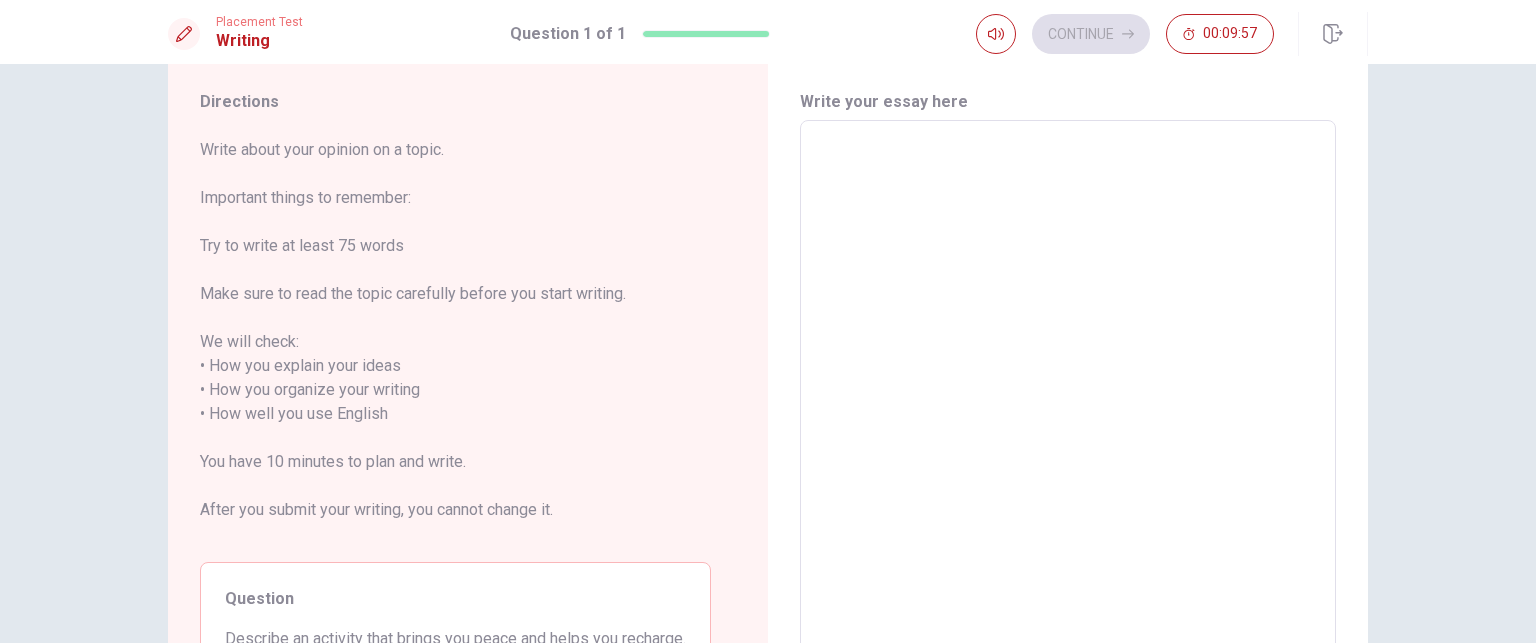 scroll, scrollTop: 0, scrollLeft: 0, axis: both 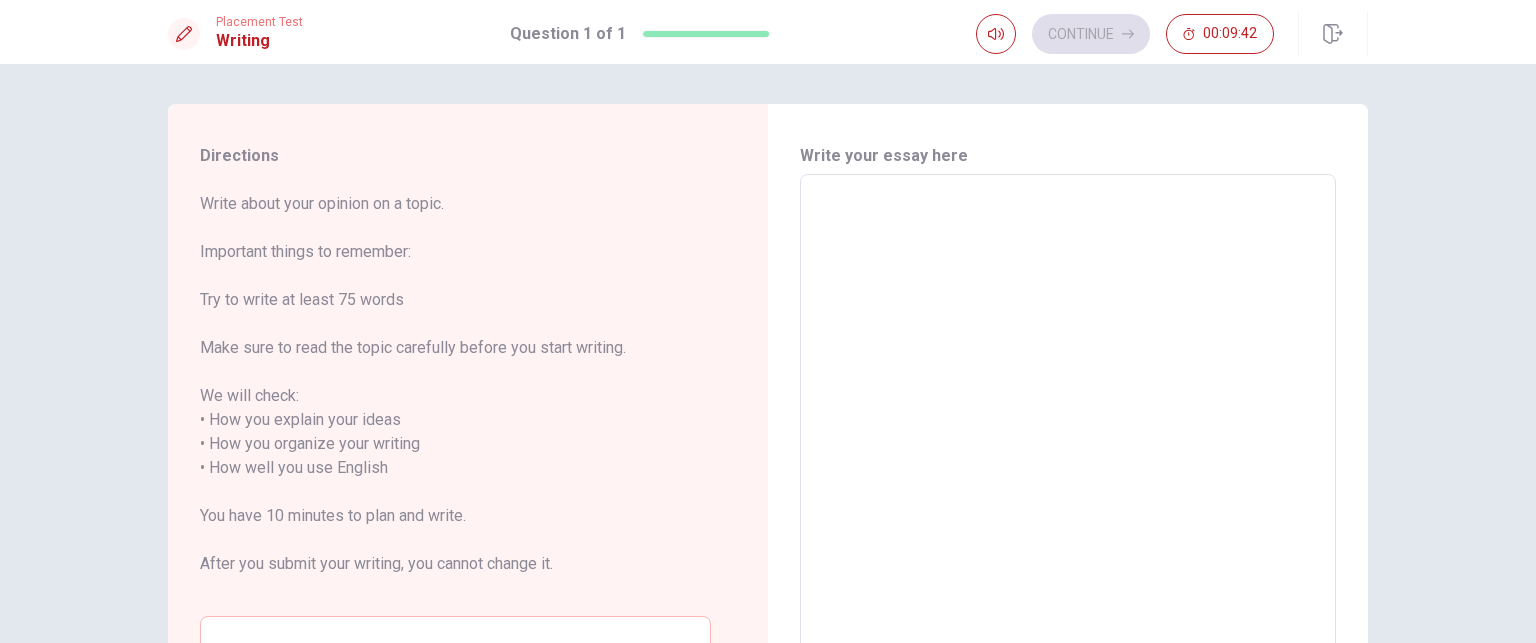 click at bounding box center [1068, 456] 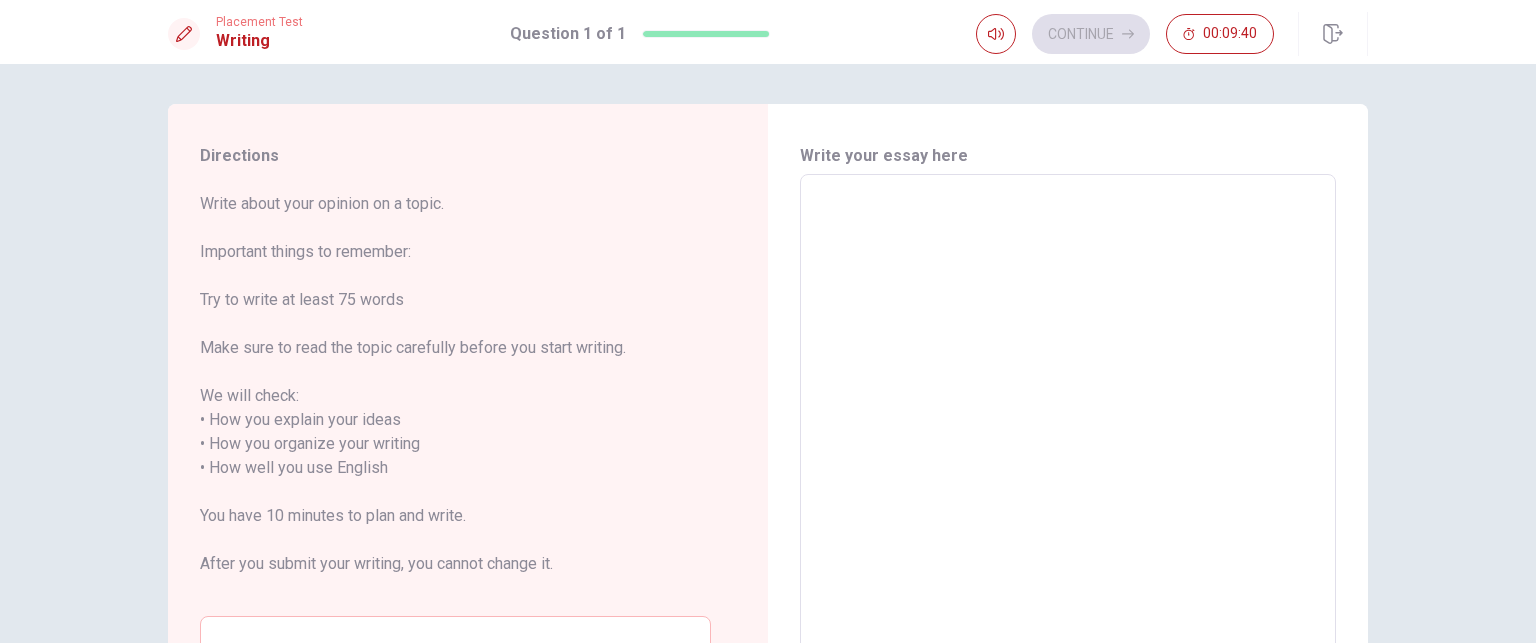 type on "a" 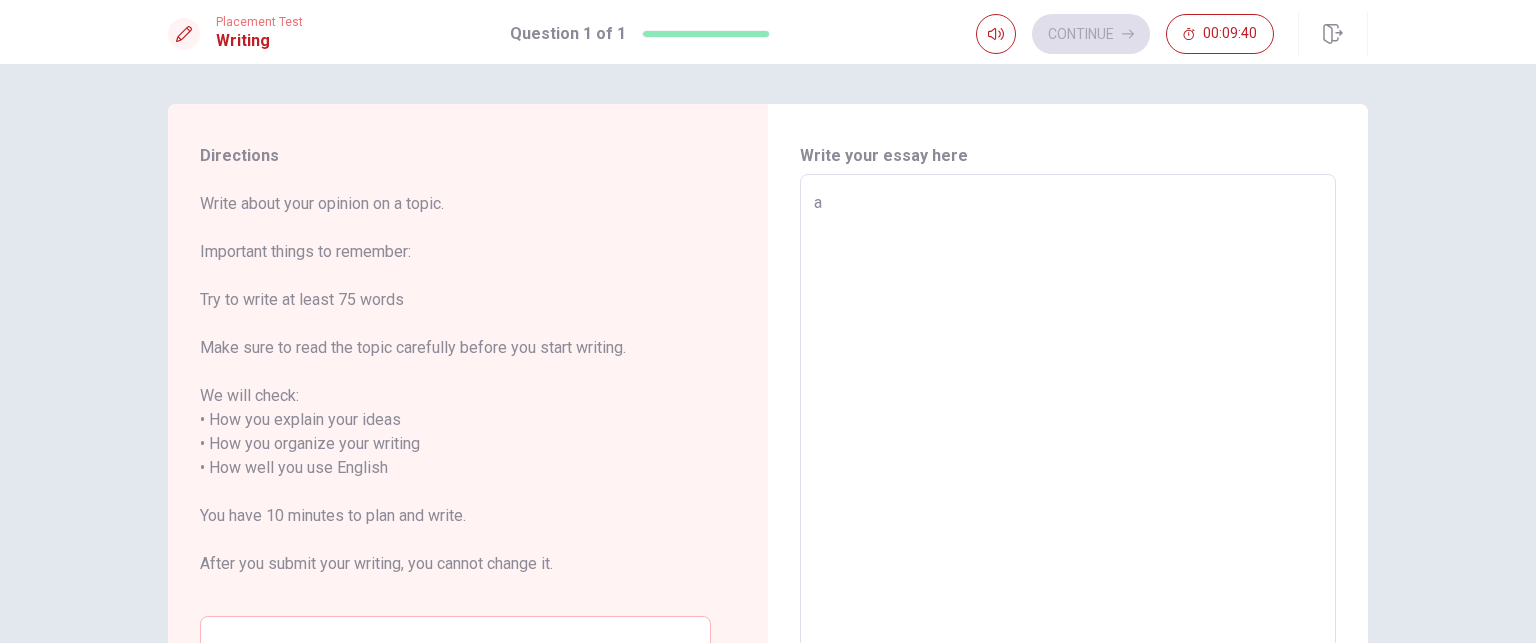 type on "x" 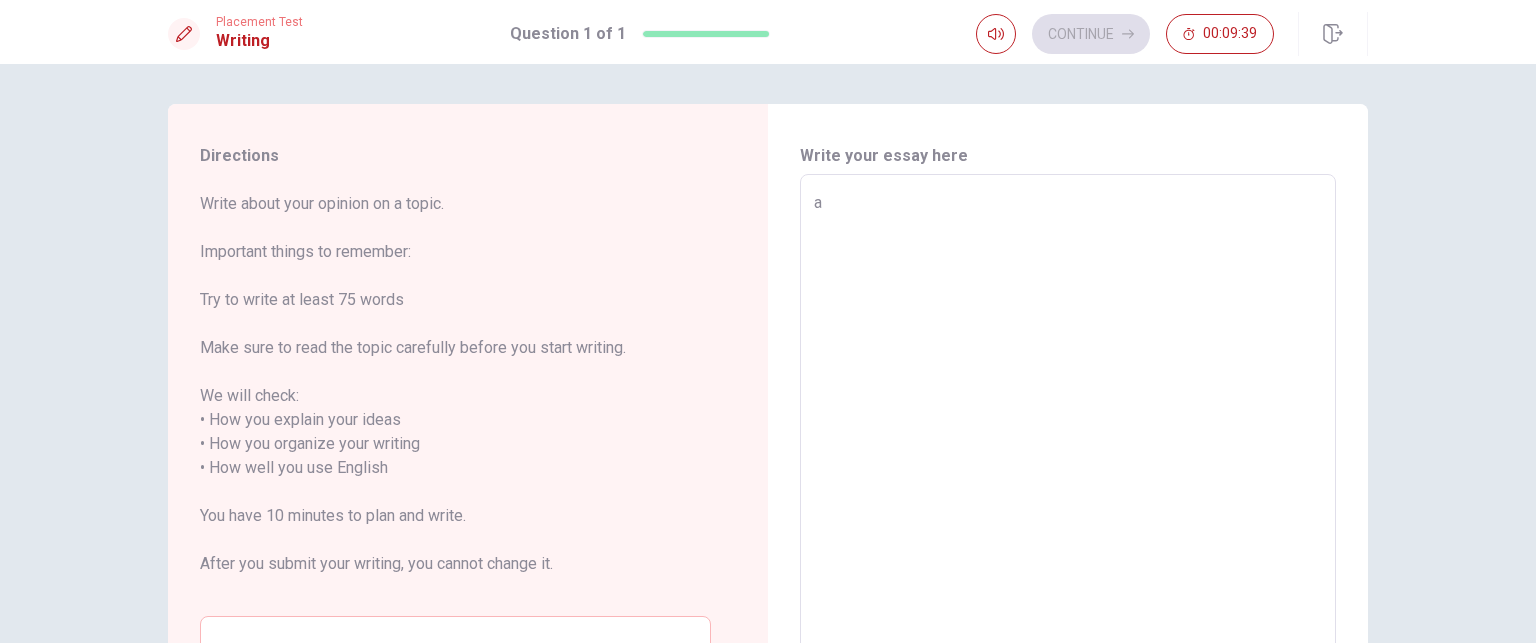 type on "an" 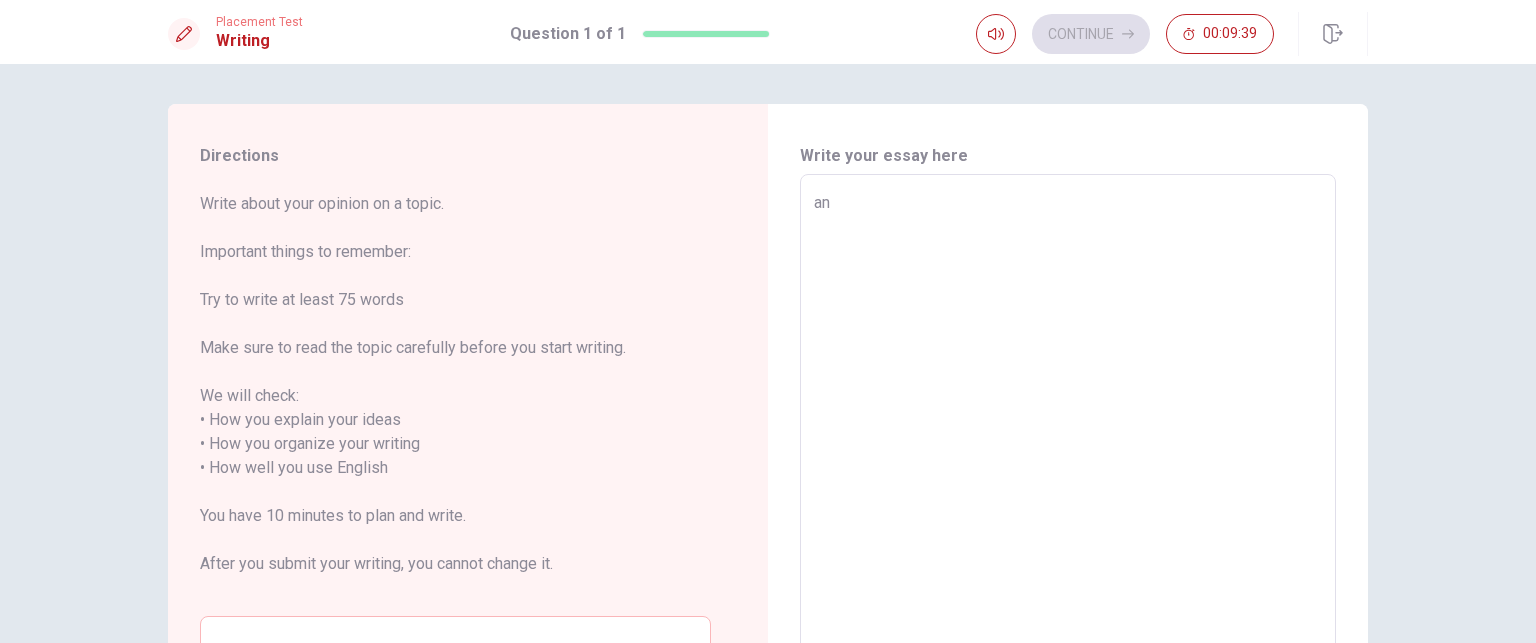 type on "x" 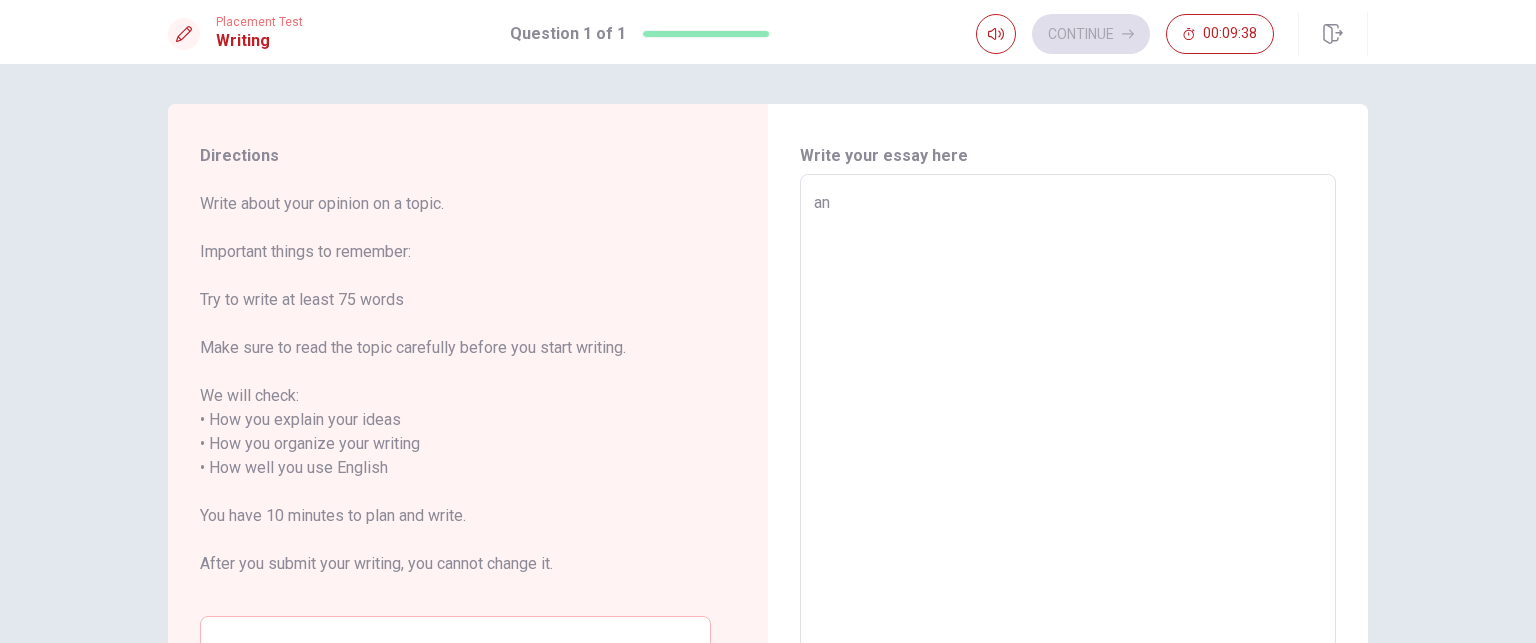 type on "an a" 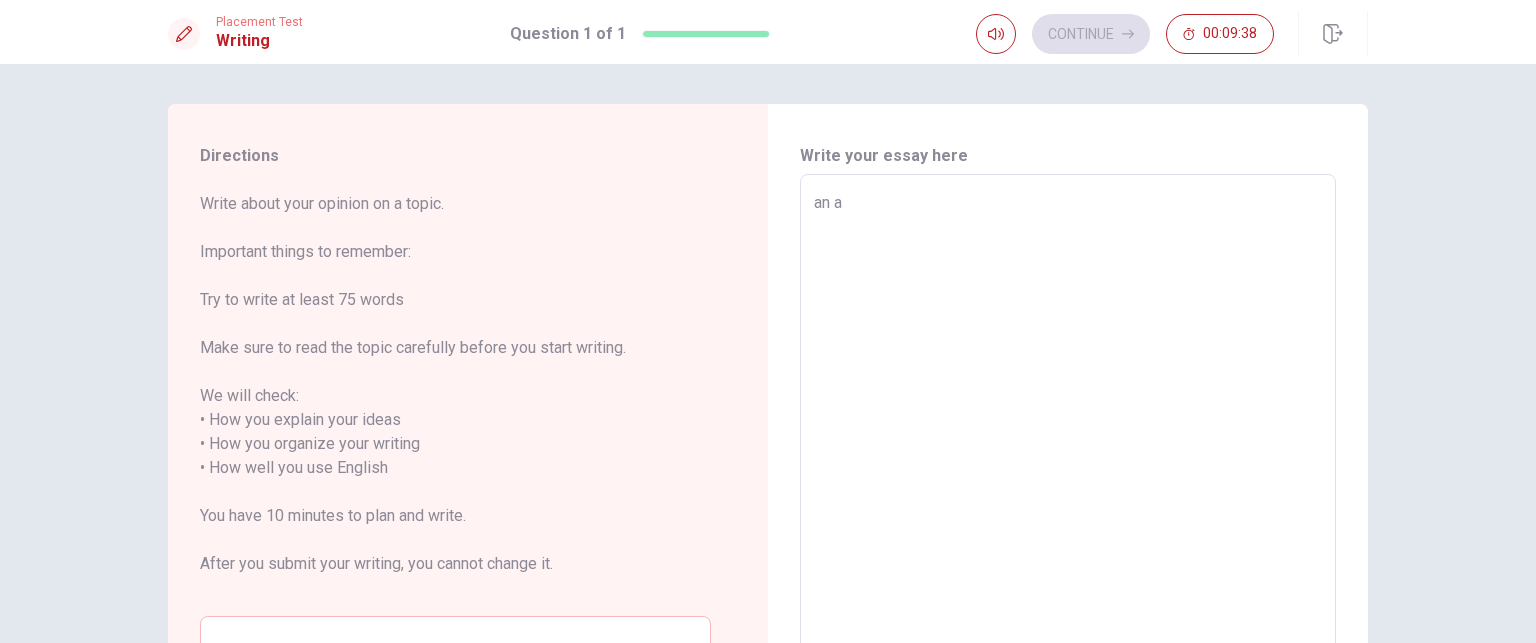 type on "x" 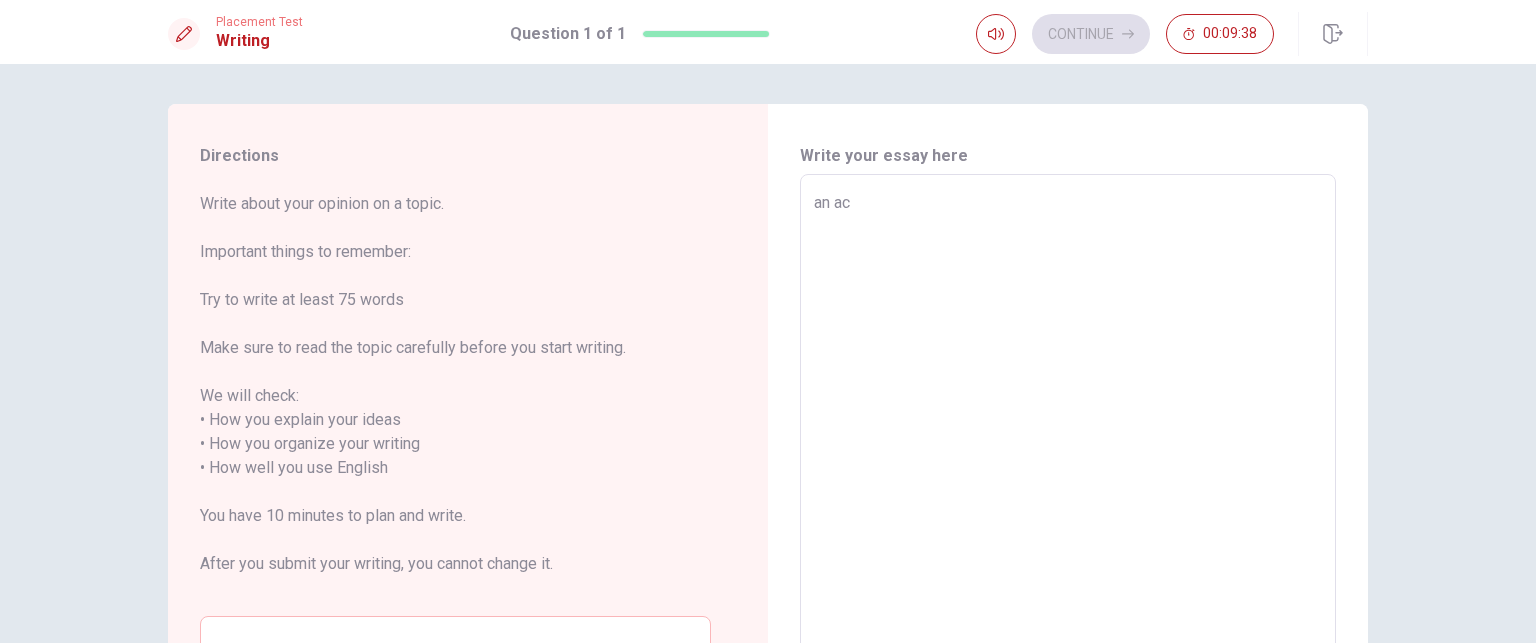 type on "x" 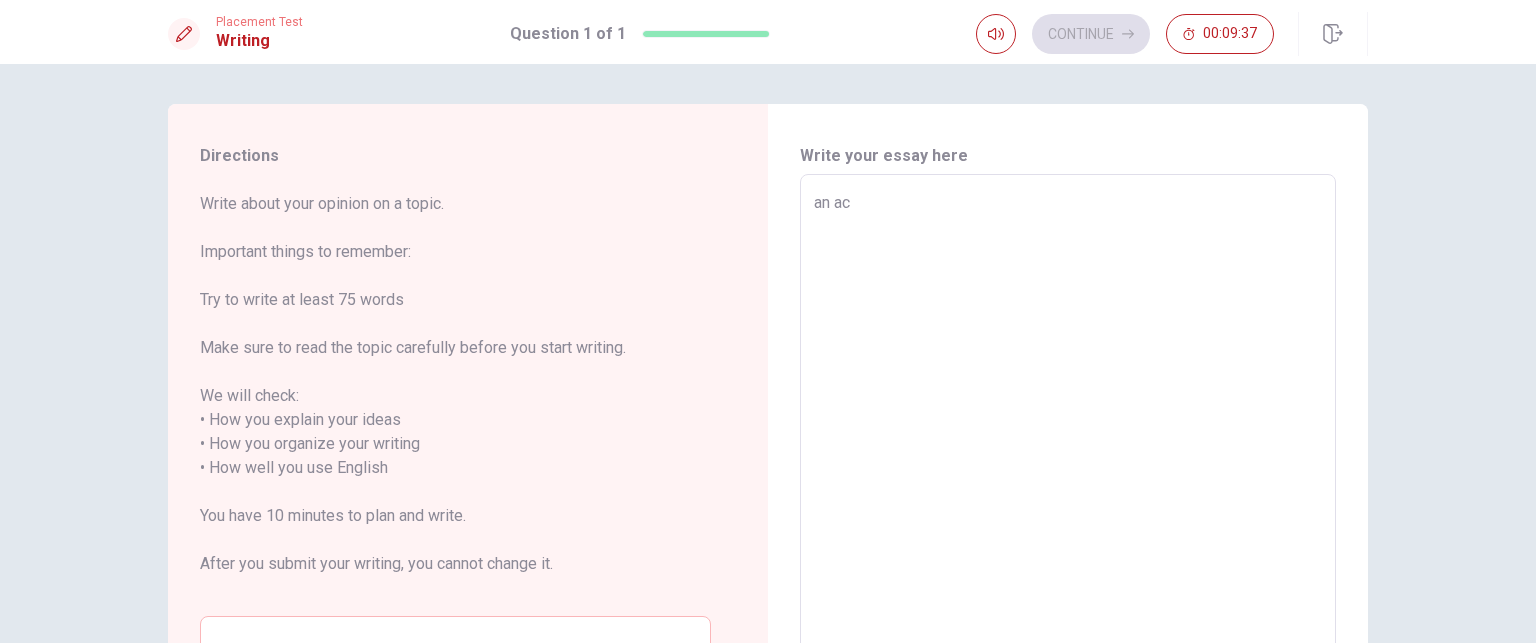 type on "an act" 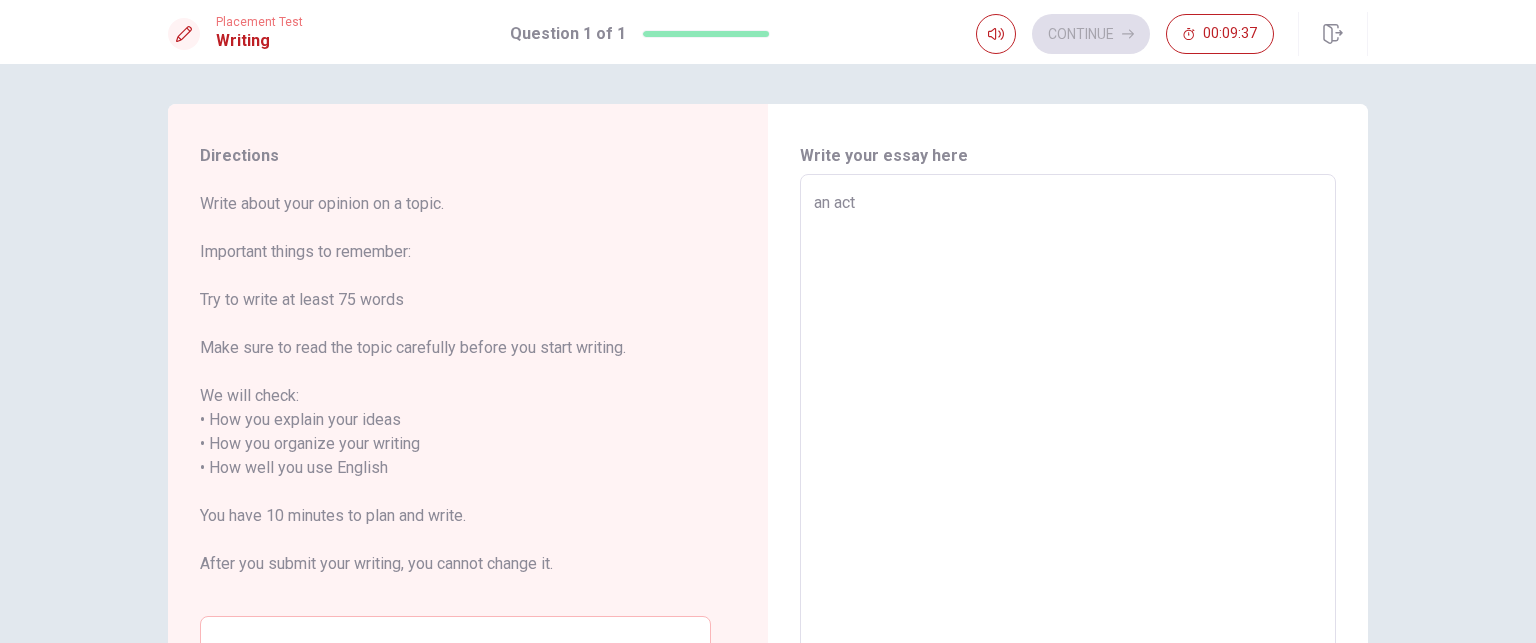 type on "x" 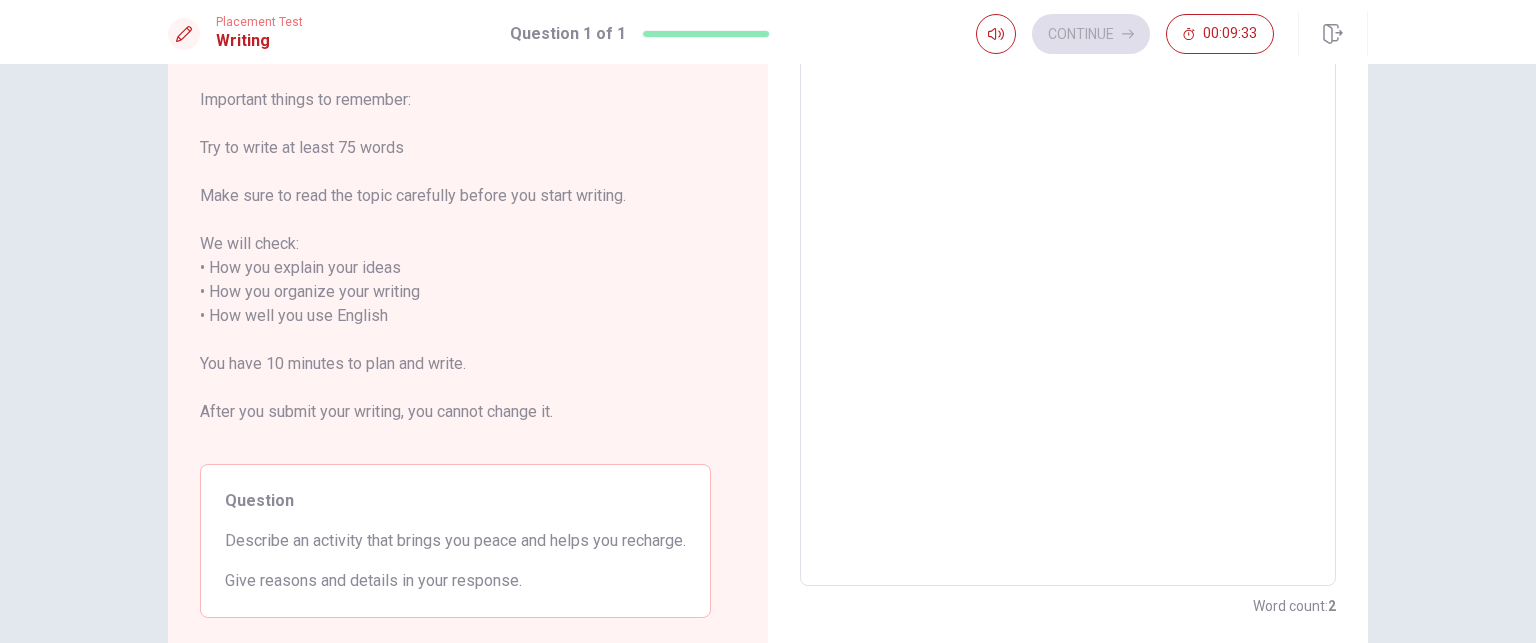 scroll, scrollTop: 150, scrollLeft: 0, axis: vertical 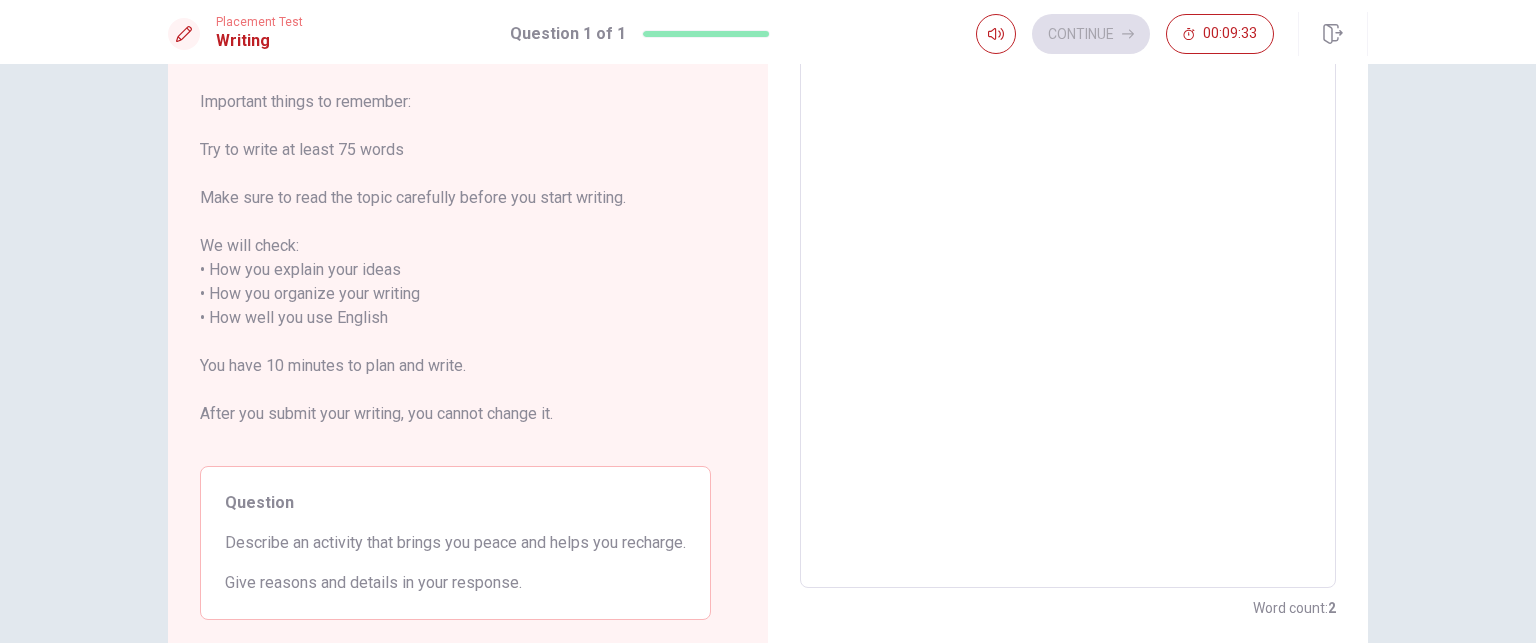type on "x" 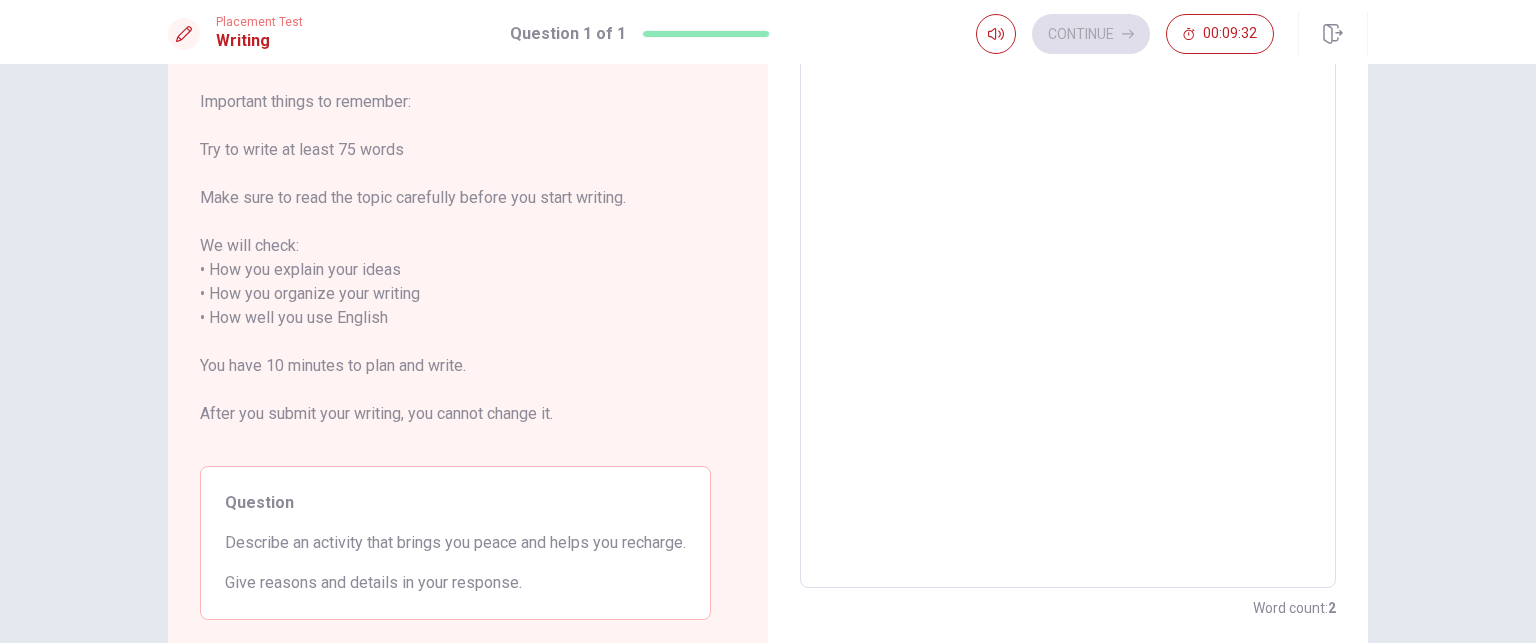 type on "an activ" 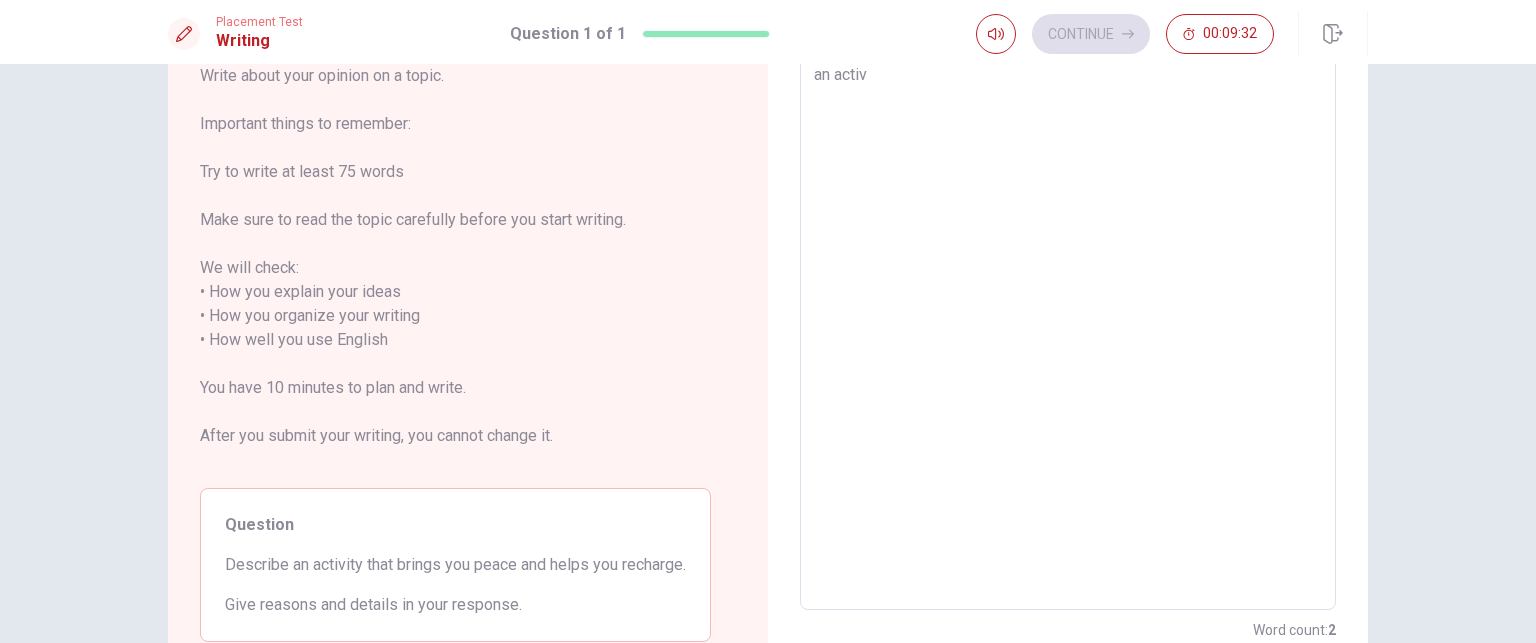 type on "x" 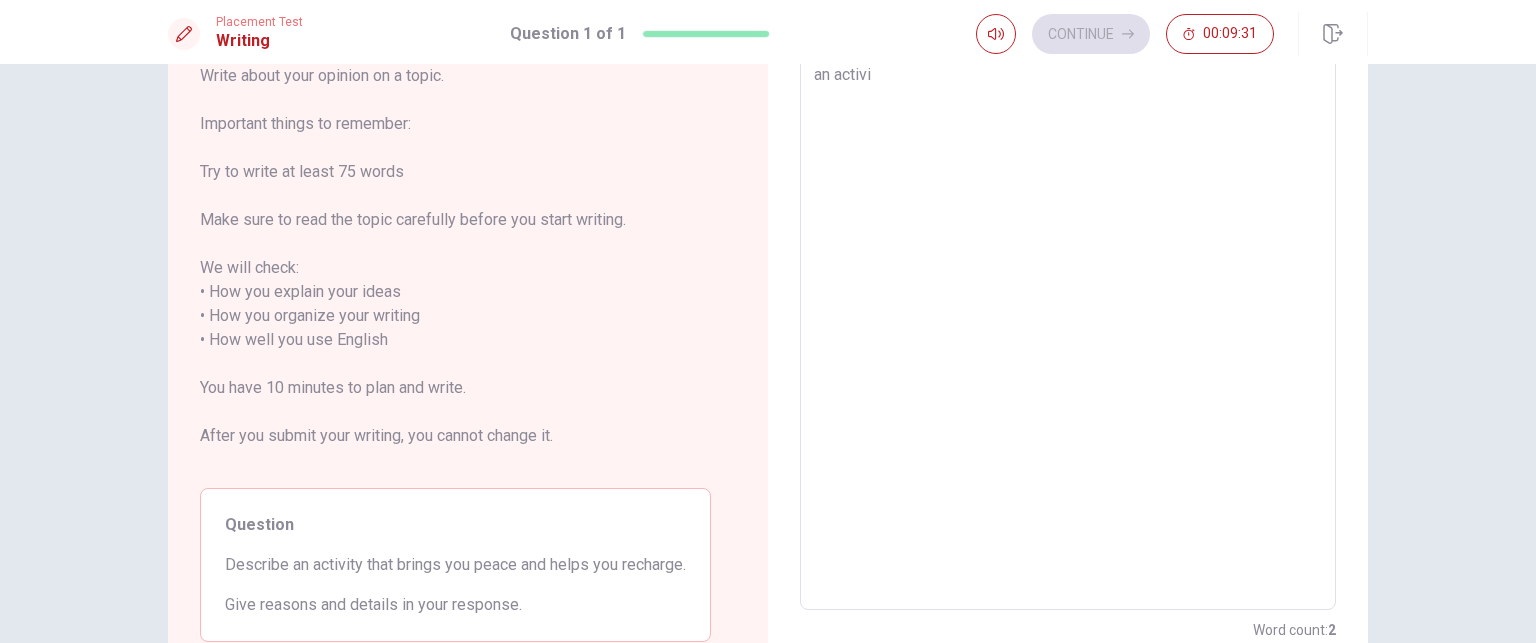 type on "x" 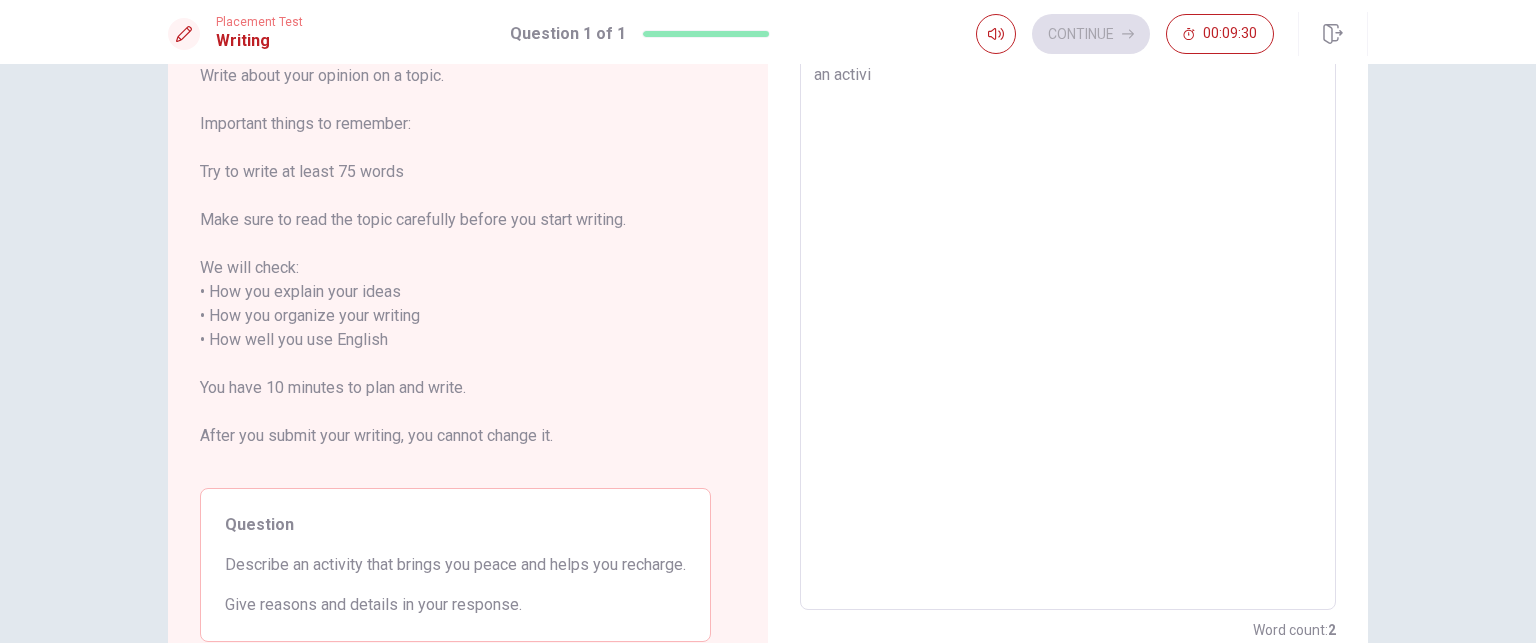 type on "an activit" 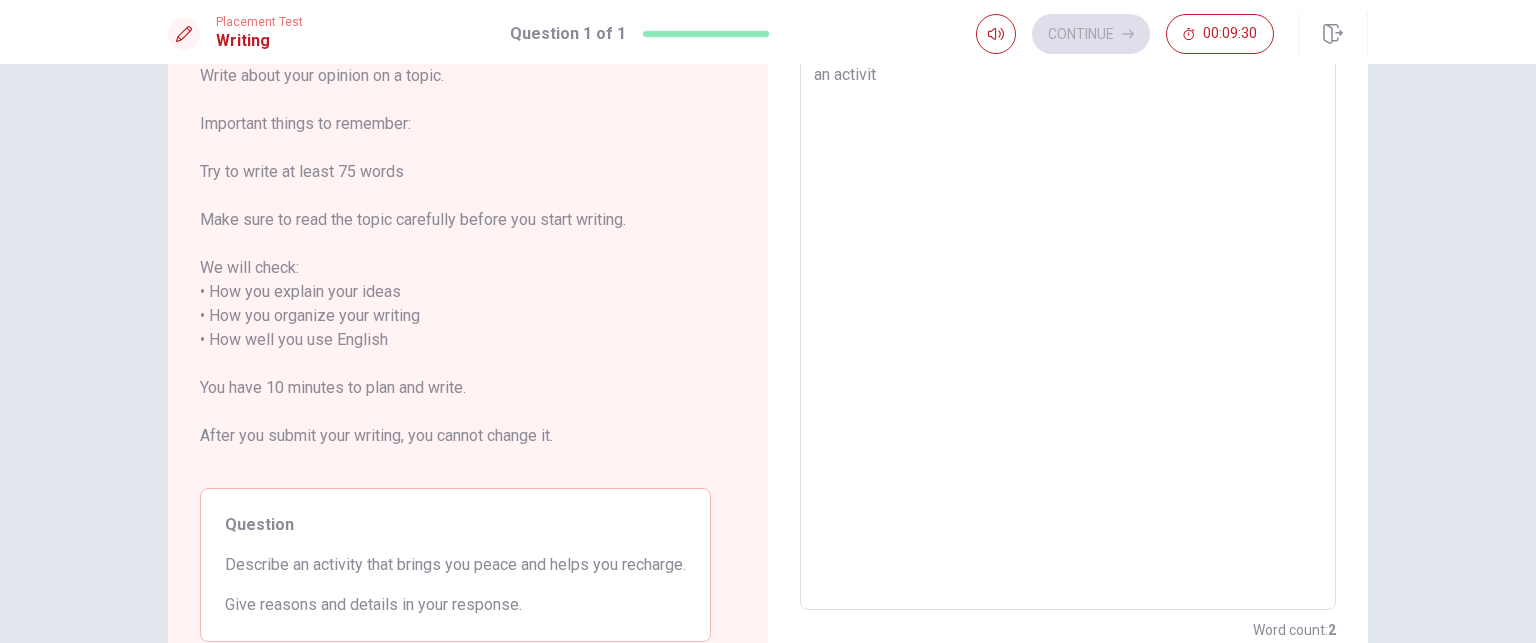 type on "x" 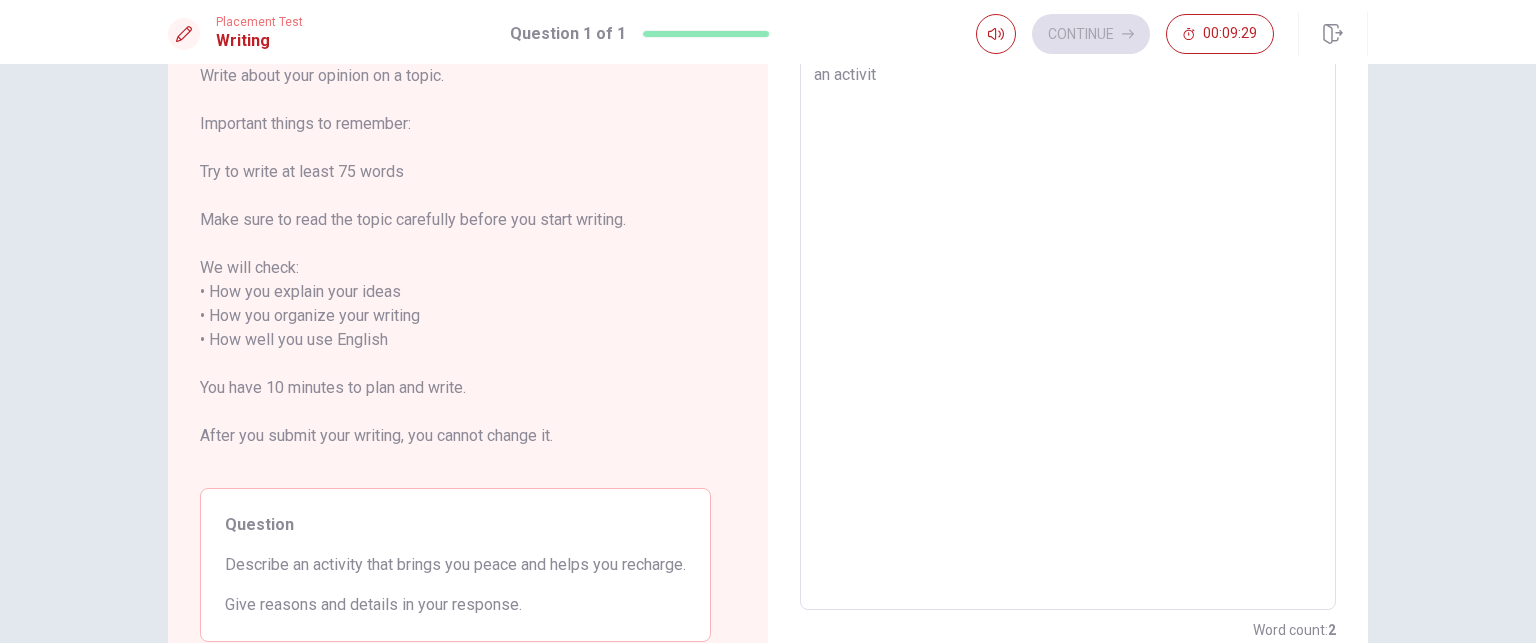 type on "an activity" 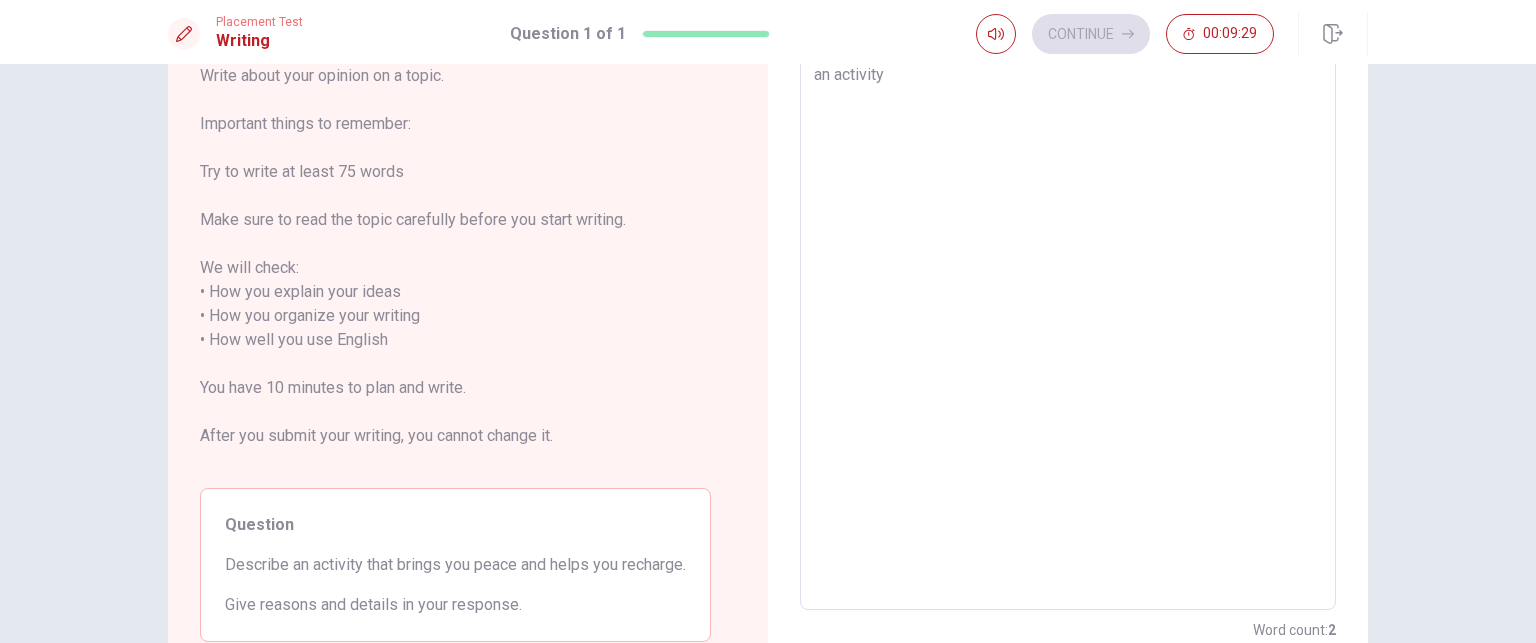 type on "x" 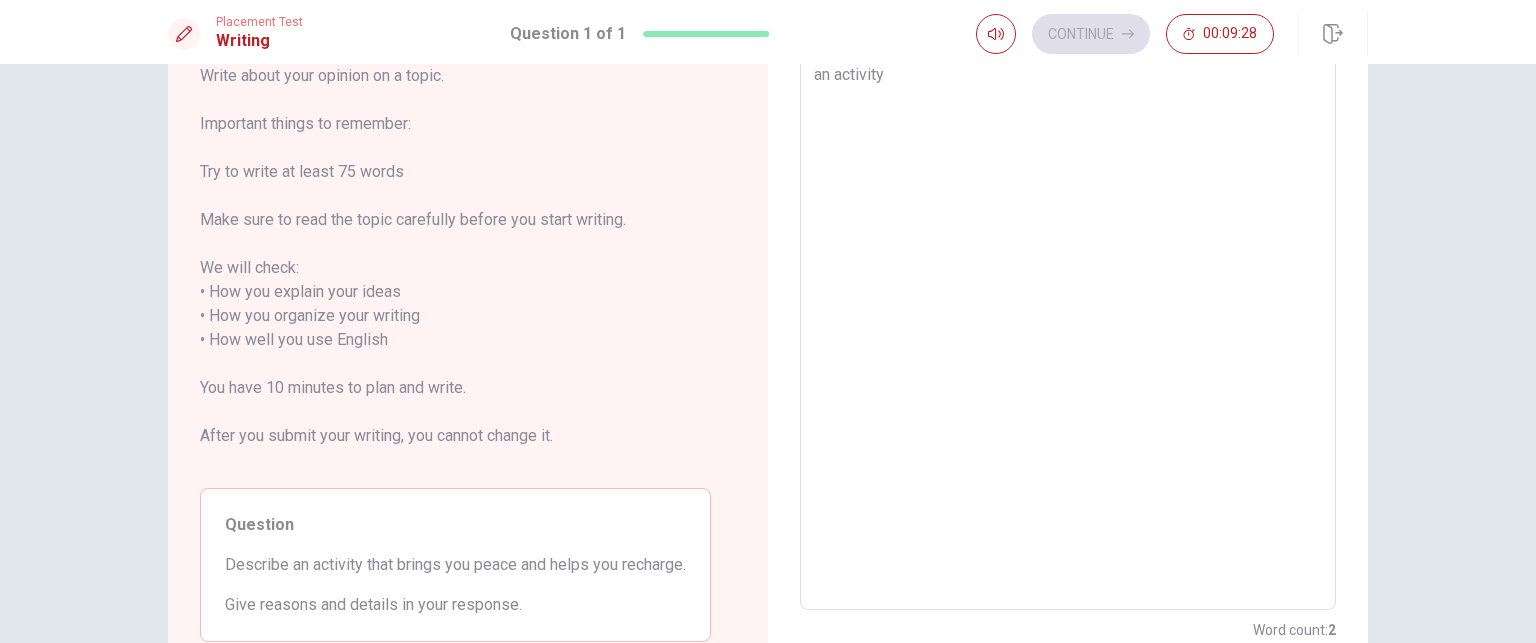 type on "an activity" 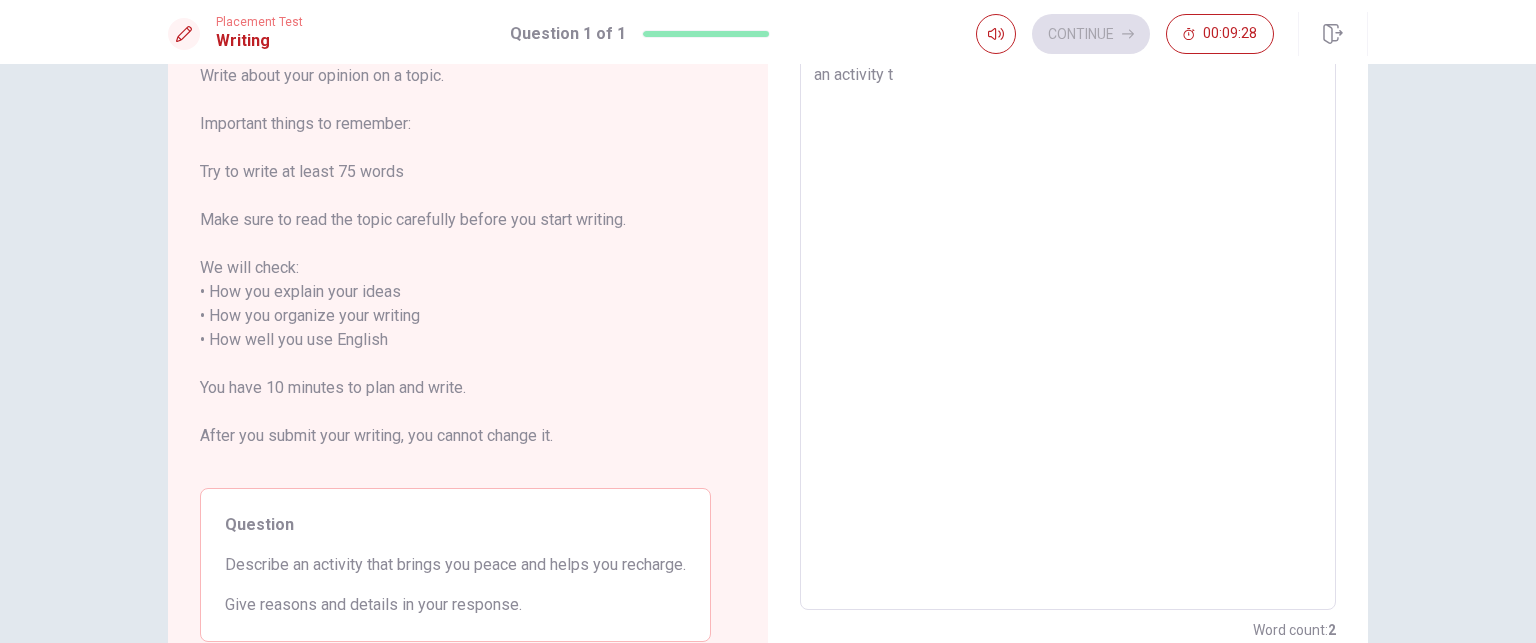 type on "x" 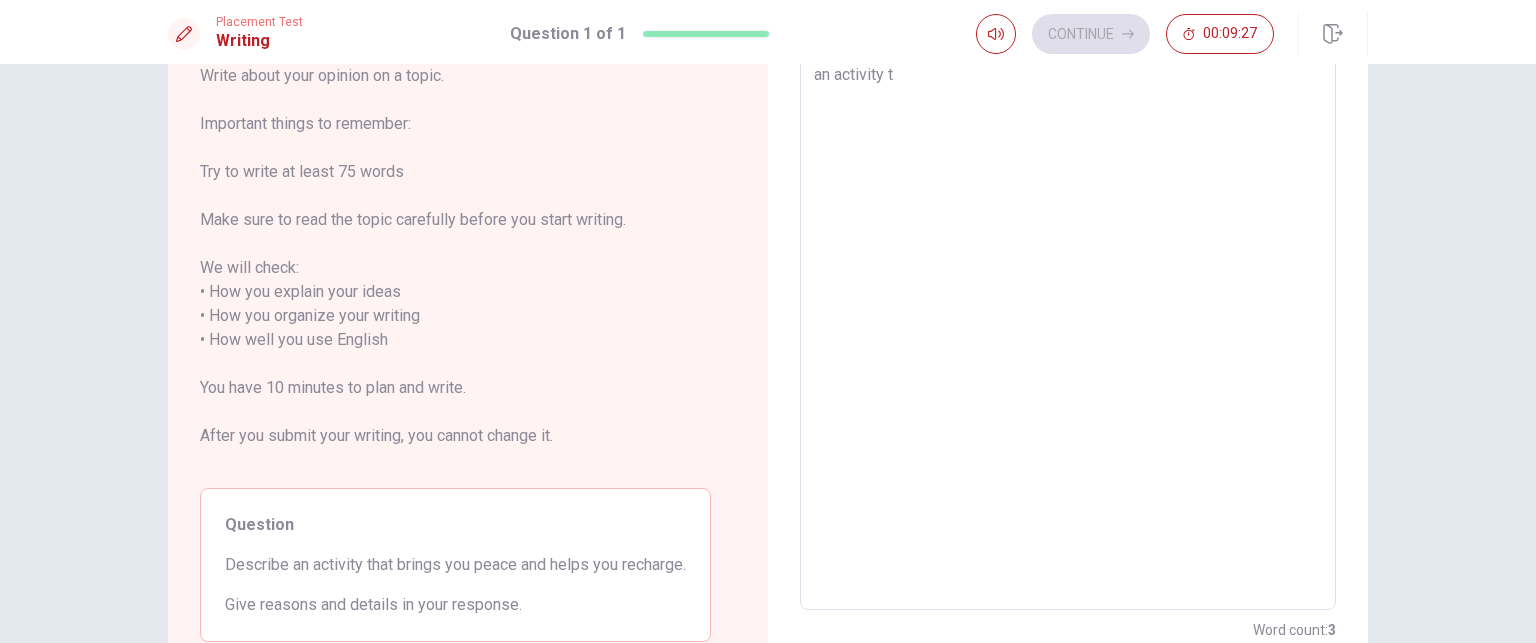 type on "an activity th" 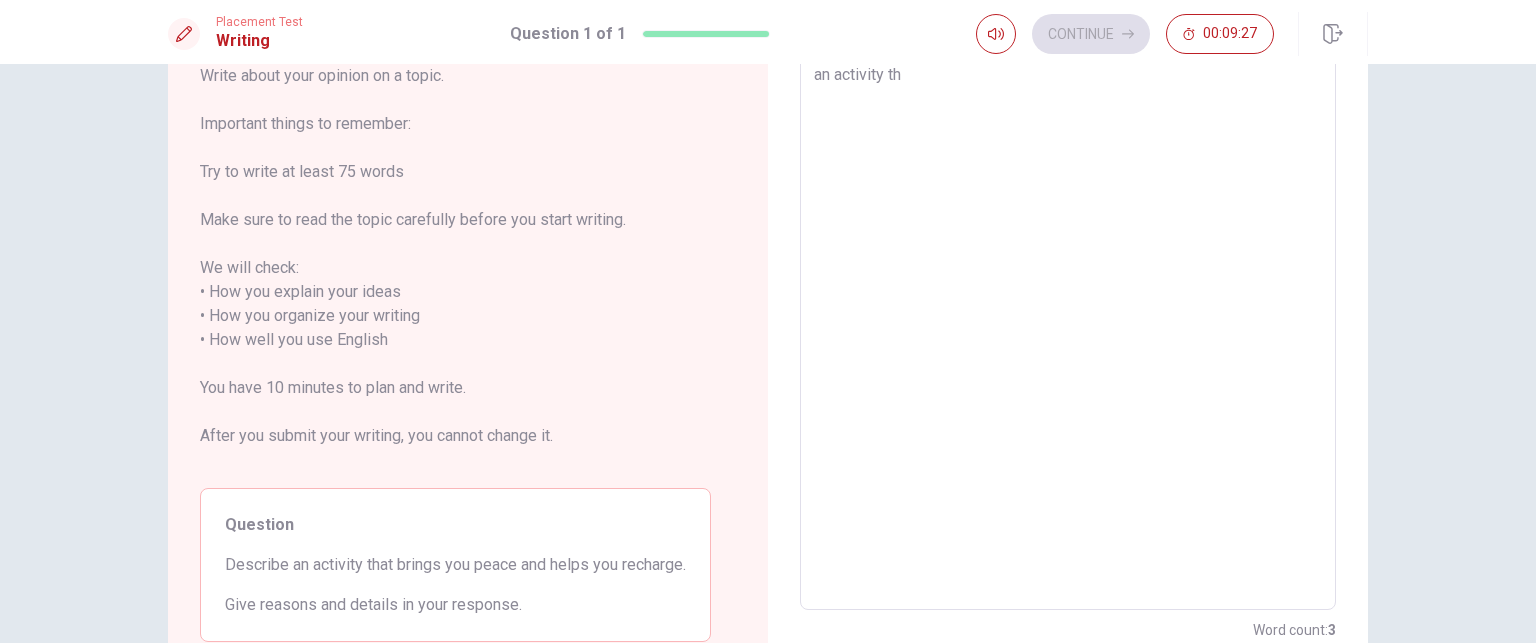 type on "x" 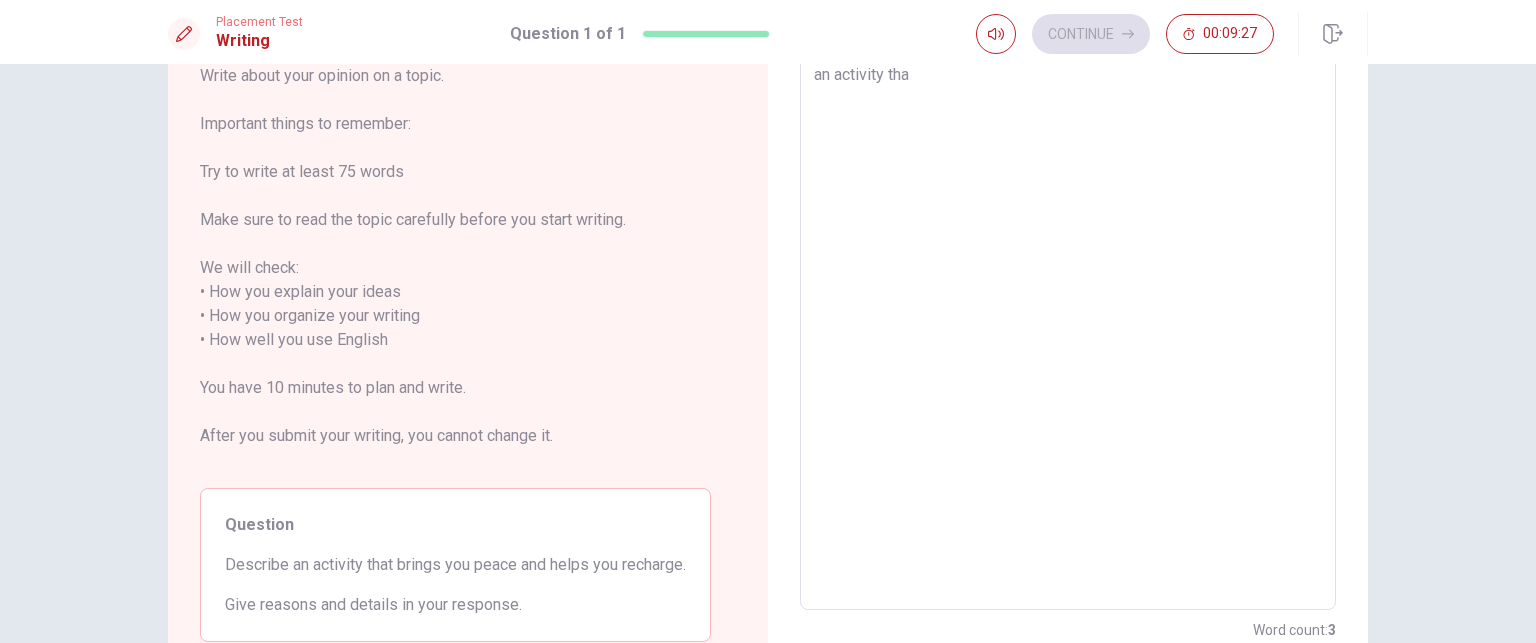 type on "x" 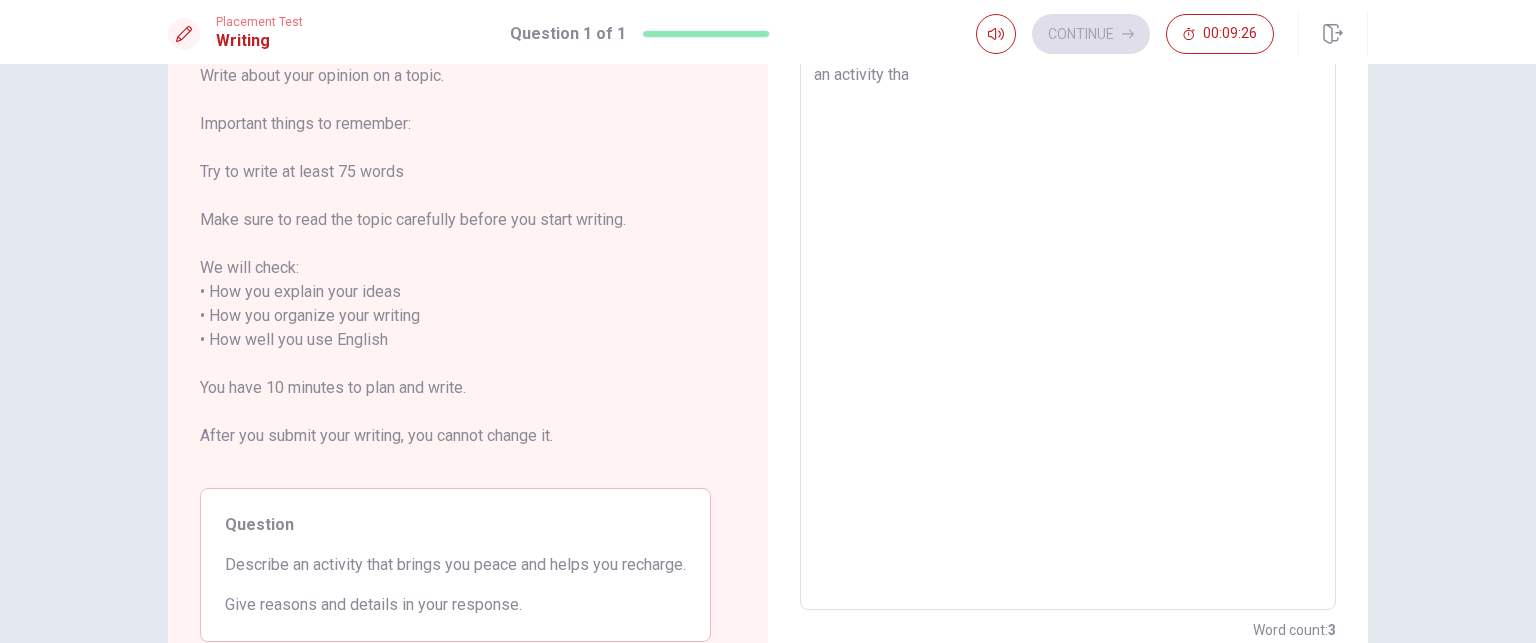 type on "an activity that" 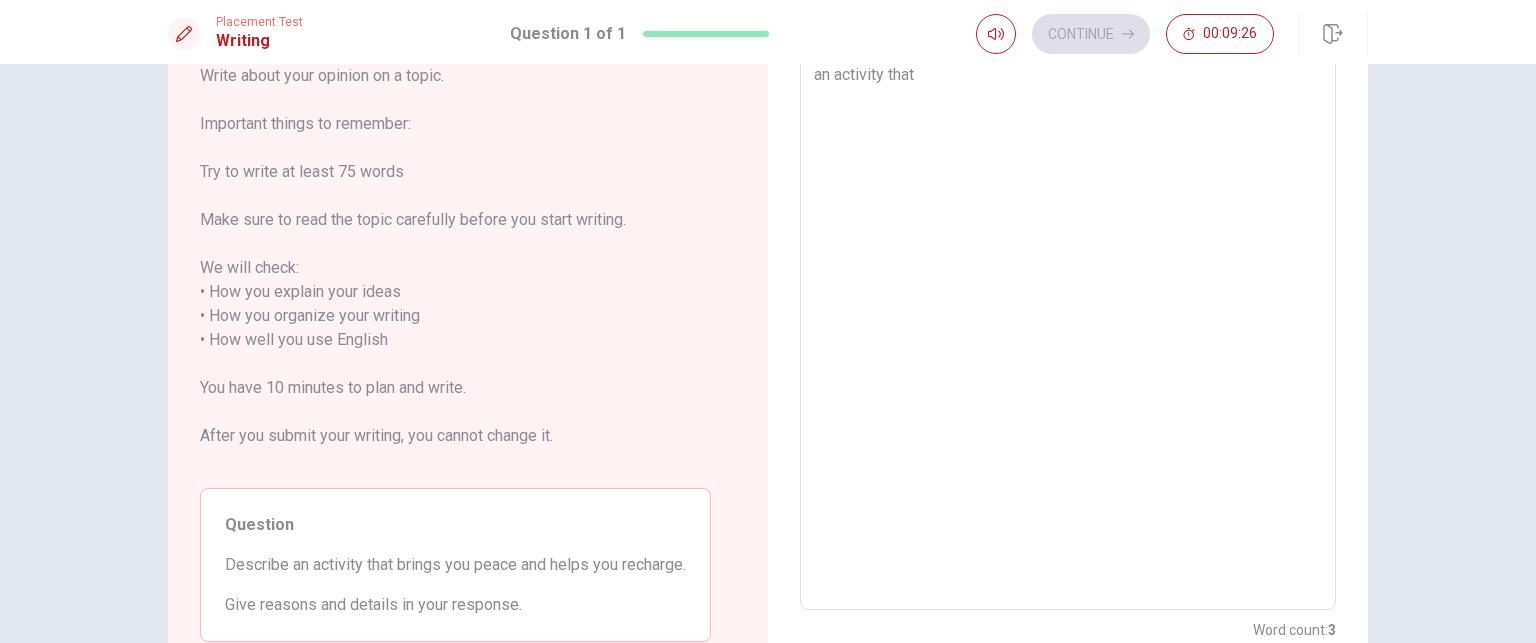type on "x" 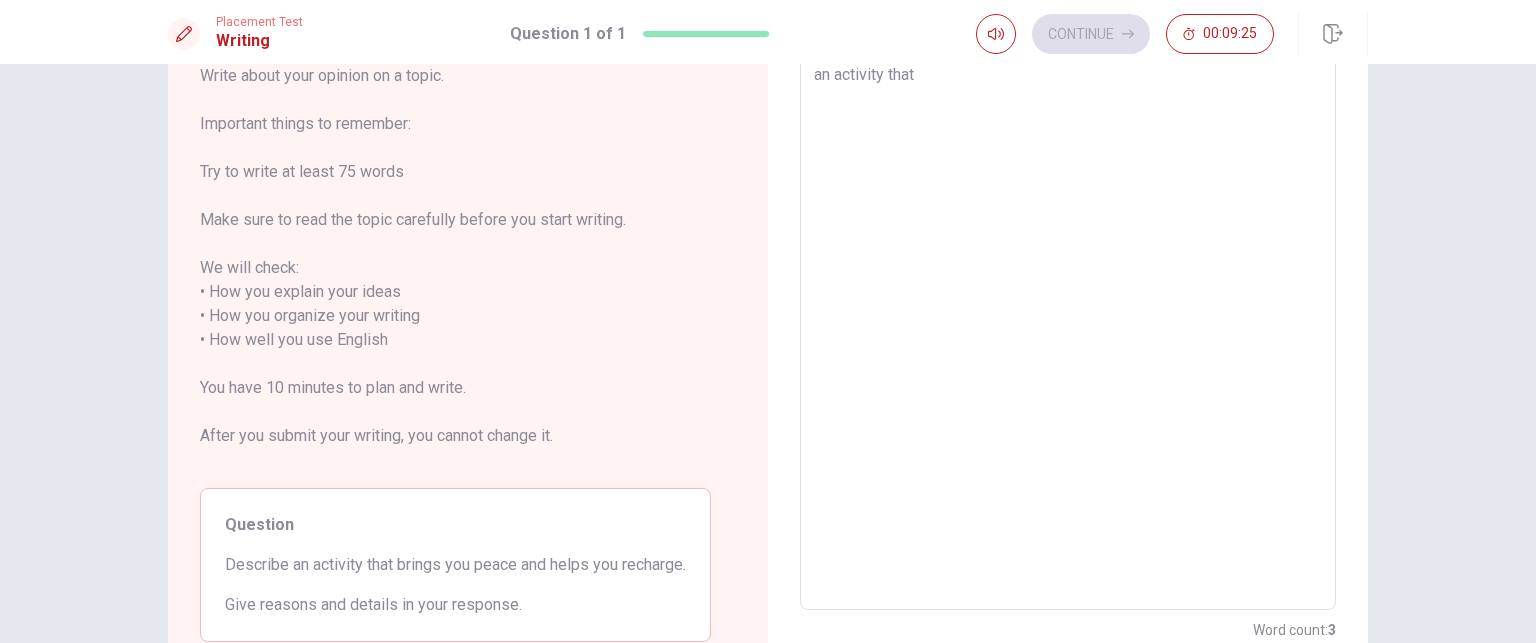 type on "an activity that b" 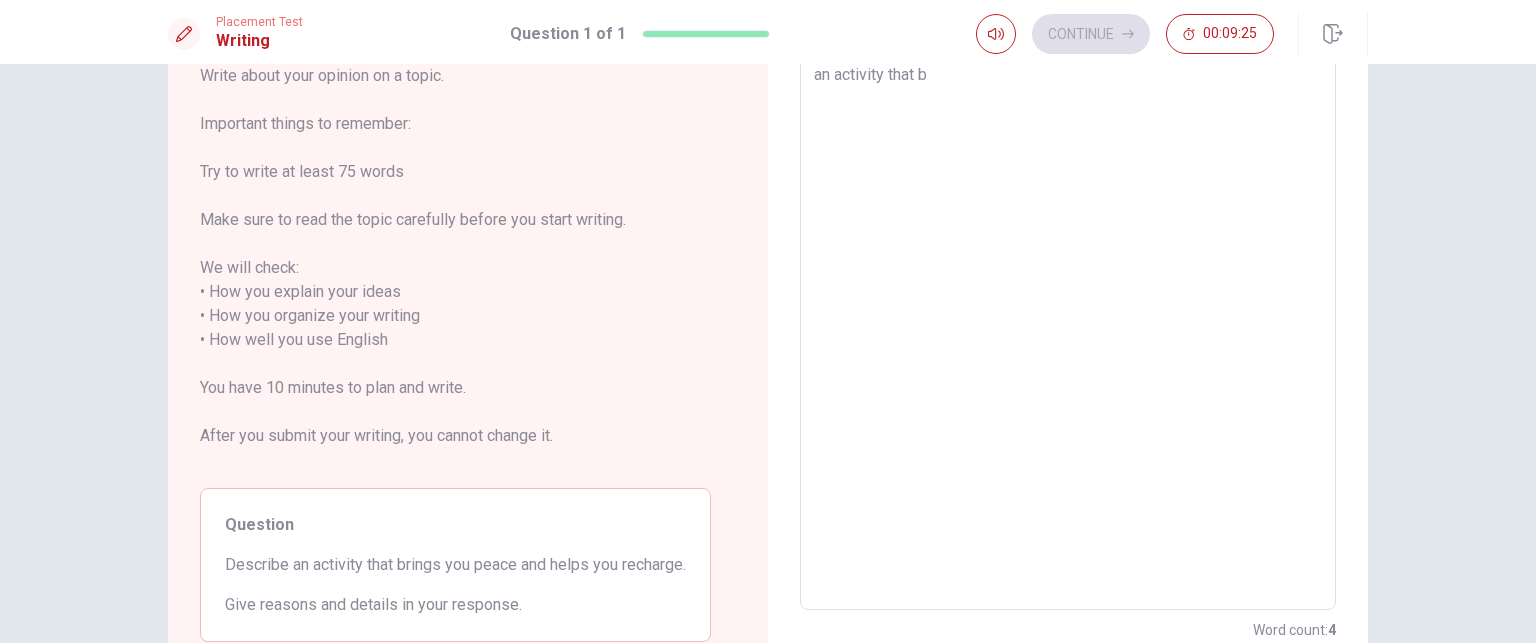 type on "x" 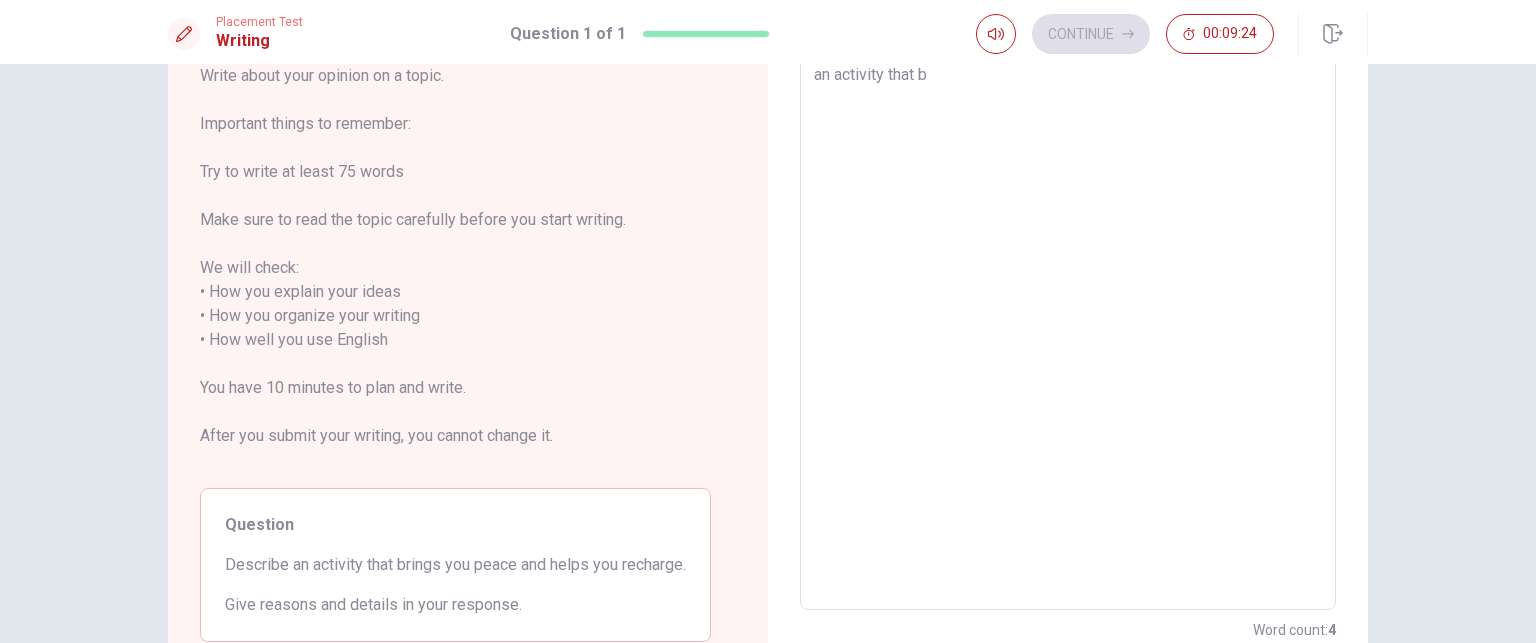 type on "an activity that br" 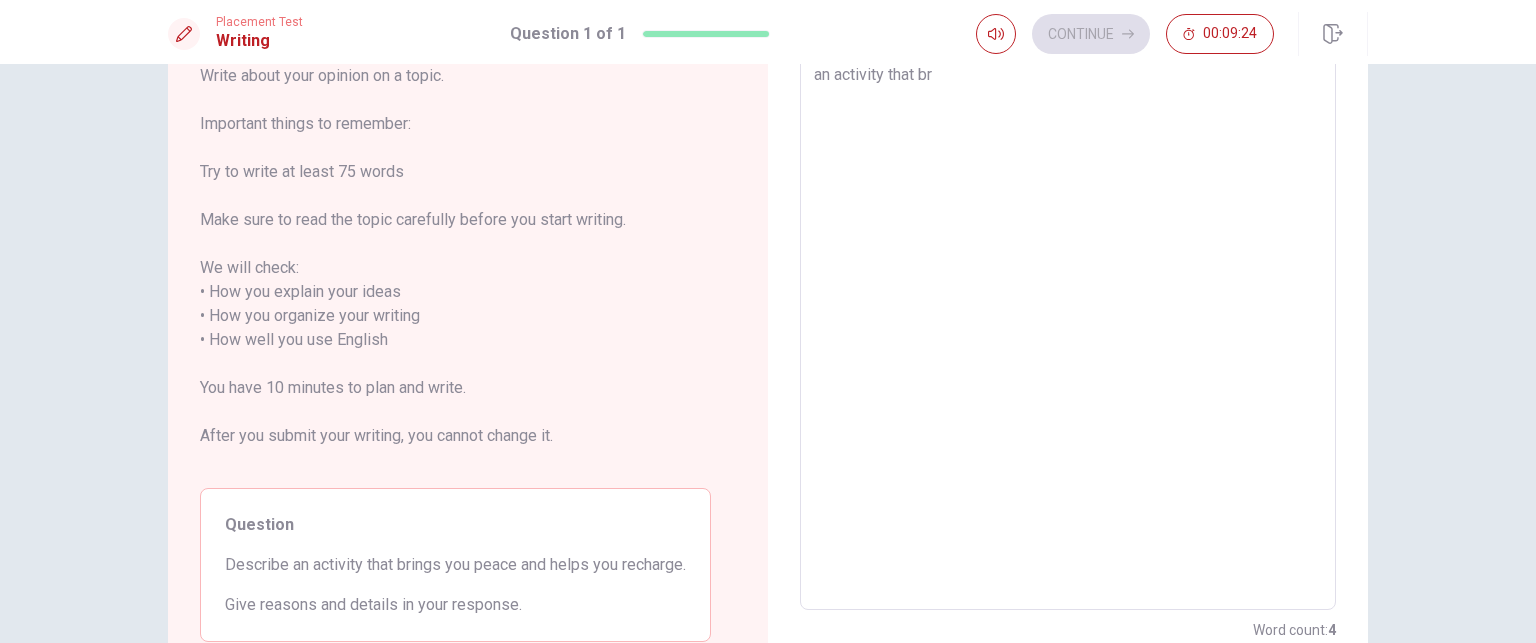 type on "x" 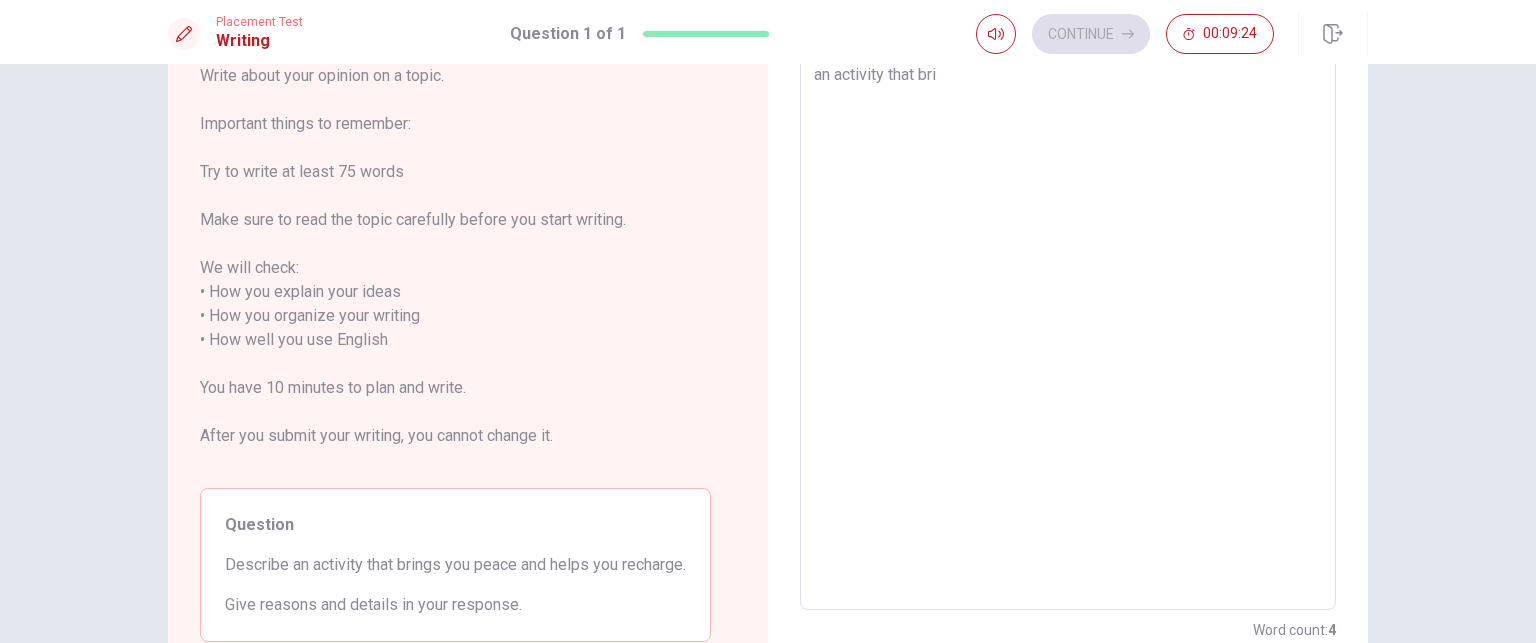 type on "x" 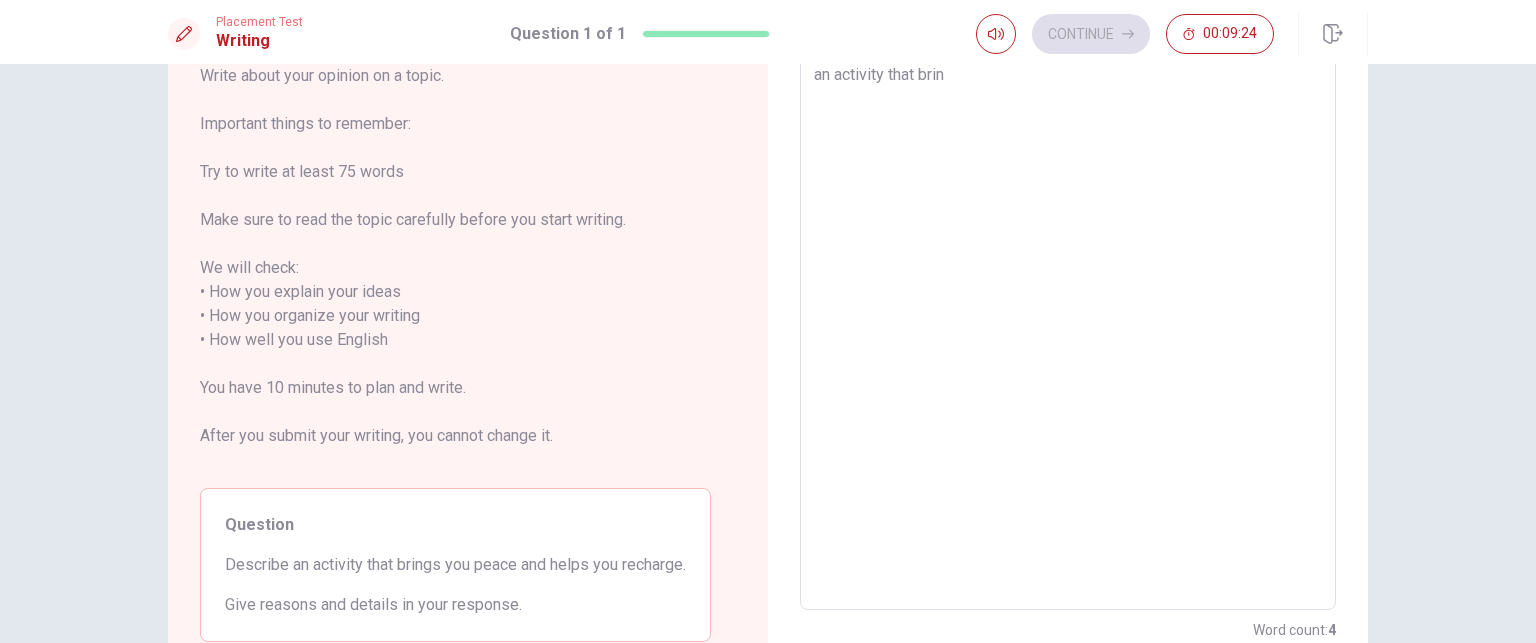 type on "x" 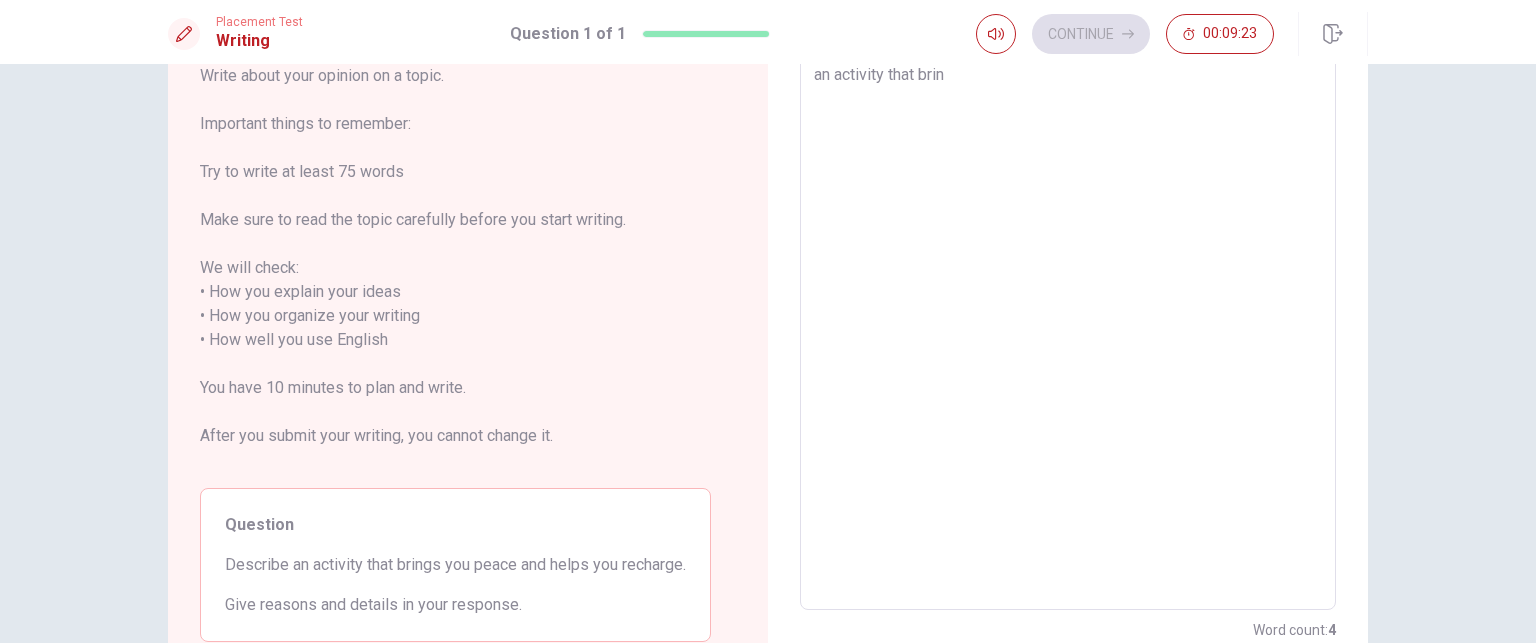 type on "an activity that bring" 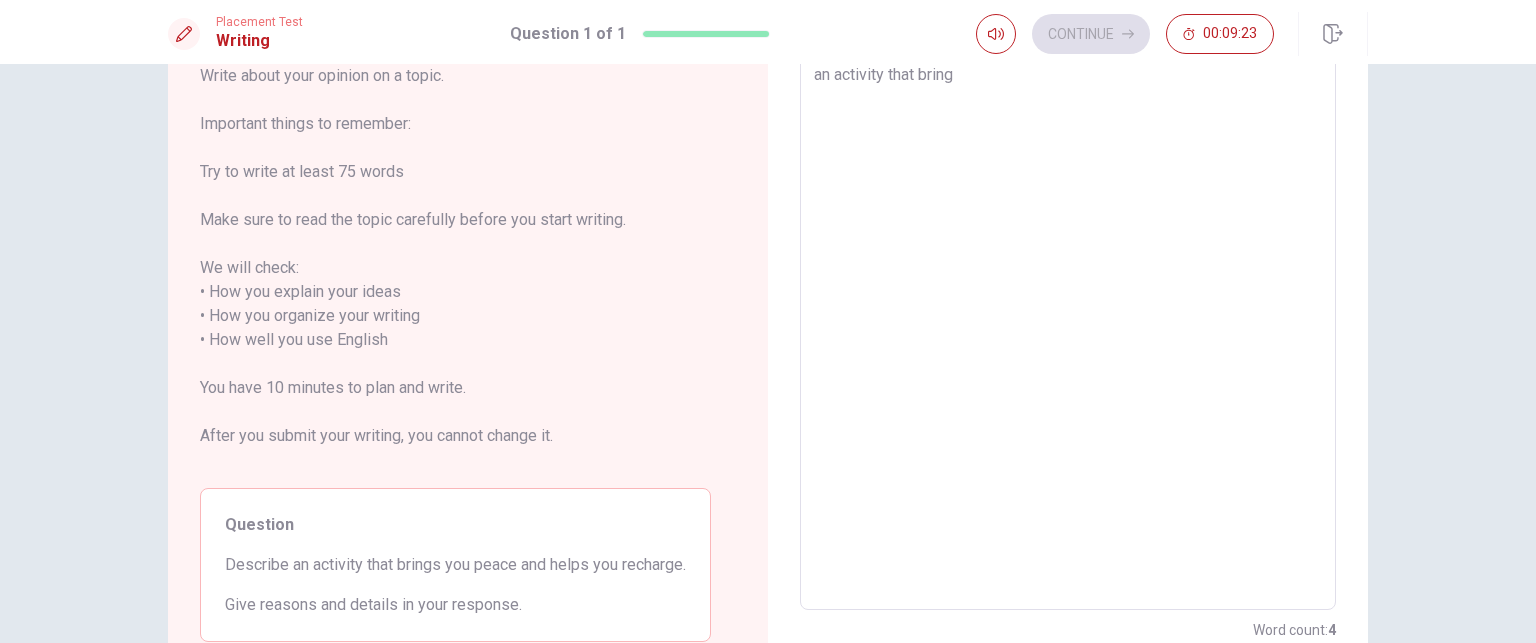 type on "x" 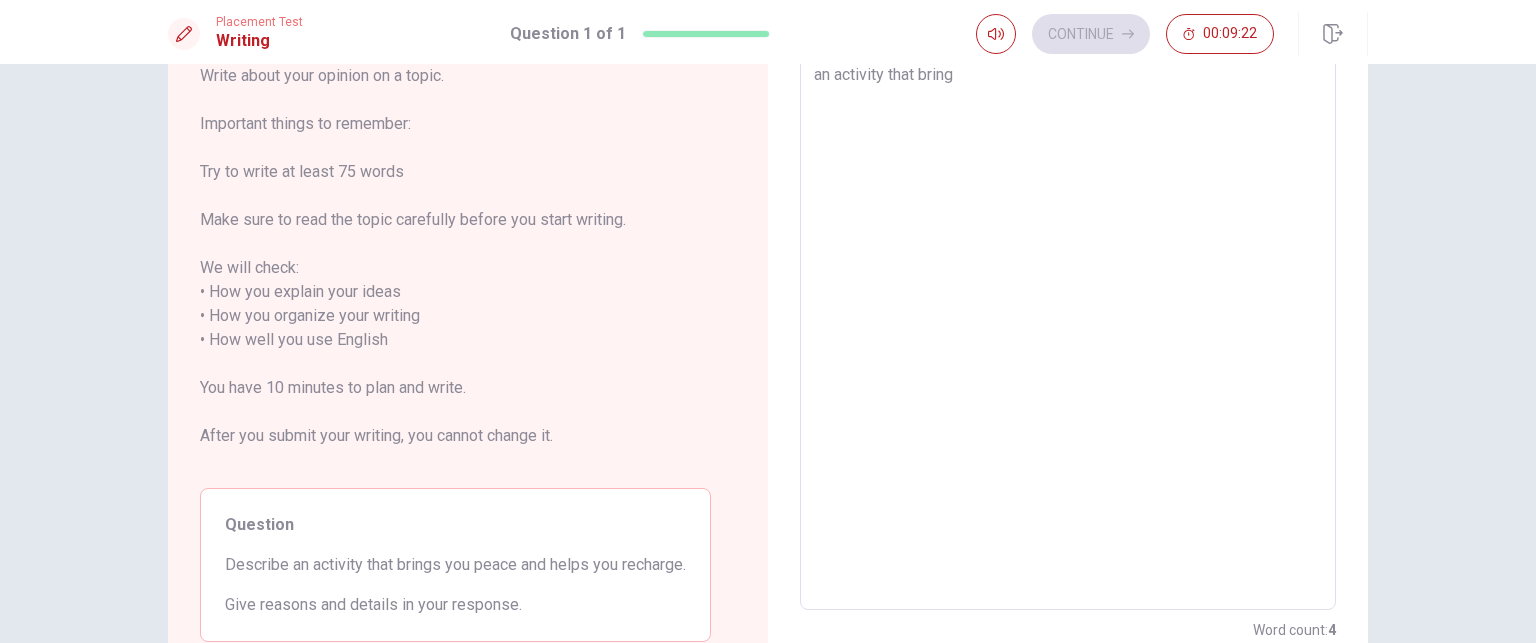 type on "an activity that brings" 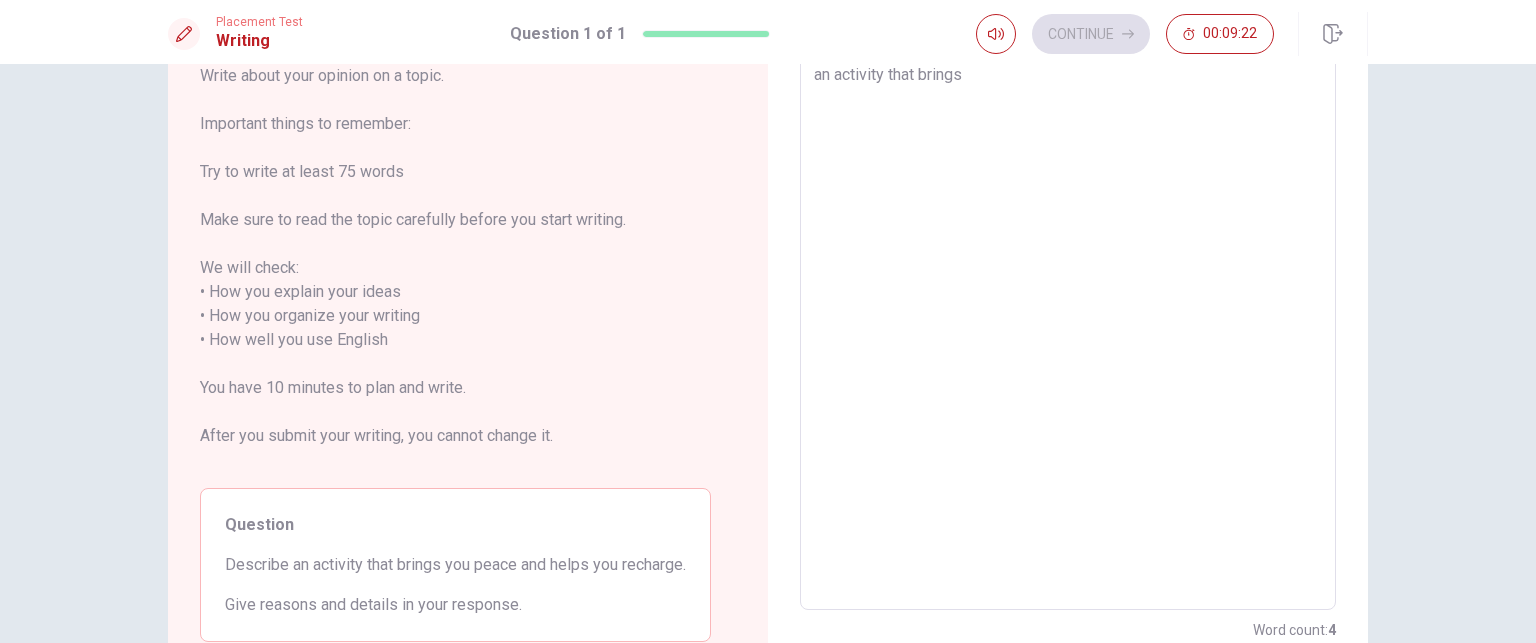 type on "x" 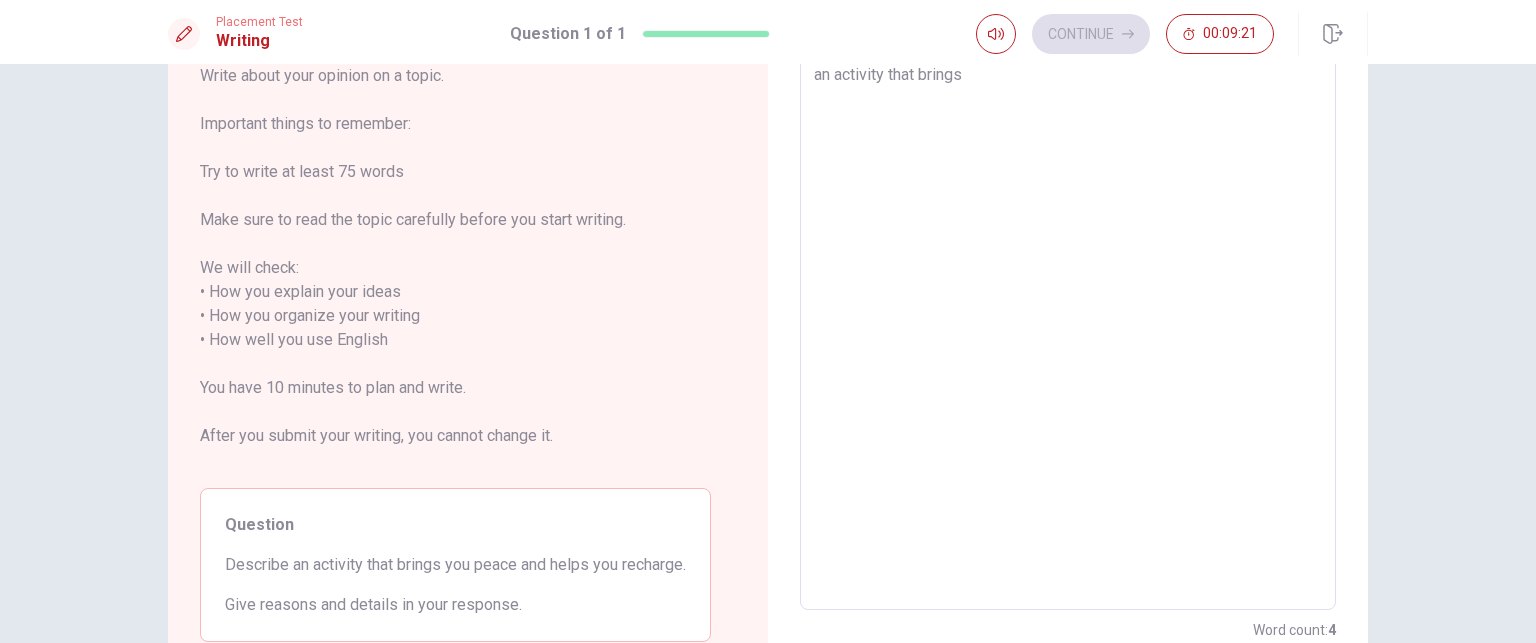 type on "an activity that brings" 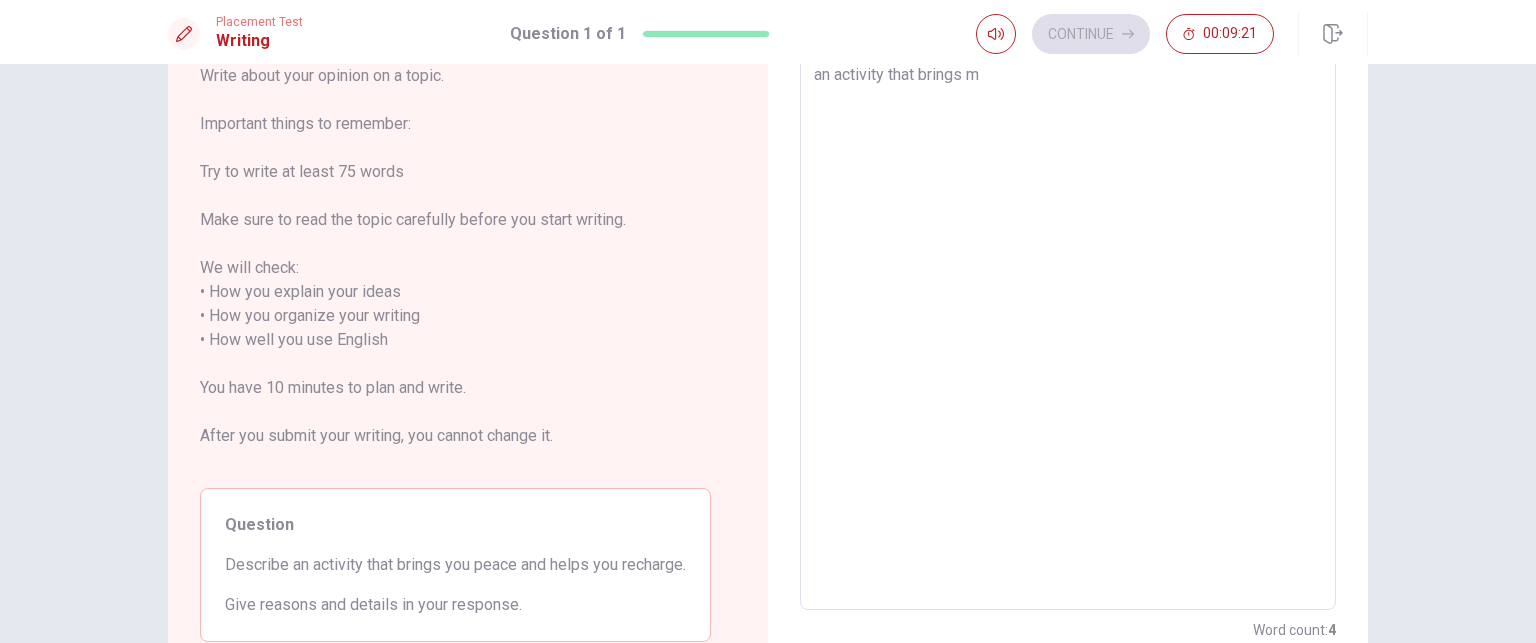 type on "x" 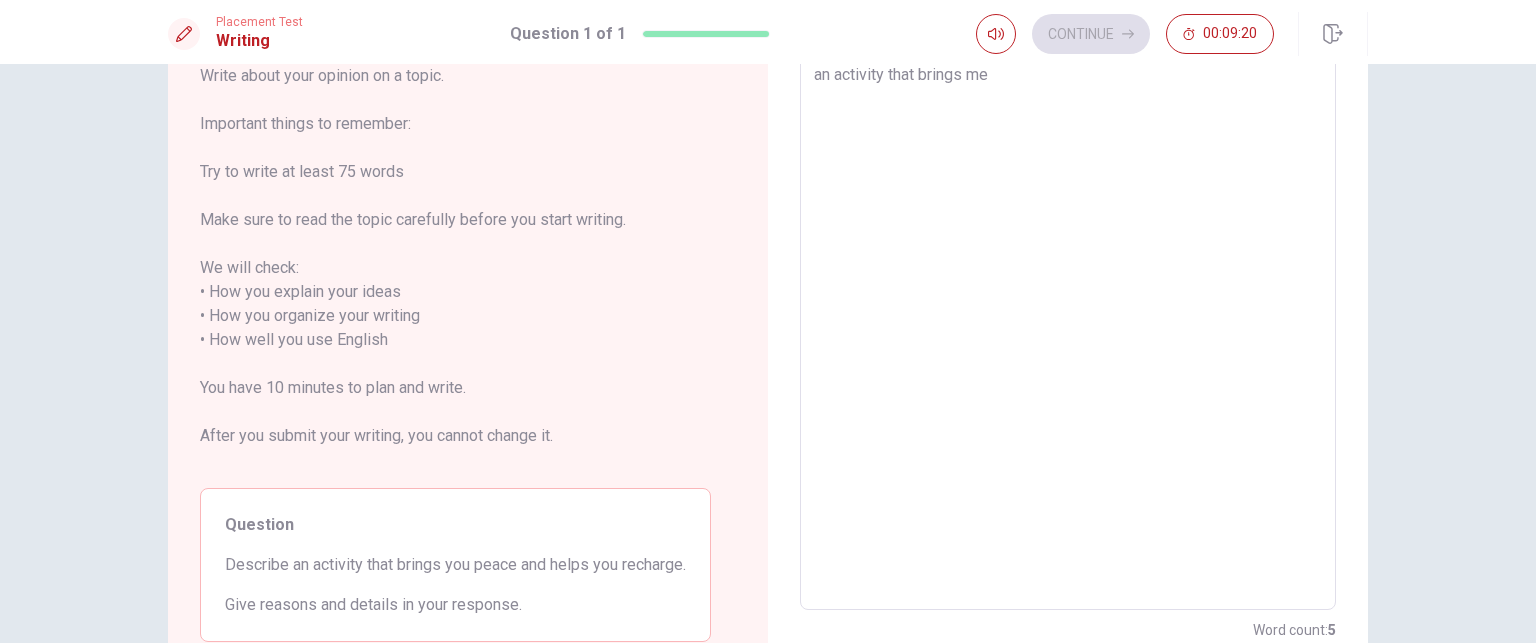 type on "x" 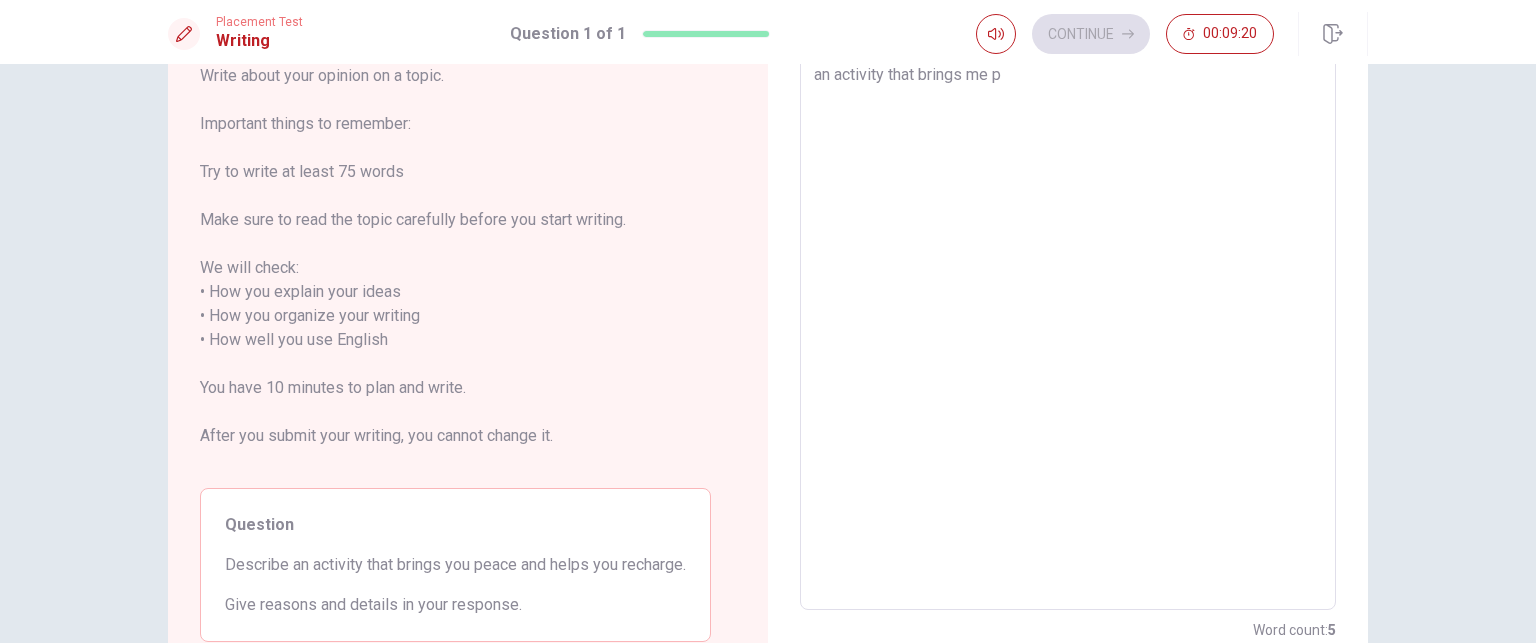 type on "x" 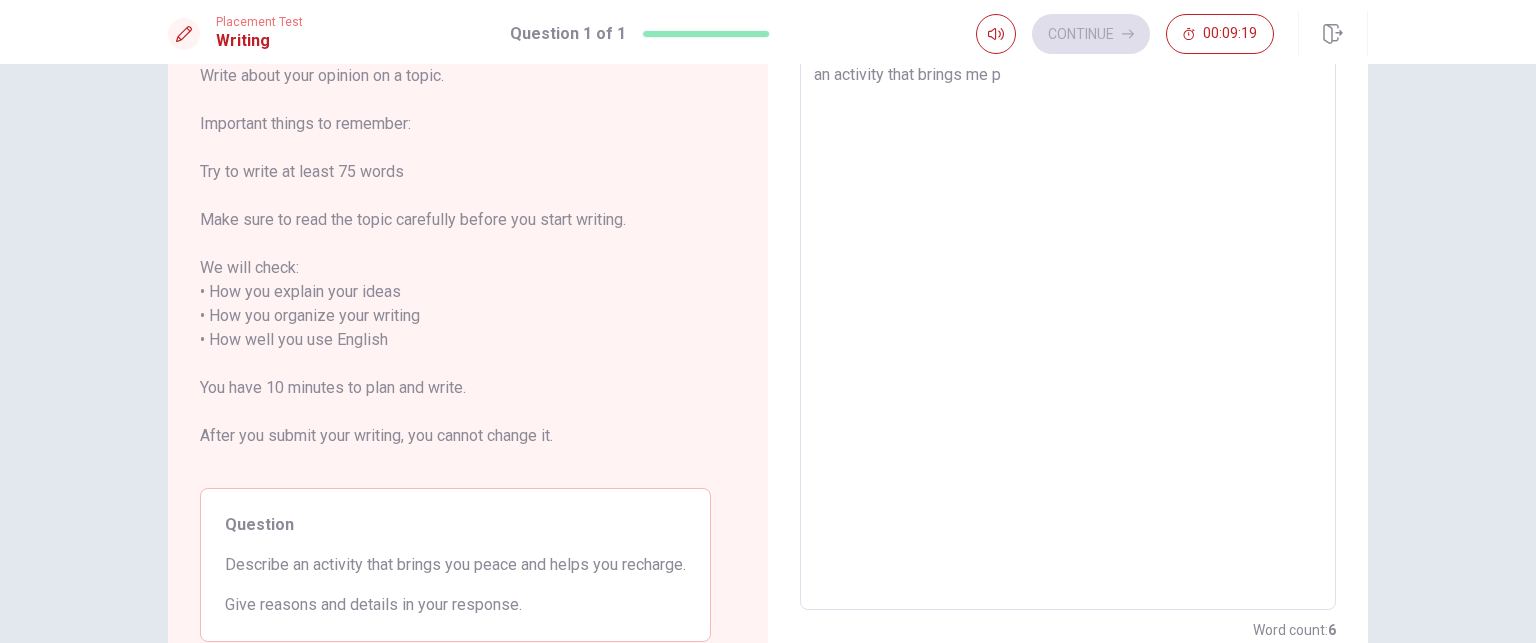 type on "an activity that brings me pe" 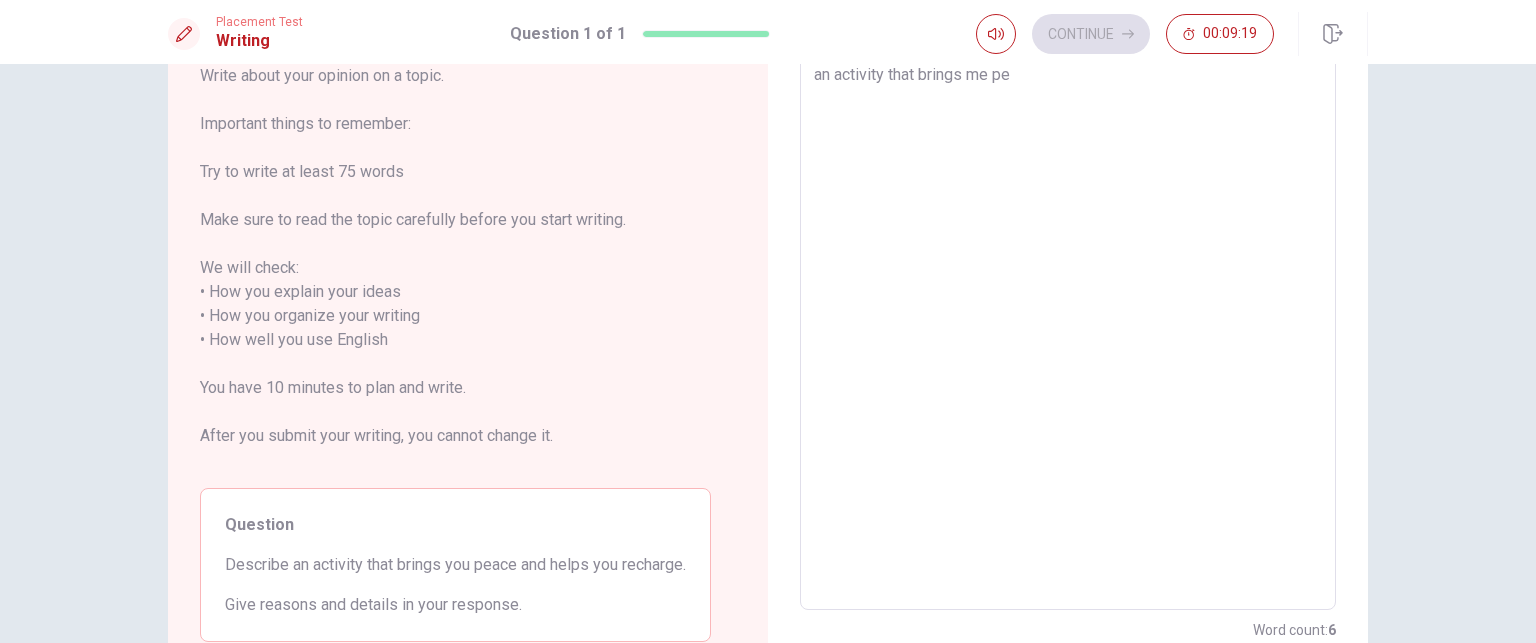 type on "x" 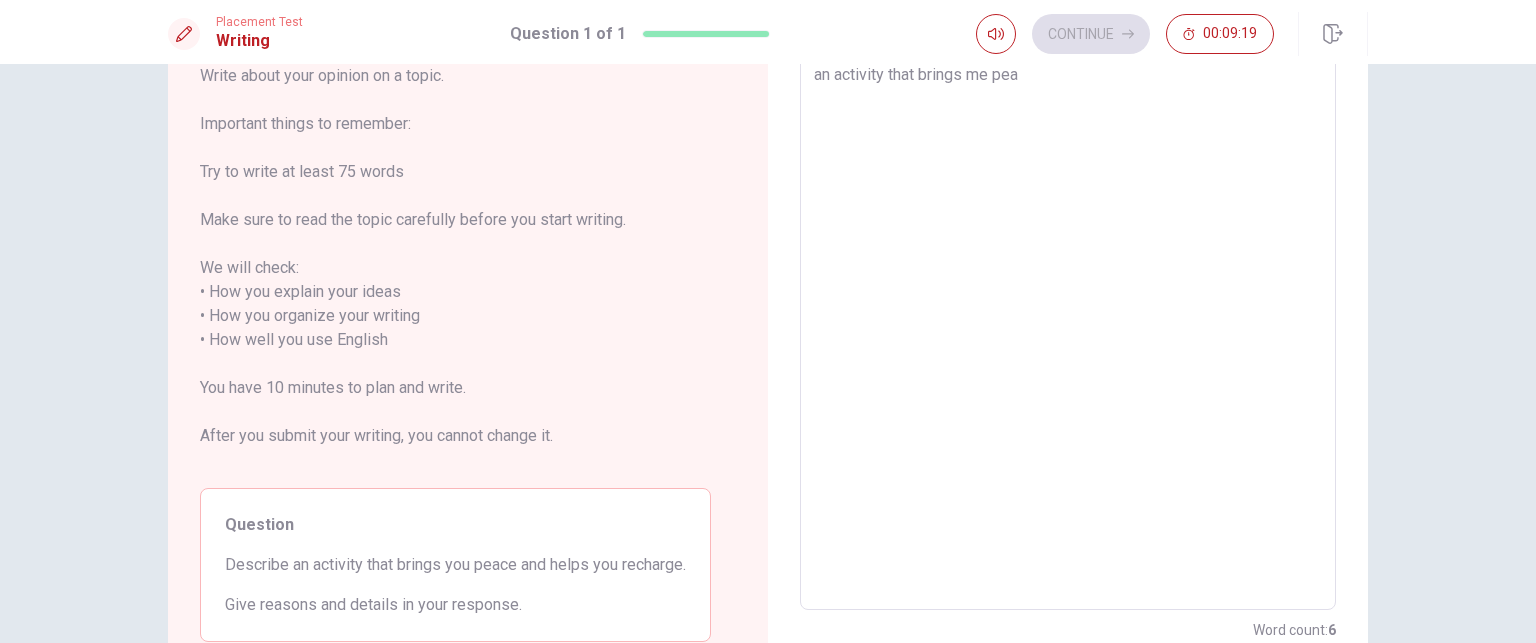 type on "x" 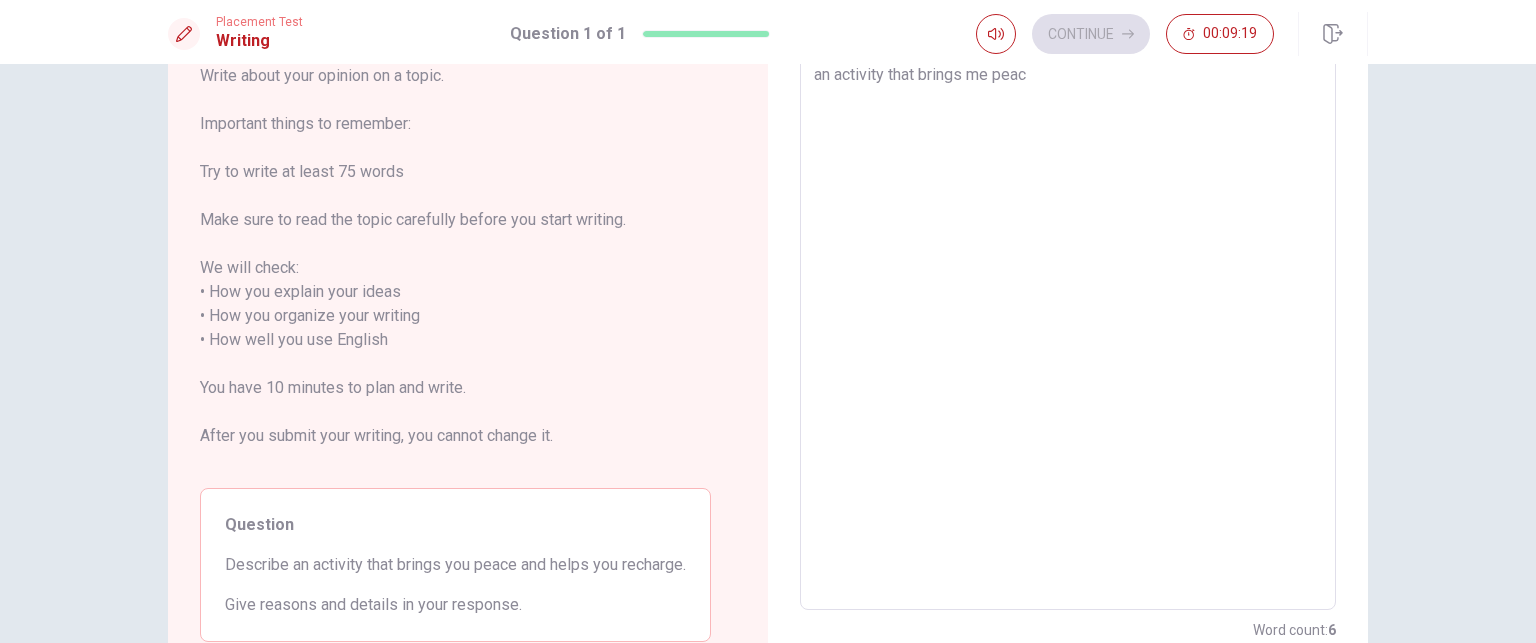 type on "x" 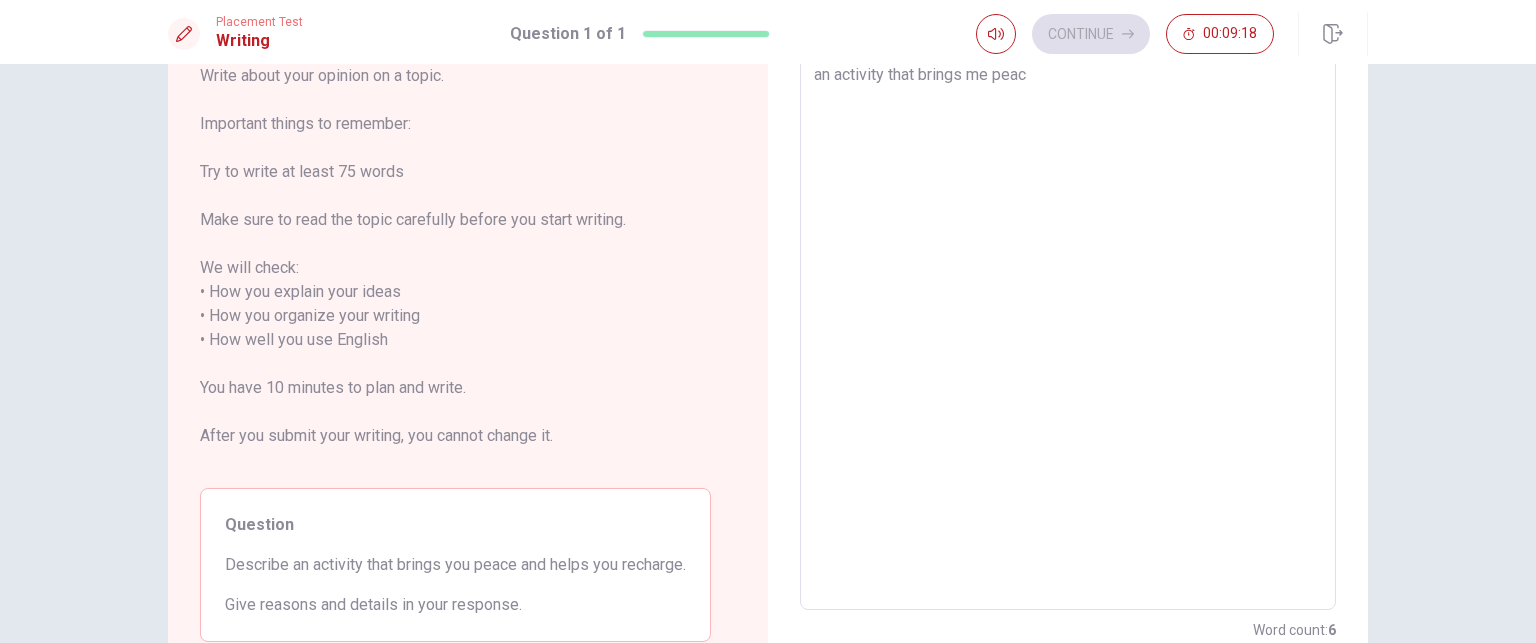 type on "an activity that brings me peace" 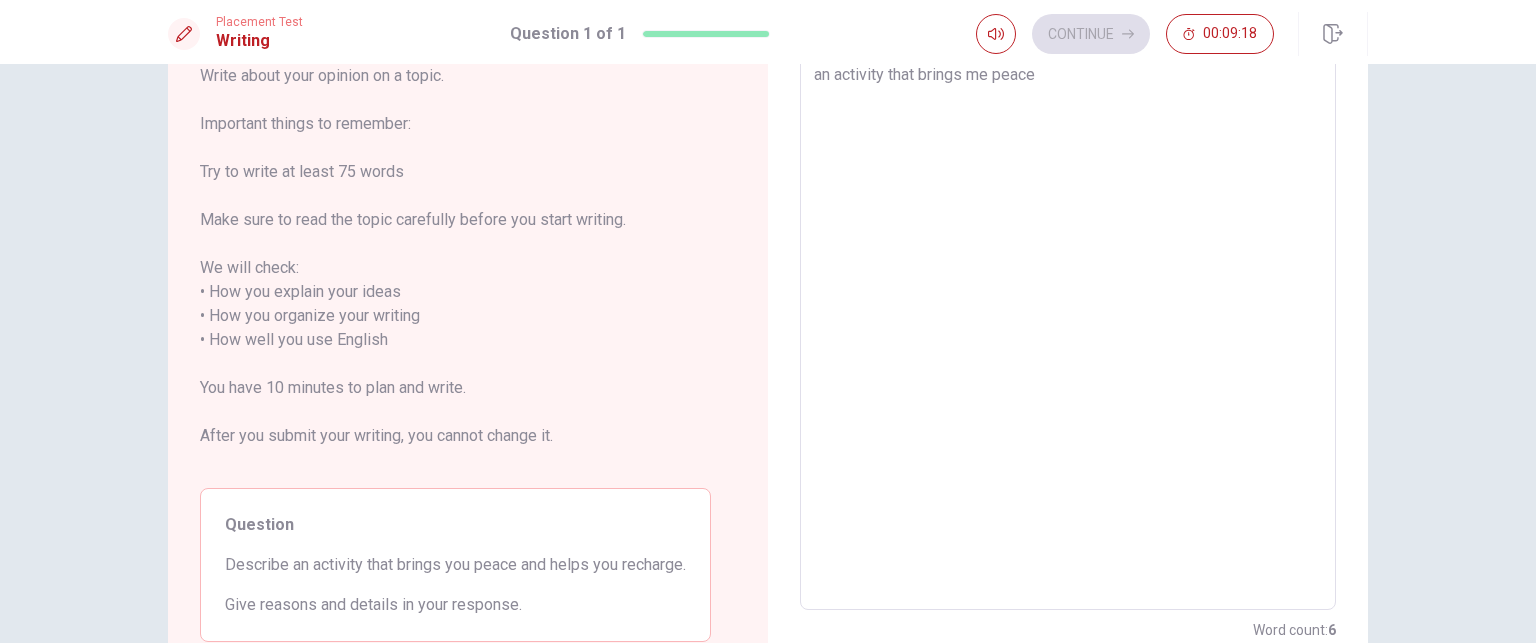 type on "x" 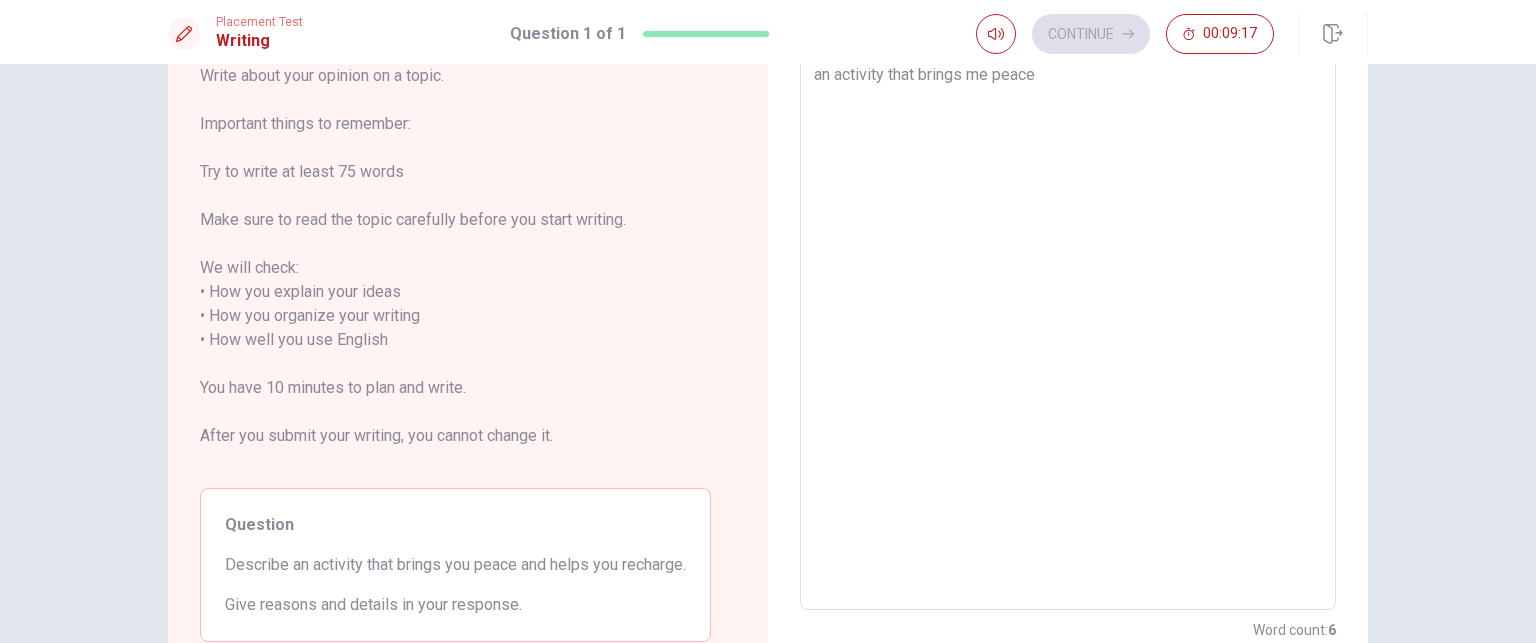 type on "x" 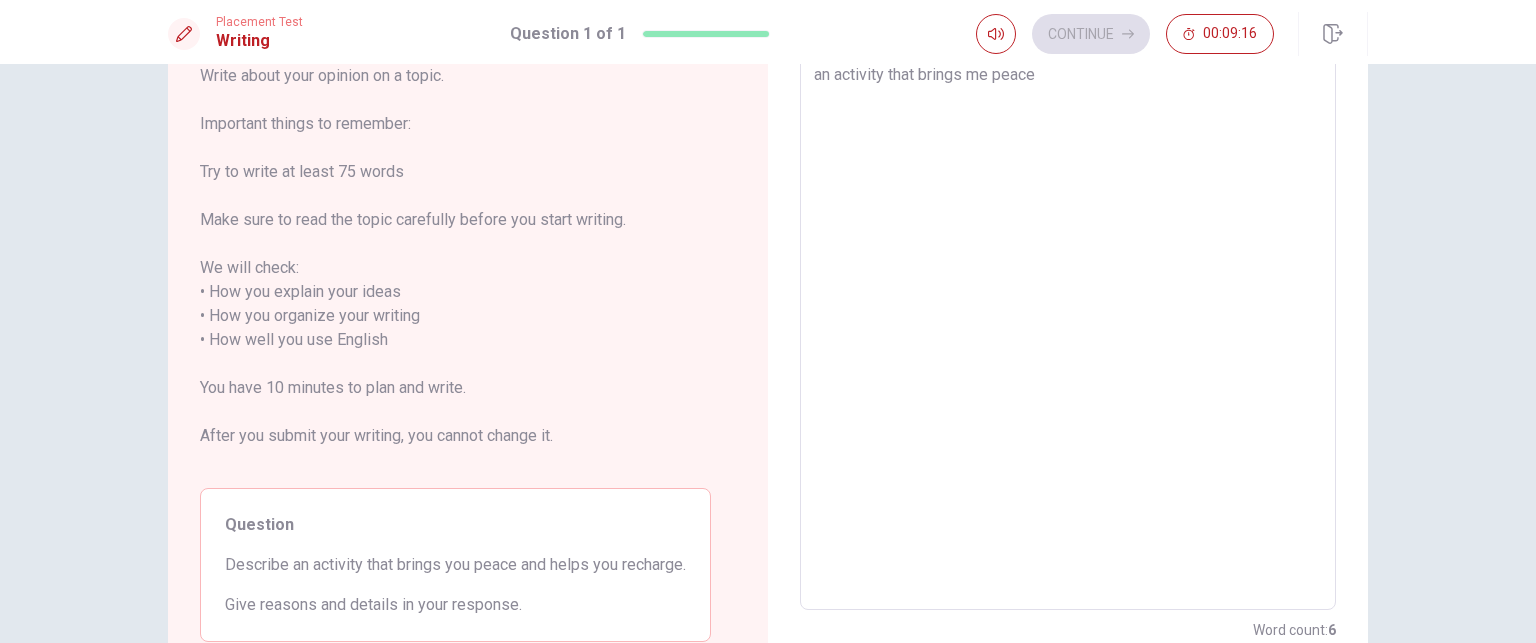 type on "an activity that brings me peace a" 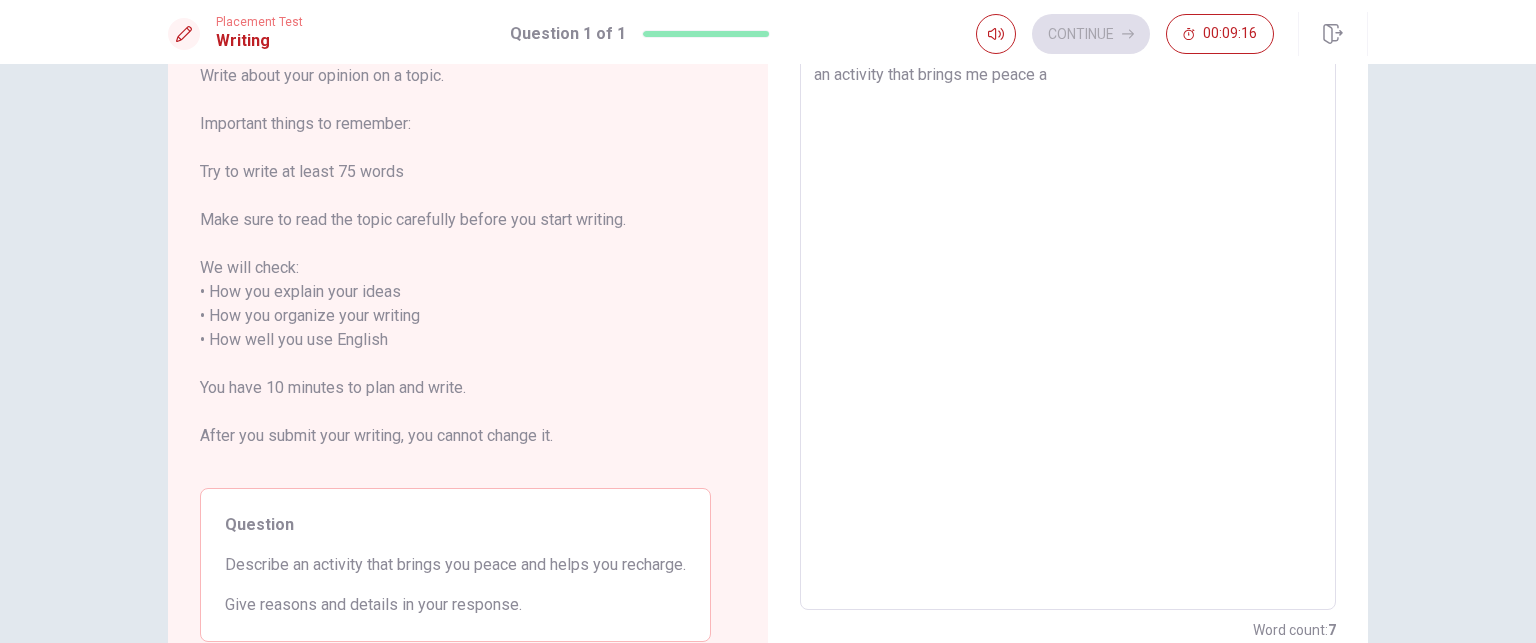 type on "x" 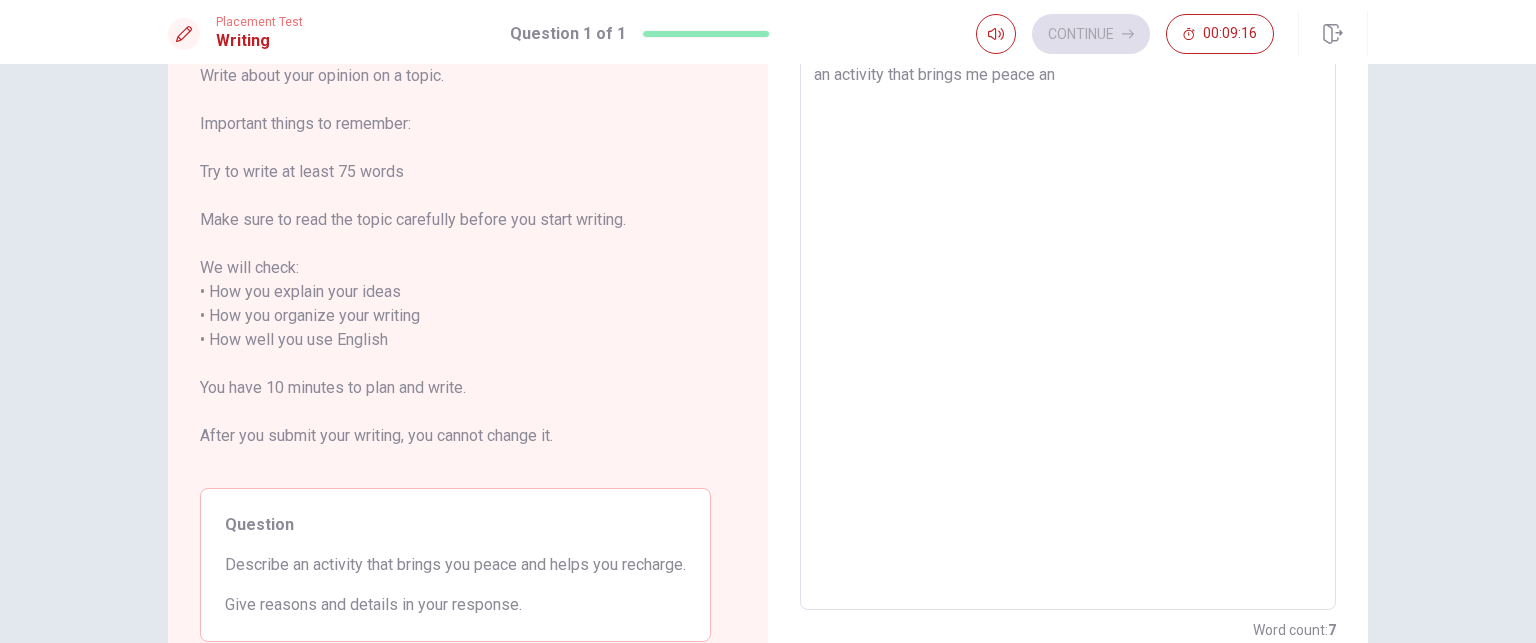 type on "x" 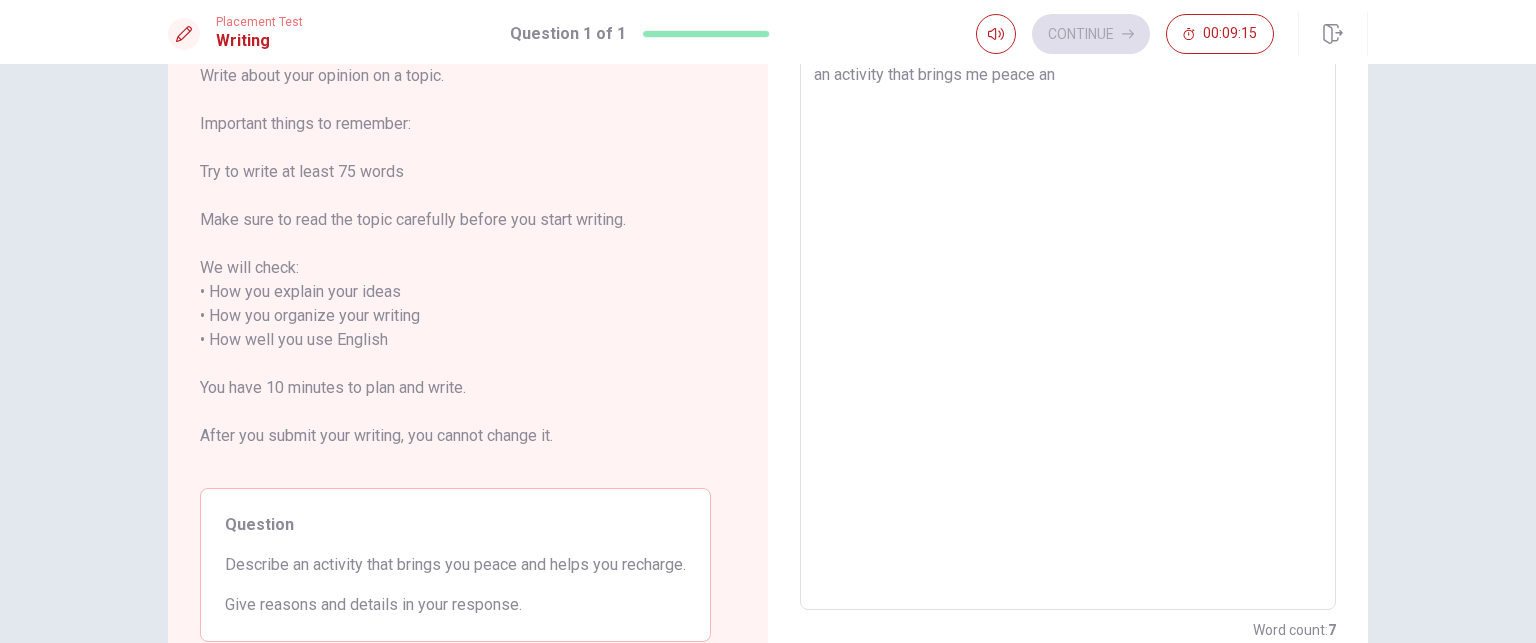type on "an activity that brings me peace and" 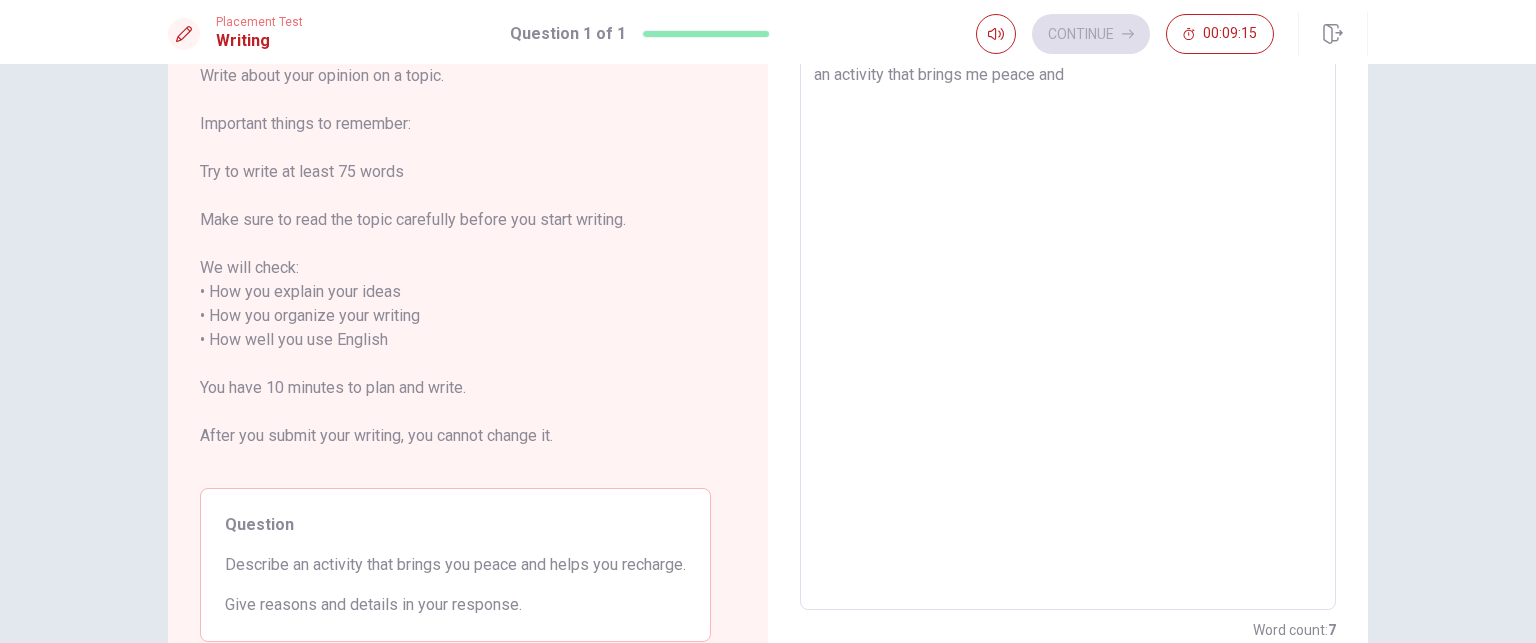 type on "x" 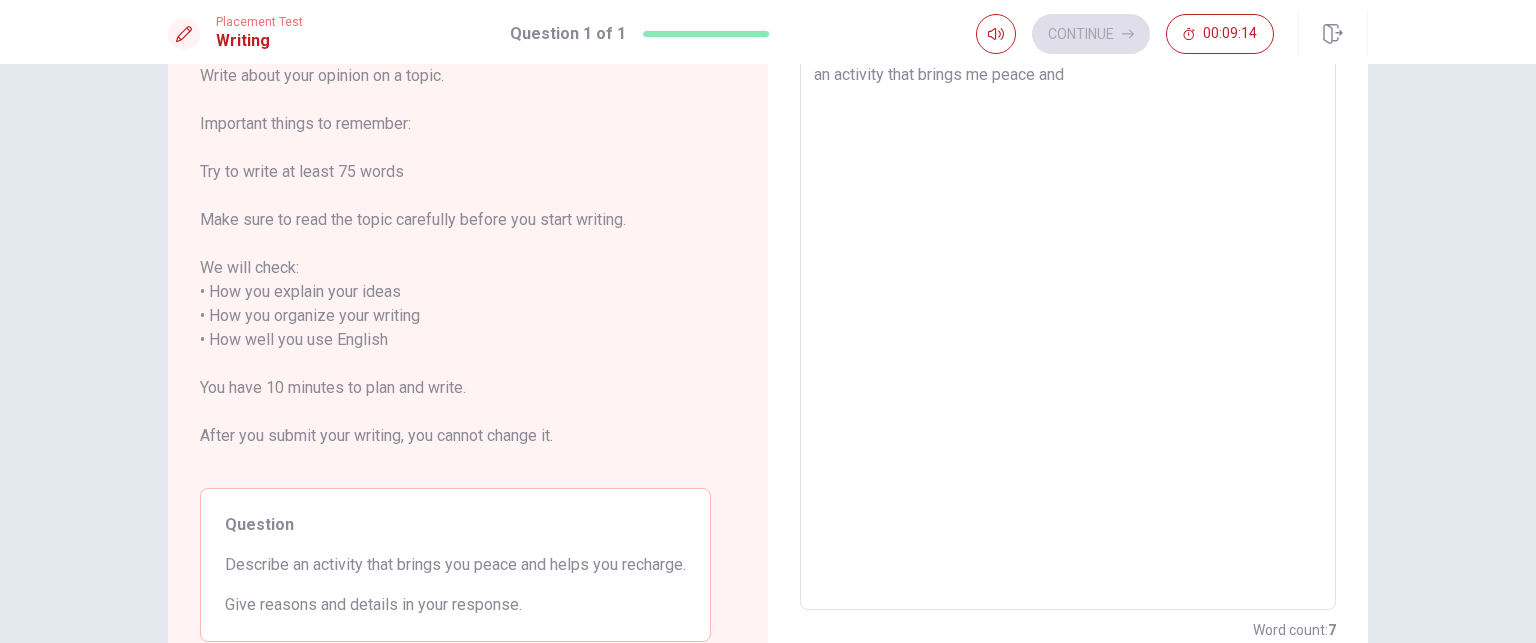type on "x" 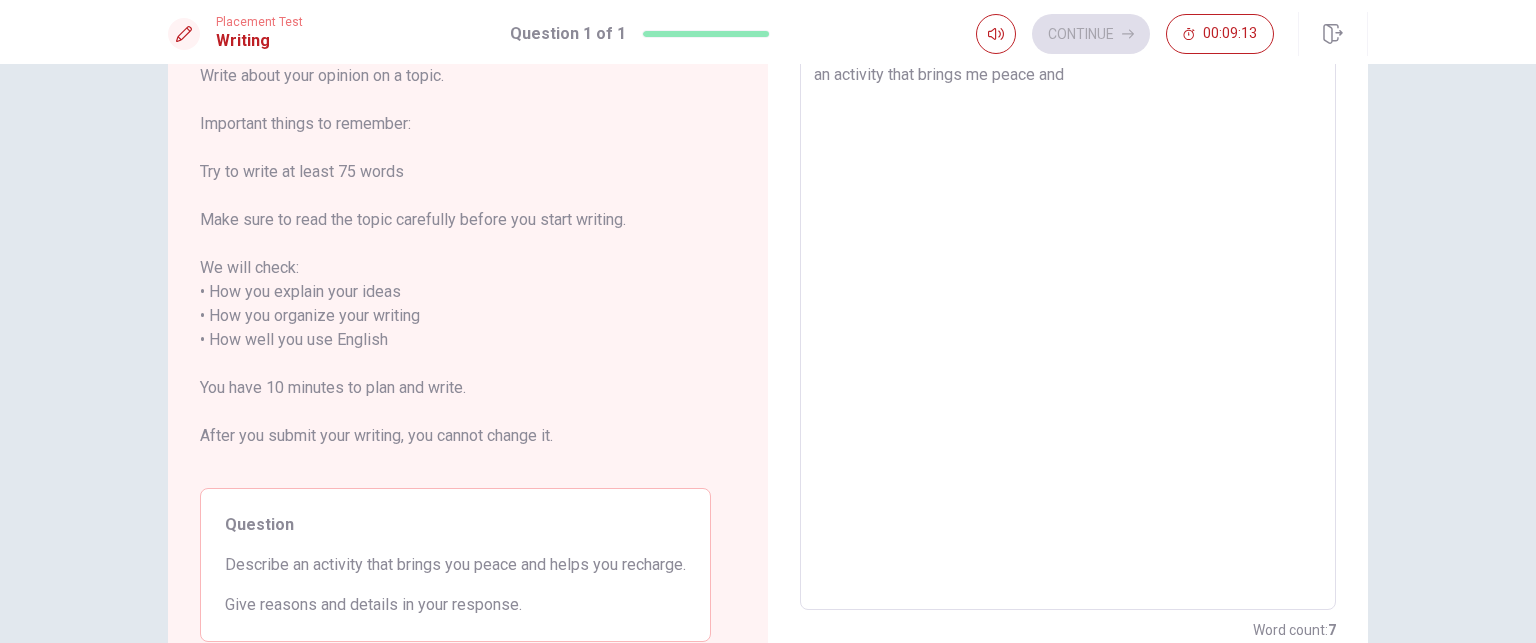 type on "an activity that brings me peace and h" 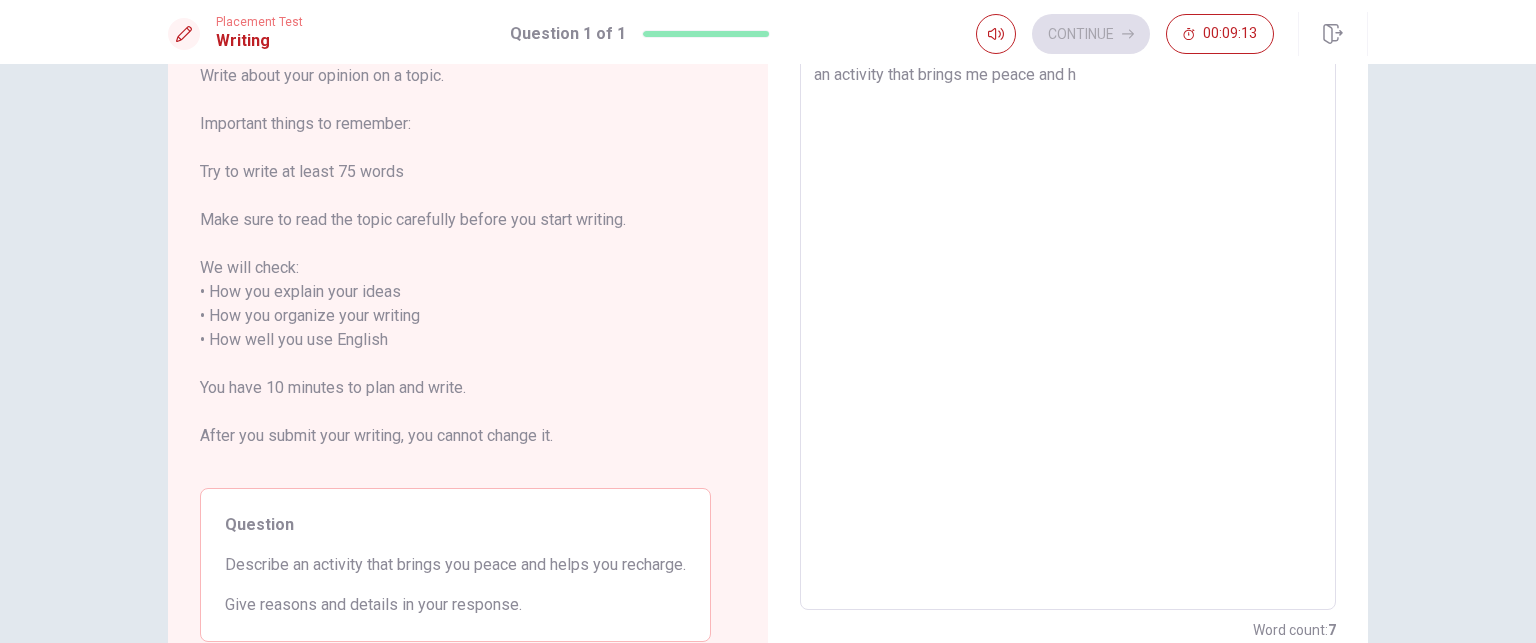 type on "x" 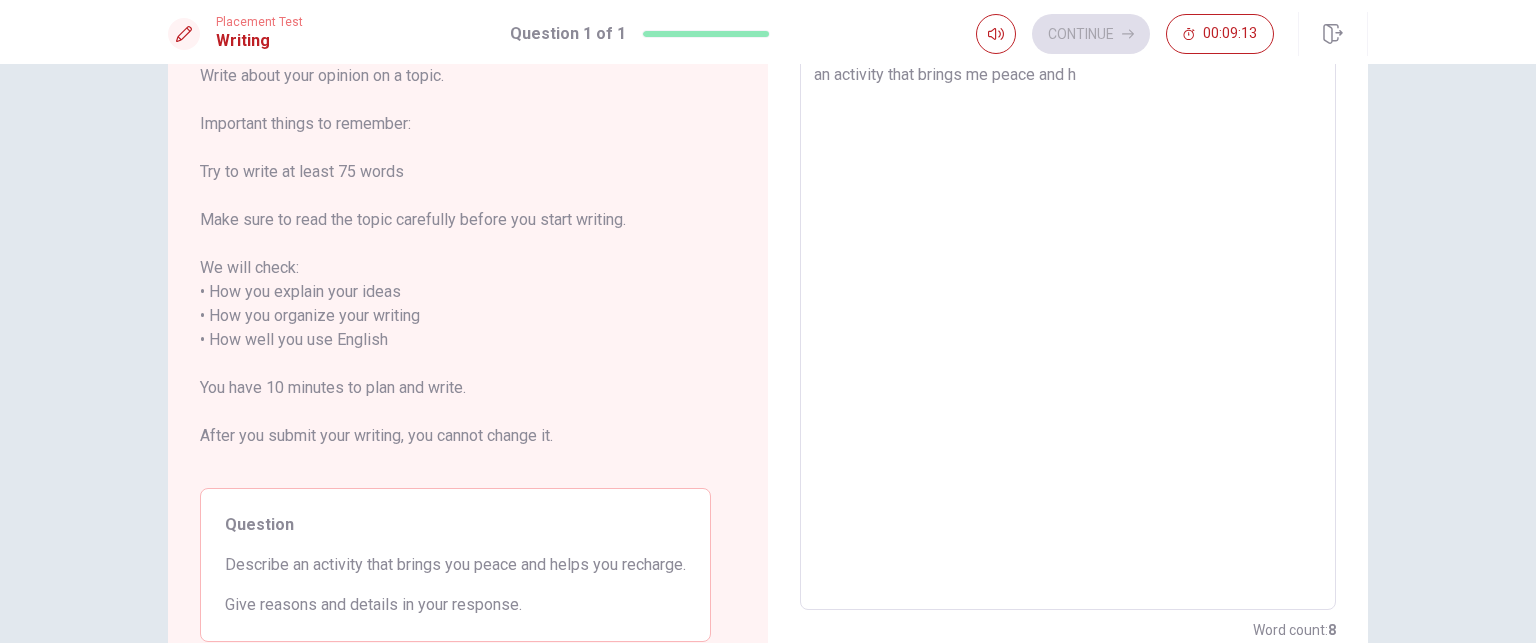 type on "an activity that brings me peace and he" 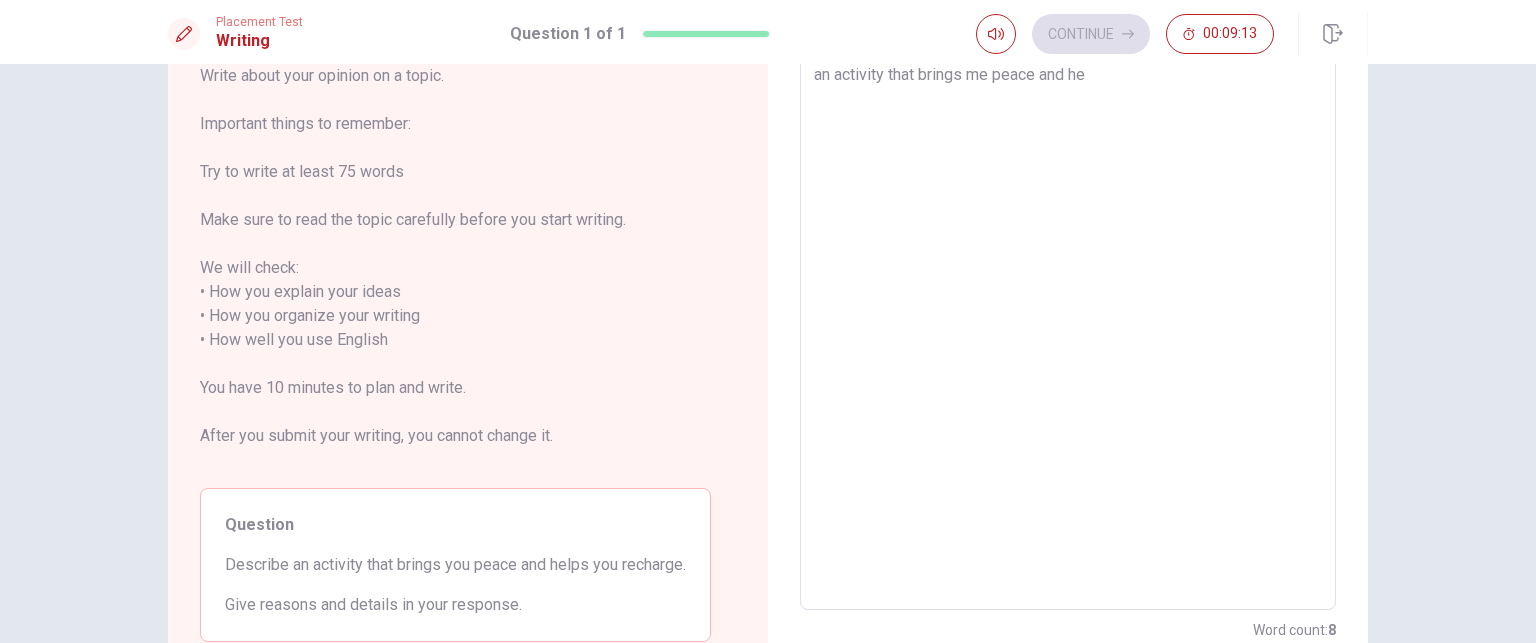 type on "x" 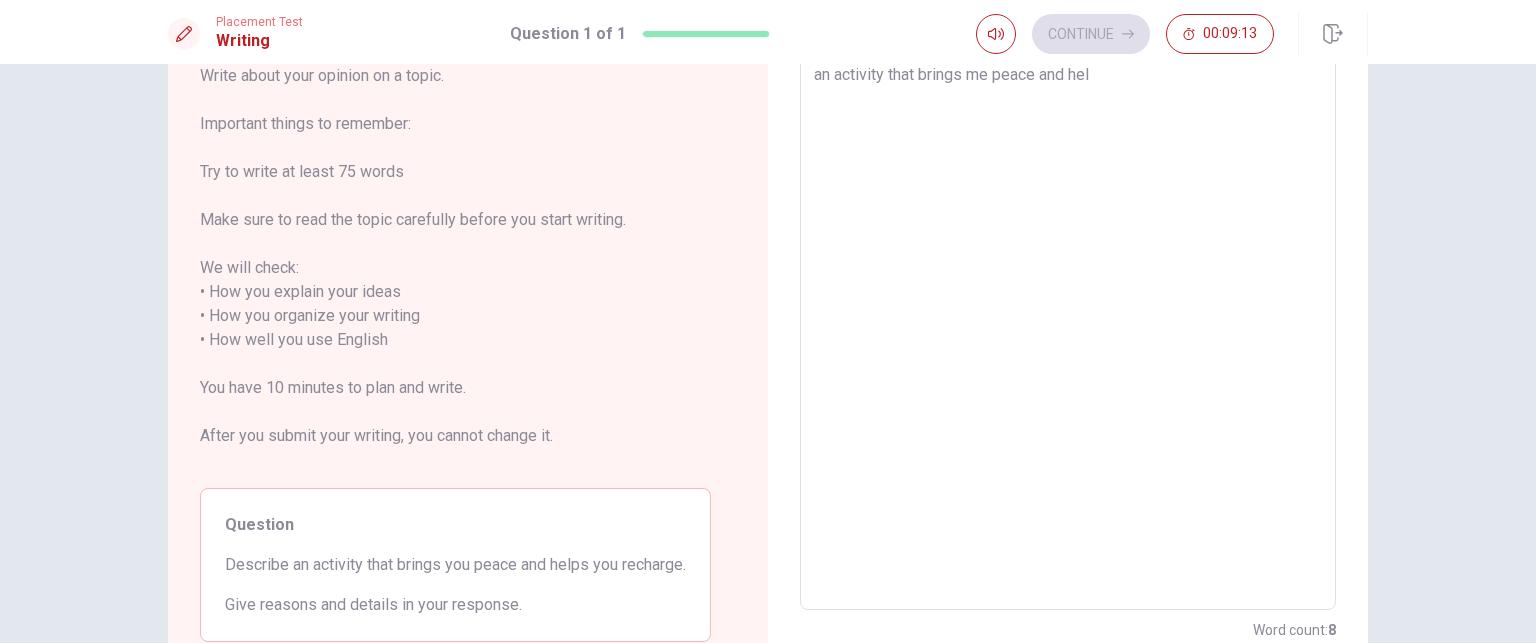 type on "x" 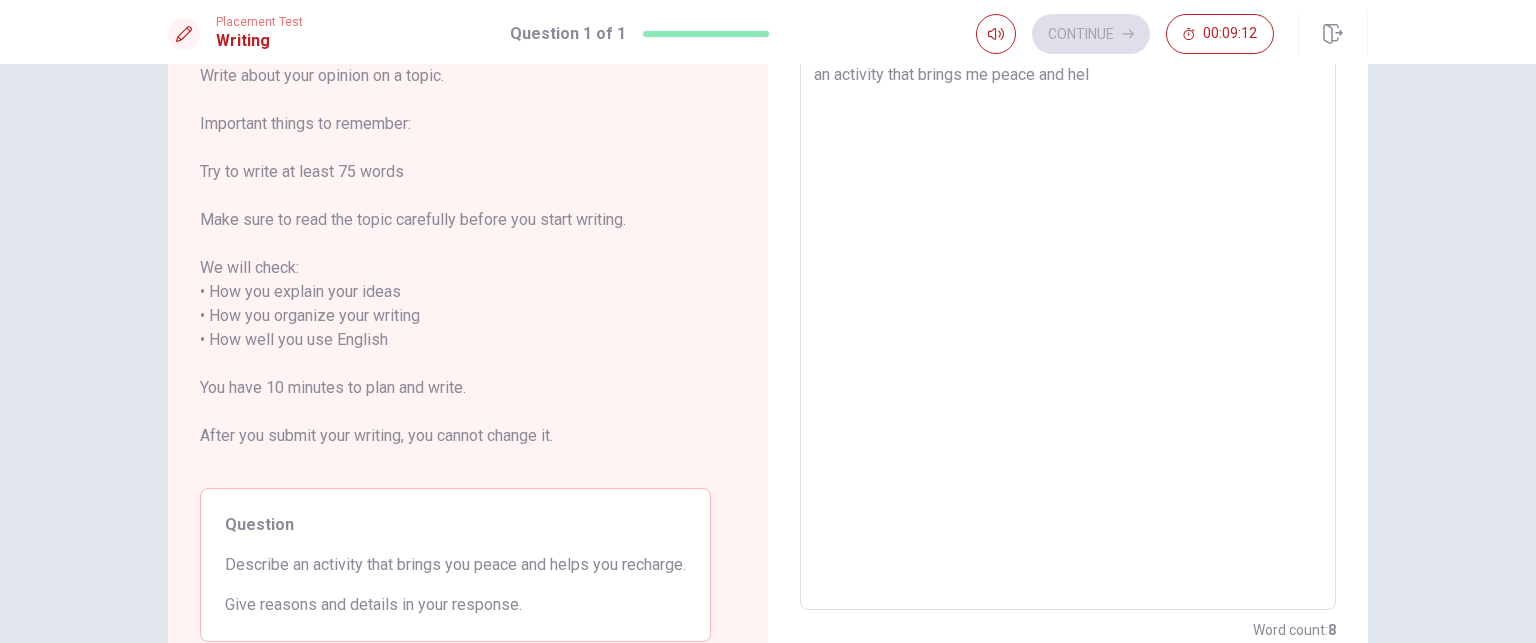 type on "an activity that brings me peace and help" 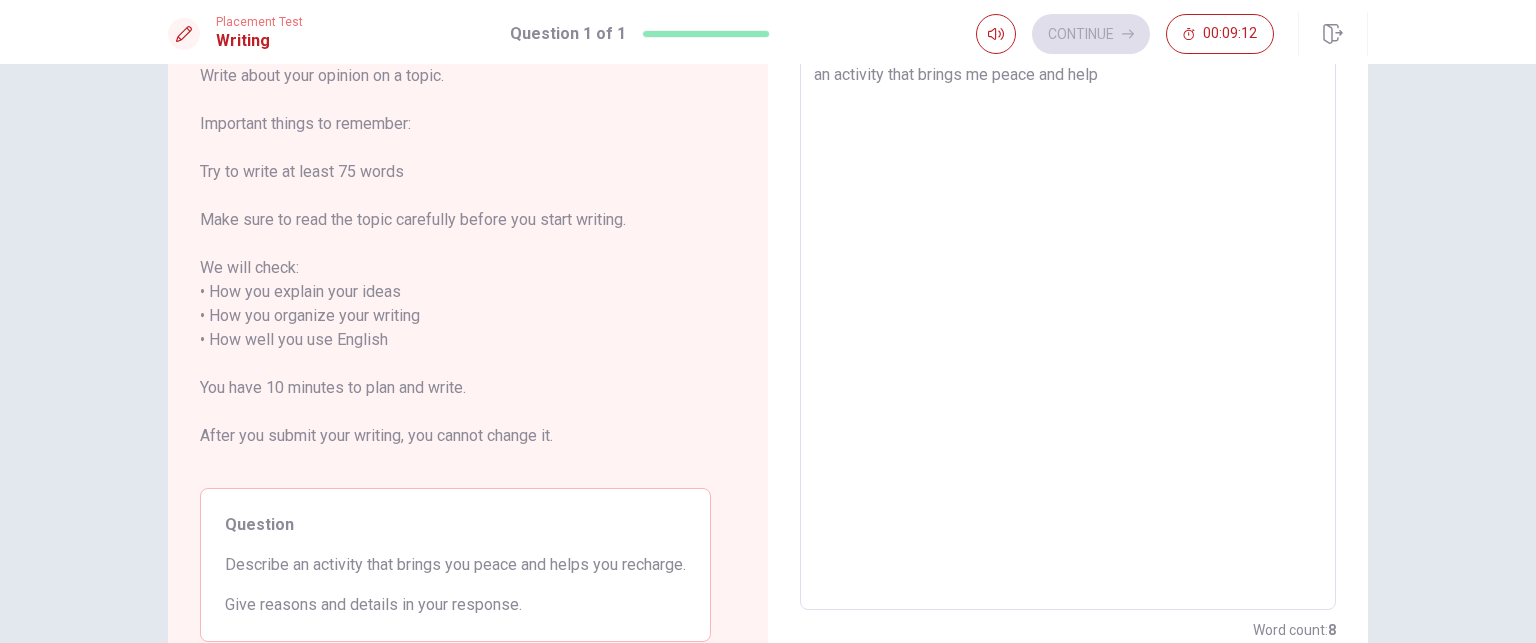 type on "x" 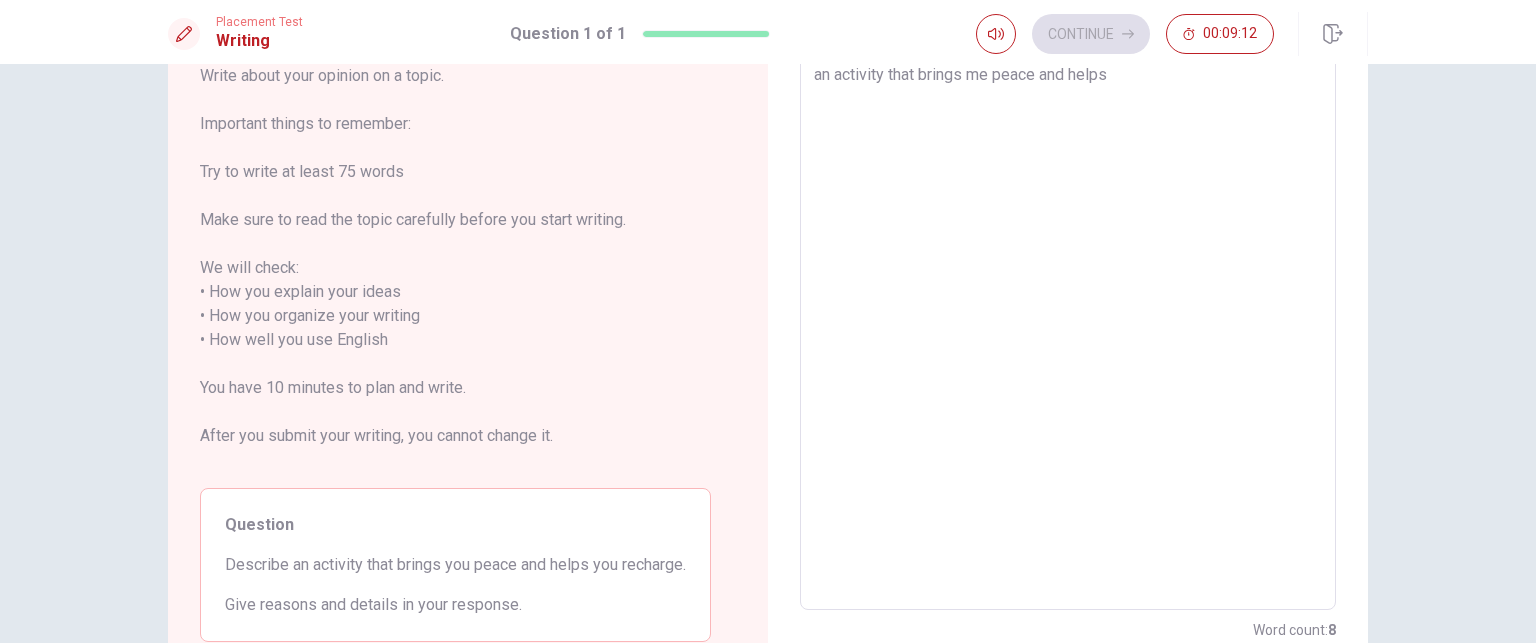 type on "x" 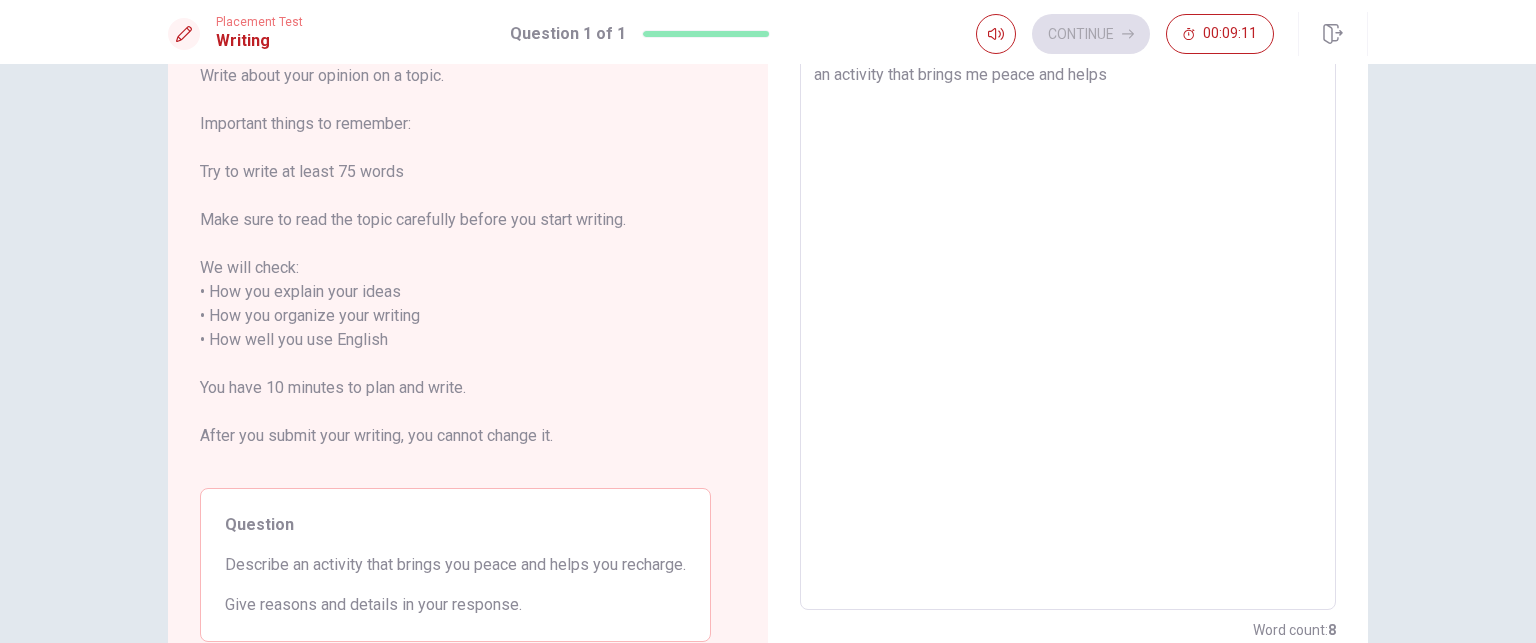 type on "an activity that brings me peace and helps" 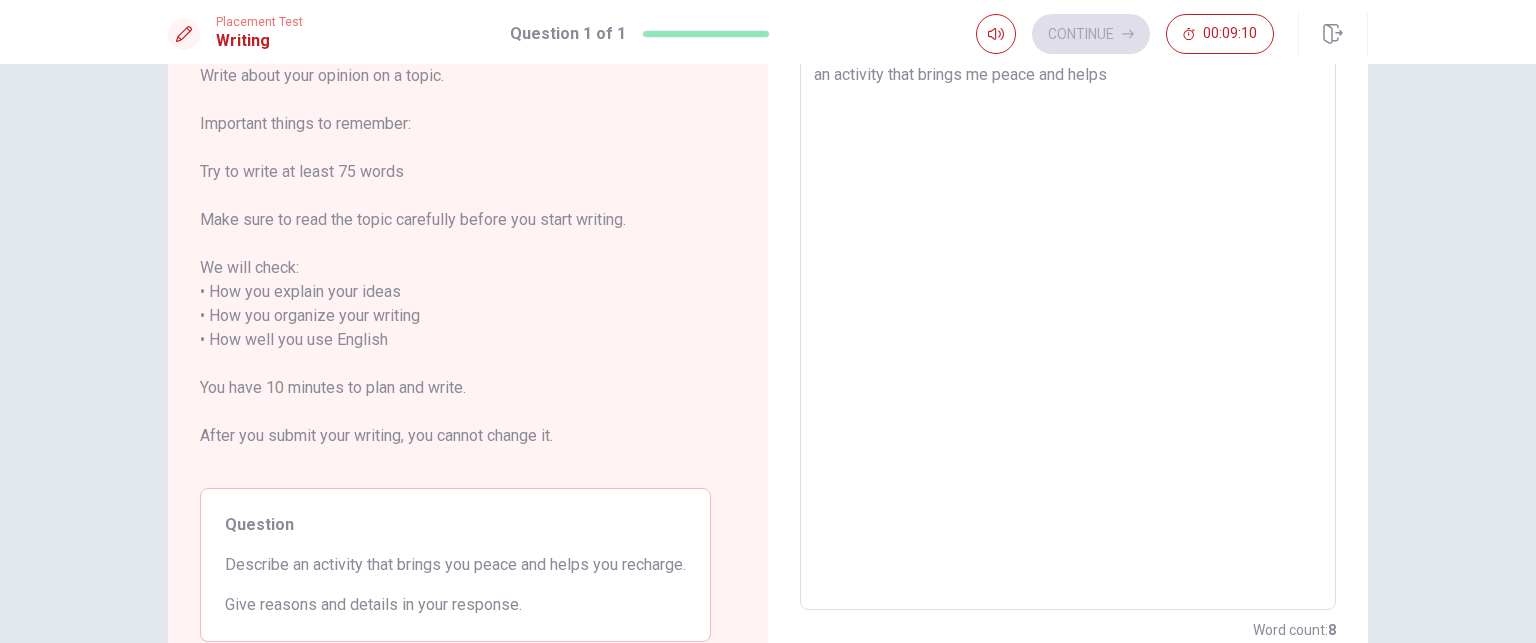 type on "an activity that brings me peace and helps m" 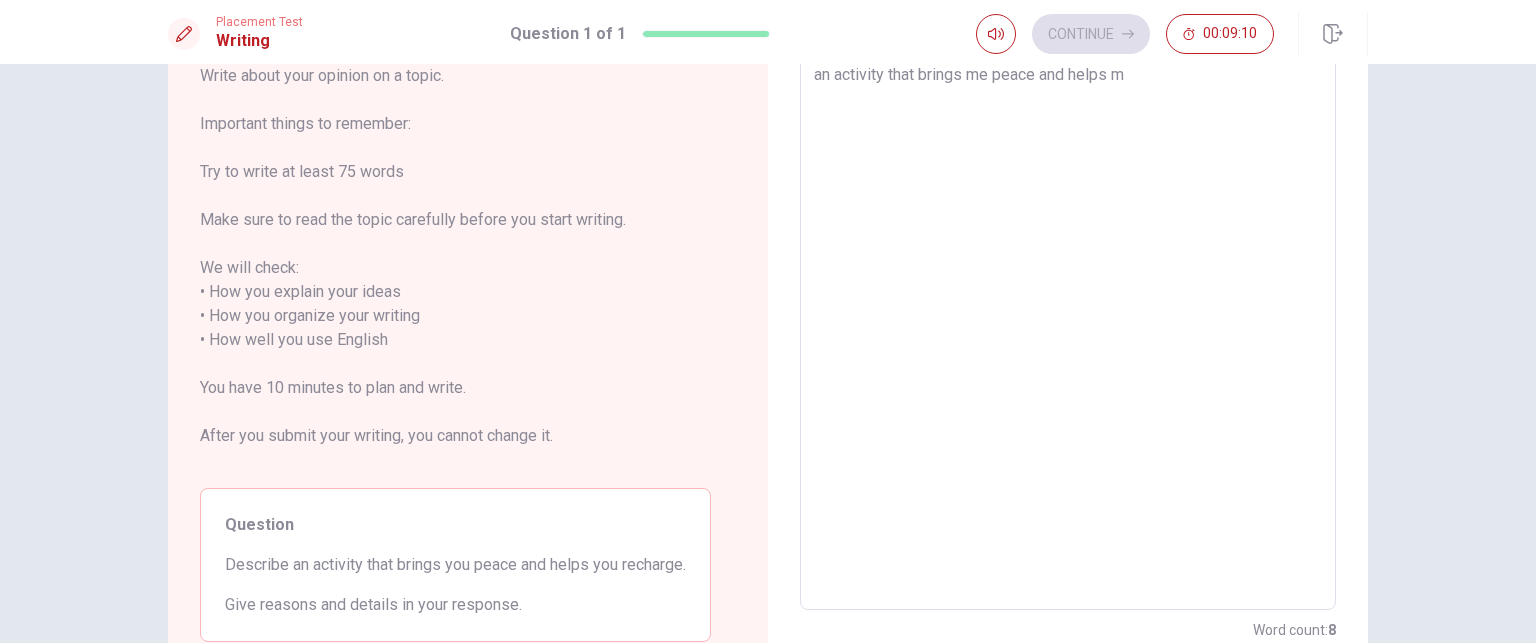 type on "x" 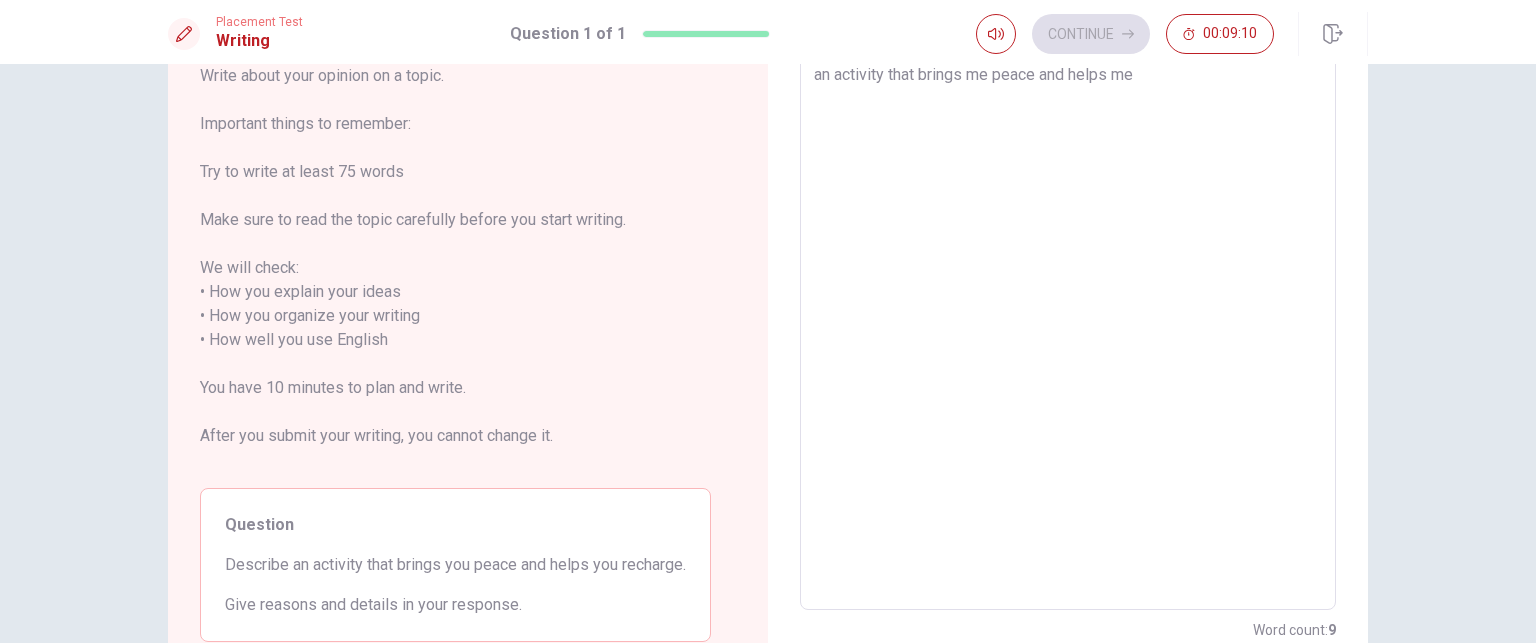 type on "x" 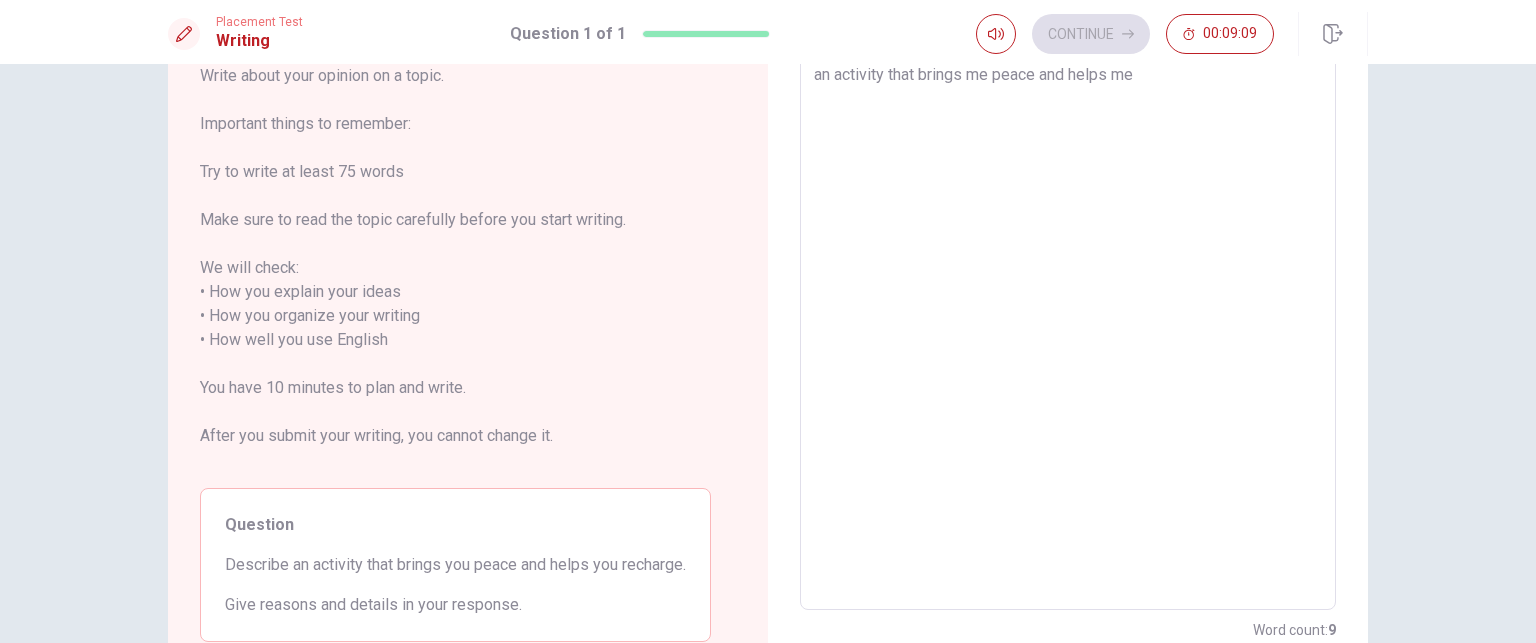type on "x" 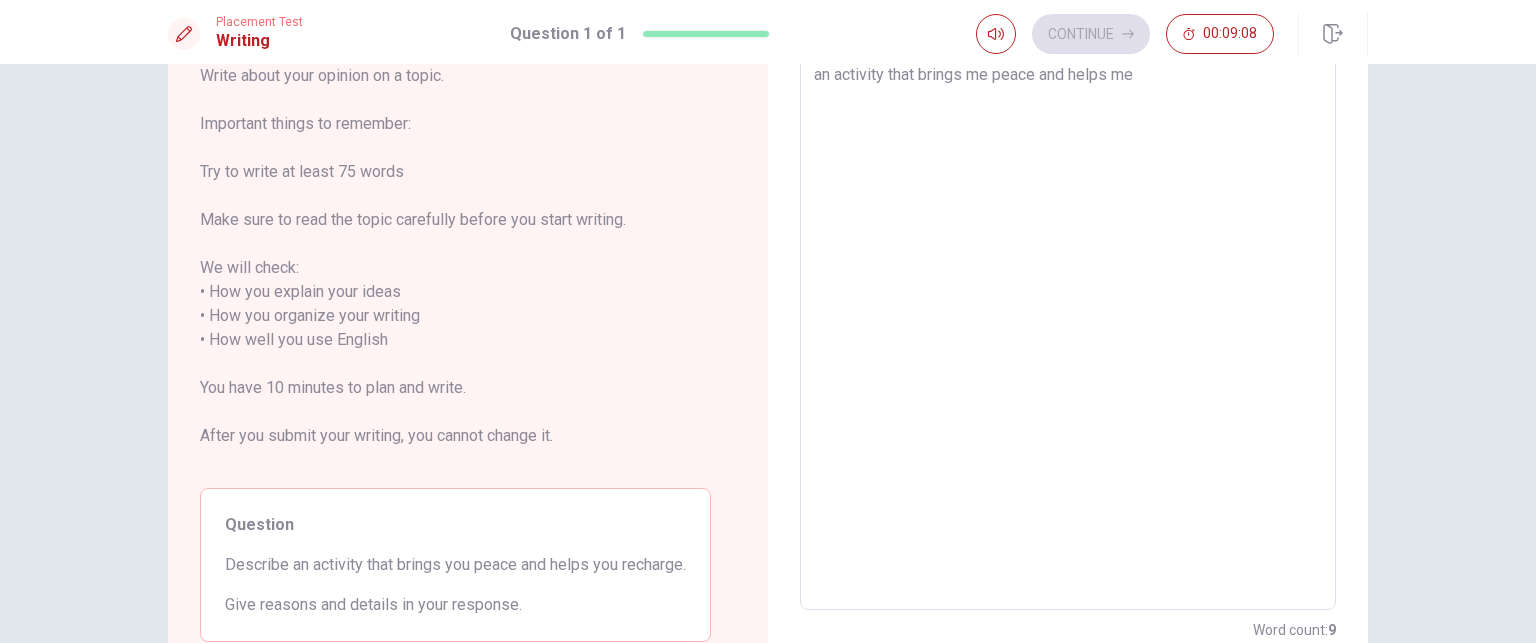 type on "an activity that brings me peace and helps me r" 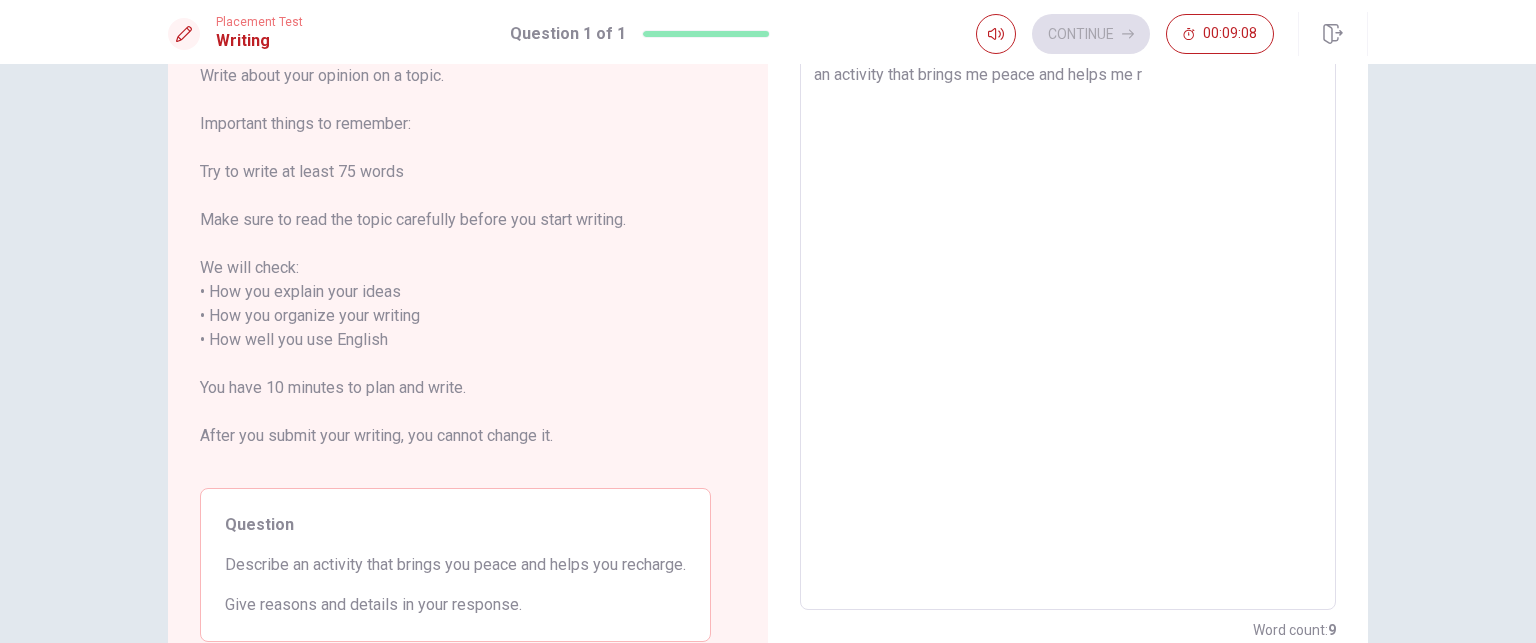 type on "x" 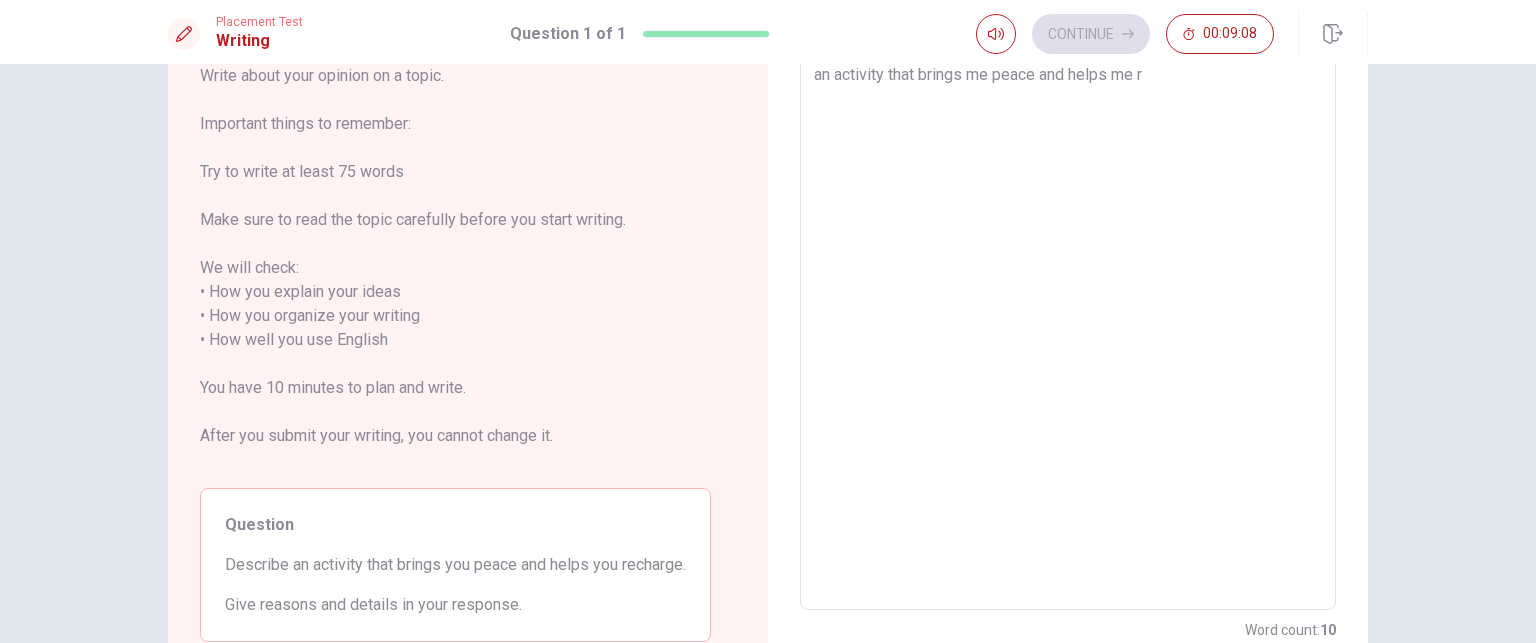 type on "an activity that brings me peace and helps me re" 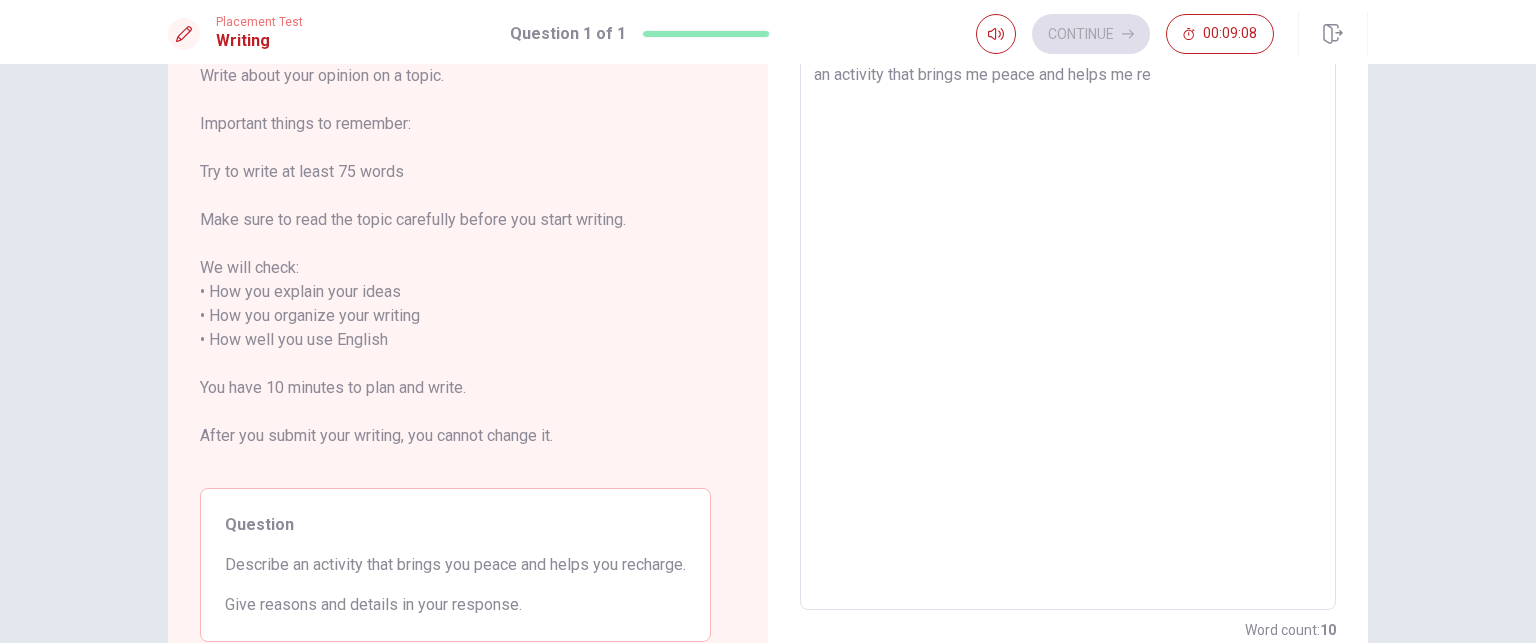 type on "x" 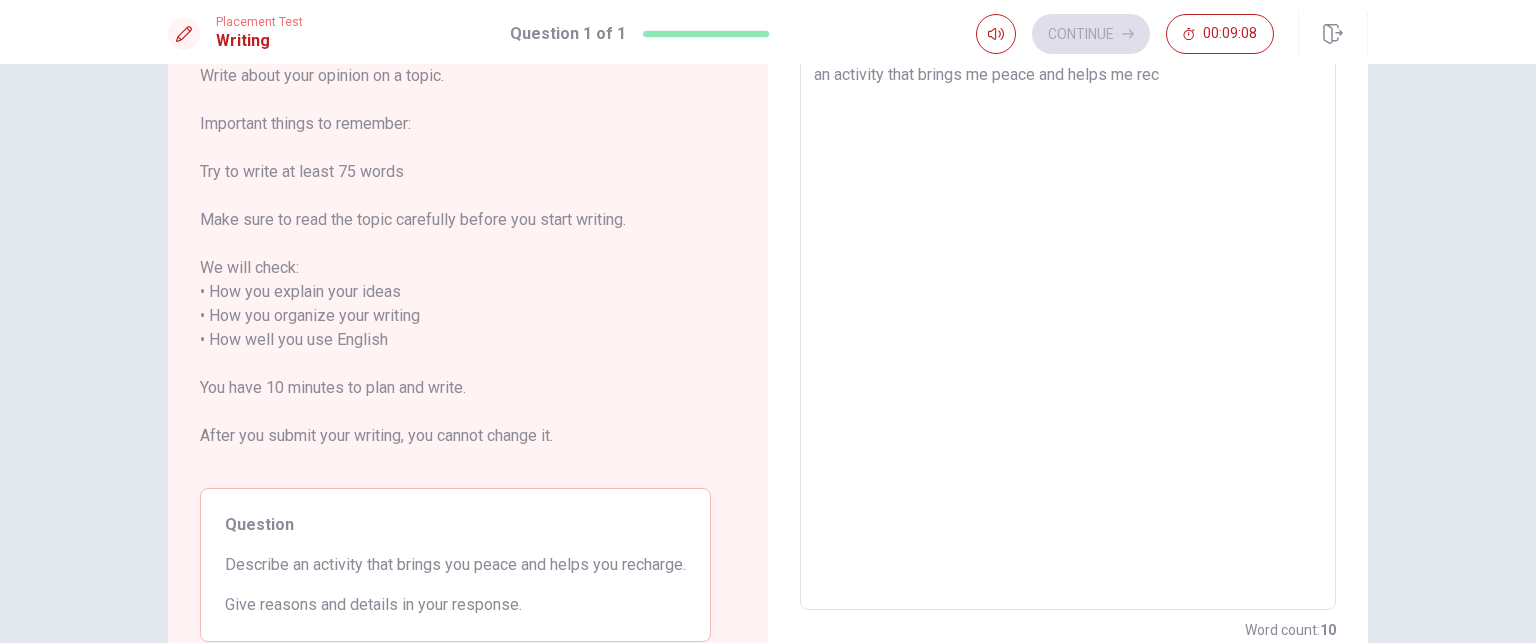 type on "x" 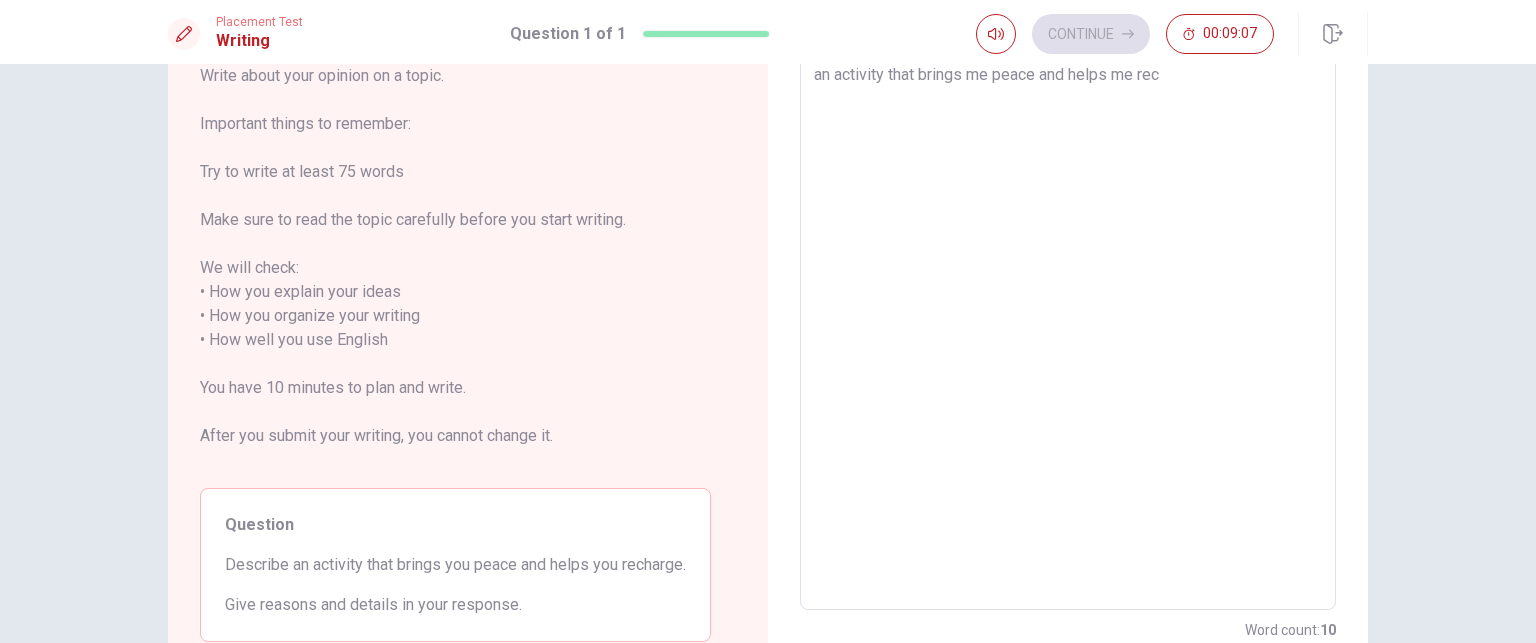 type on "an activity that brings me peace and helps me [PERSON_NAME]" 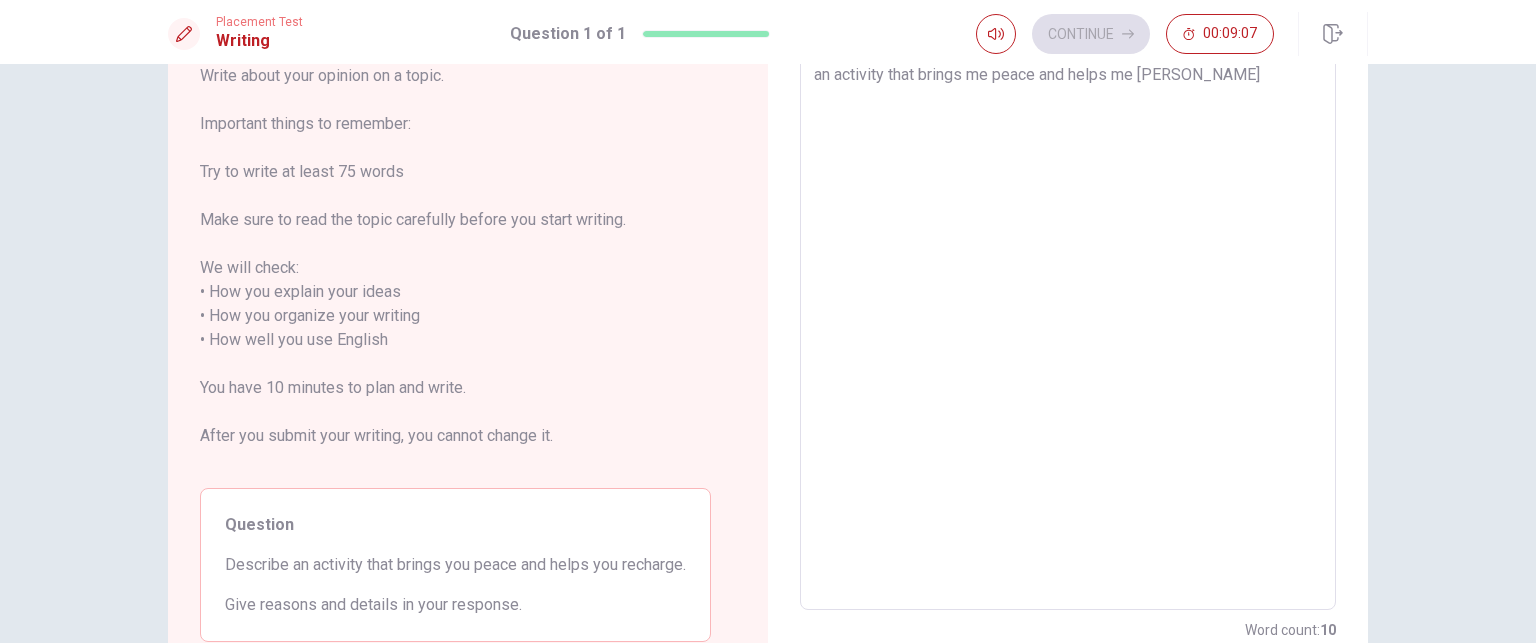 type on "x" 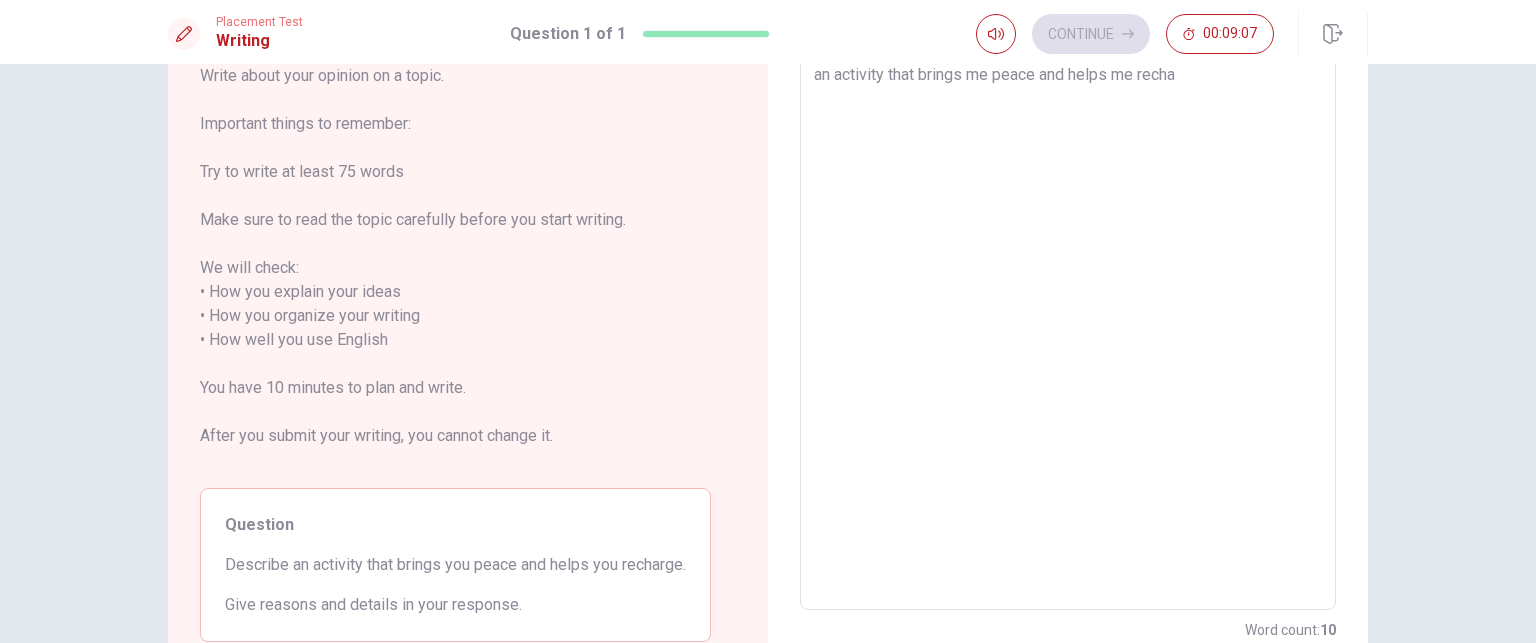 type on "x" 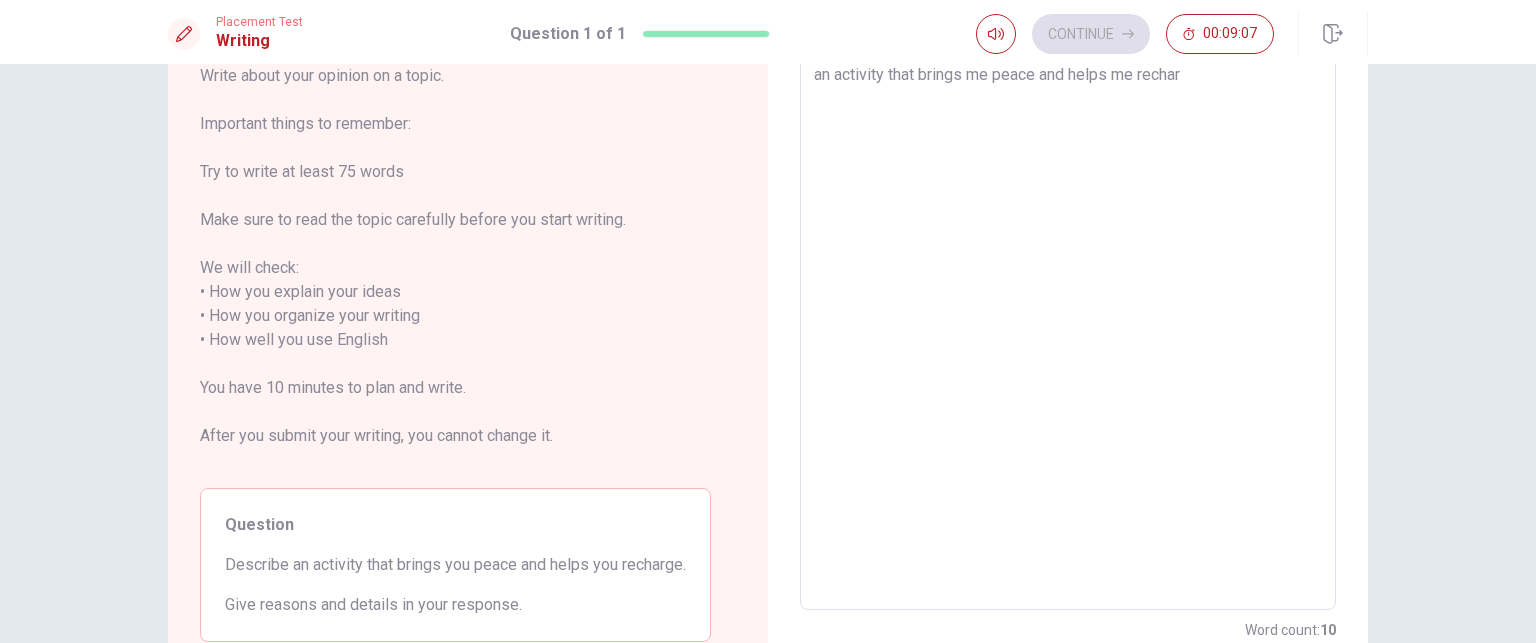 type on "x" 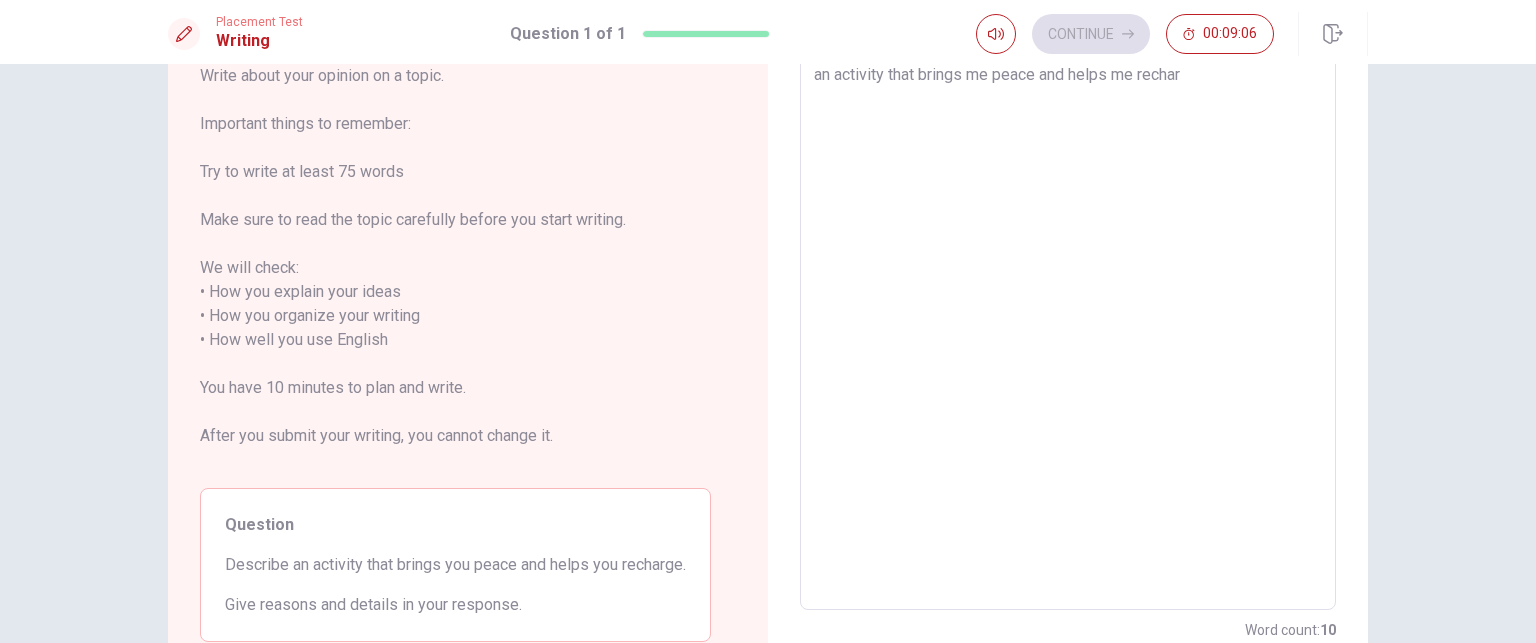 type on "an activity that brings me peace and helps me recharf" 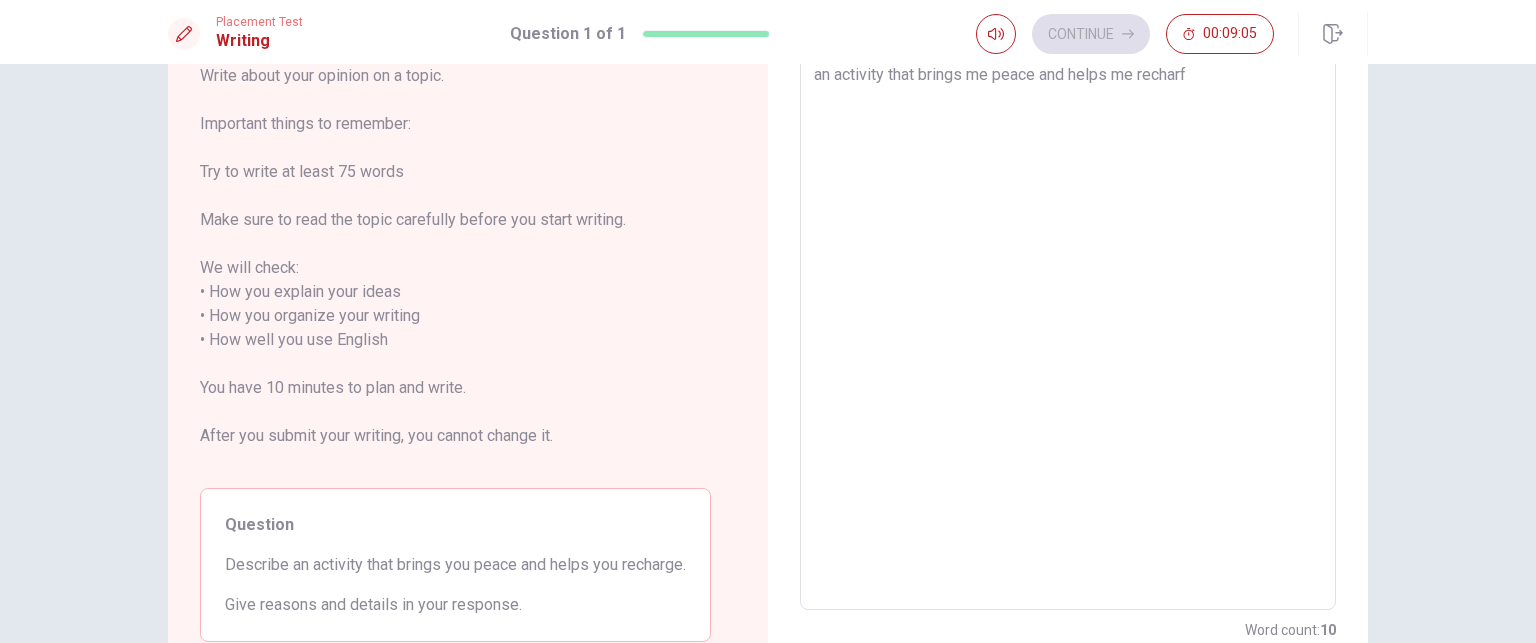 type on "x" 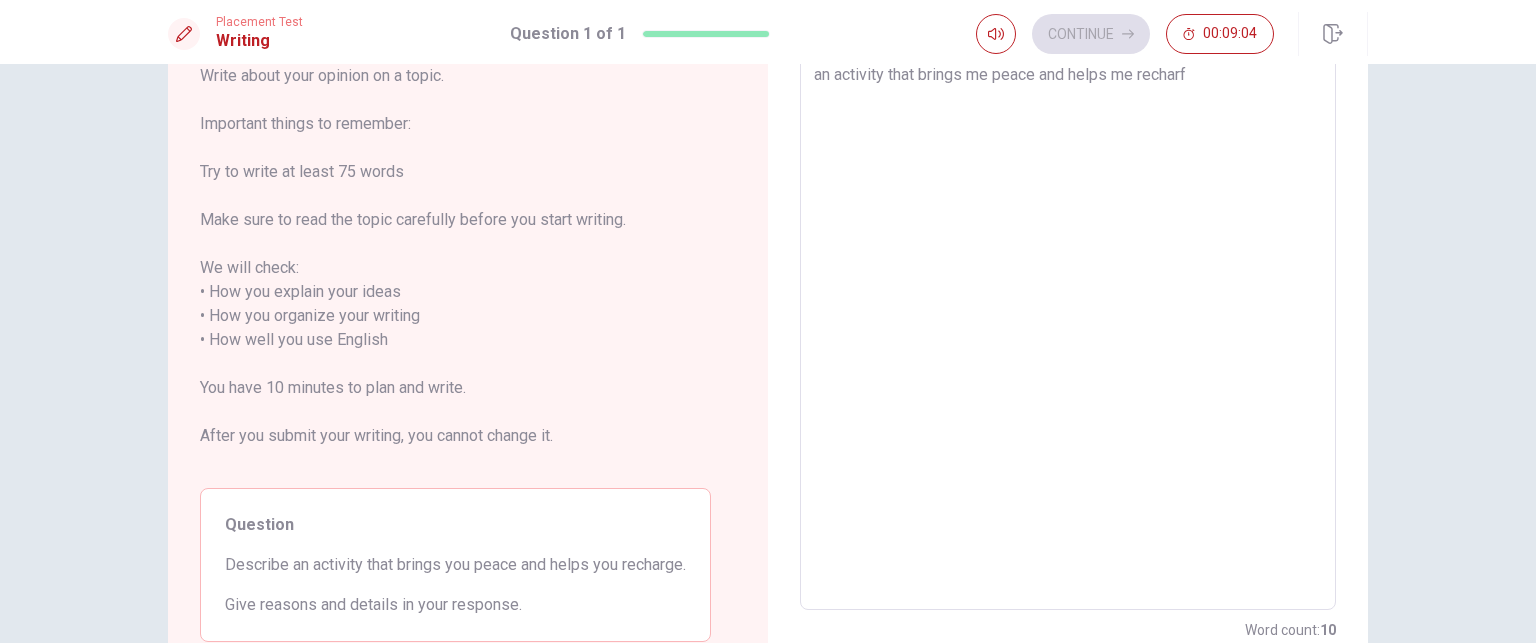 type on "an activity that brings me peace and helps me rechar" 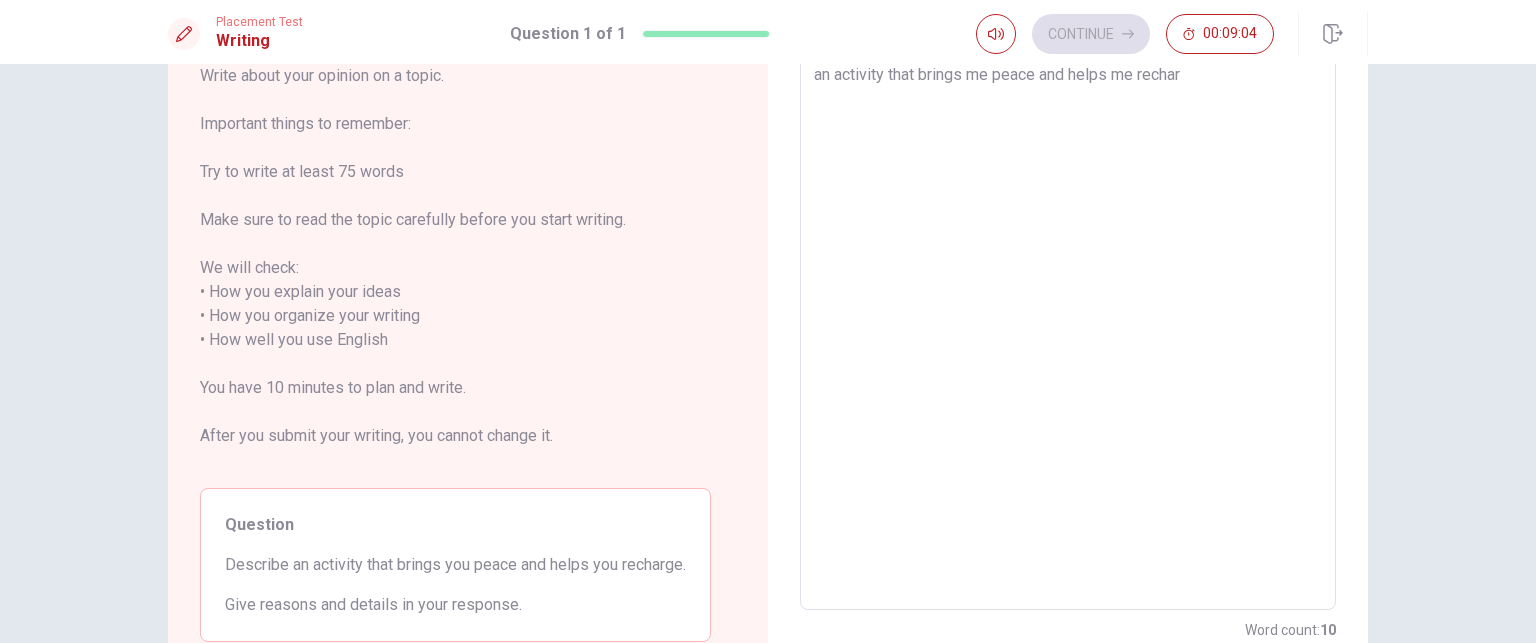 type on "x" 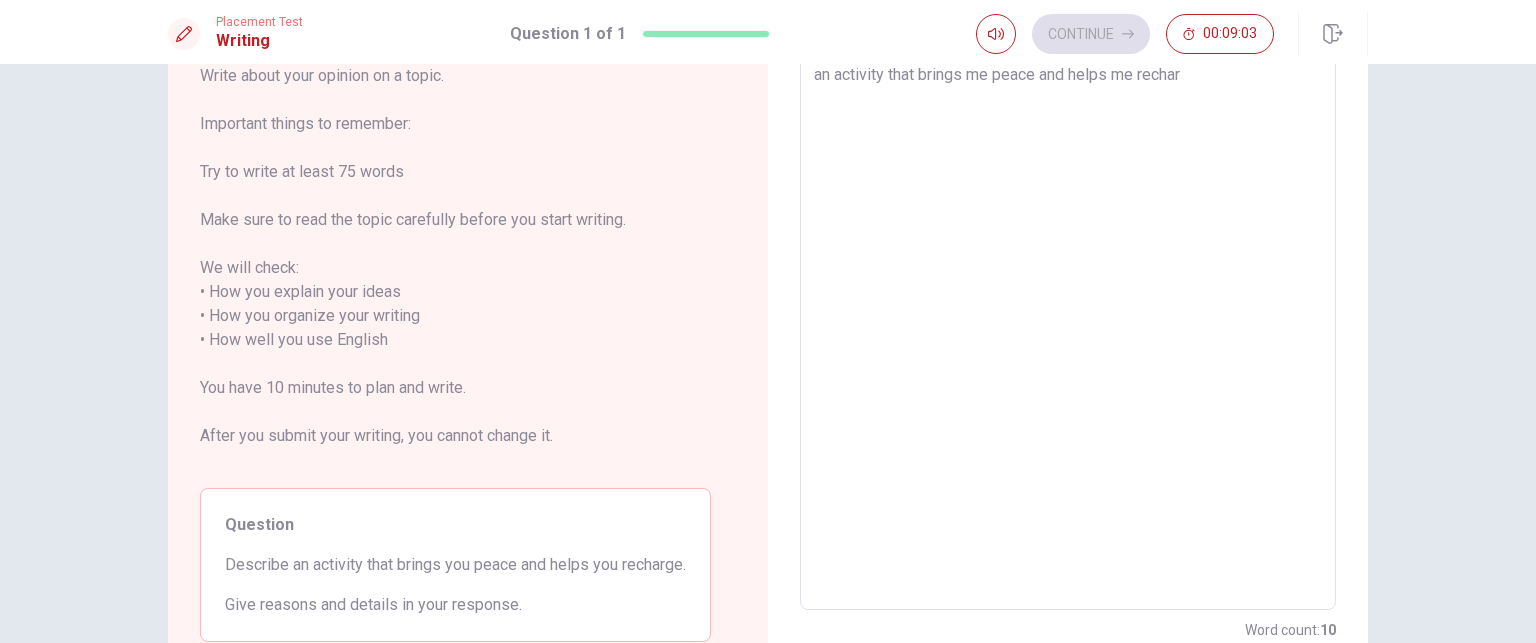 type on "an activity that brings me peace and helps me recharg" 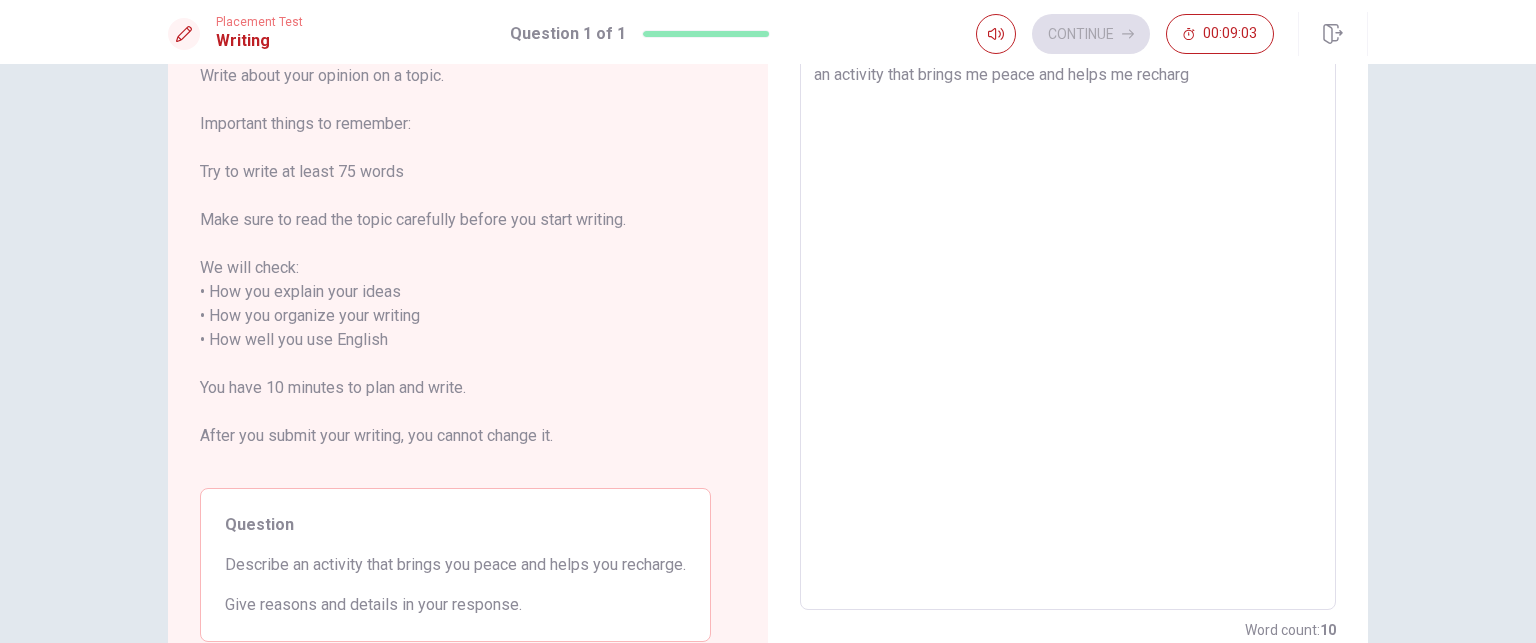 type on "x" 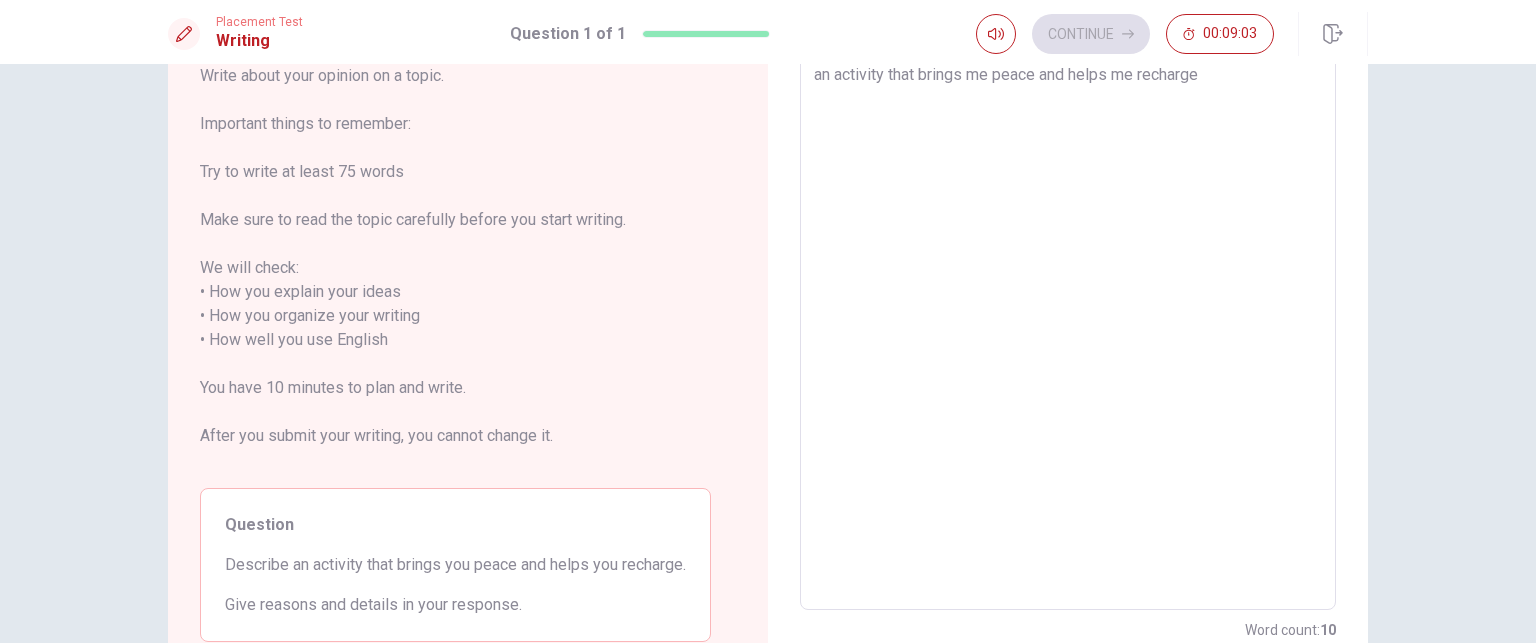 type on "x" 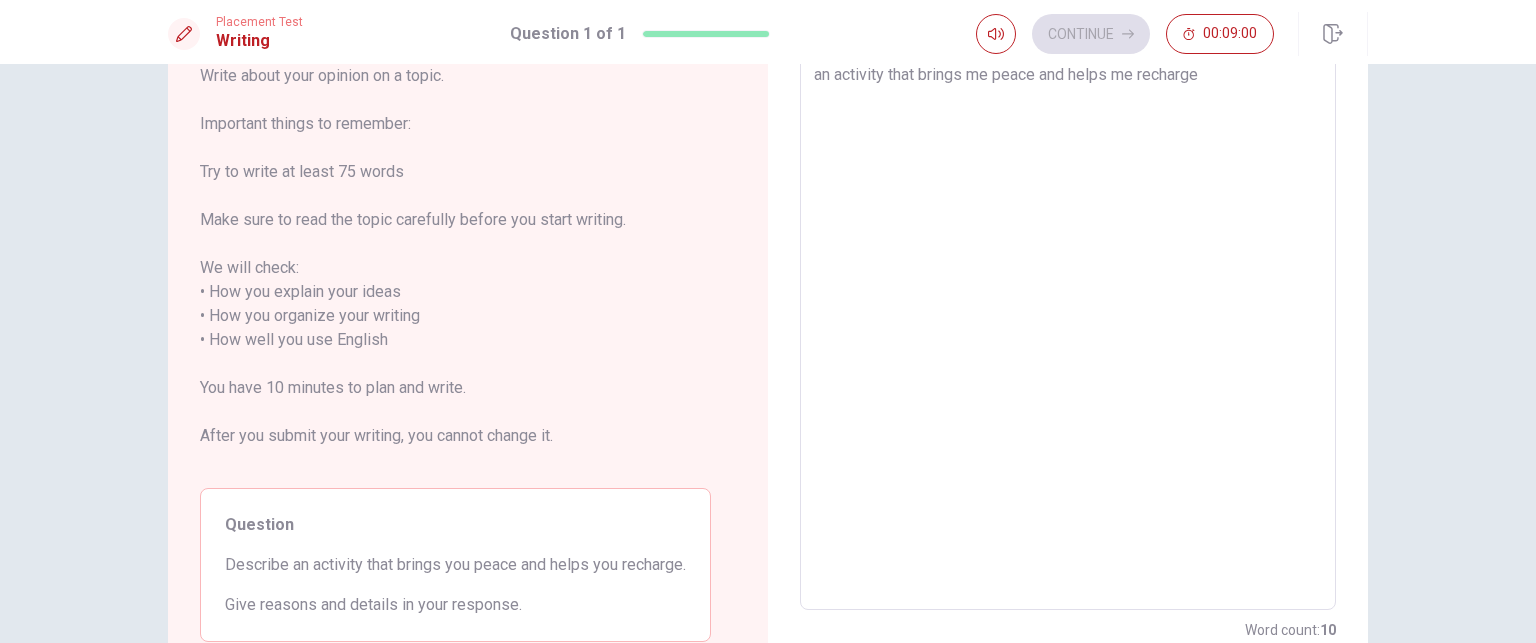 type on "x" 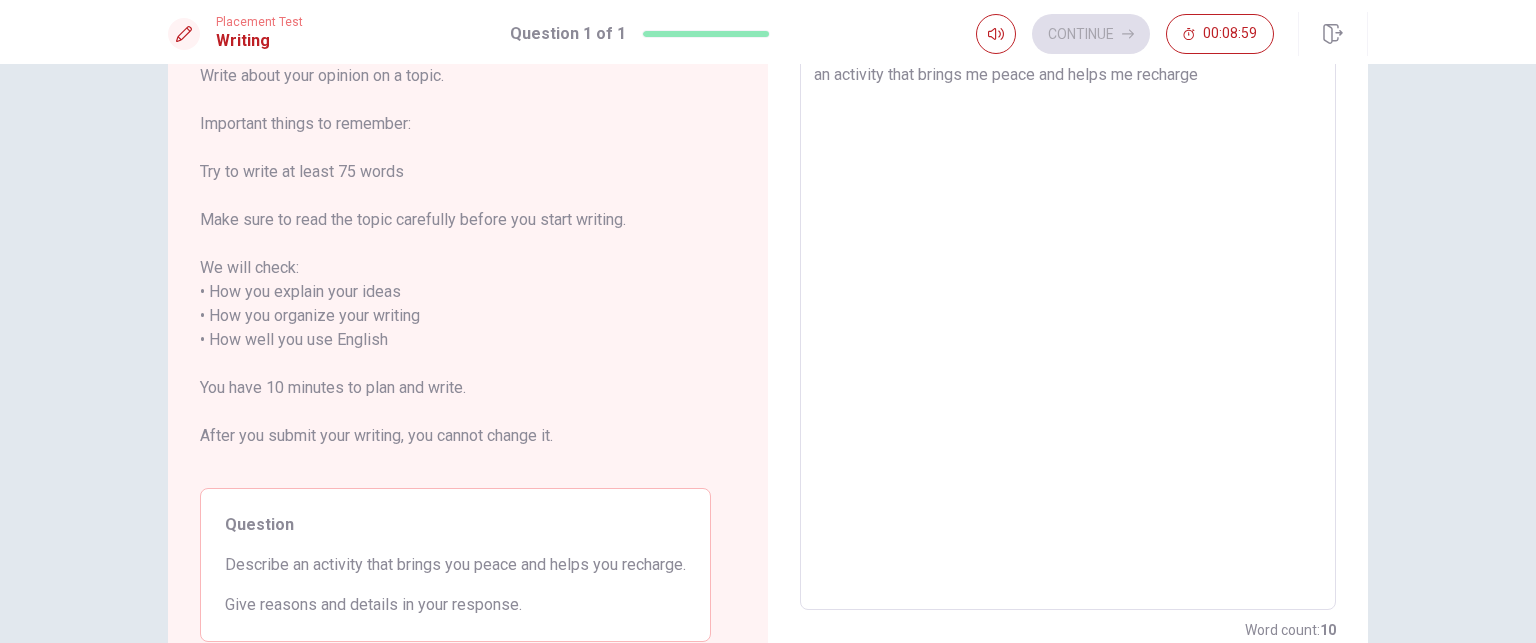 type on "an activity that brings me peace and helps me recharge i" 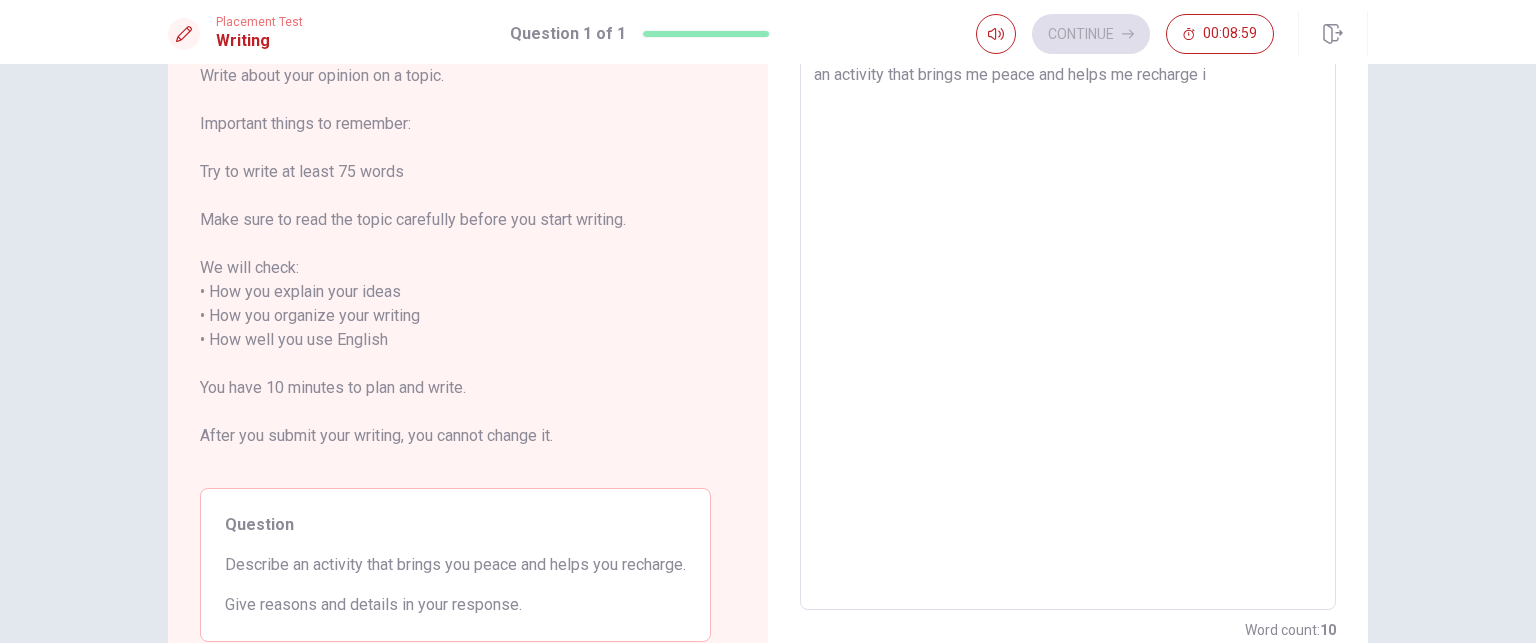 type on "x" 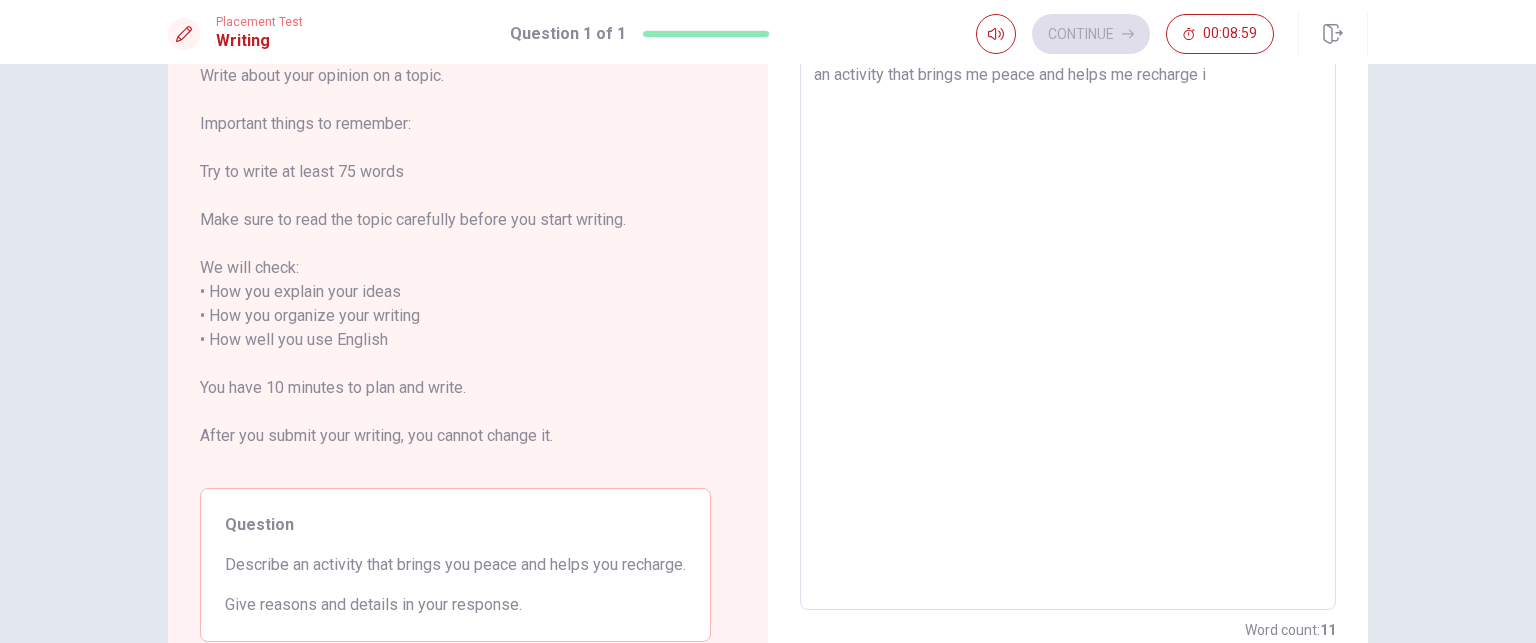type on "an activity that brings me peace and helps me recharge is" 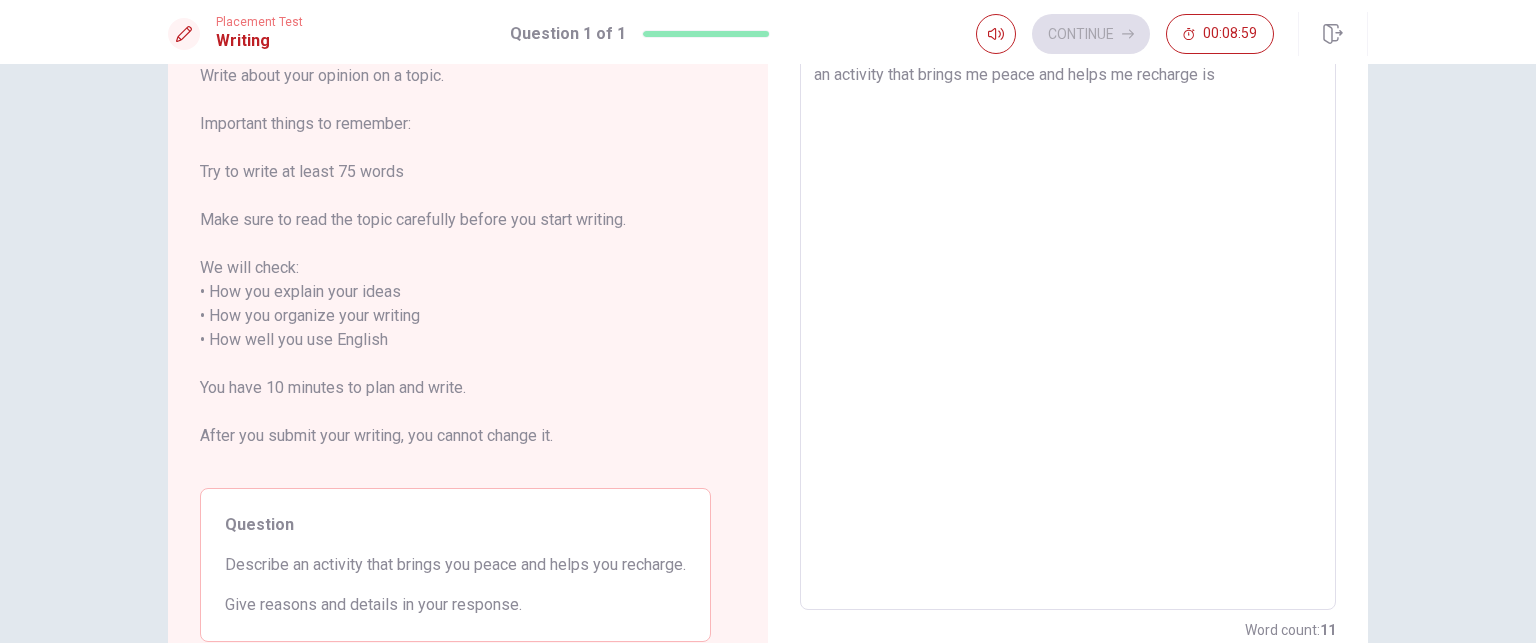 type on "x" 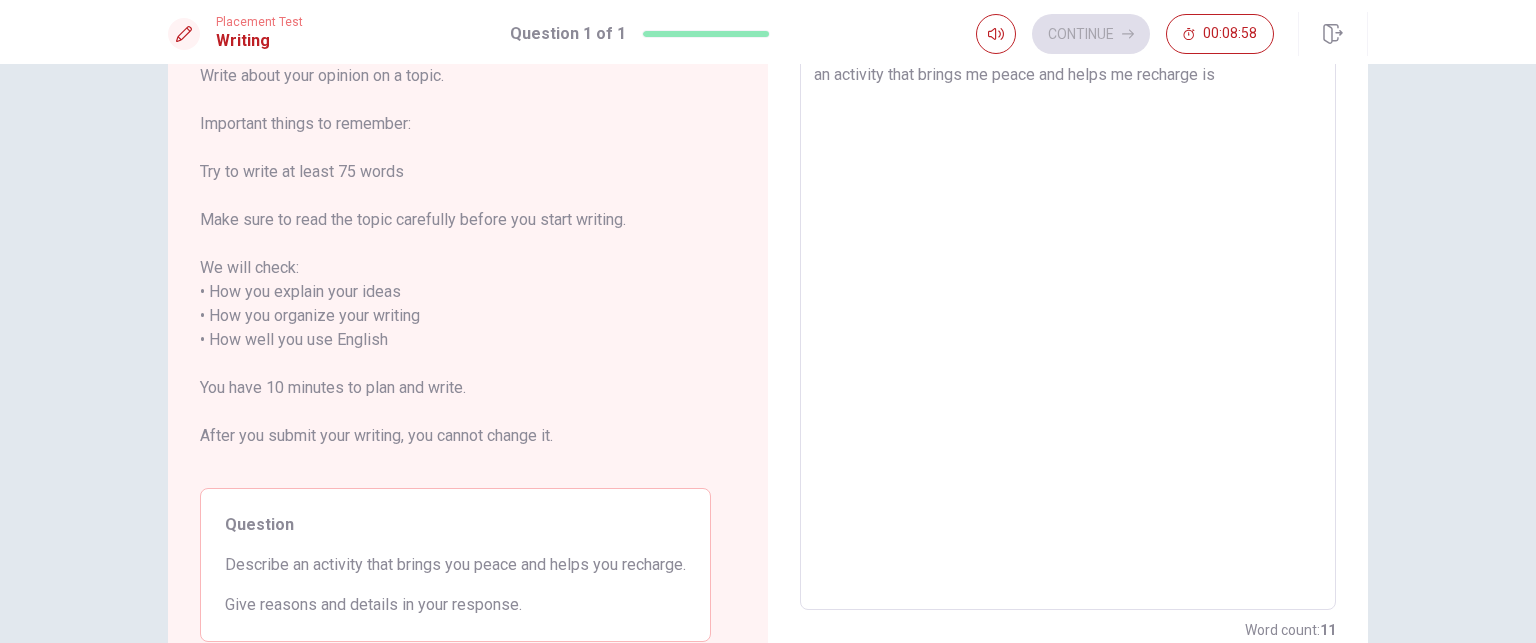 type on "an activity that brings me peace and helps me recharge is" 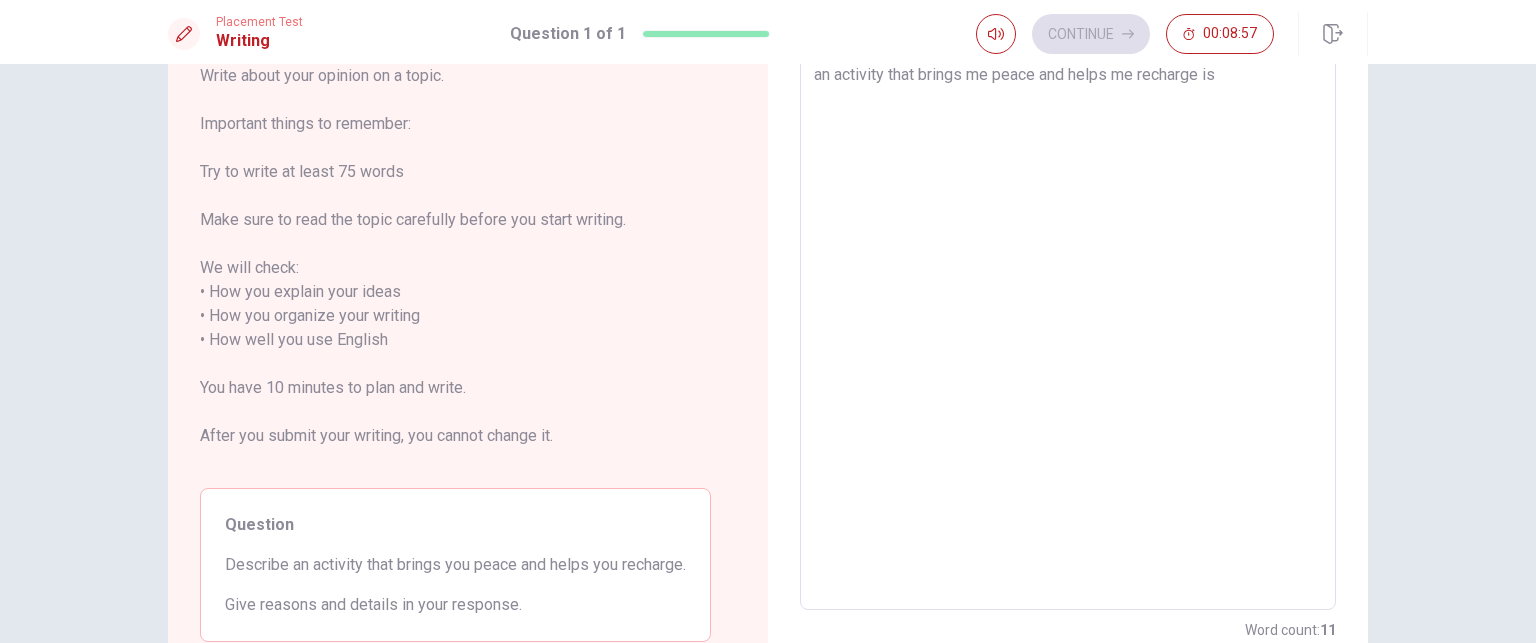 type on "an activity that brings me peace and helps me recharge is g" 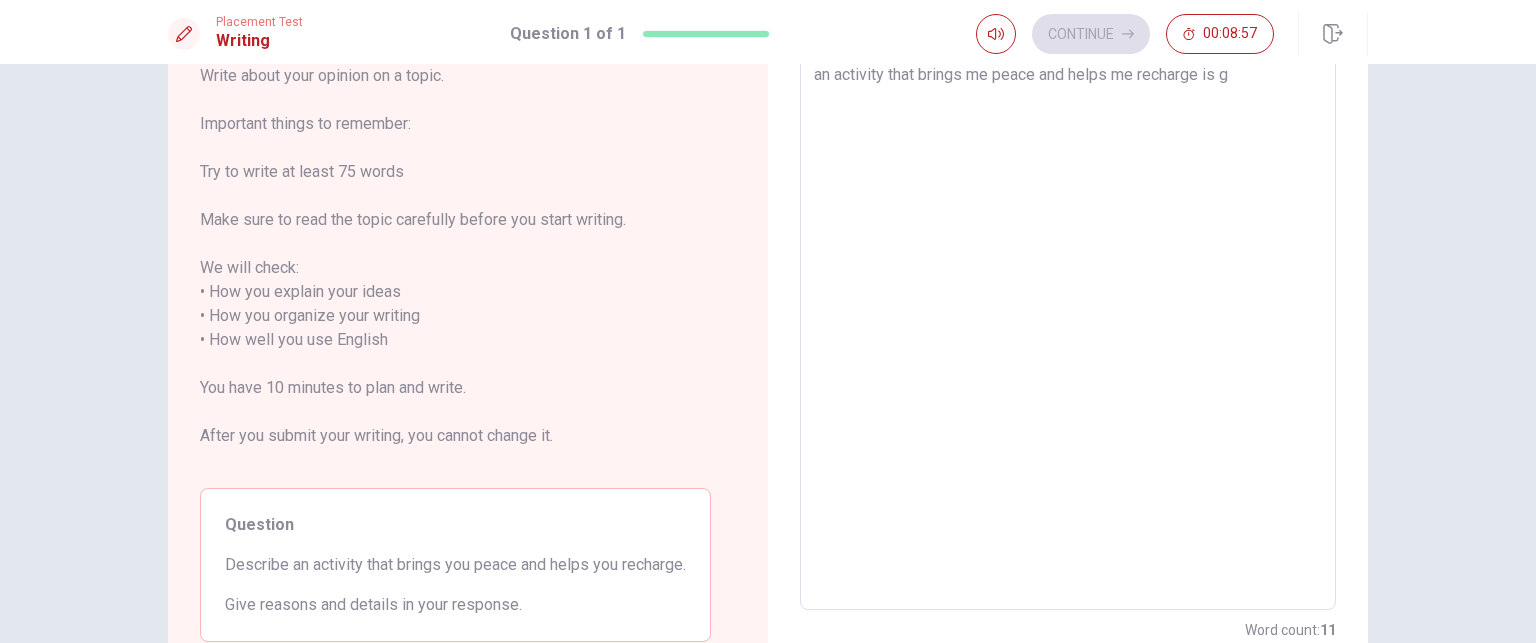 type on "x" 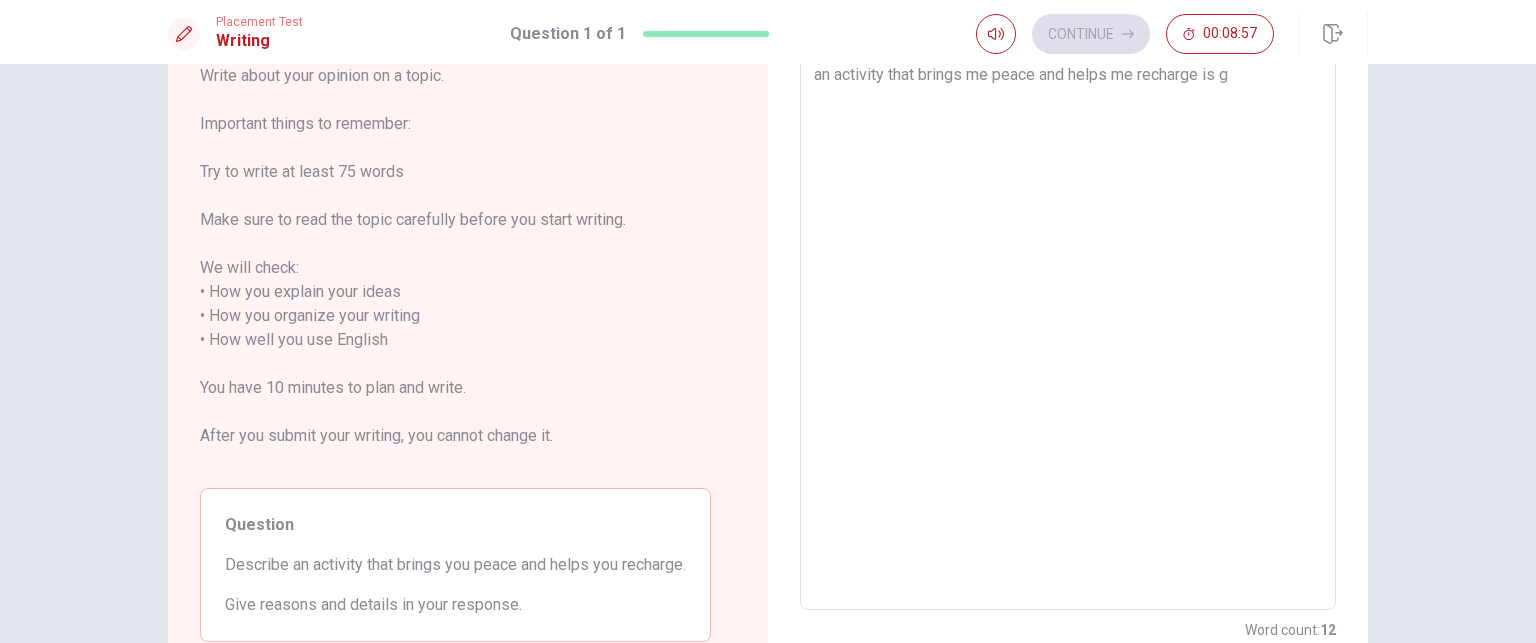 type on "an activity that brings me peace and helps me recharge is go" 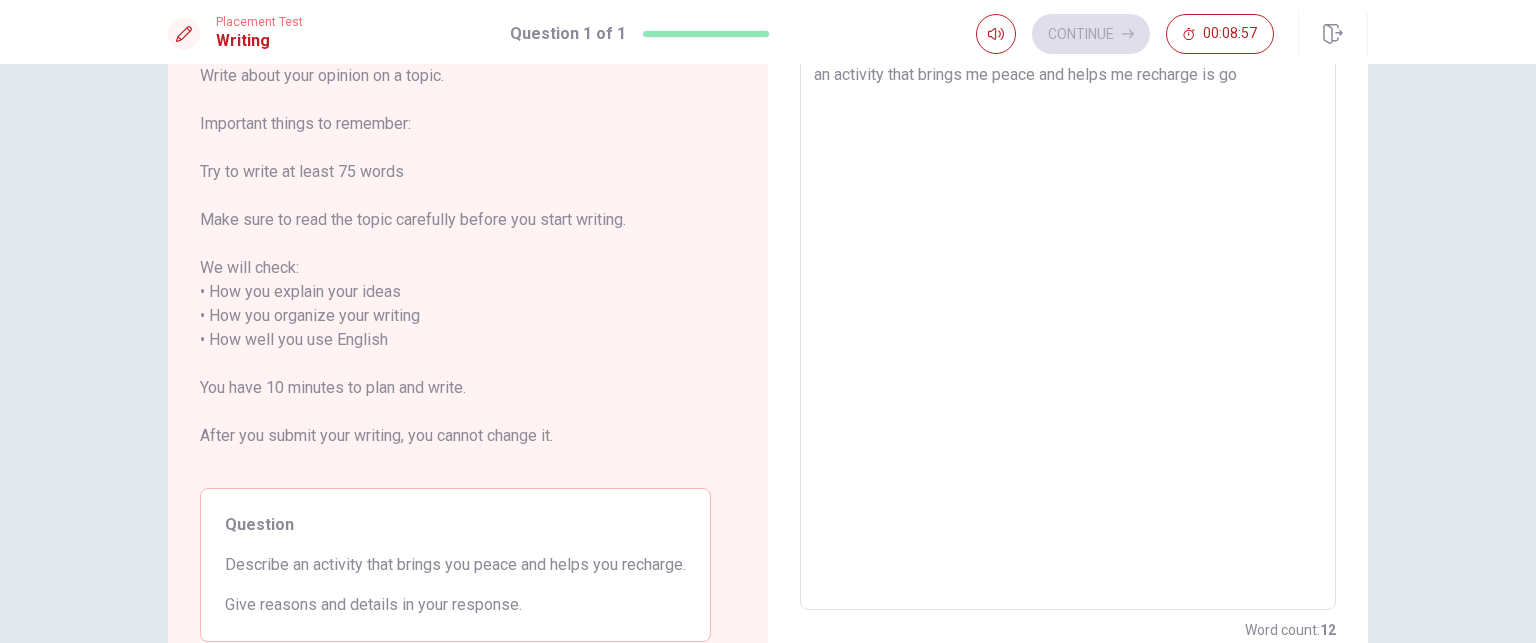type on "x" 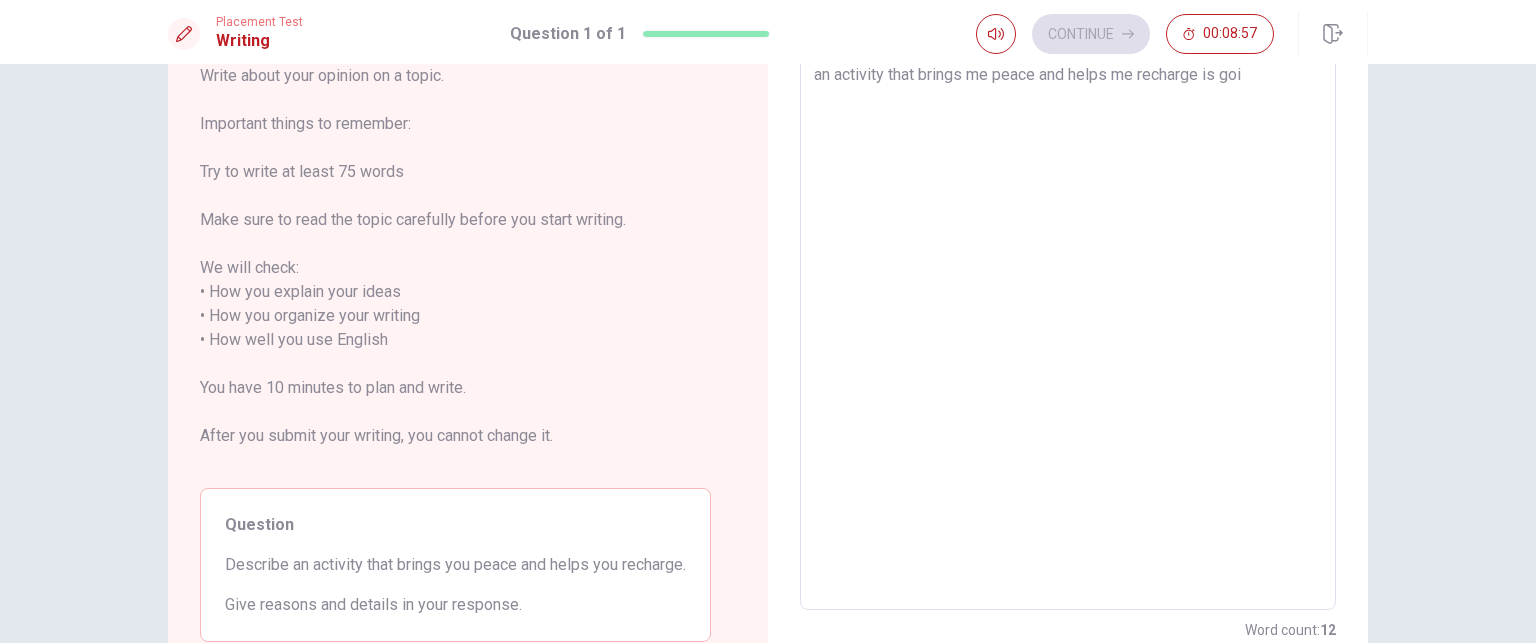 type on "x" 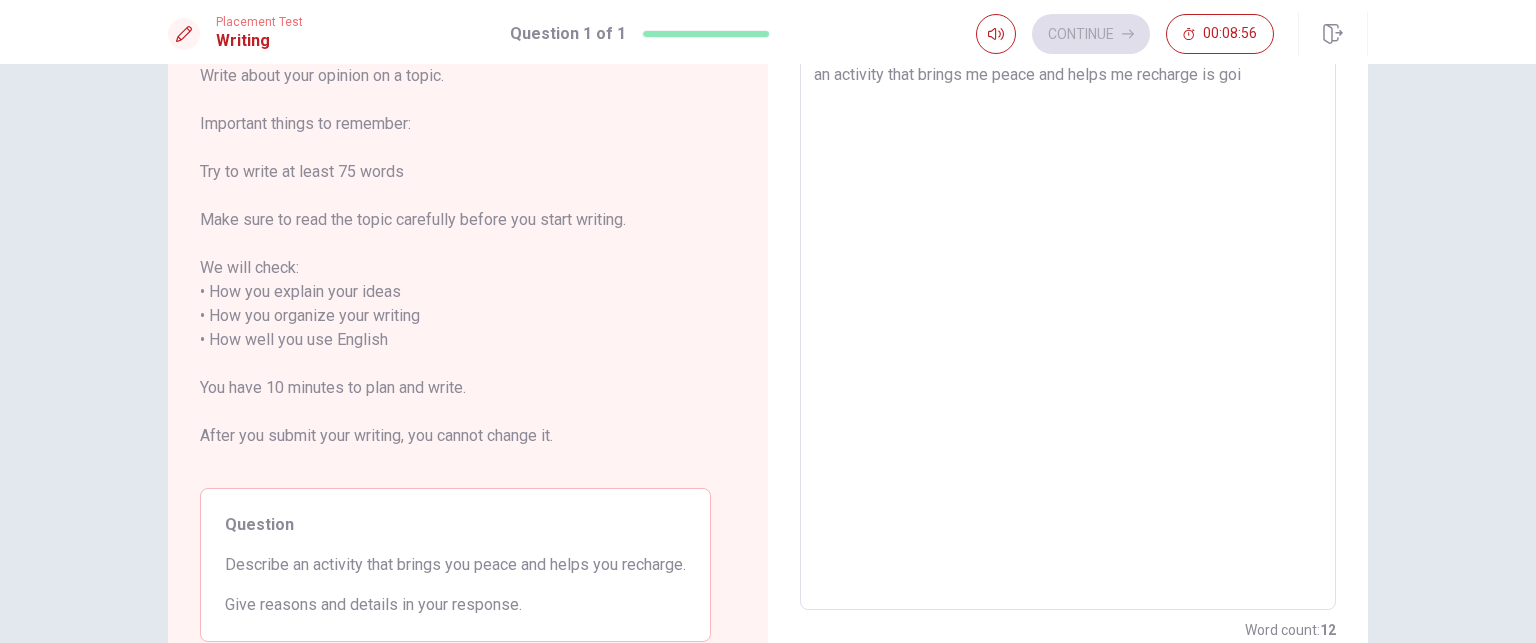 type on "an activity that brings me peace and helps me recharge is goin" 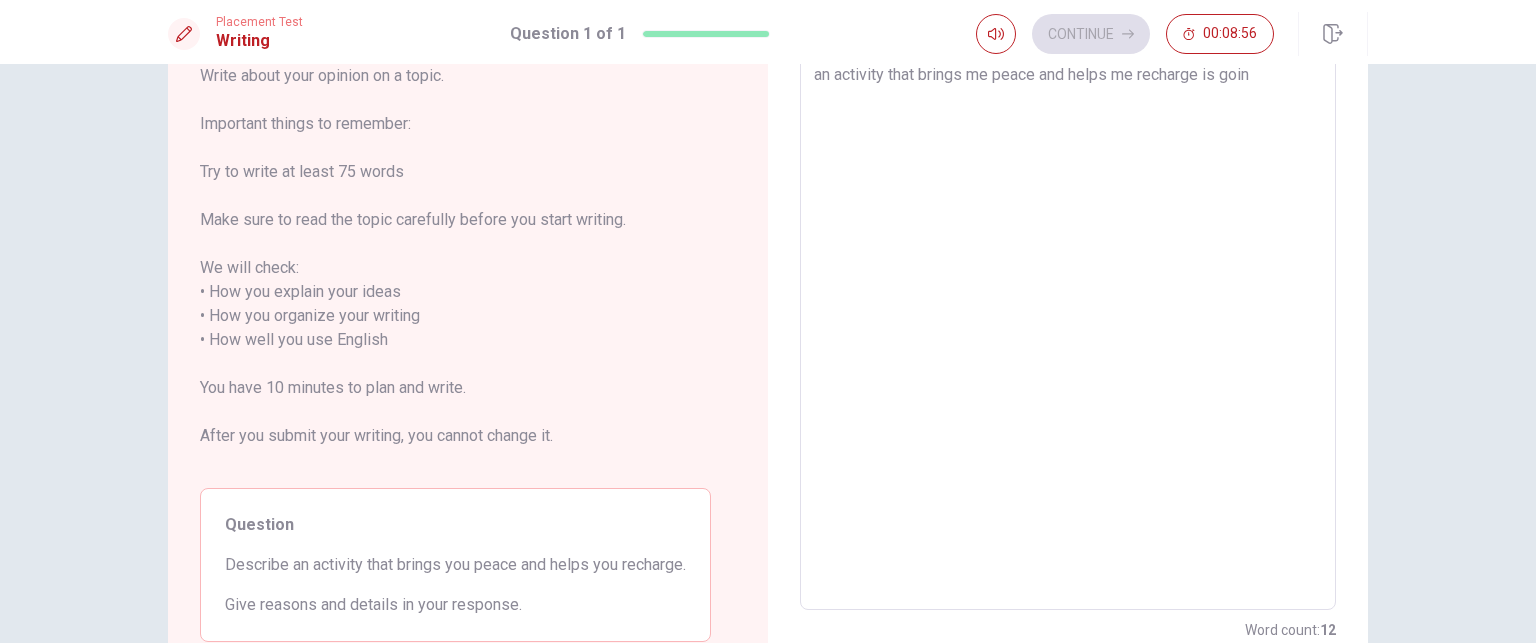 type on "x" 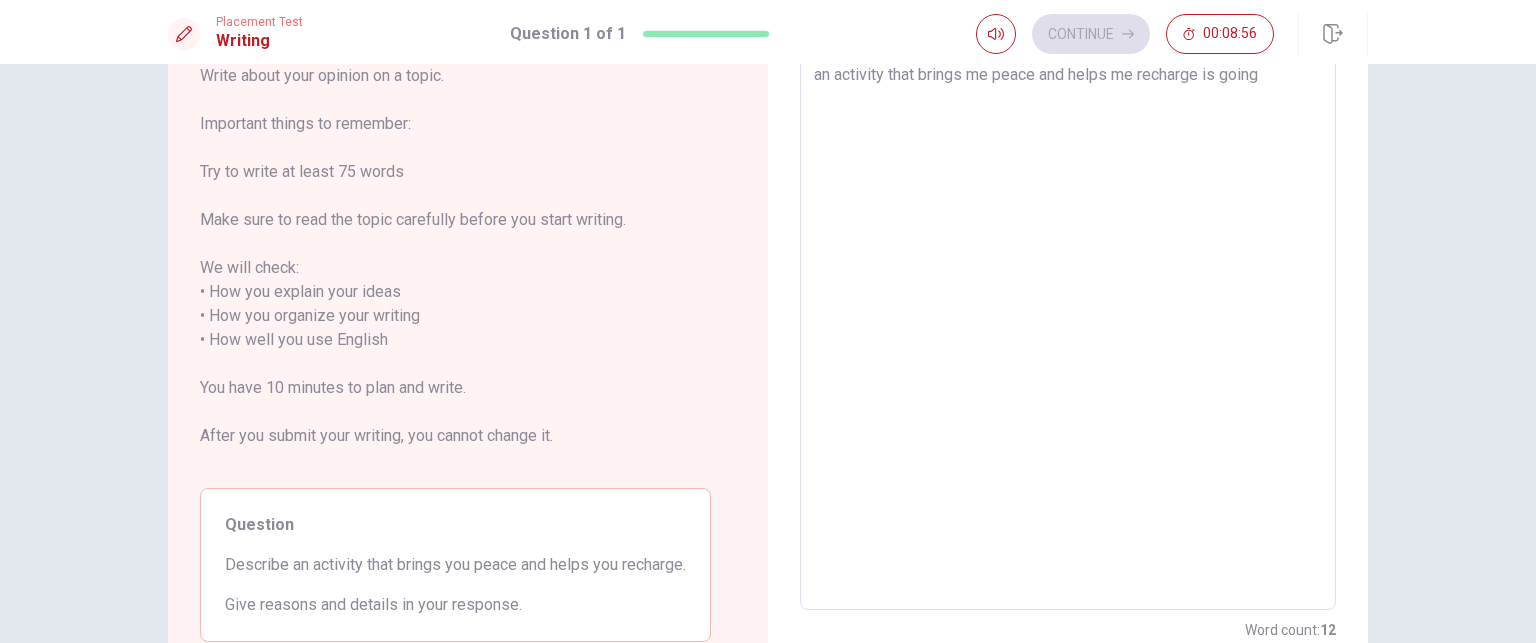 type on "x" 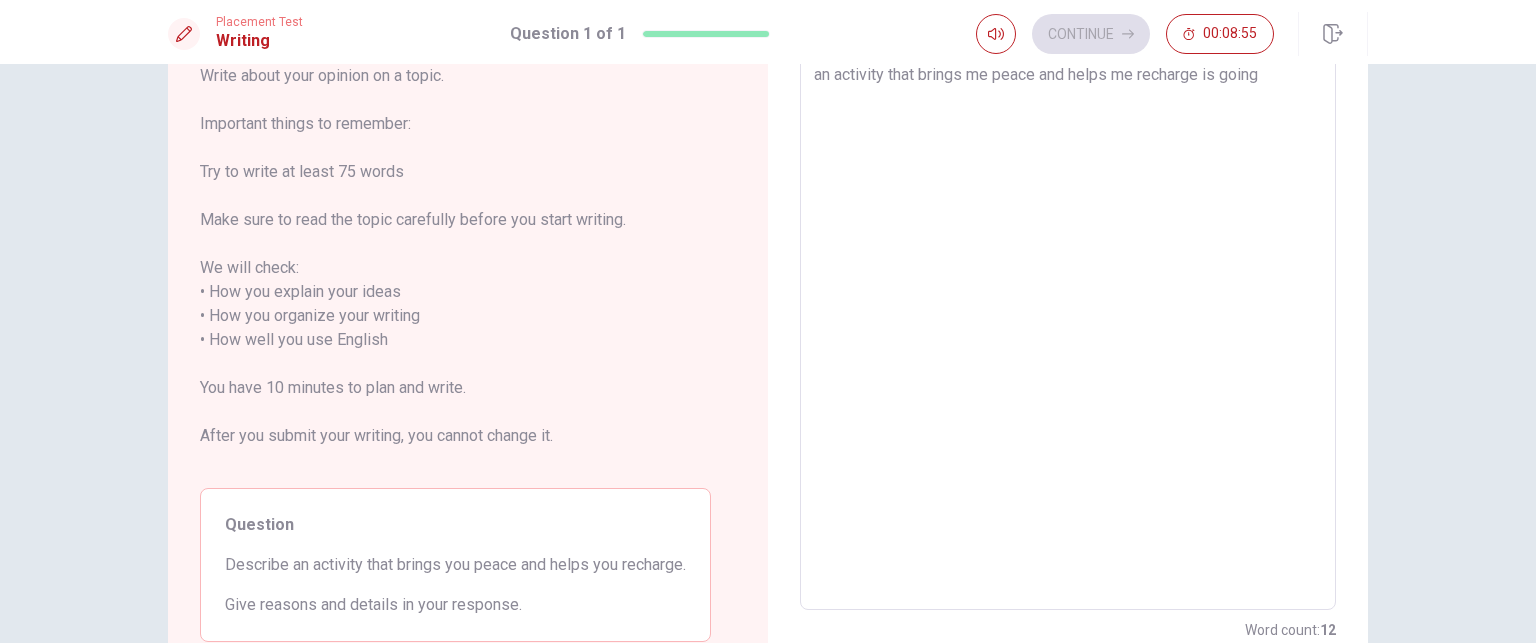 type on "an activity that brings me peace and helps me recharge is going t" 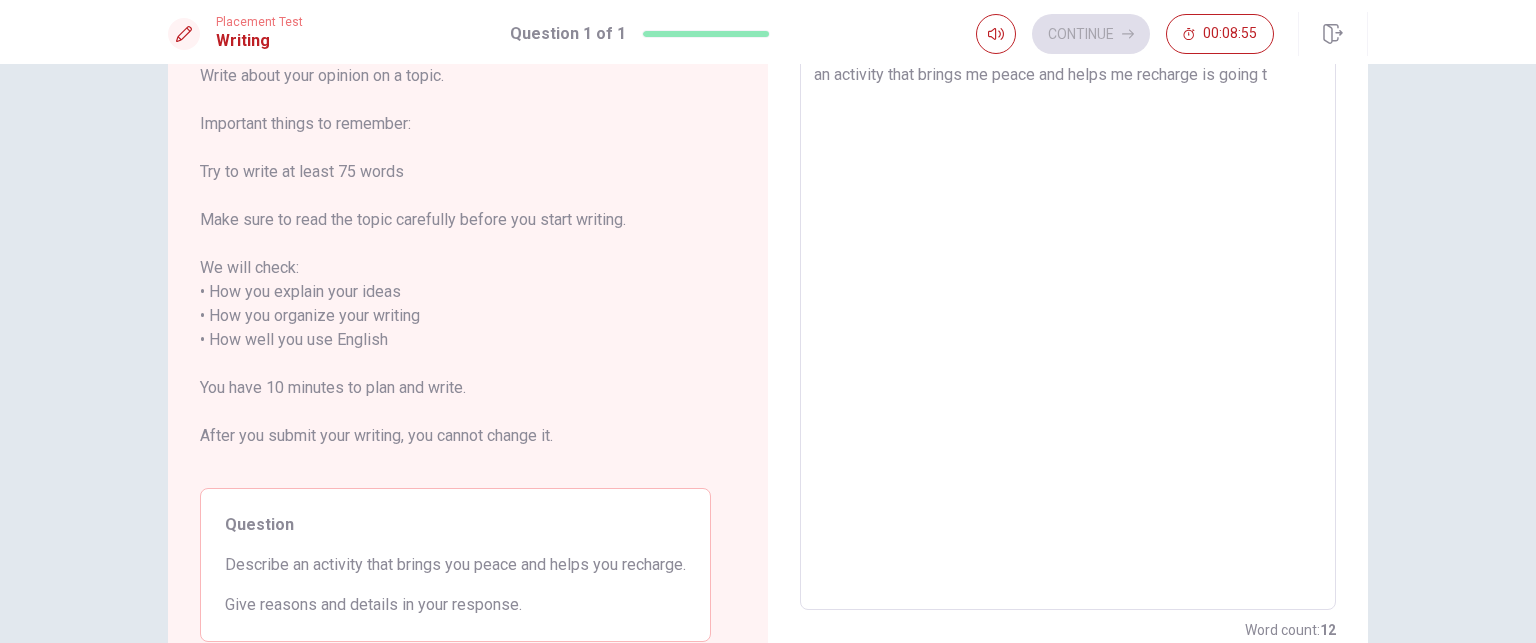 type on "x" 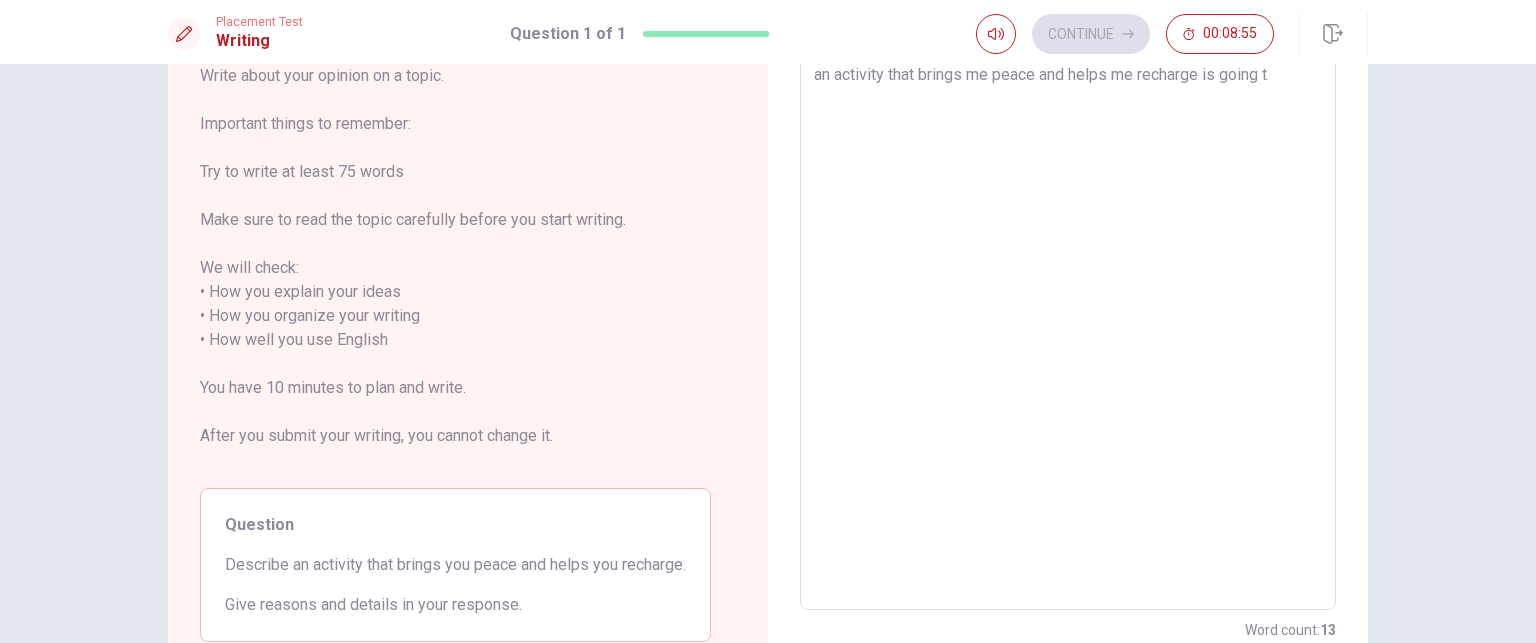 type on "an activity that brings me peace and helps me recharge is going ti" 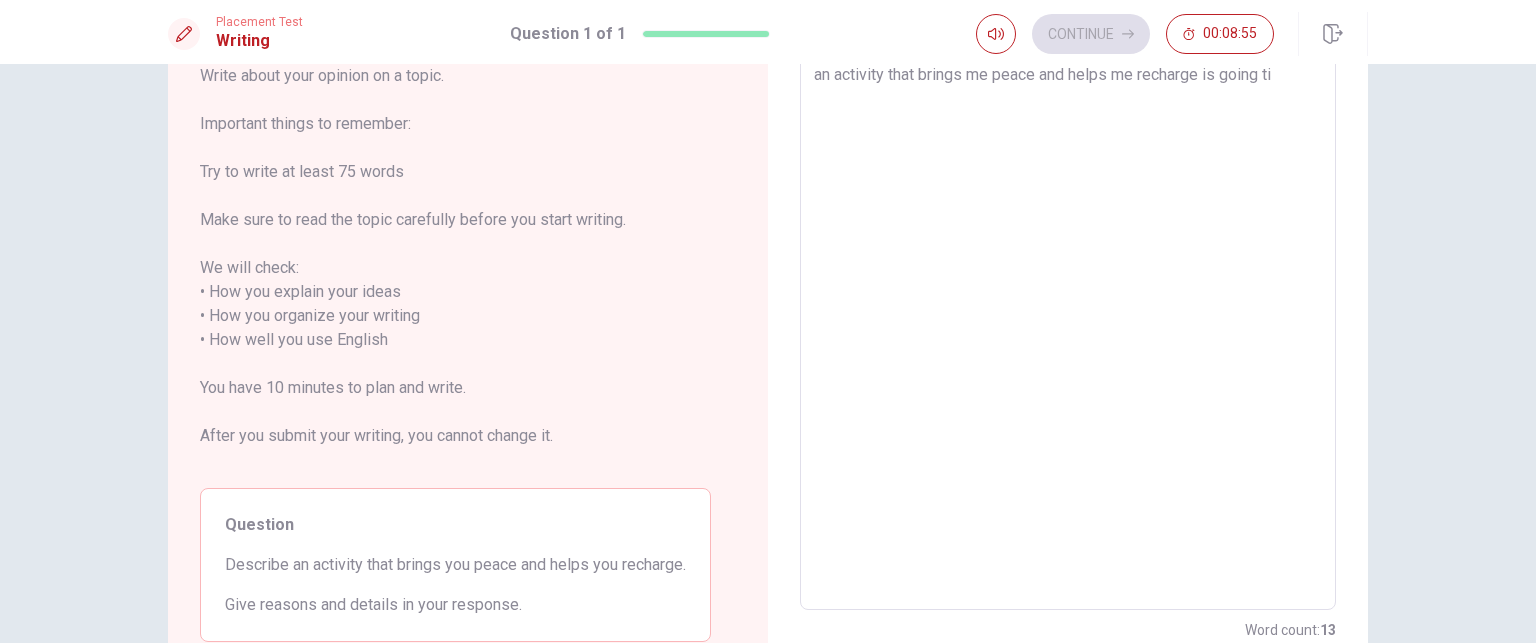 type on "x" 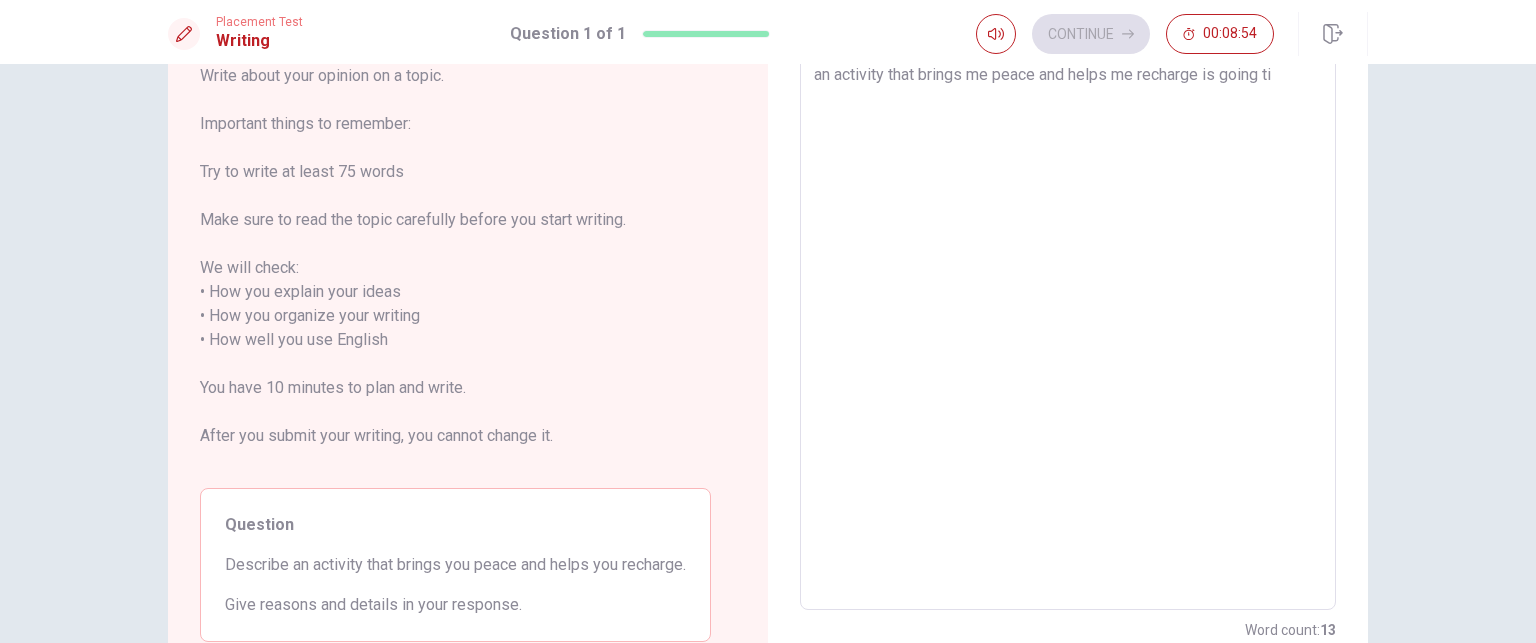 type on "an activity that brings me peace and helps me recharge is going t" 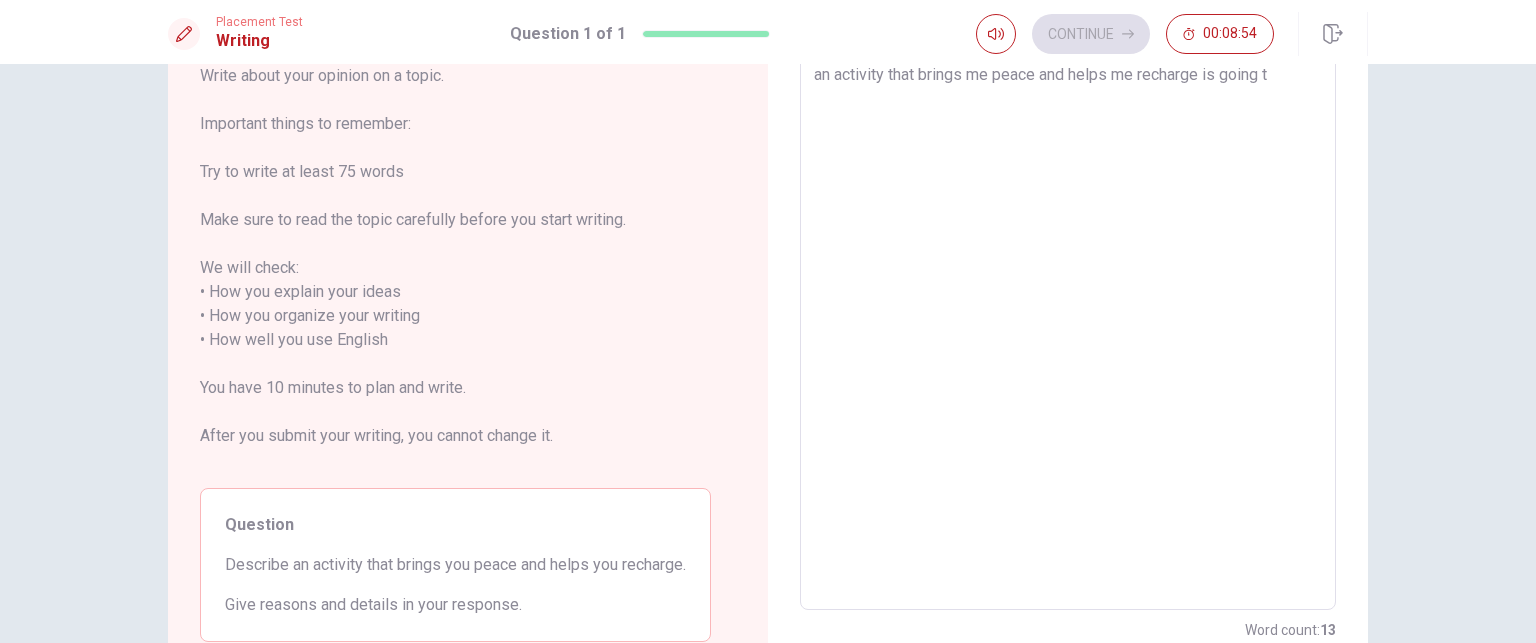 type on "x" 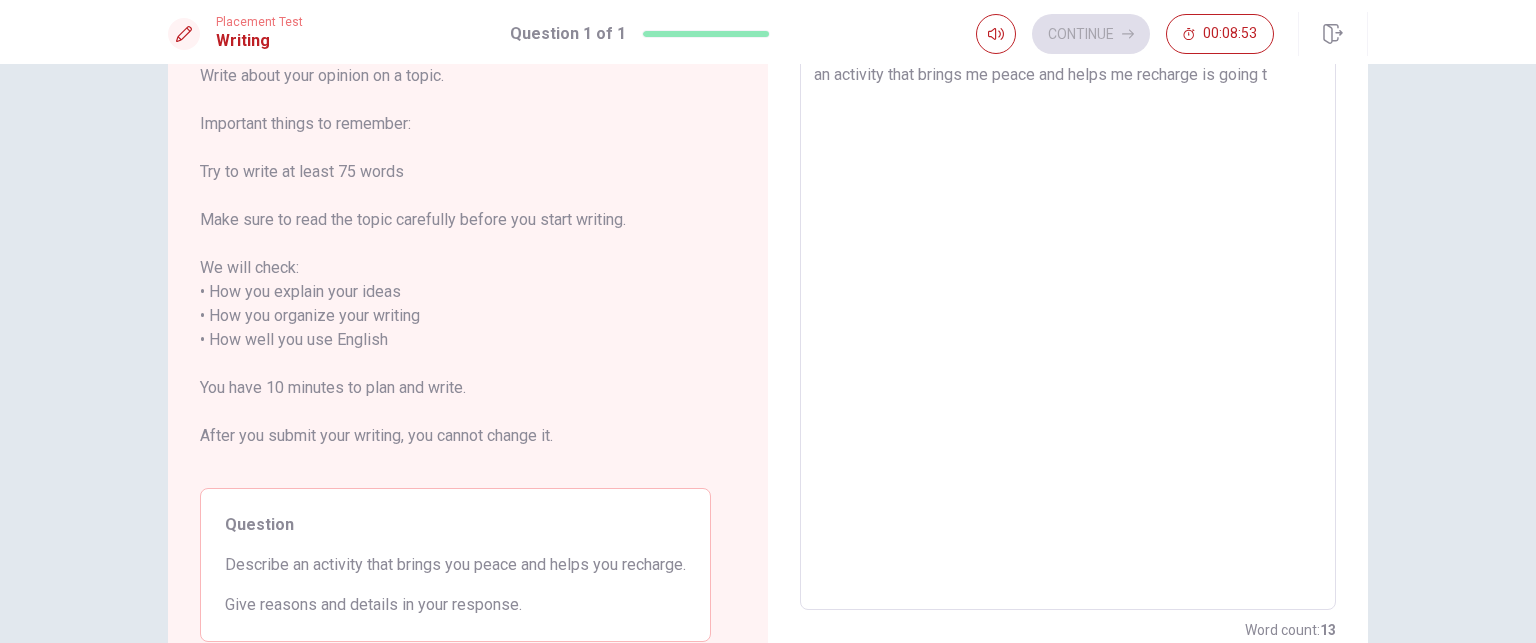 type on "an activity that brings me peace and helps me recharge is going to" 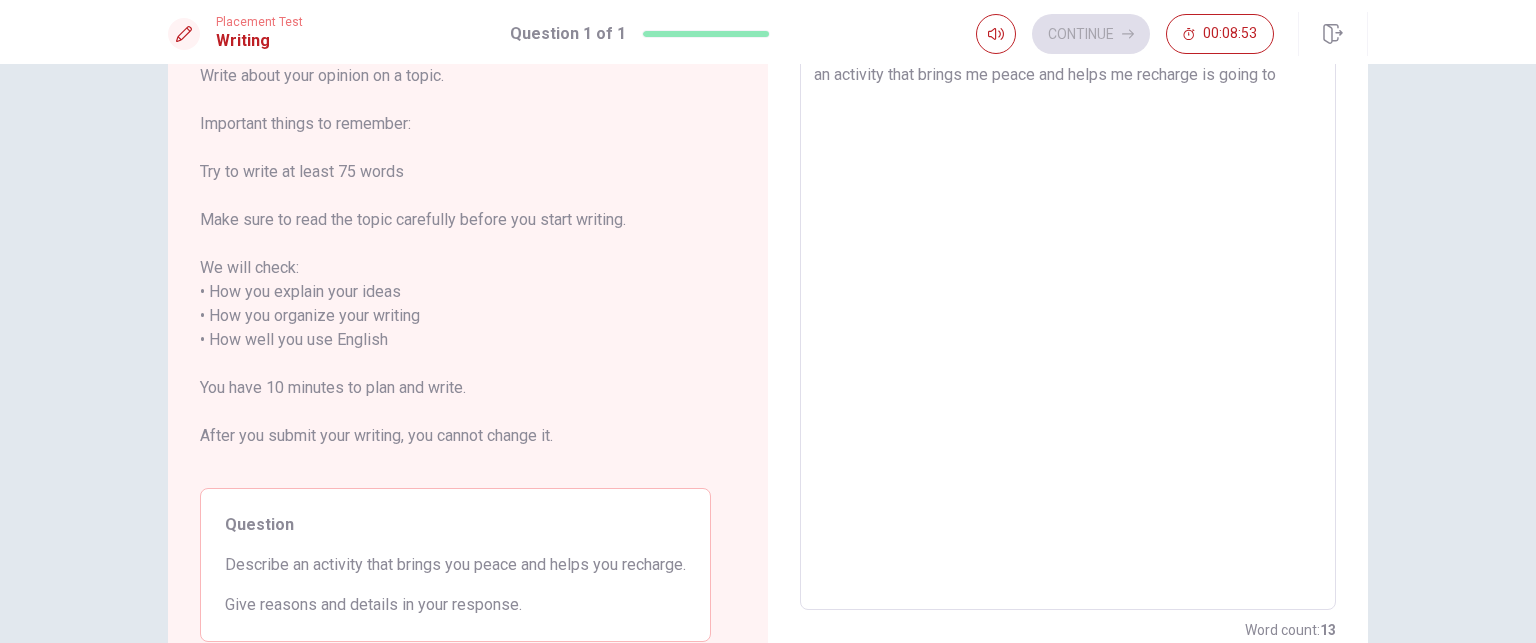 type on "x" 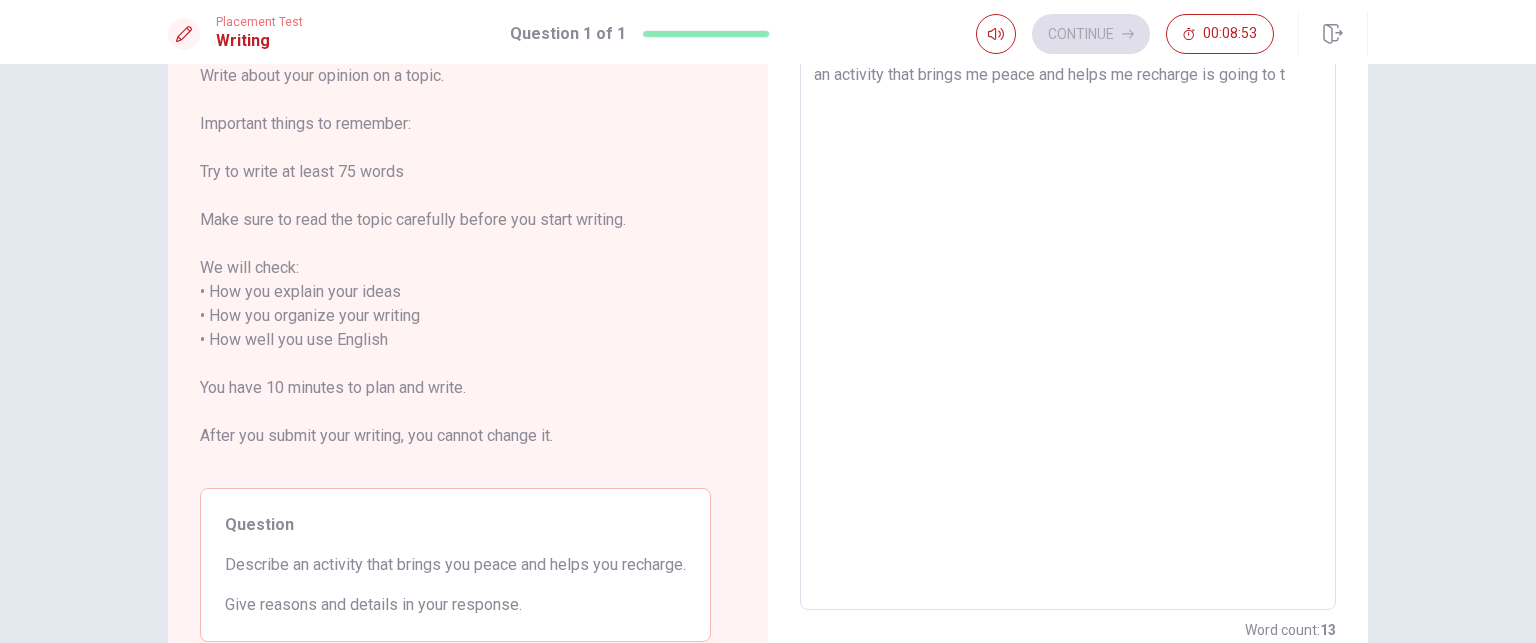 type on "x" 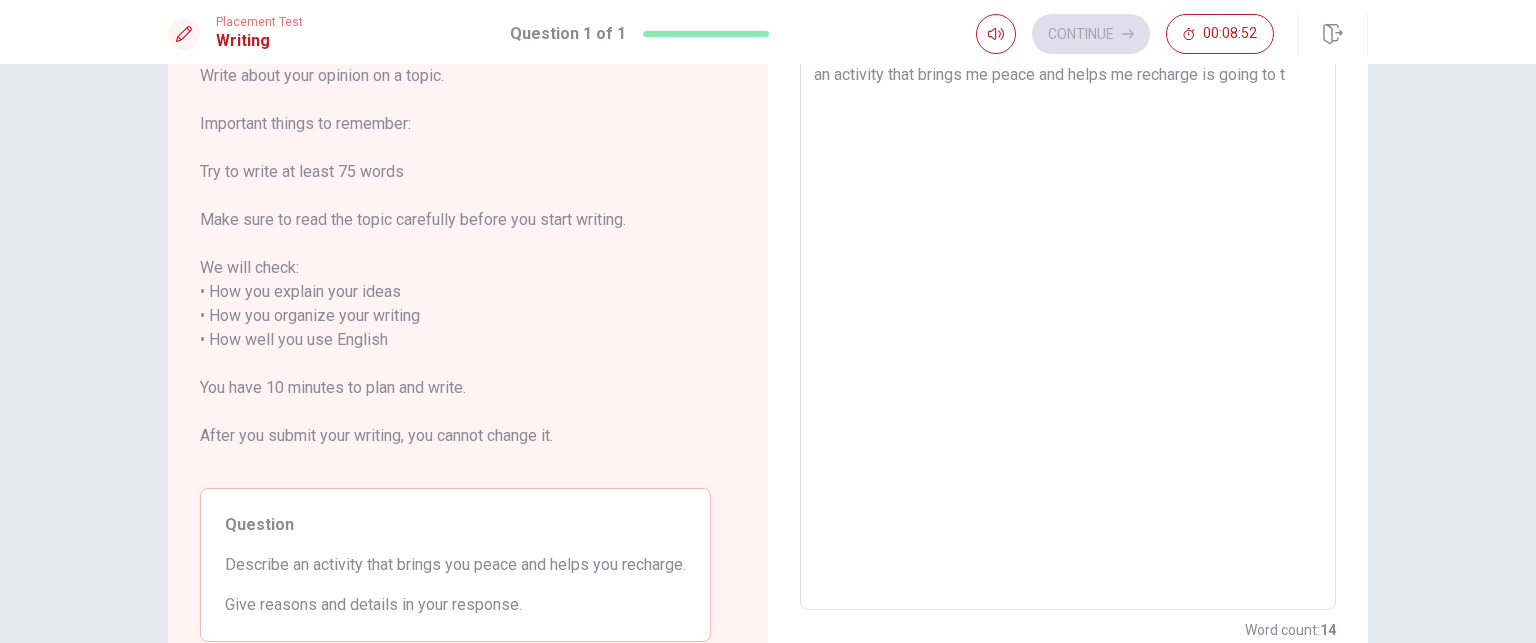 type on "an activity that brings me peace and helps me recharge is going to th" 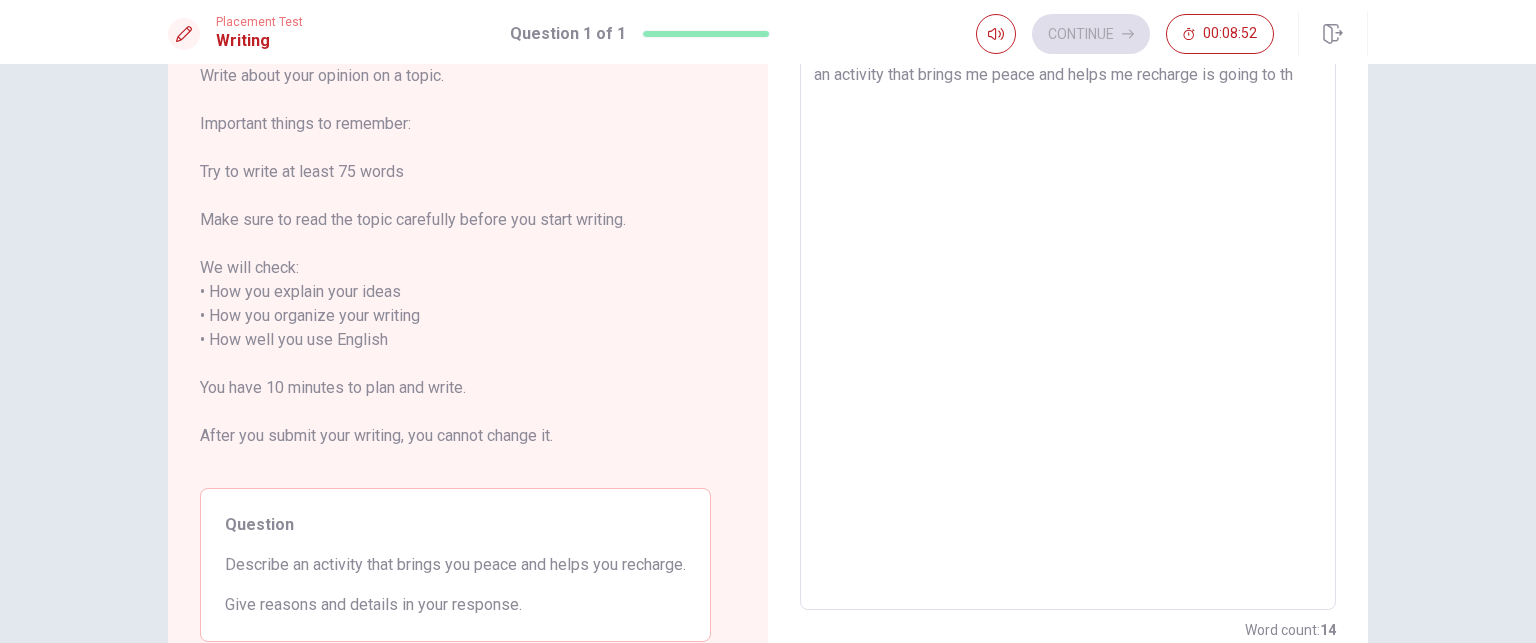 type on "x" 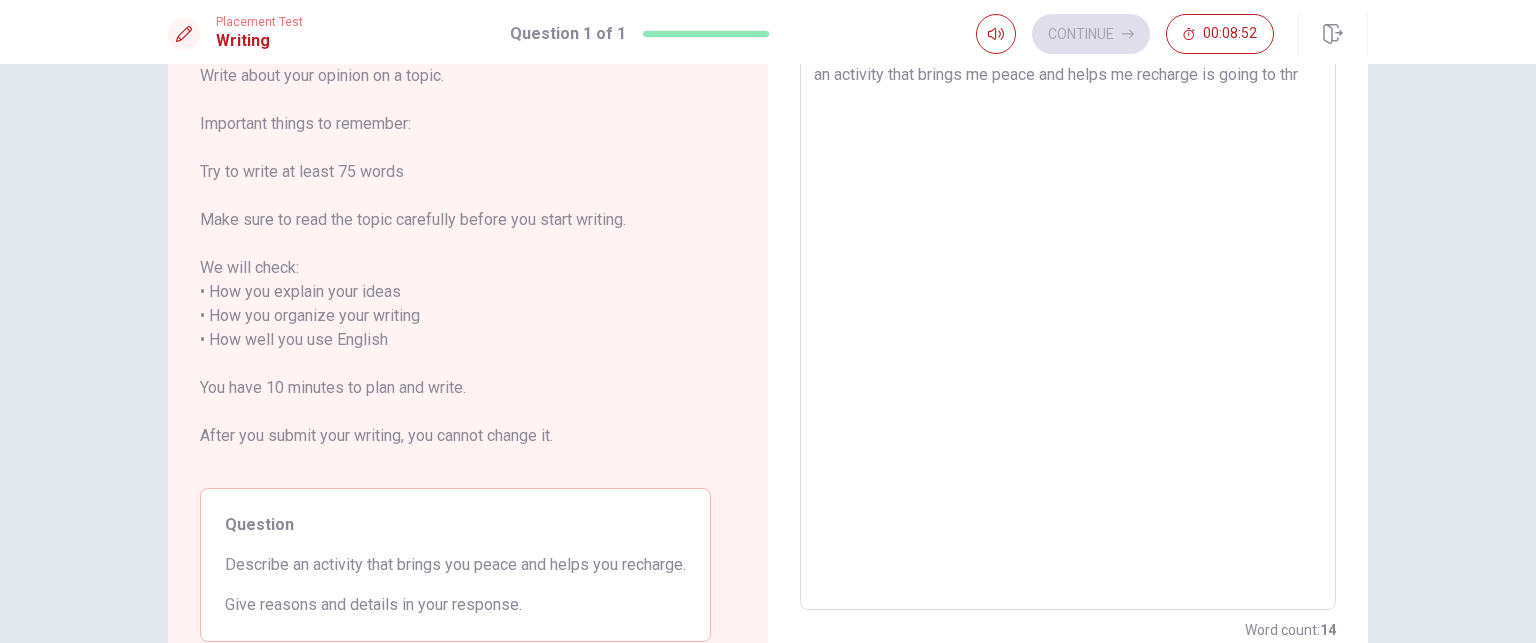 type on "x" 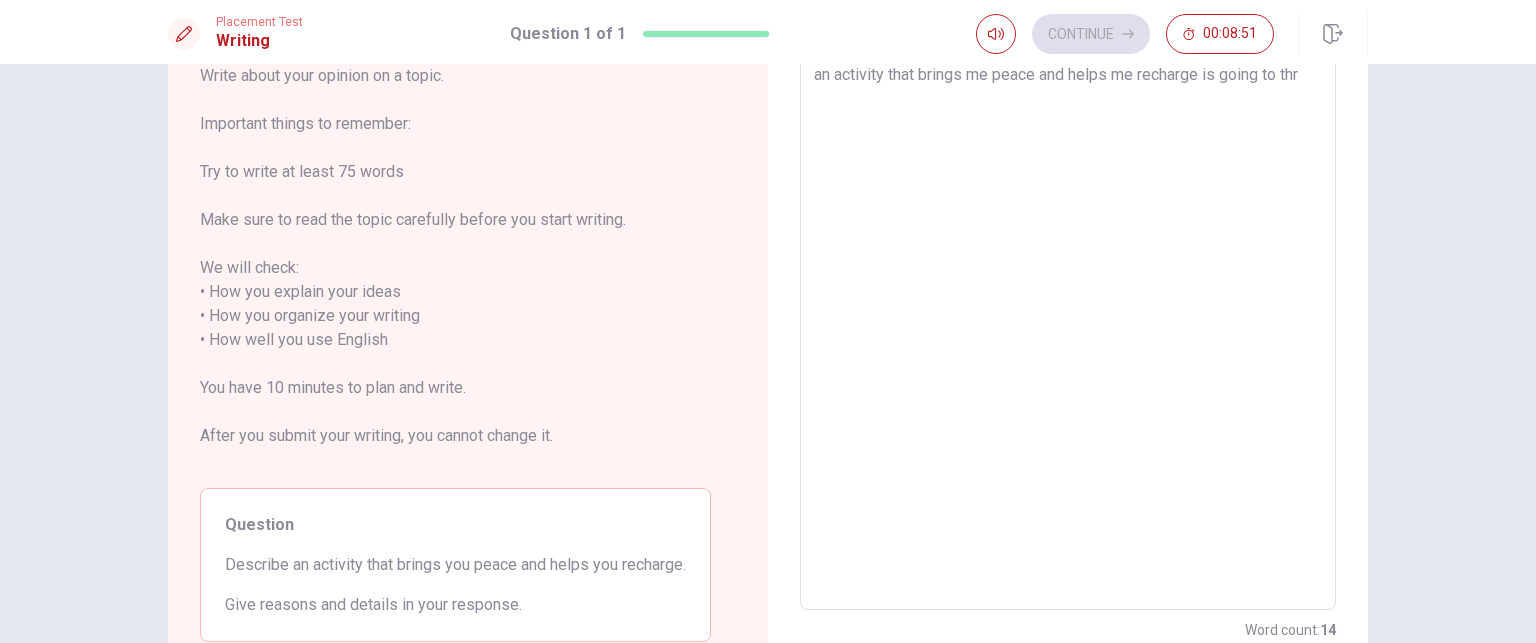 type on "an activity that brings me peace and helps me recharge is going to th" 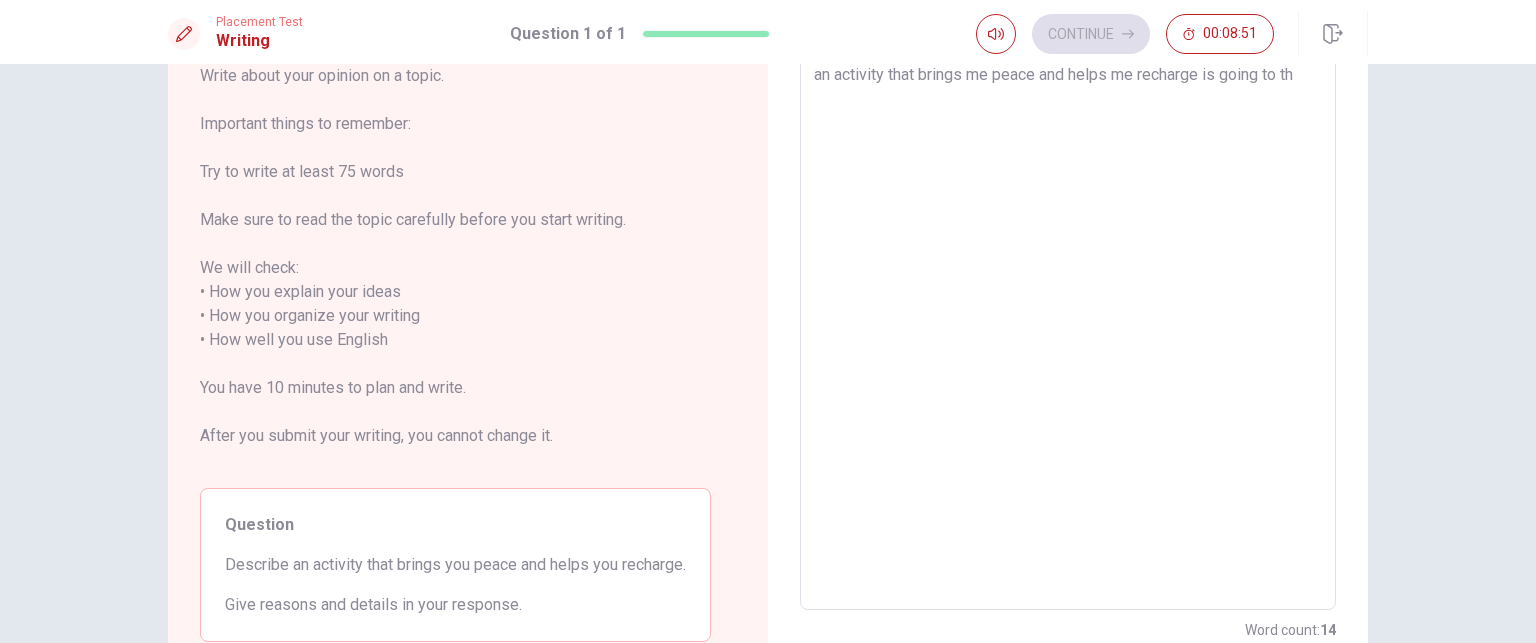 type on "x" 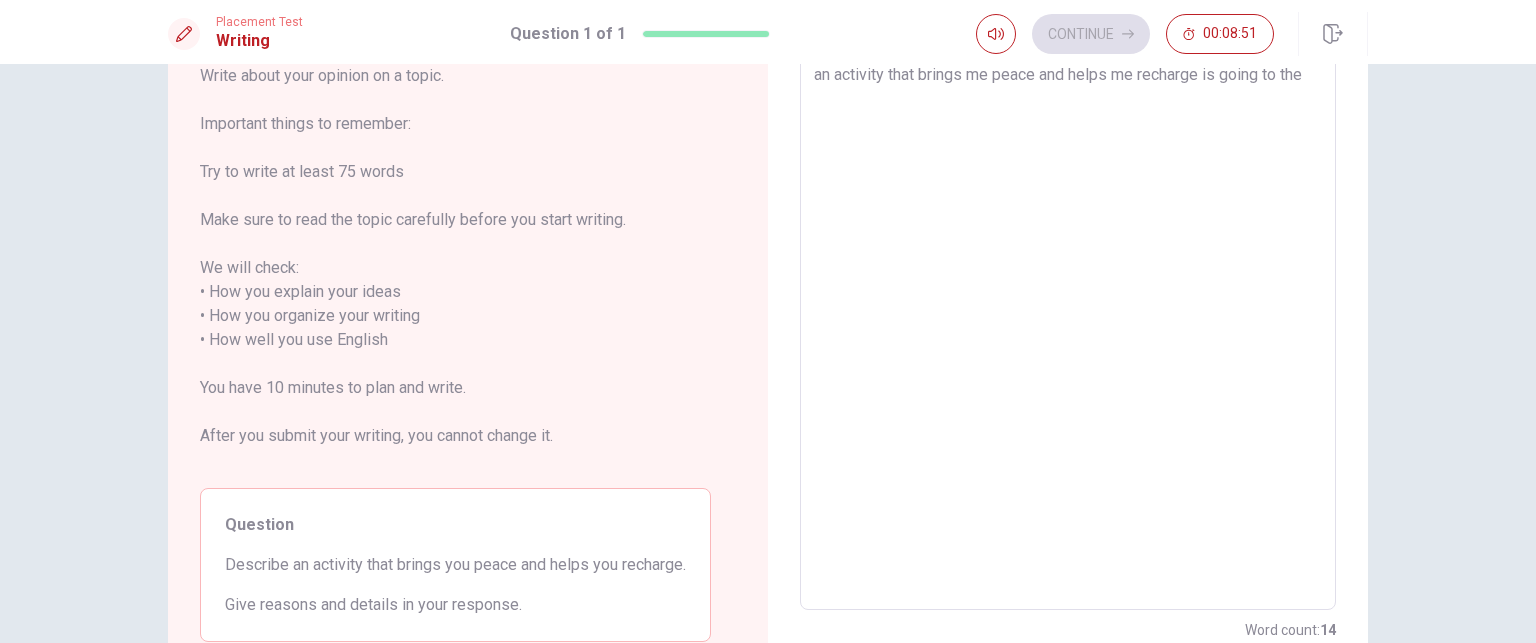 type on "an activity that brings me peace and helps me recharge is going to the" 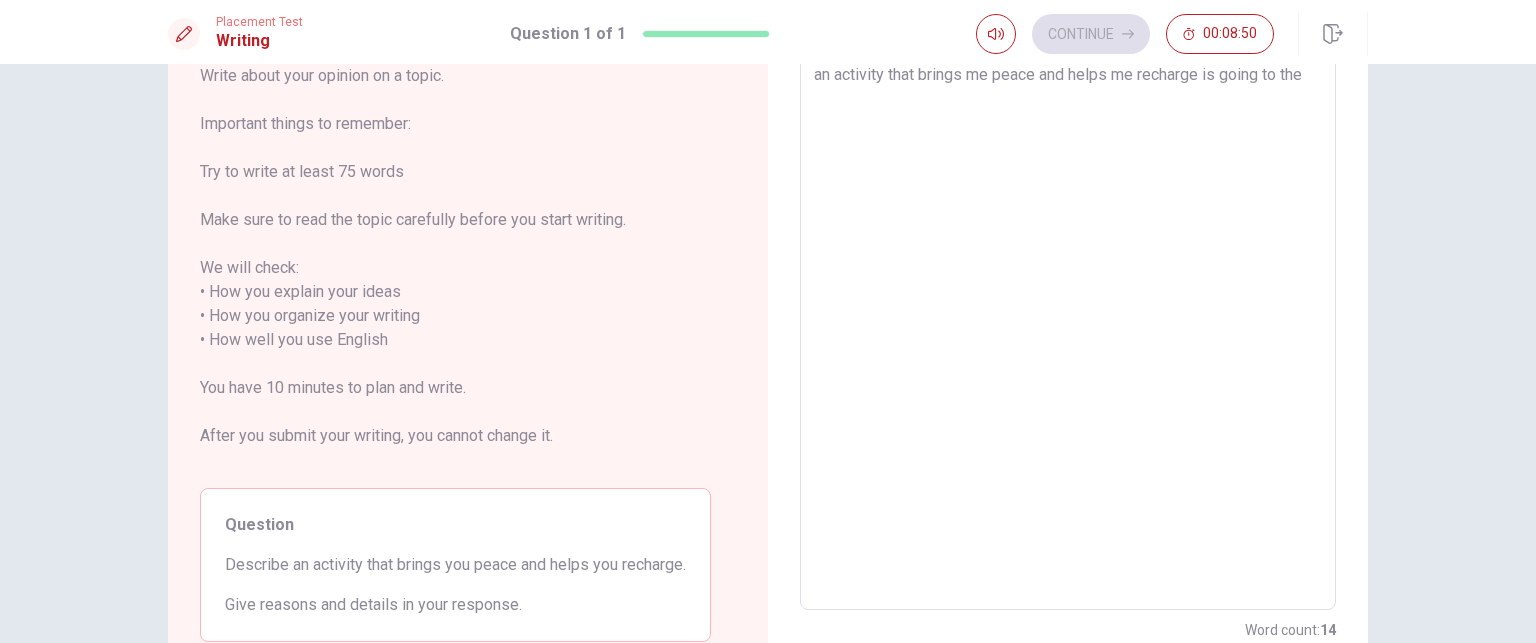 type on "an activity that brings me peace and helps me recharge is going to the c" 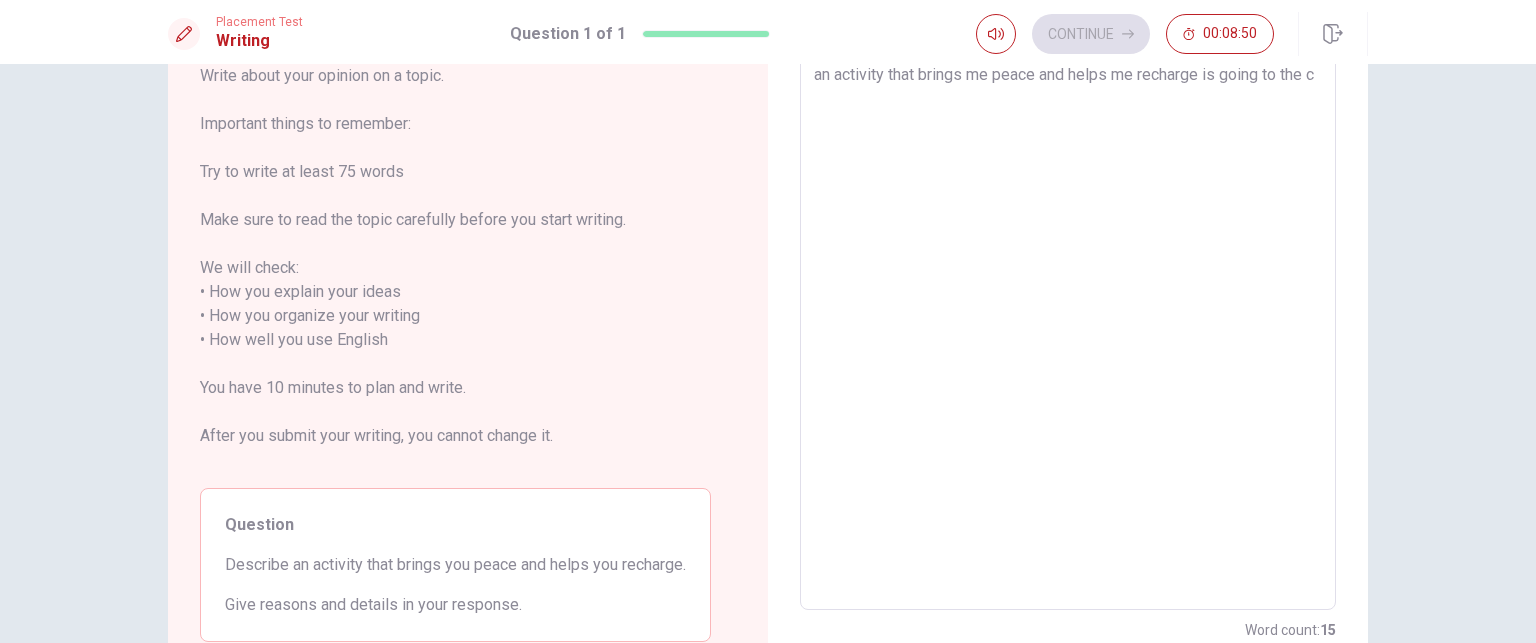 type on "x" 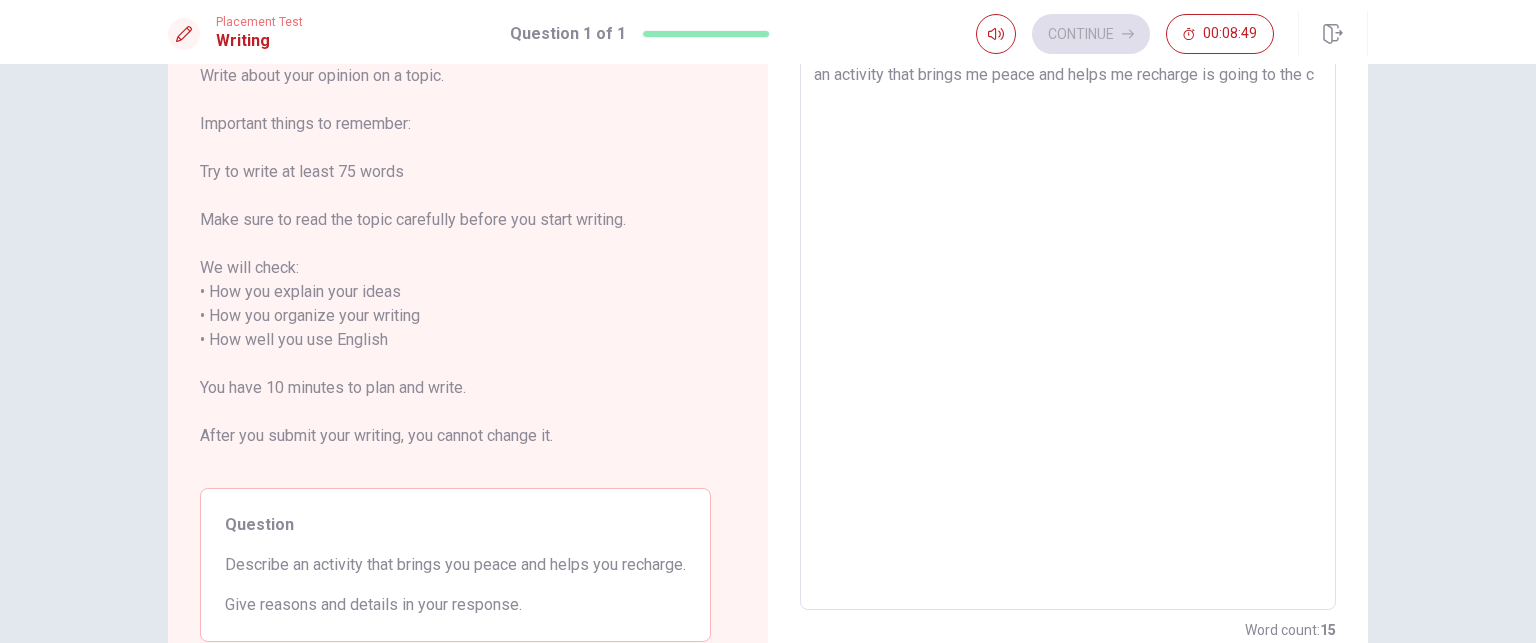 type on "an activity that brings me peace and helps me recharge is going to the ch" 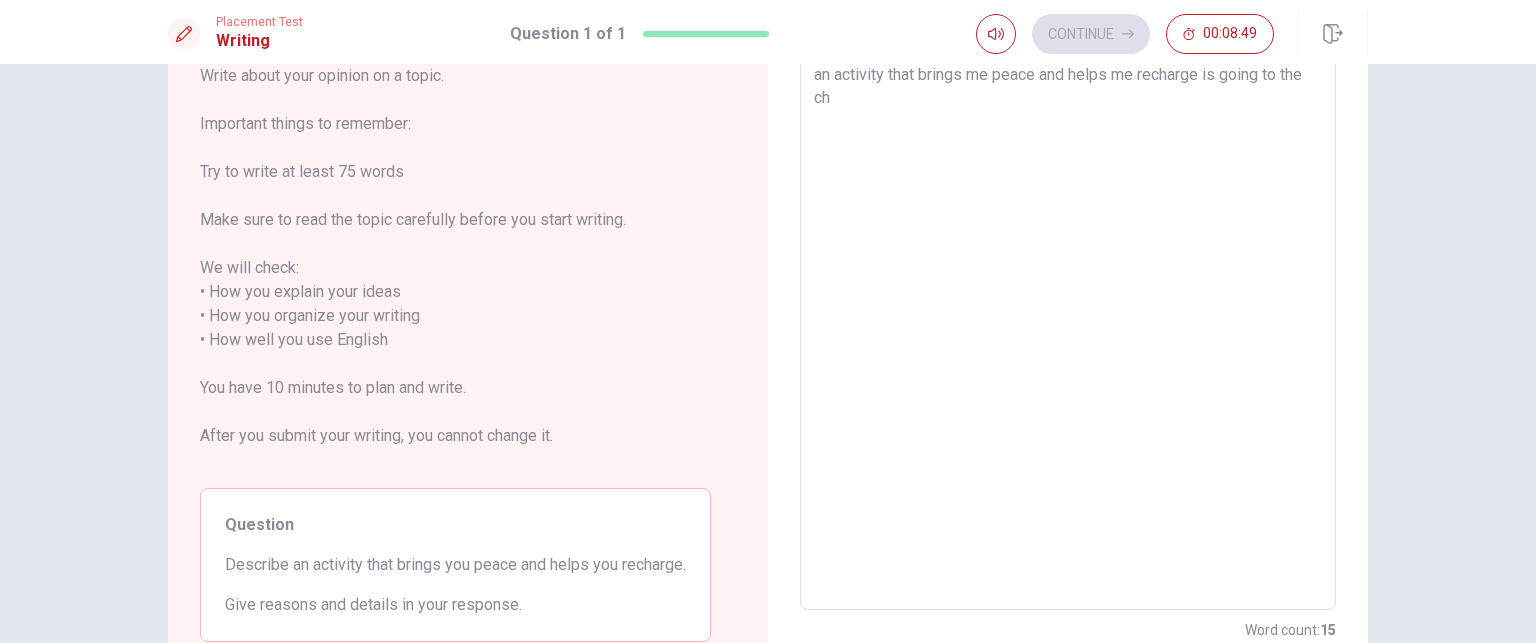 type on "x" 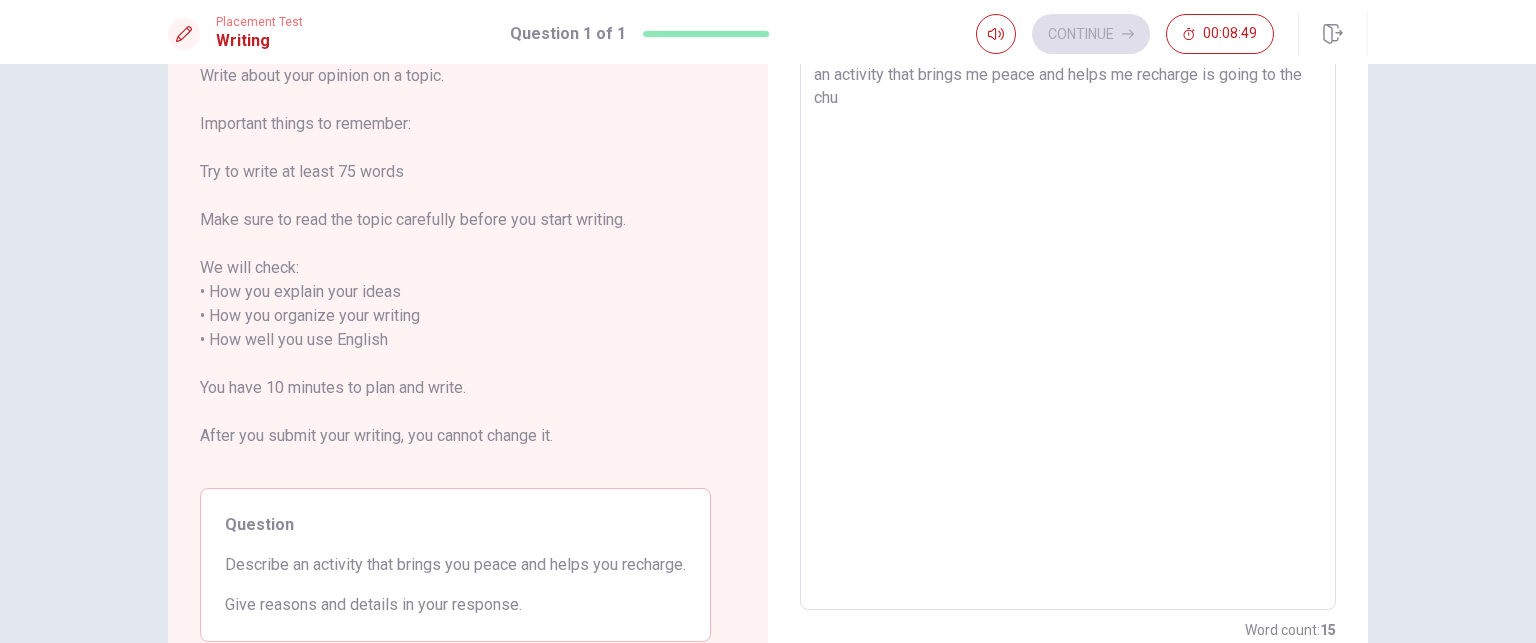 type on "x" 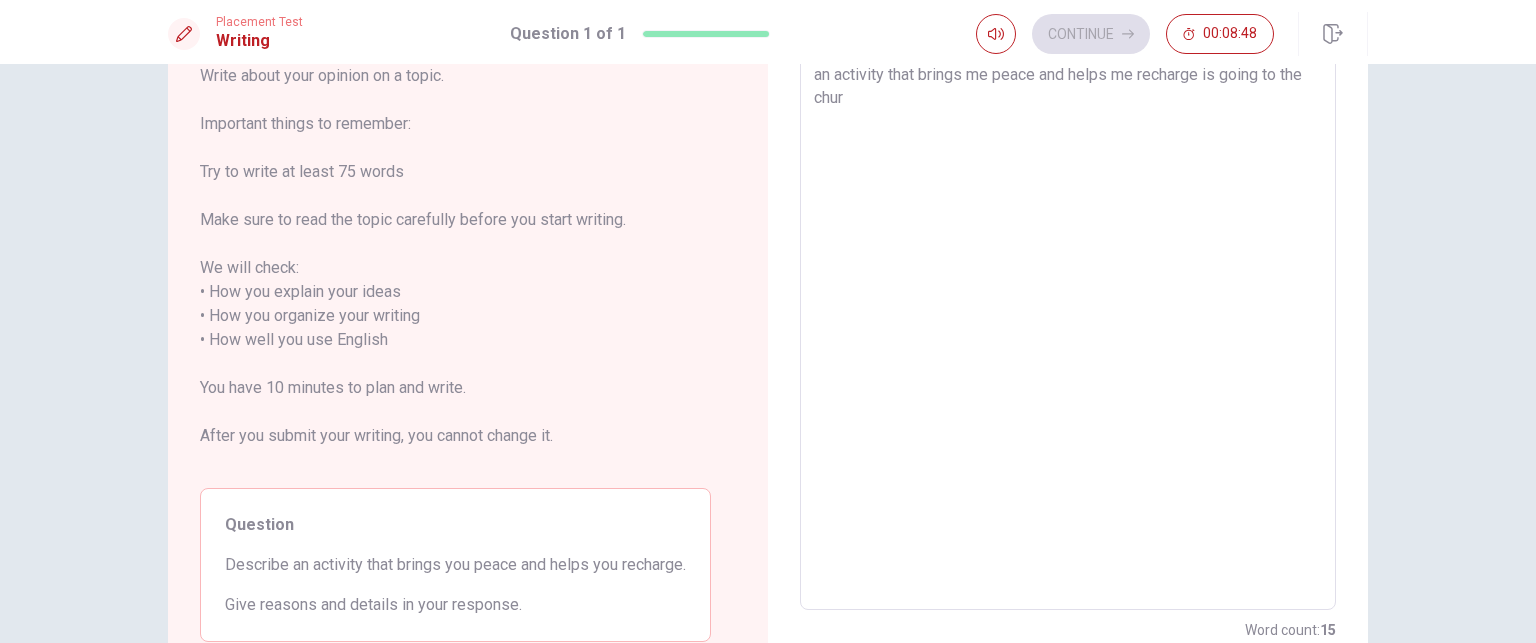 type on "x" 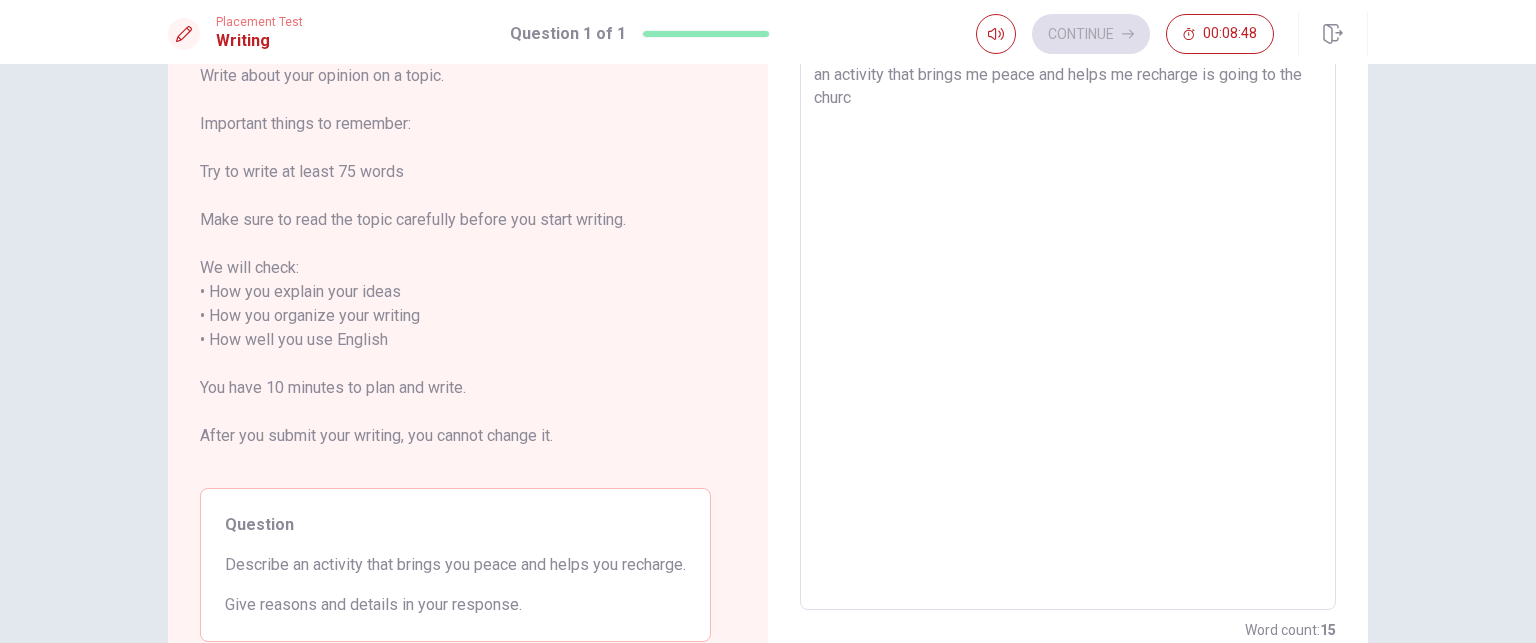 type on "x" 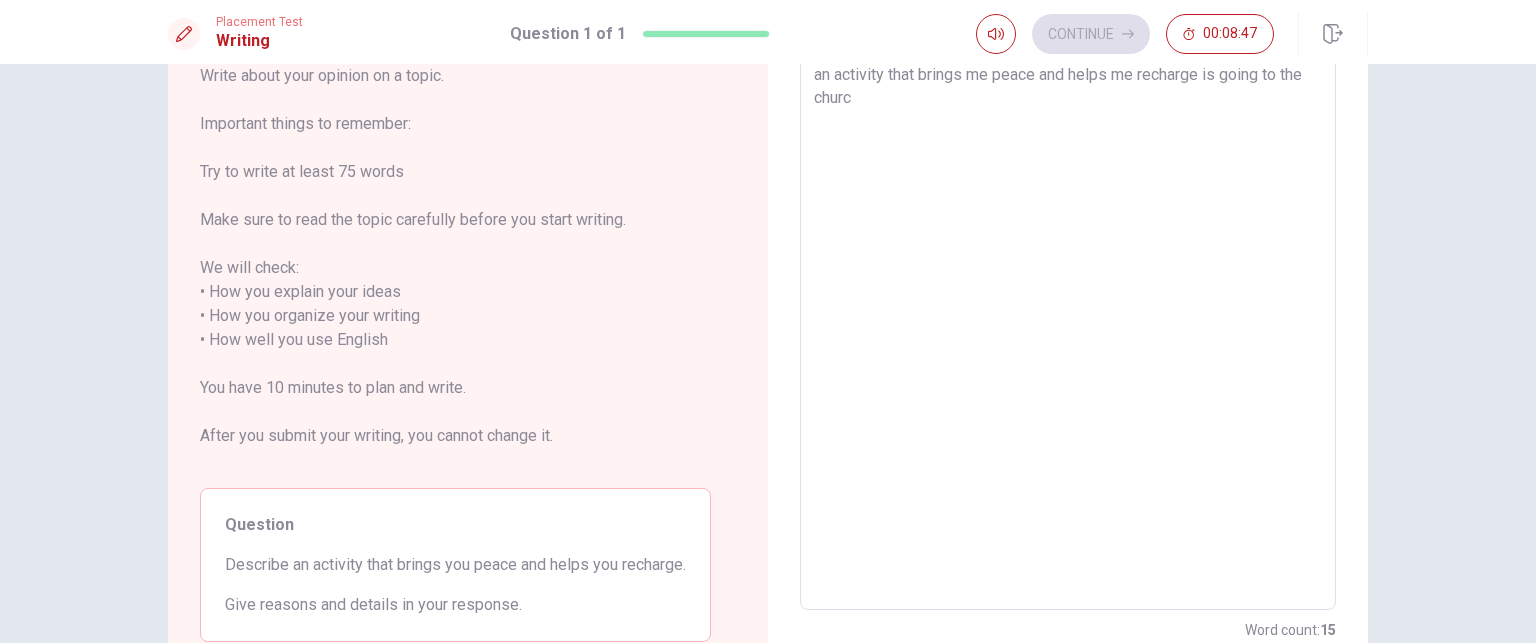 type on "an activity that brings me peace and helps me recharge is going to the [DEMOGRAPHIC_DATA]" 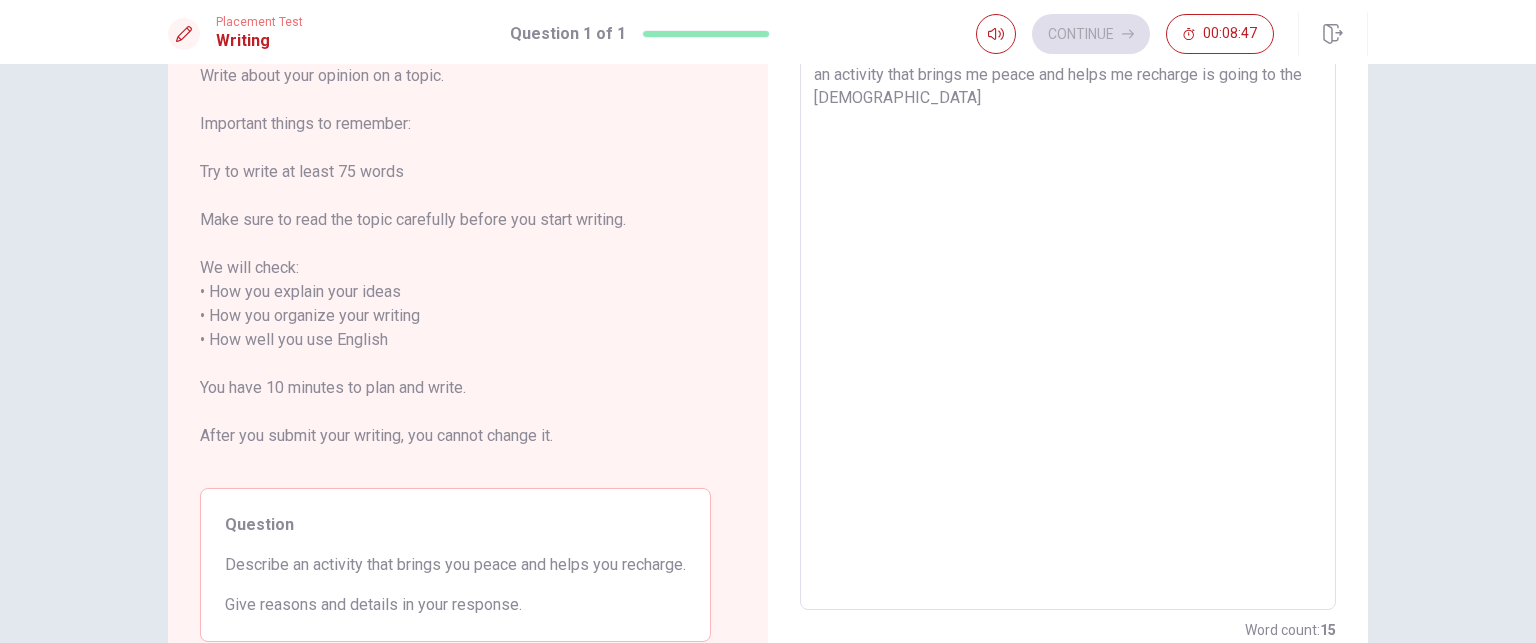type on "x" 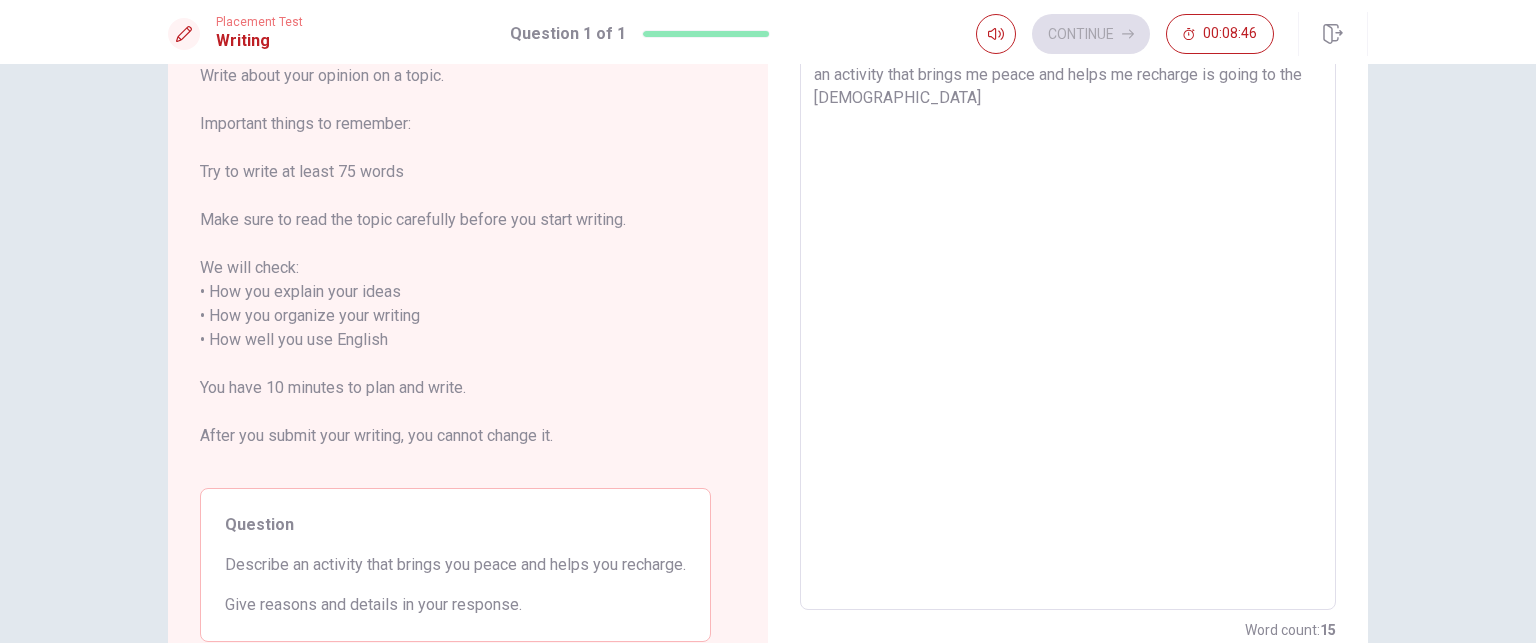 type on "an activity that brings me peace and helps me recharge is going to the [DEMOGRAPHIC_DATA]" 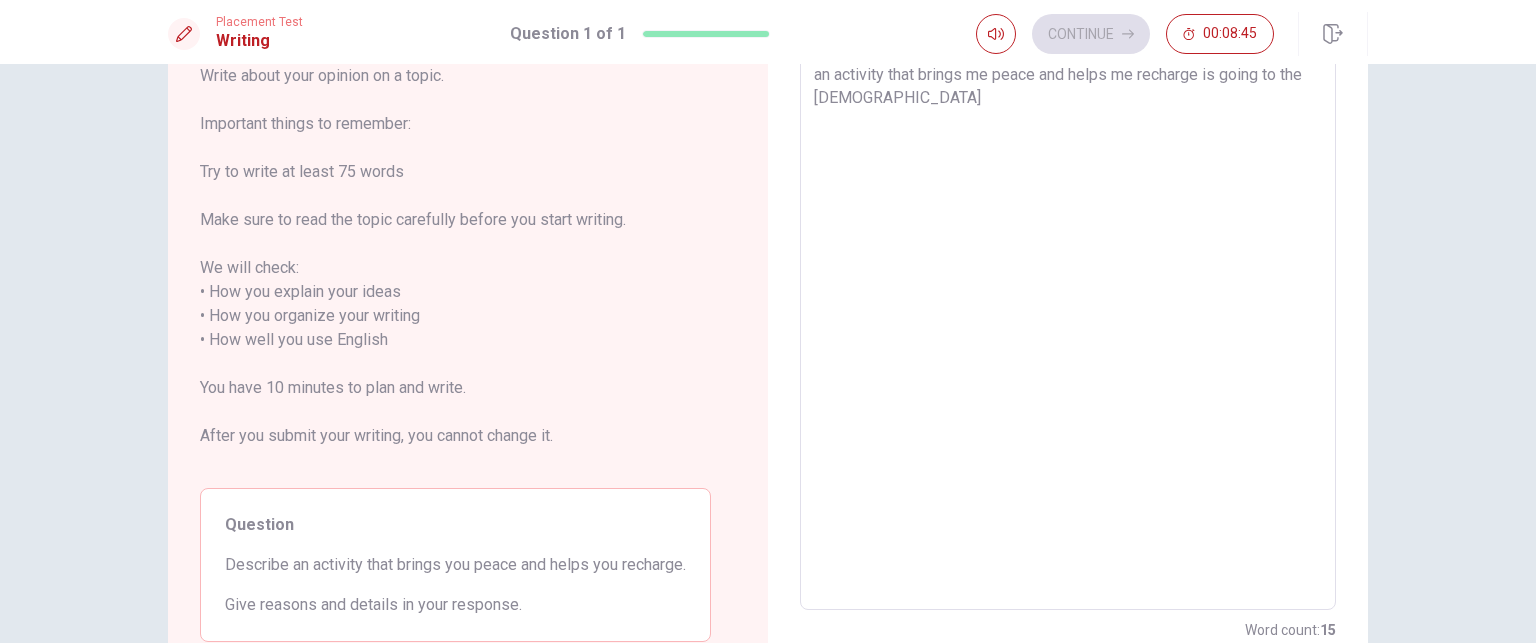 type on "an activity that brings me peace and helps me recharge is going to the [DEMOGRAPHIC_DATA] e" 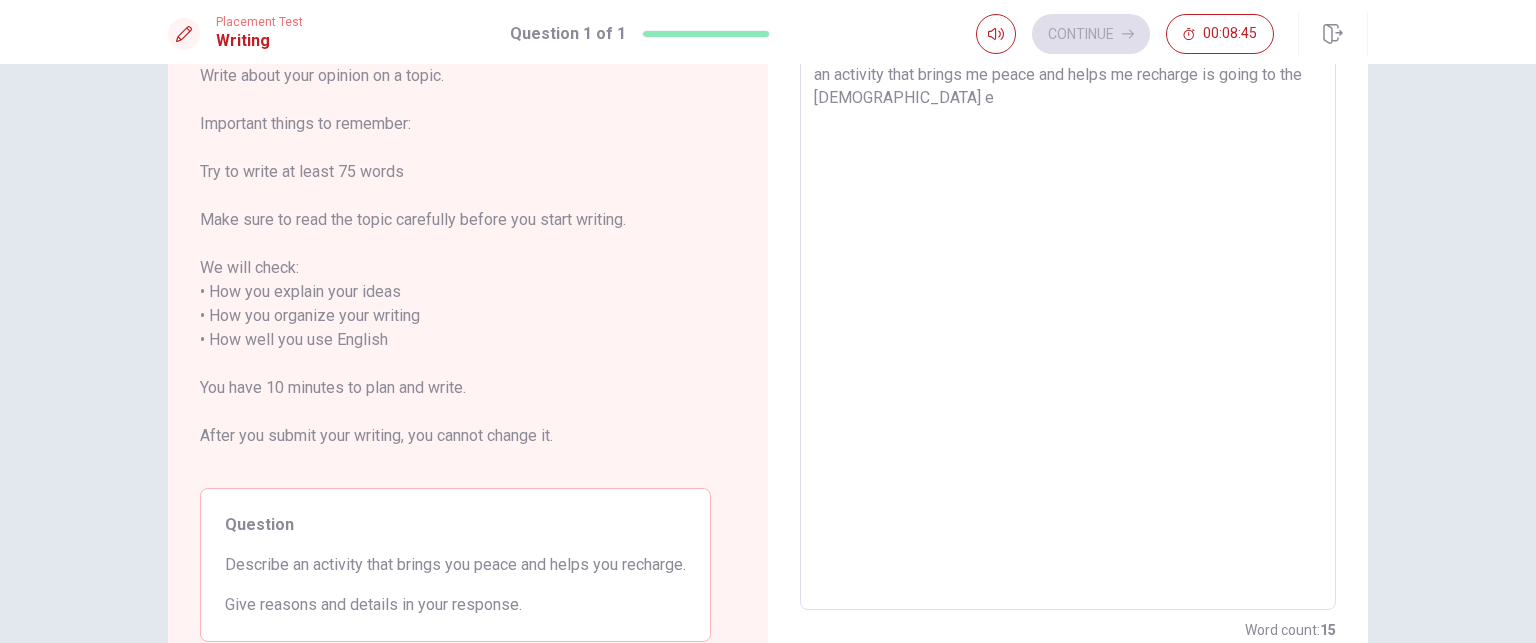 type on "x" 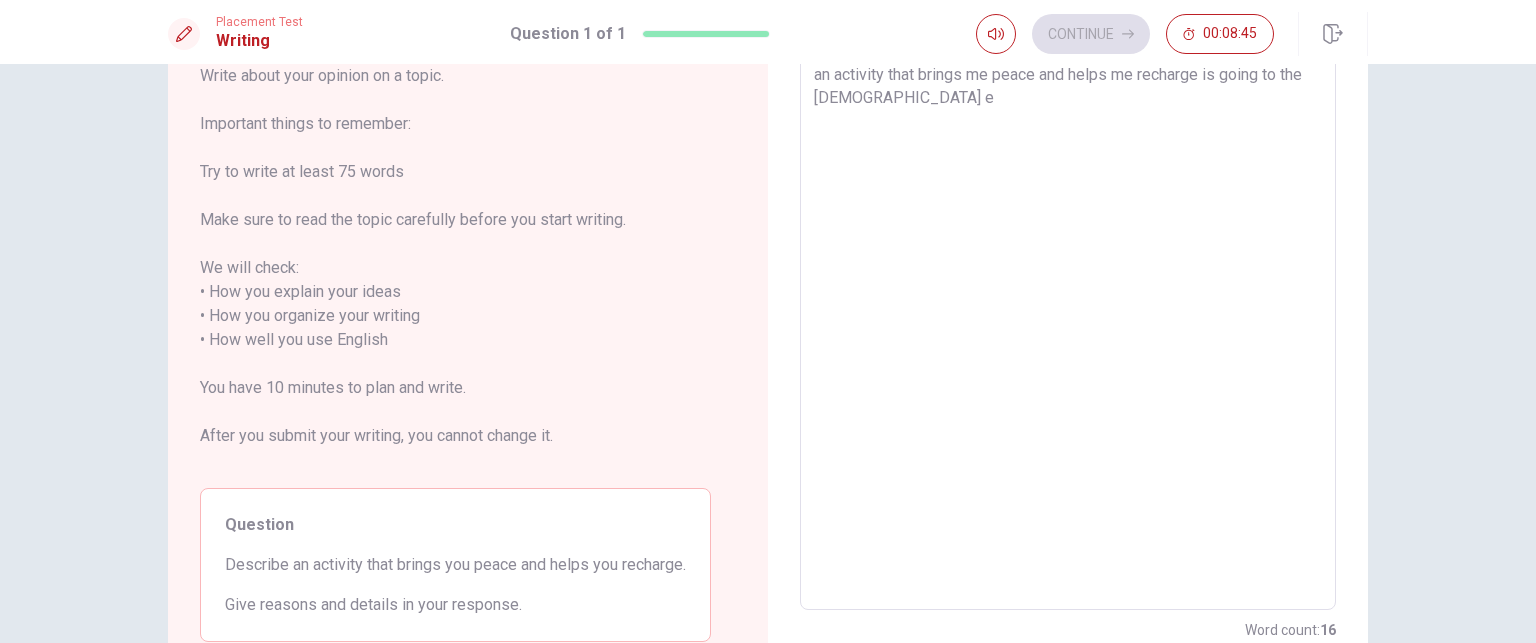 type on "an activity that brings me peace and helps me recharge is going to the [DEMOGRAPHIC_DATA] ev" 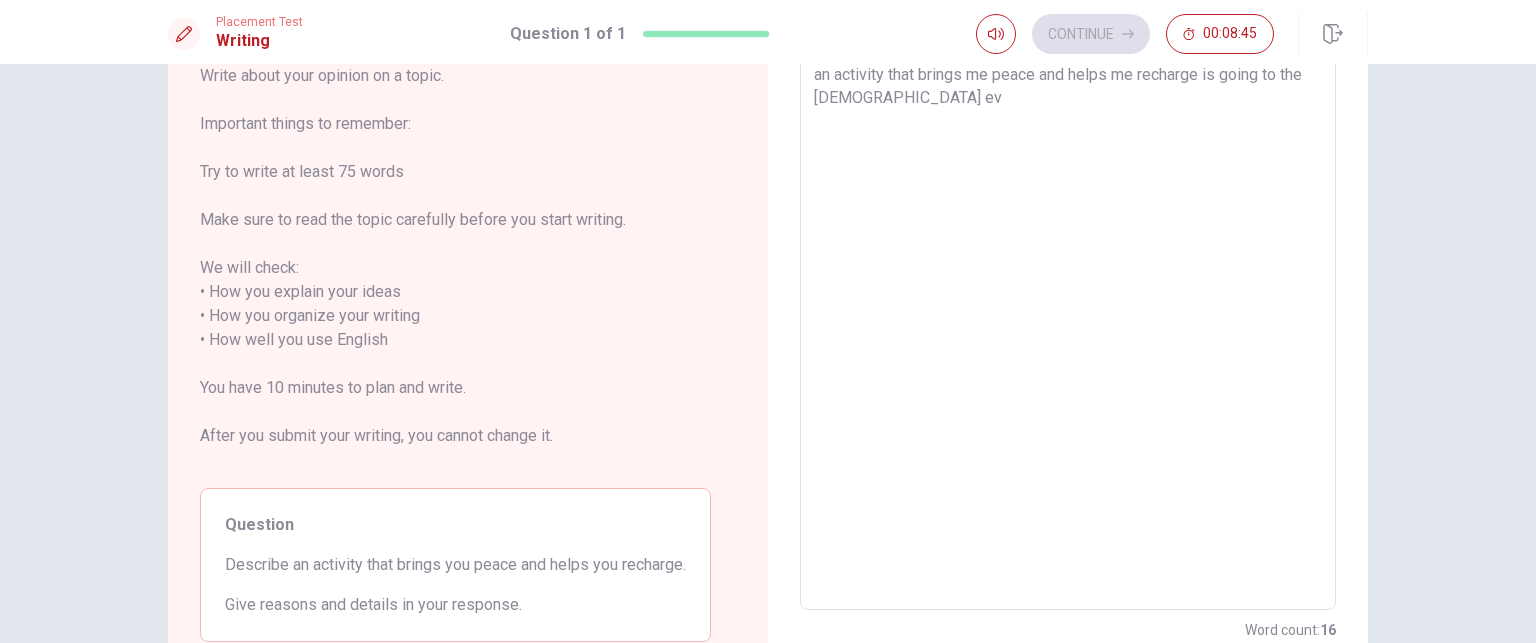 type on "x" 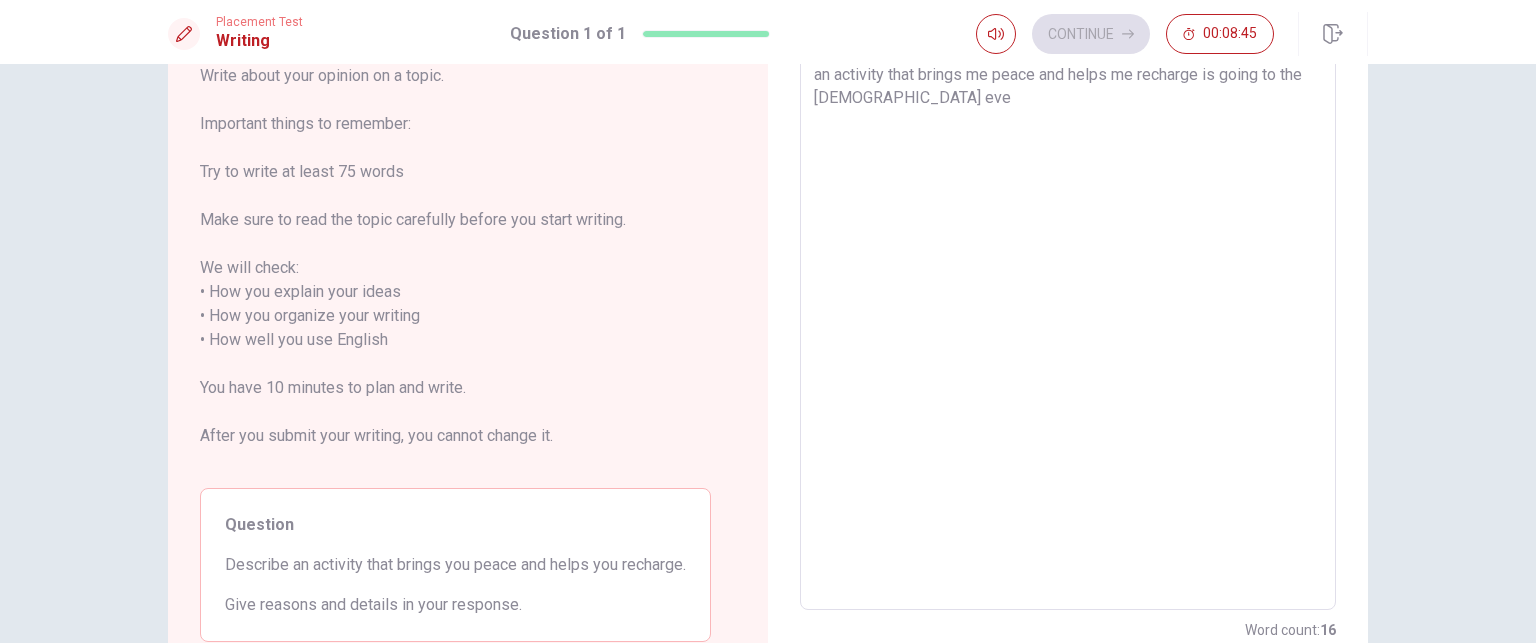 type on "x" 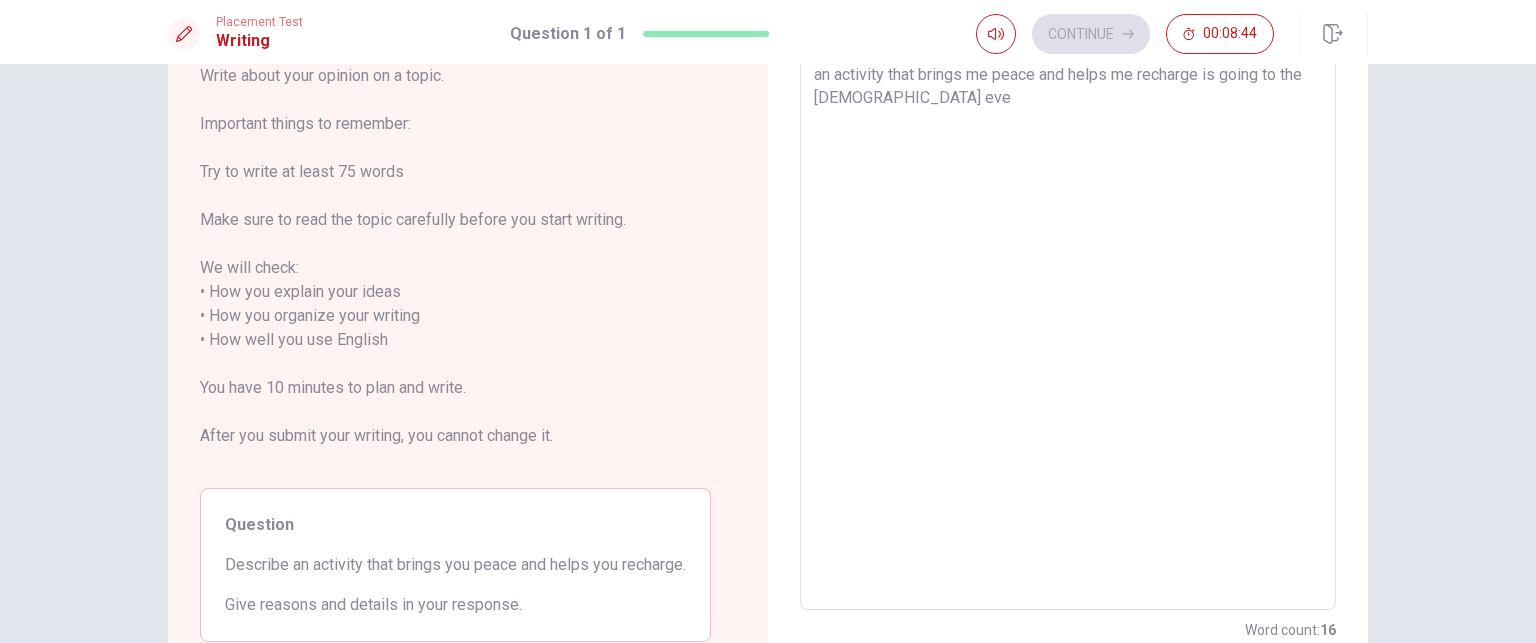 type on "an activity that brings me peace and helps me recharge is going to the [DEMOGRAPHIC_DATA] ever" 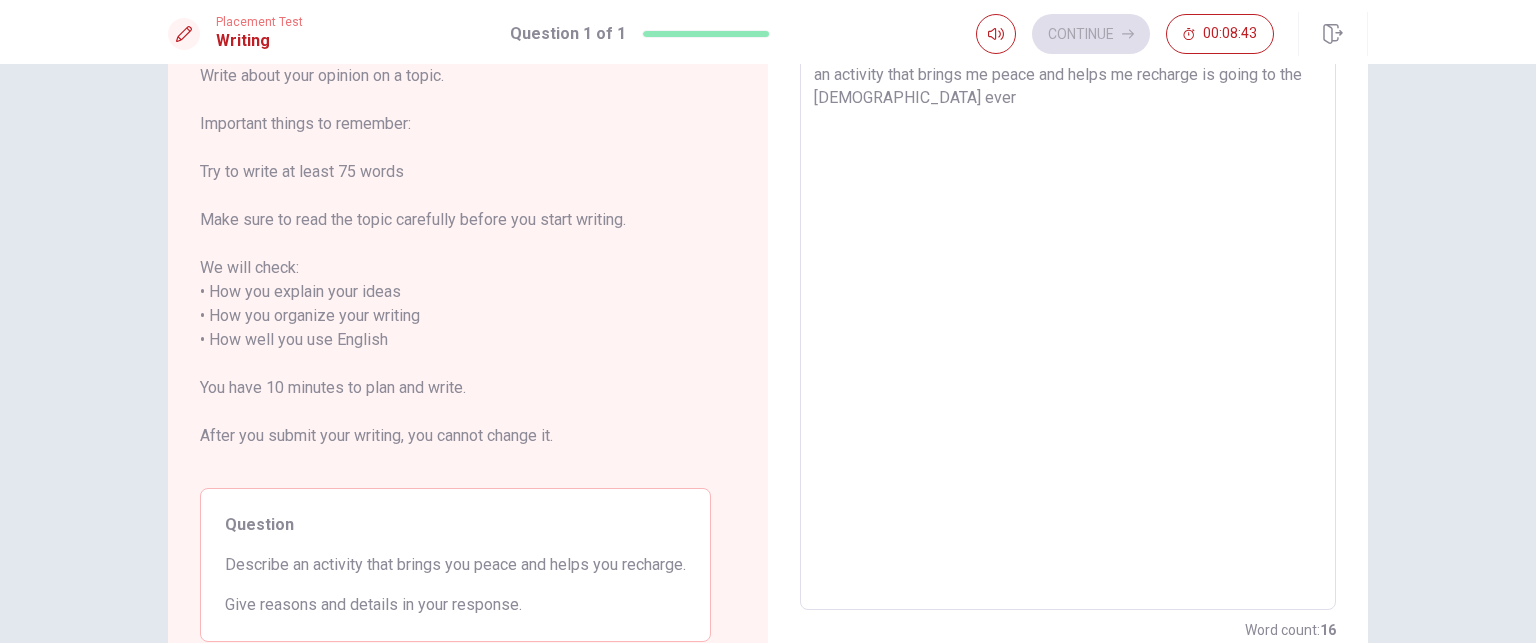 type on "x" 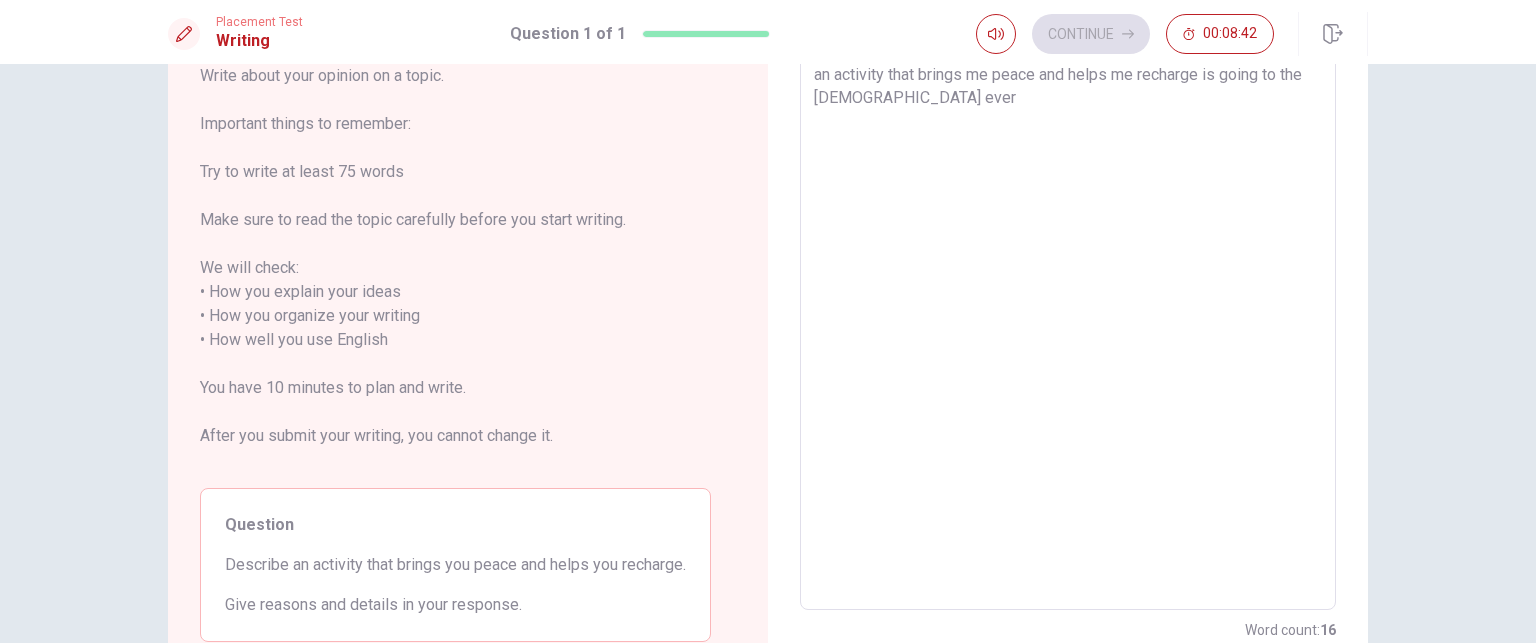 type on "an activity that brings me peace and helps me recharge is going to the [DEMOGRAPHIC_DATA] every" 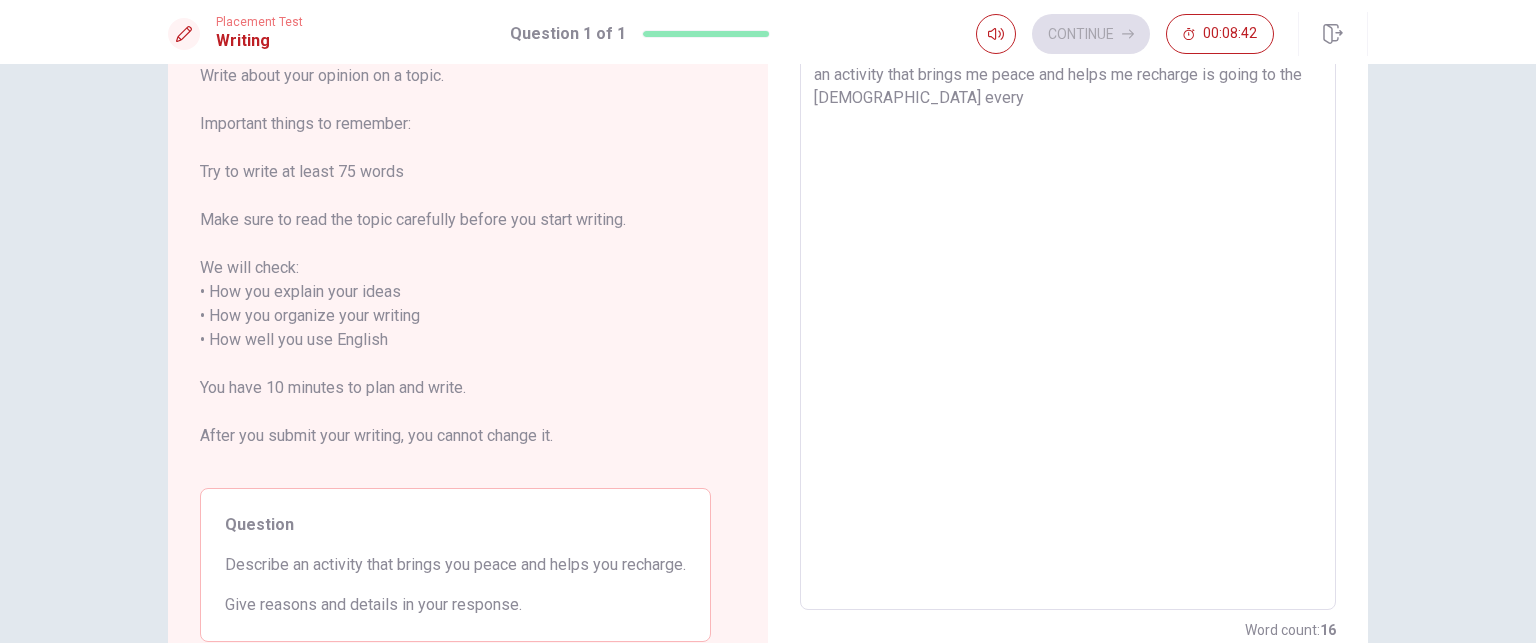 type on "x" 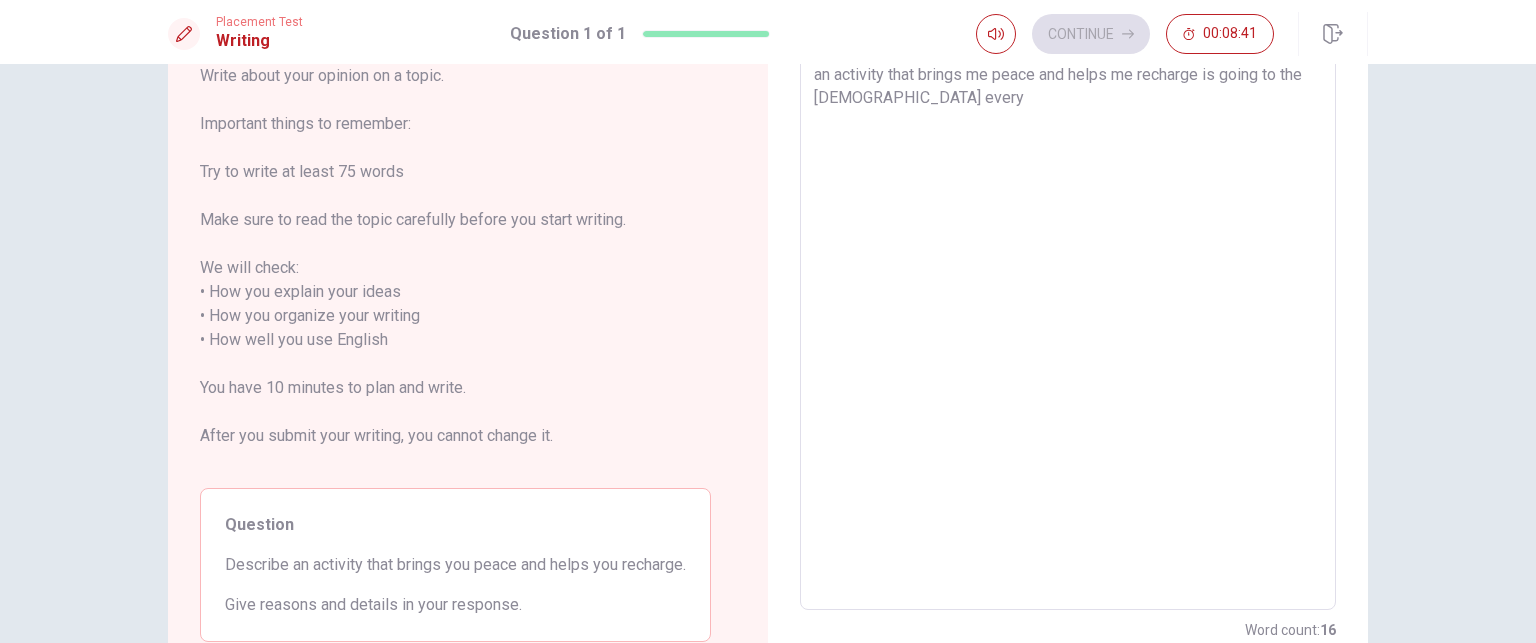 type on "an activity that brings me peace and helps me recharge is going to the [DEMOGRAPHIC_DATA] every s" 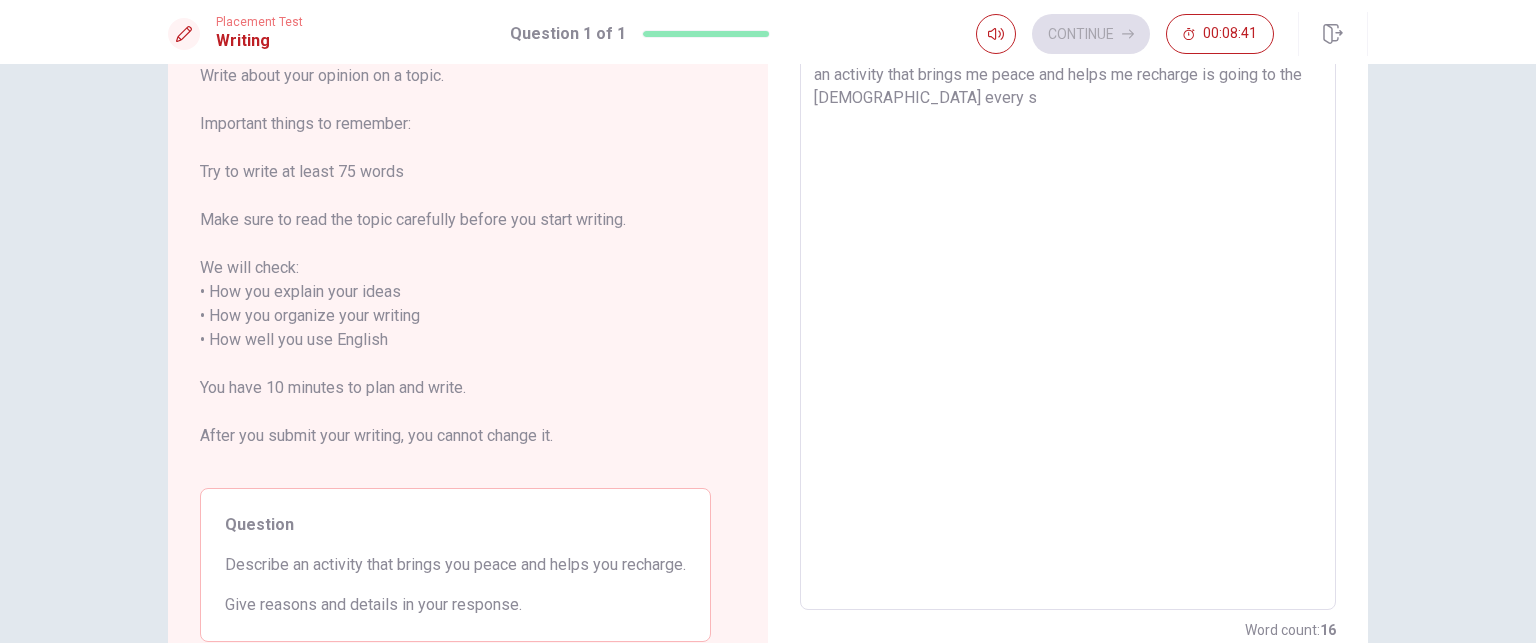 type on "x" 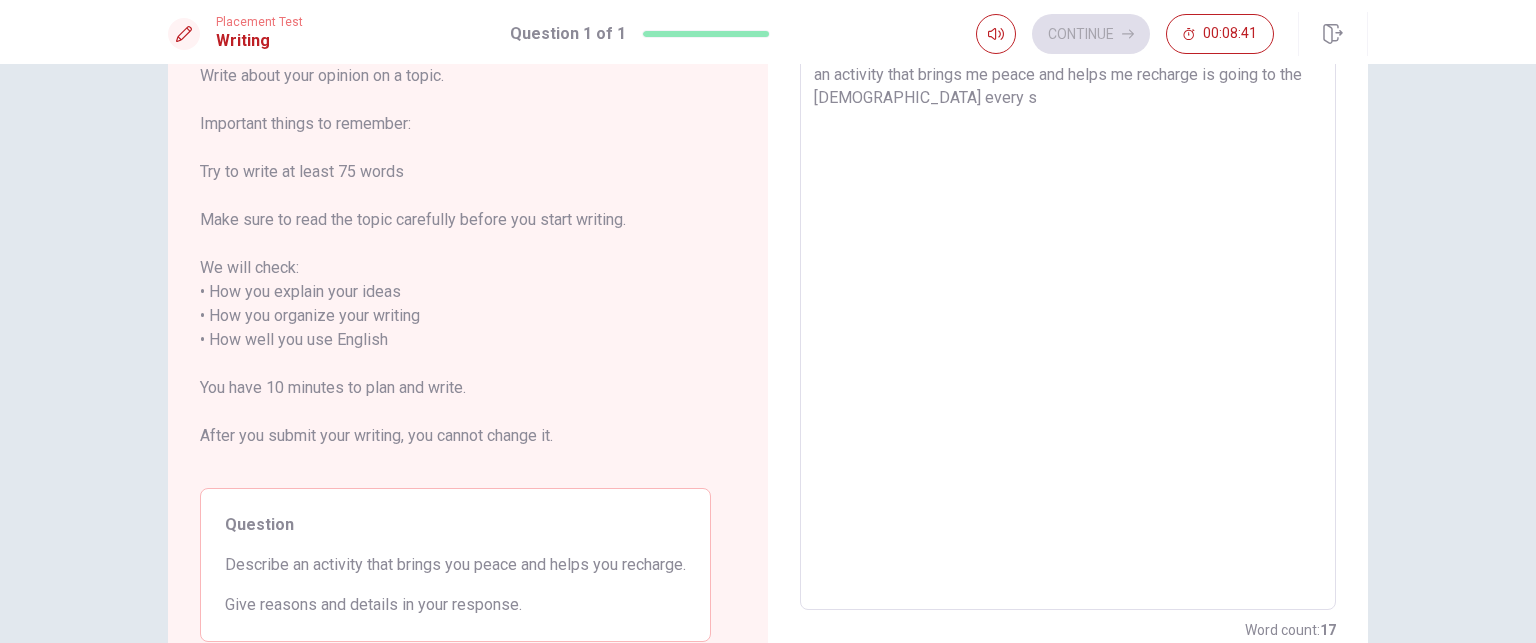 type on "an activity that brings me peace and helps me recharge is going to the [DEMOGRAPHIC_DATA] every su" 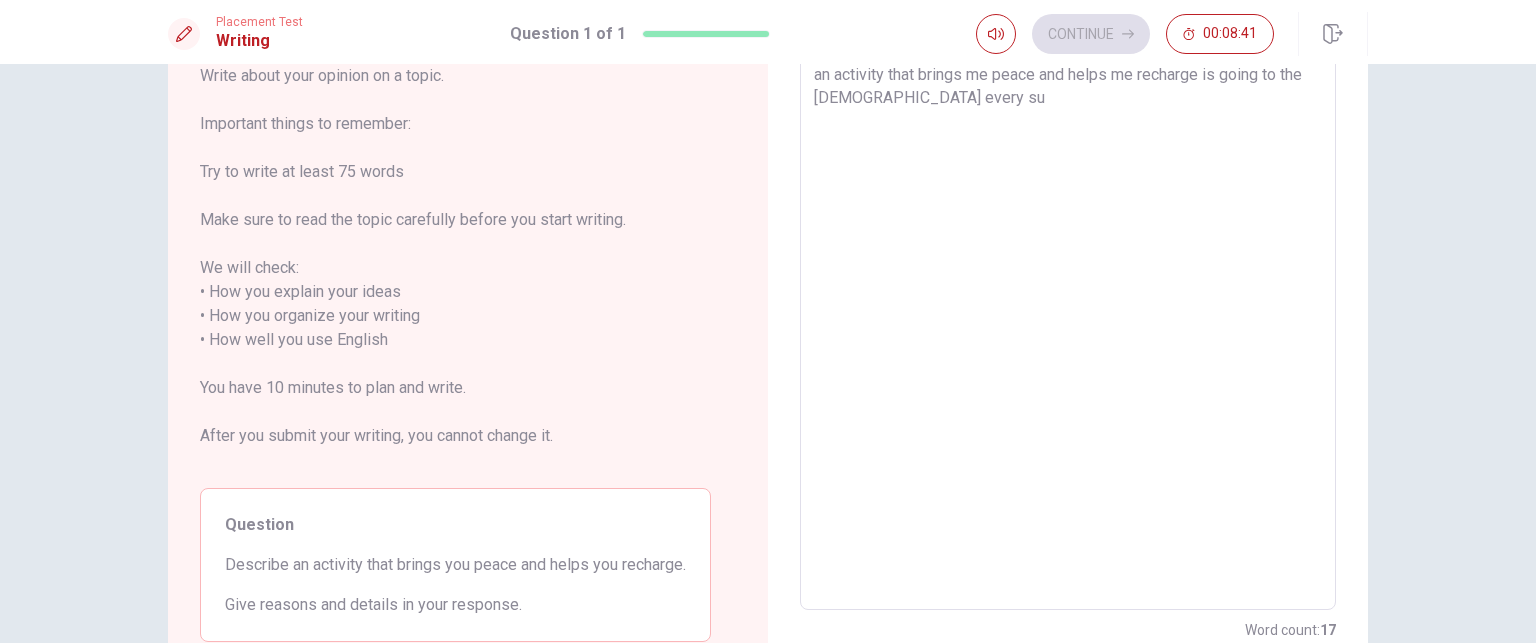 type on "x" 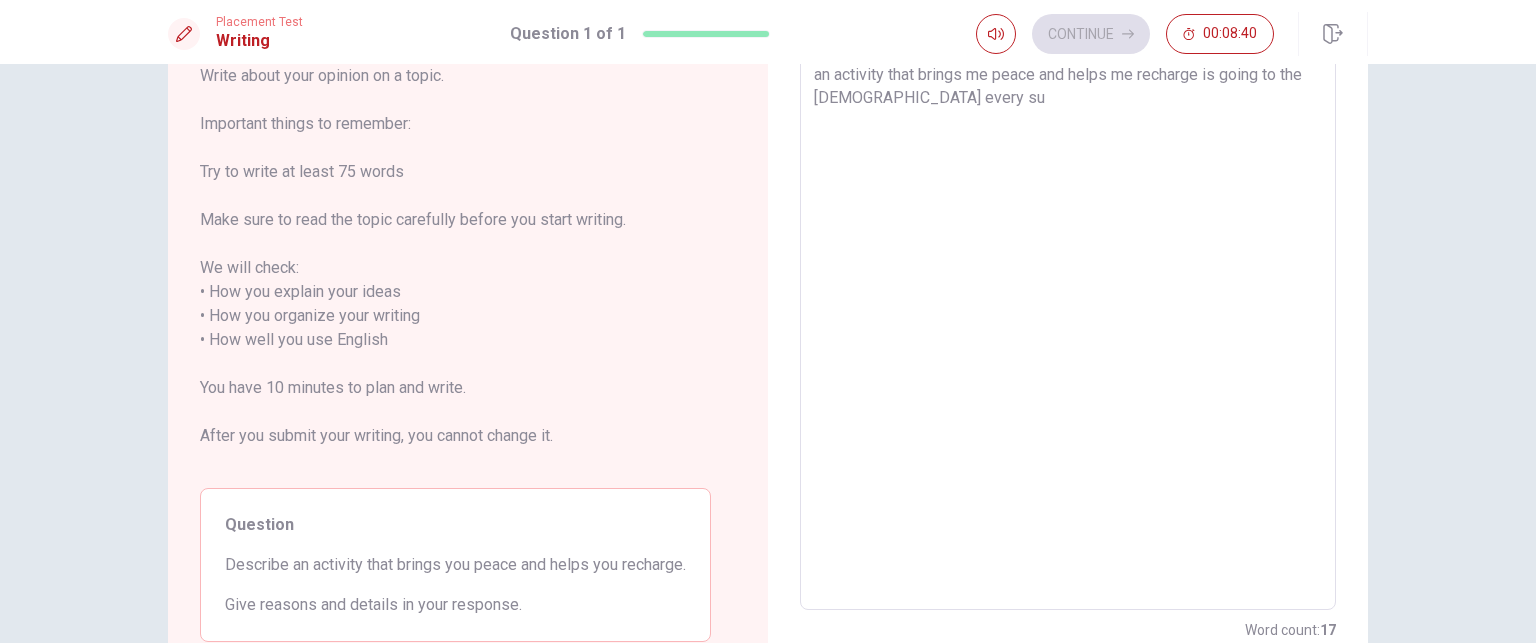 type on "an activity that brings me peace and helps me recharge is going to the [DEMOGRAPHIC_DATA] every sun" 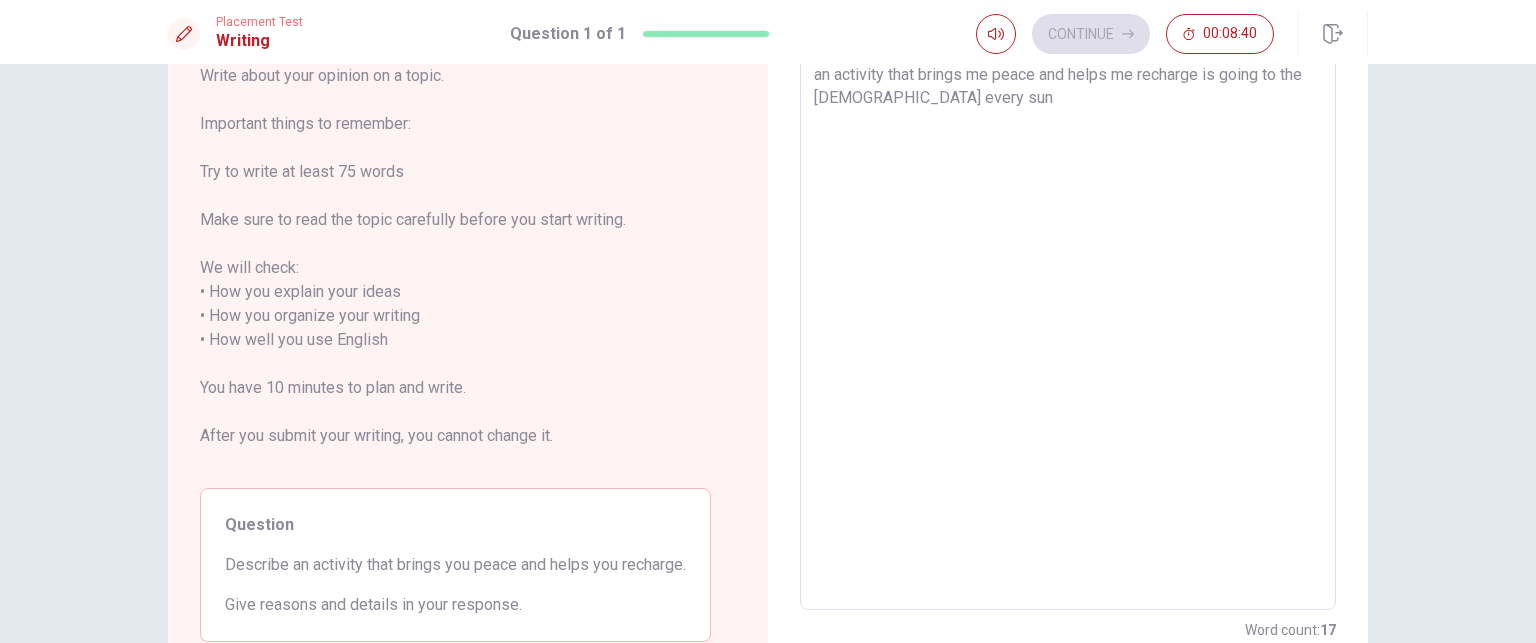 type on "x" 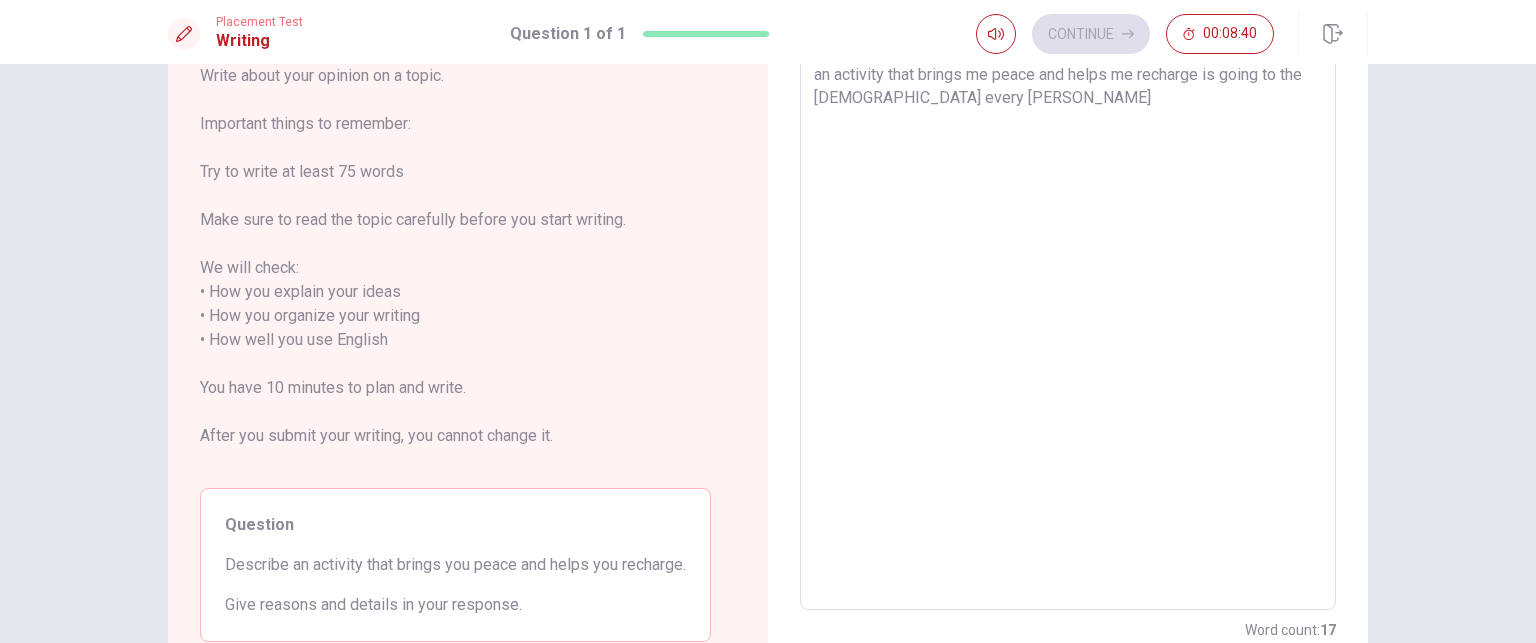 type on "x" 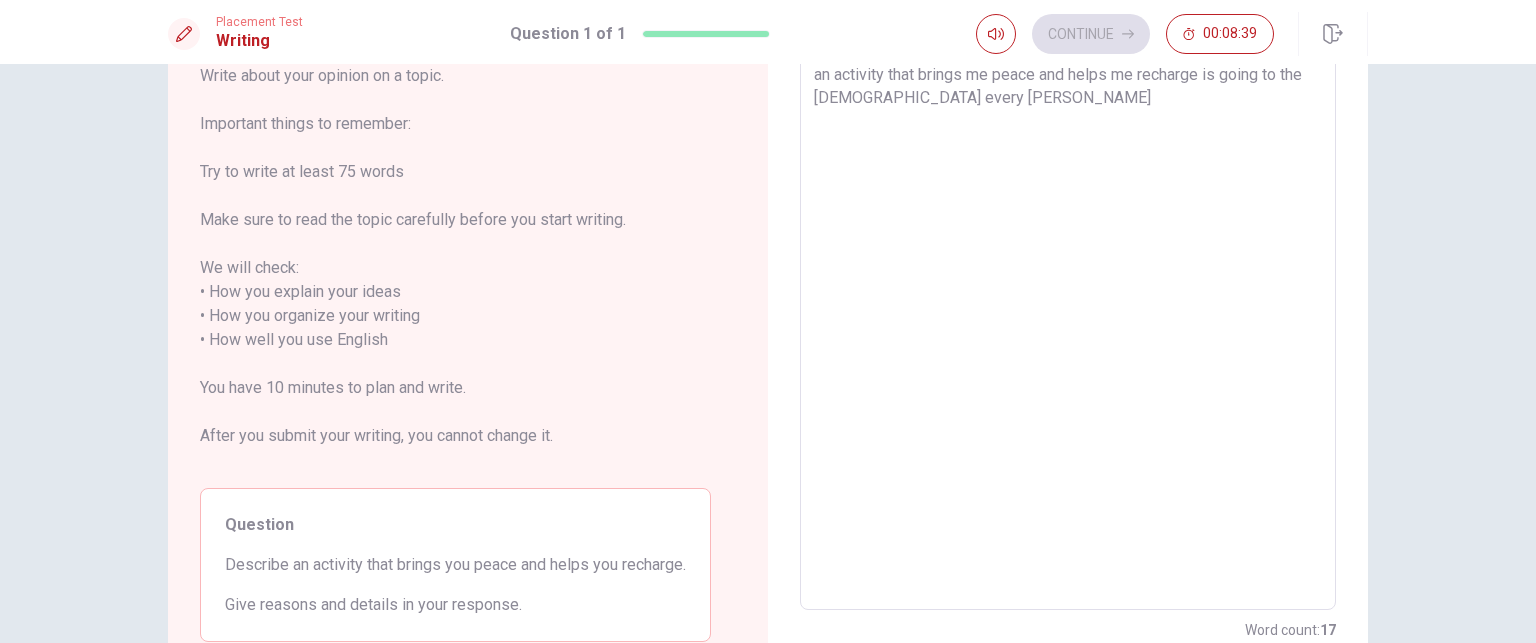 type on "an activity that brings me peace and helps me recharge is going to the [DEMOGRAPHIC_DATA] every sunda" 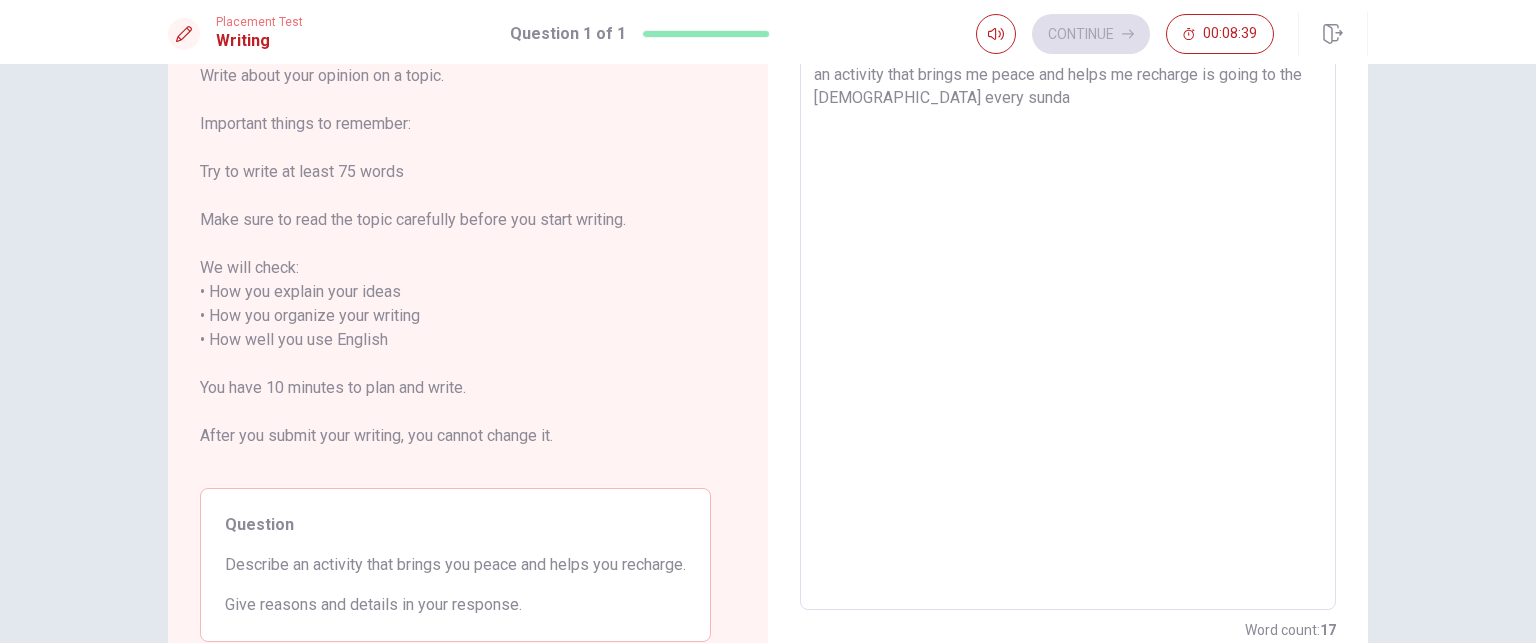 type on "x" 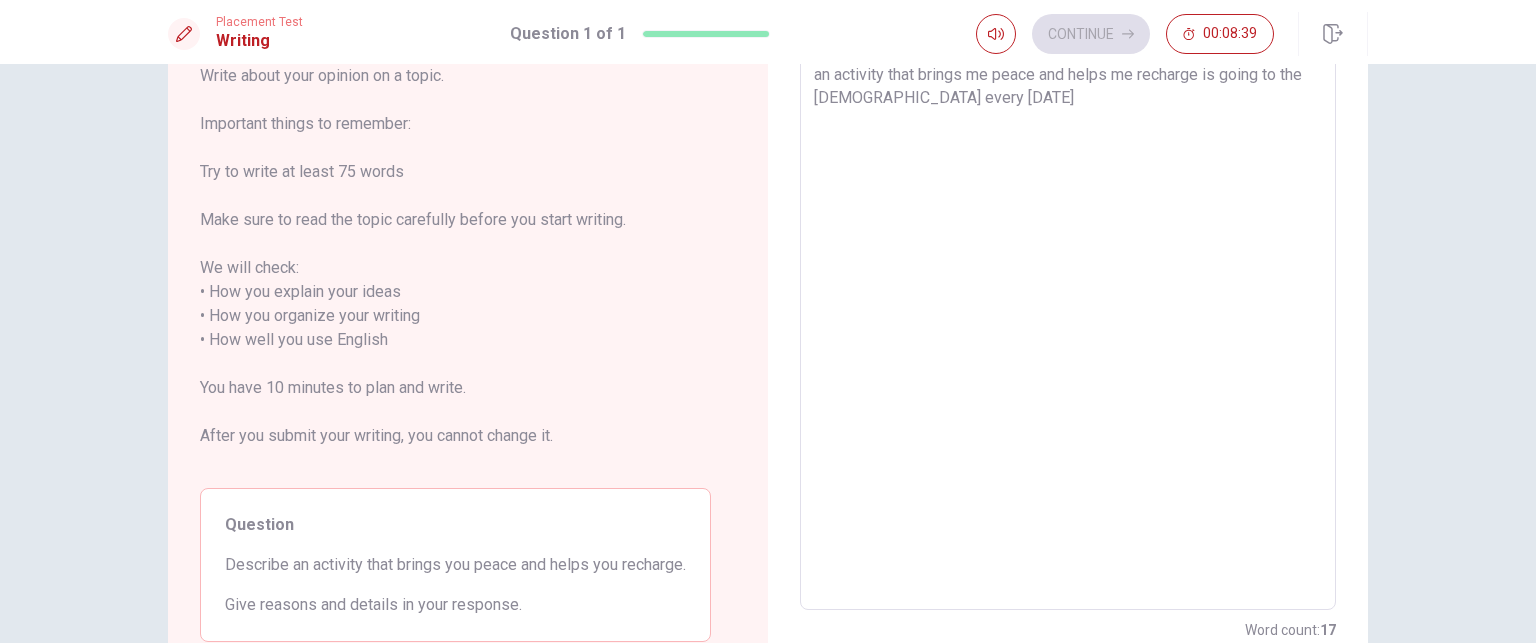 type on "x" 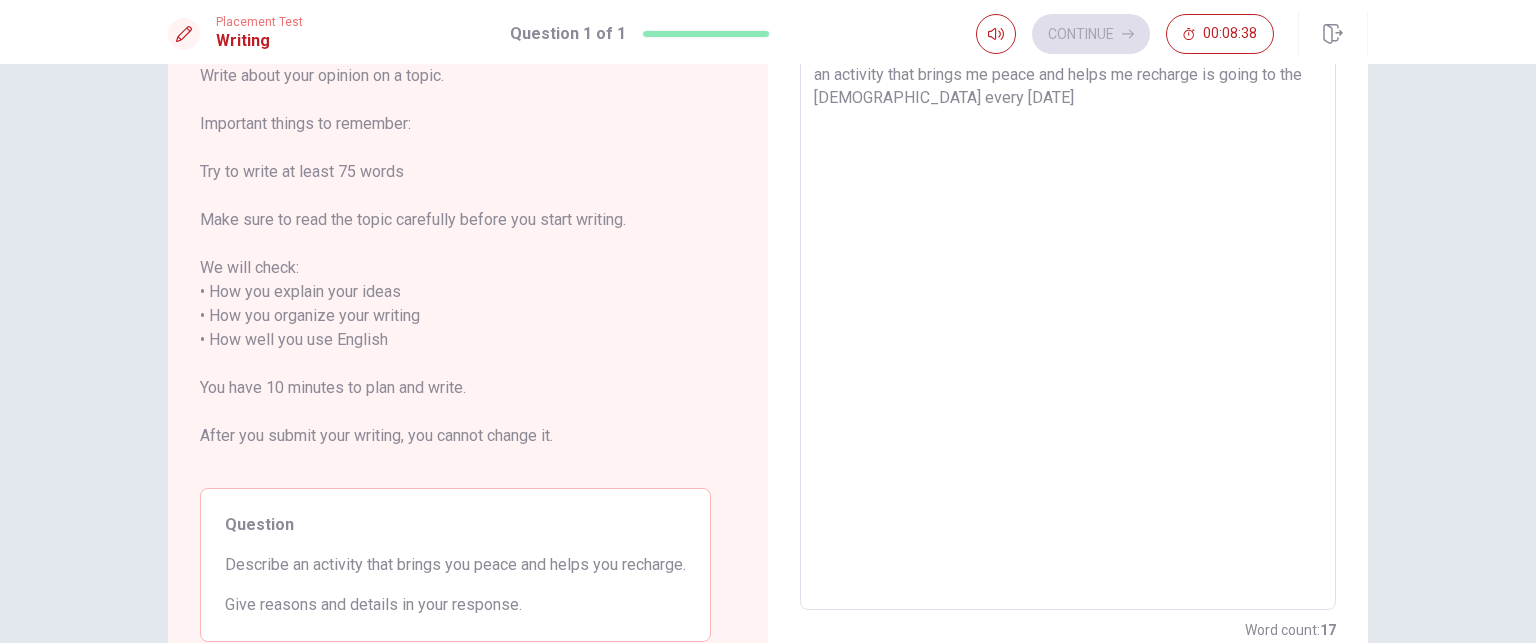 type on "an activity that brings me peace and helps me recharge is going to the [DEMOGRAPHIC_DATA] every [DATE] d" 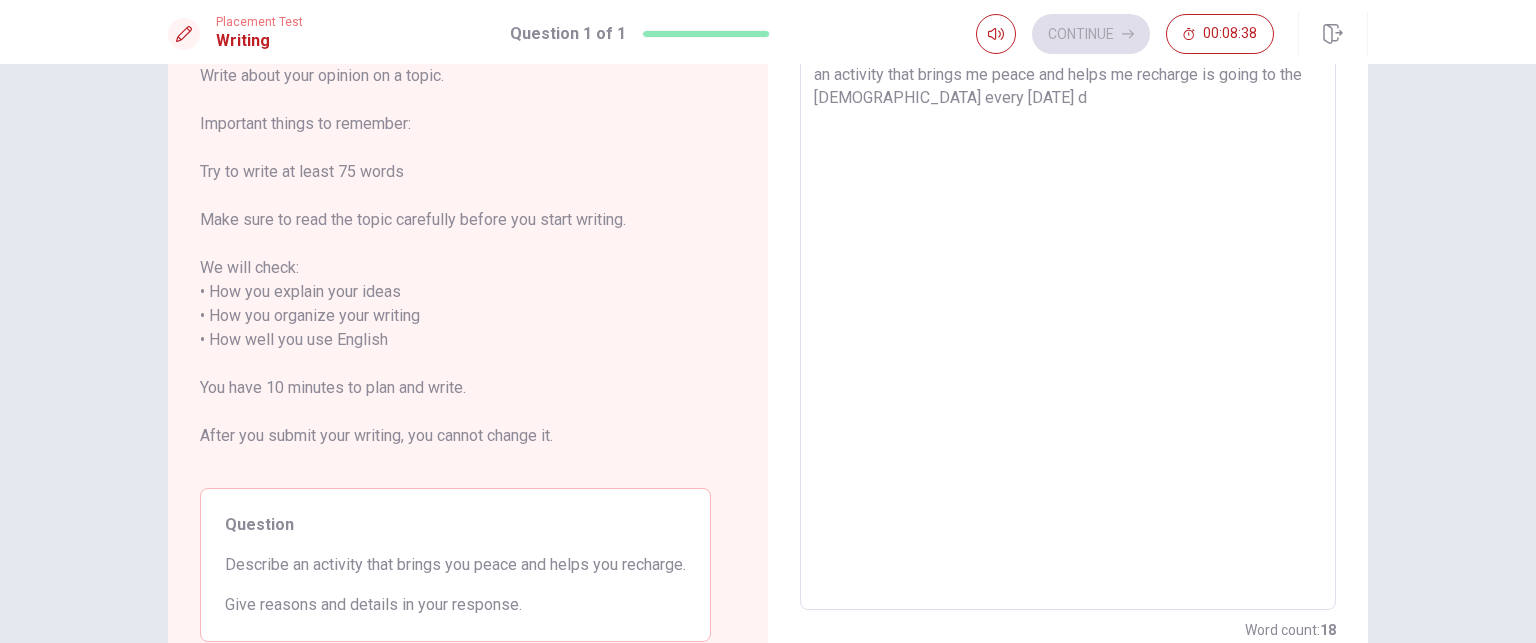 type on "x" 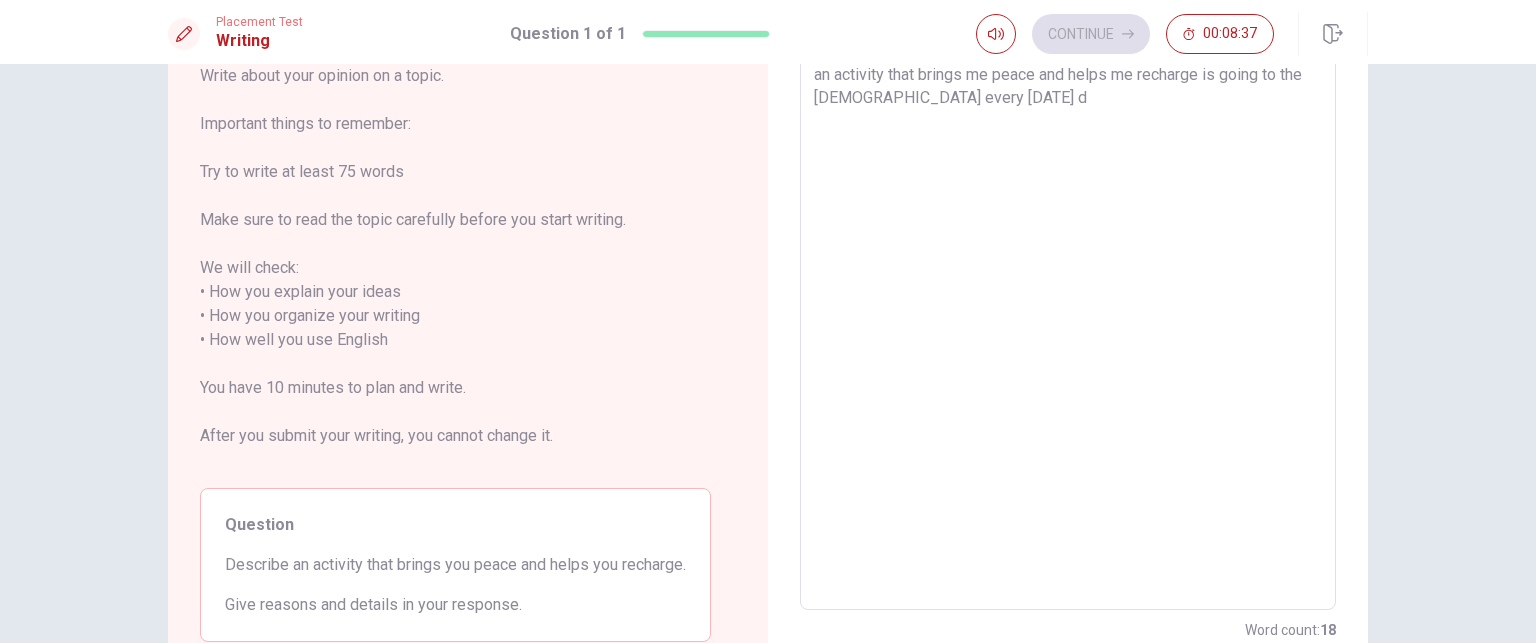 type on "an activity that brings me peace and helps me recharge is going to the [DEMOGRAPHIC_DATA] every [DATE]" 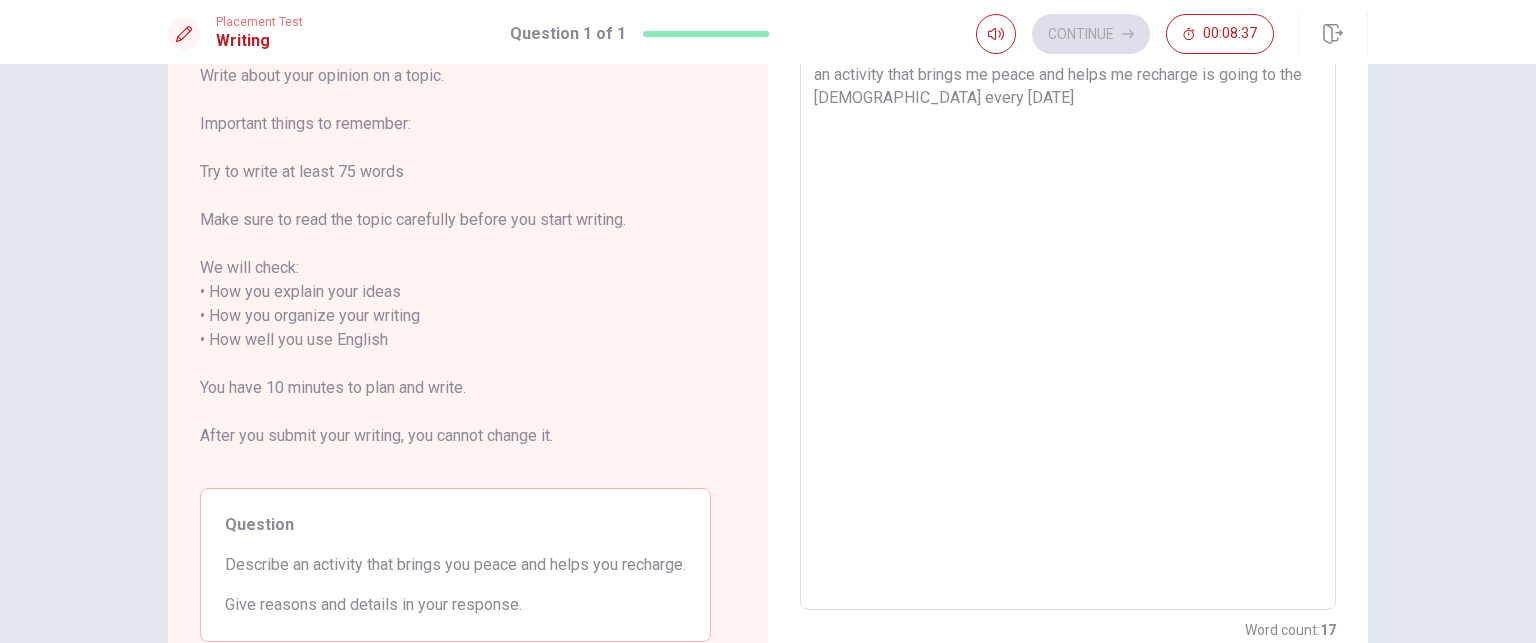type 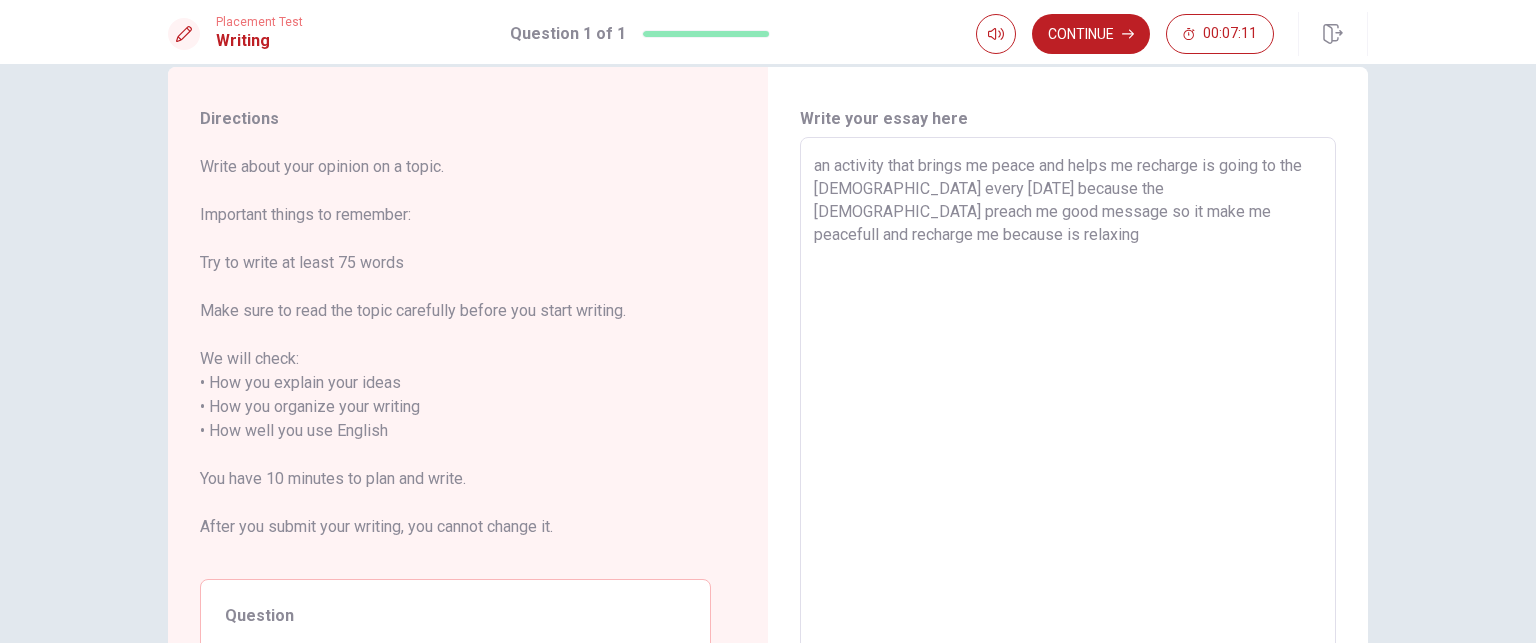scroll, scrollTop: 38, scrollLeft: 0, axis: vertical 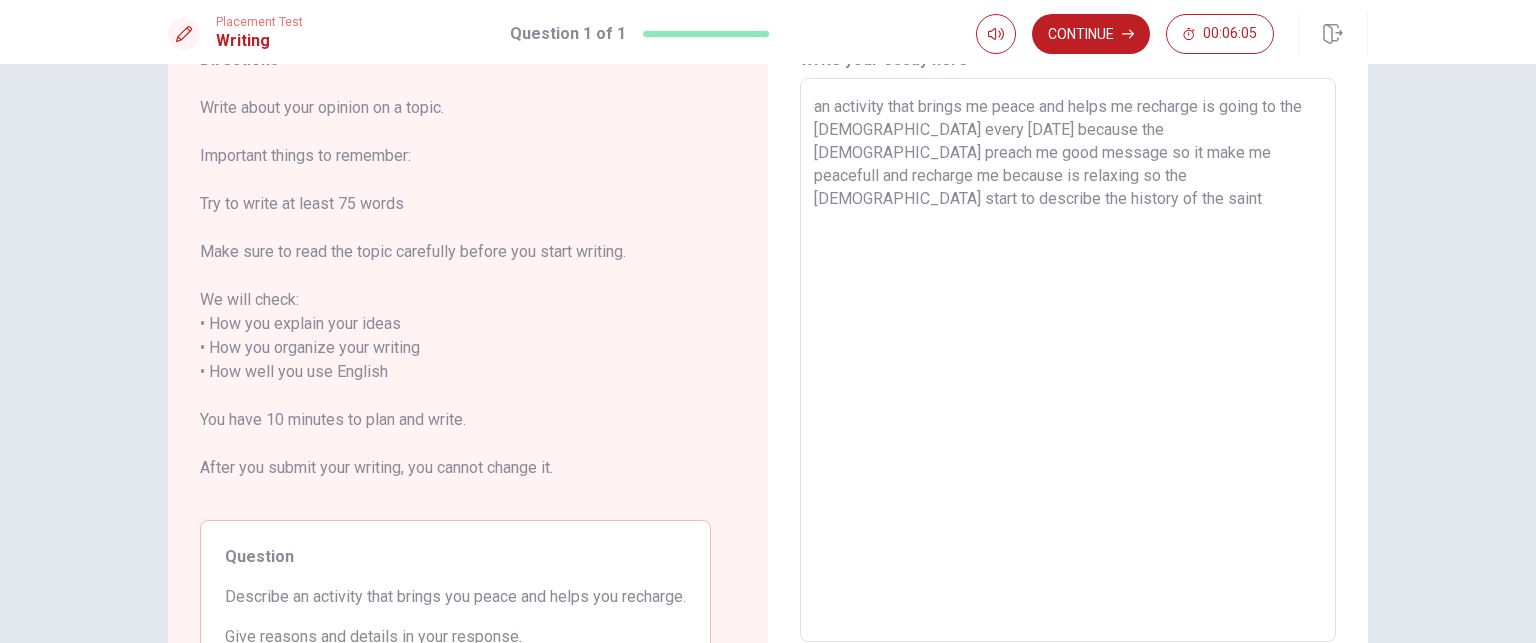 click on "an activity that brings me peace and helps me recharge is going to the [DEMOGRAPHIC_DATA] every [DATE] because the [DEMOGRAPHIC_DATA] preach me good message so it make me peacefull and recharge me because is relaxing so the [DEMOGRAPHIC_DATA] start to describe the history of the saint" at bounding box center (1068, 360) 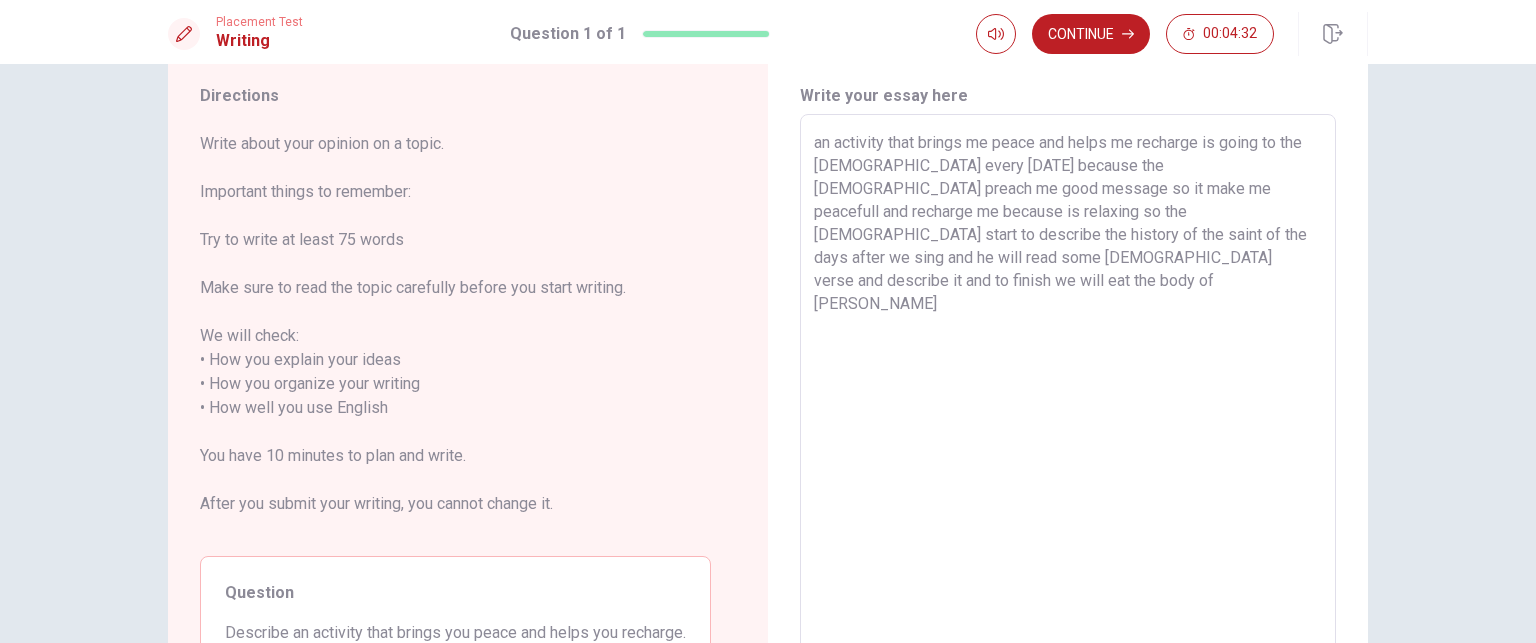scroll, scrollTop: 56, scrollLeft: 0, axis: vertical 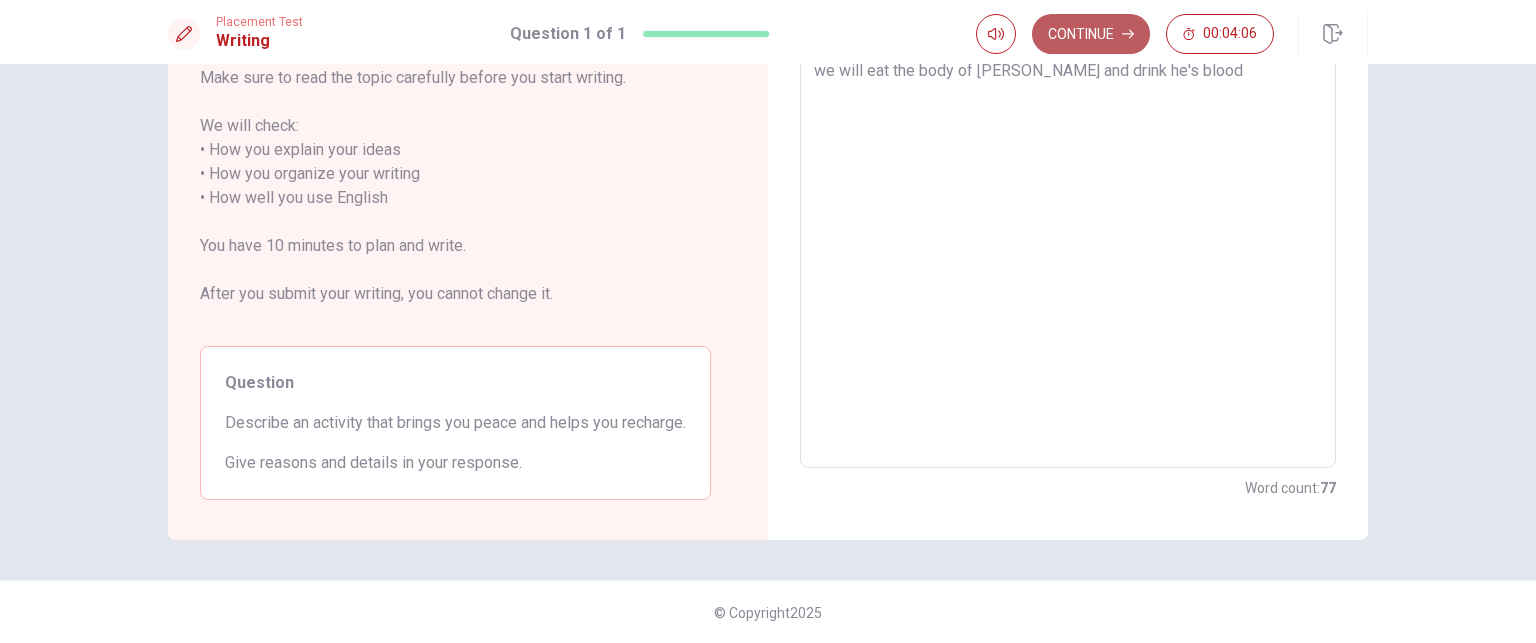 click on "Continue" at bounding box center [1091, 34] 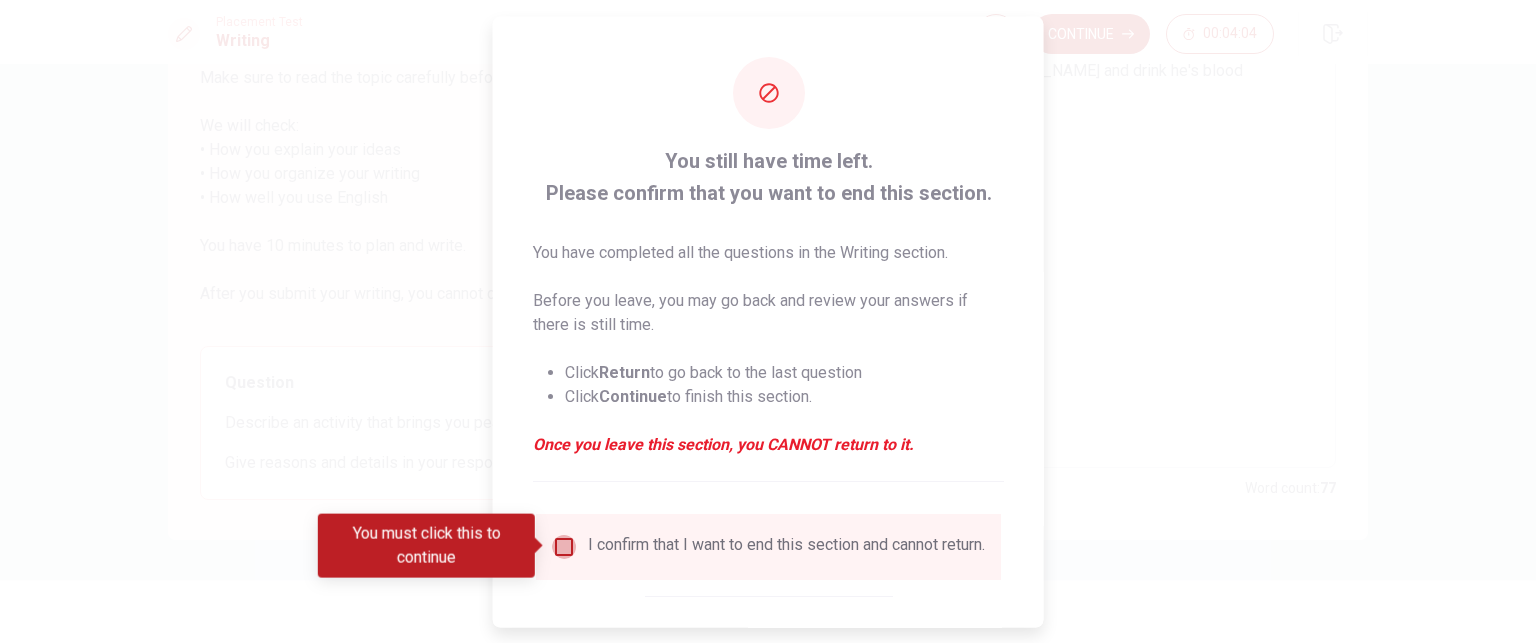 click at bounding box center [564, 546] 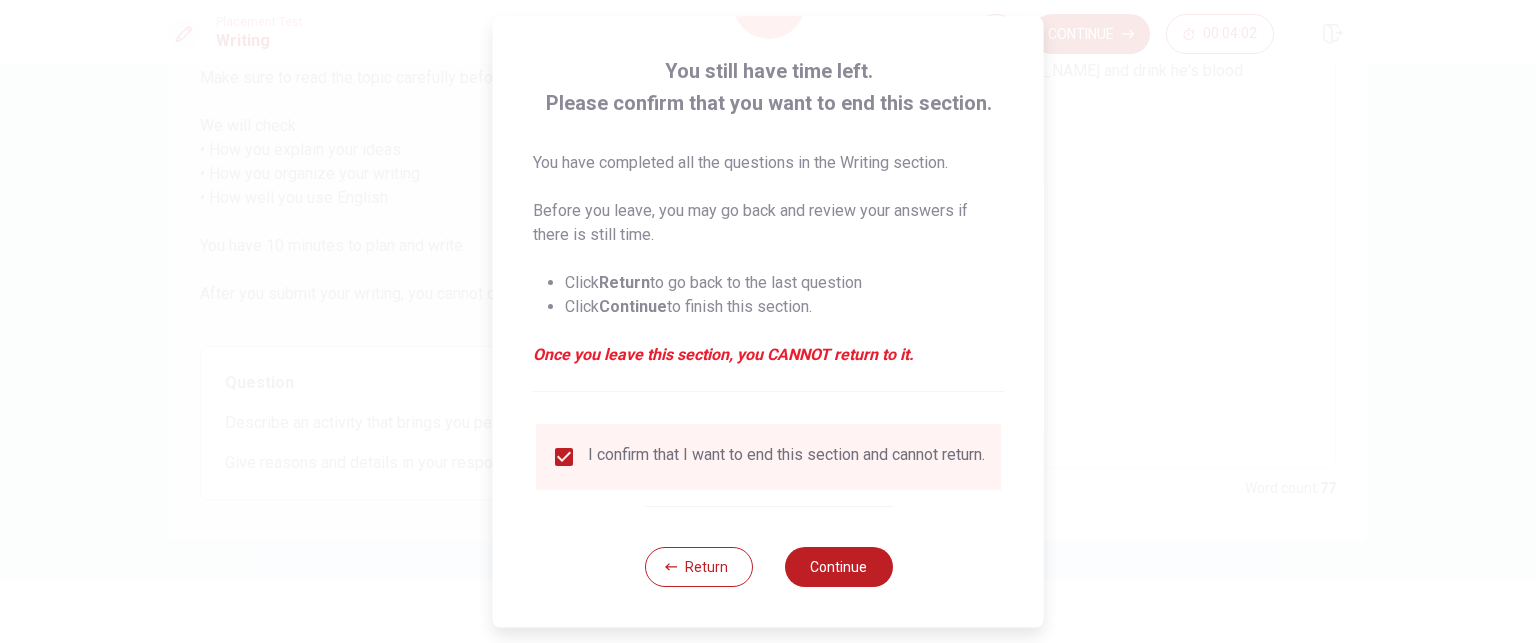 scroll, scrollTop: 103, scrollLeft: 0, axis: vertical 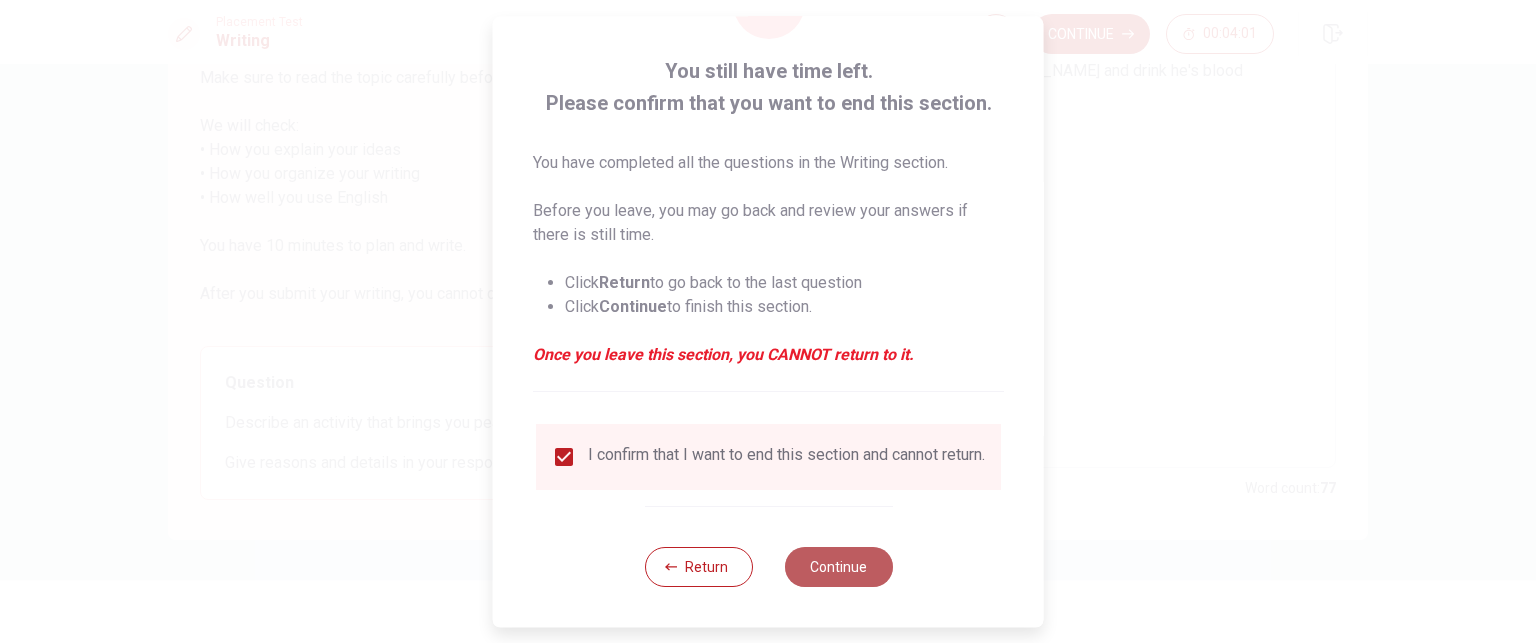 click on "Continue" at bounding box center [838, 567] 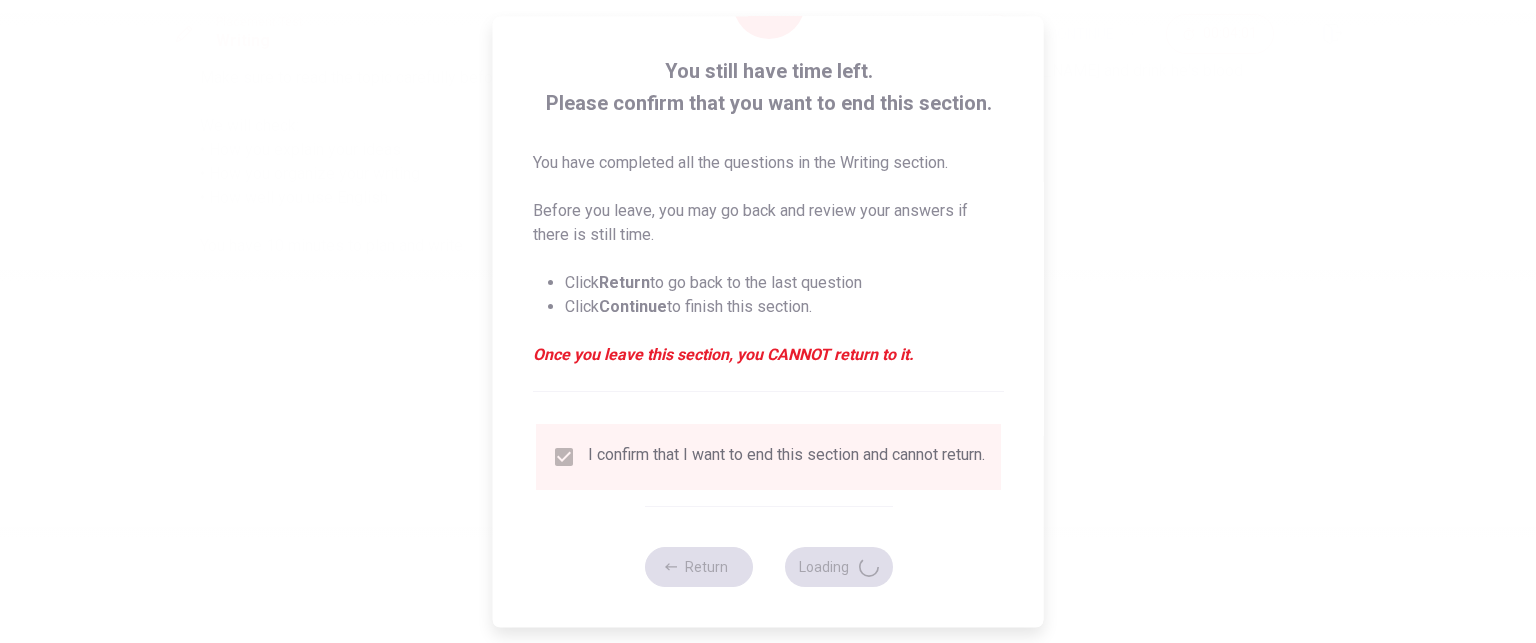 scroll, scrollTop: 0, scrollLeft: 0, axis: both 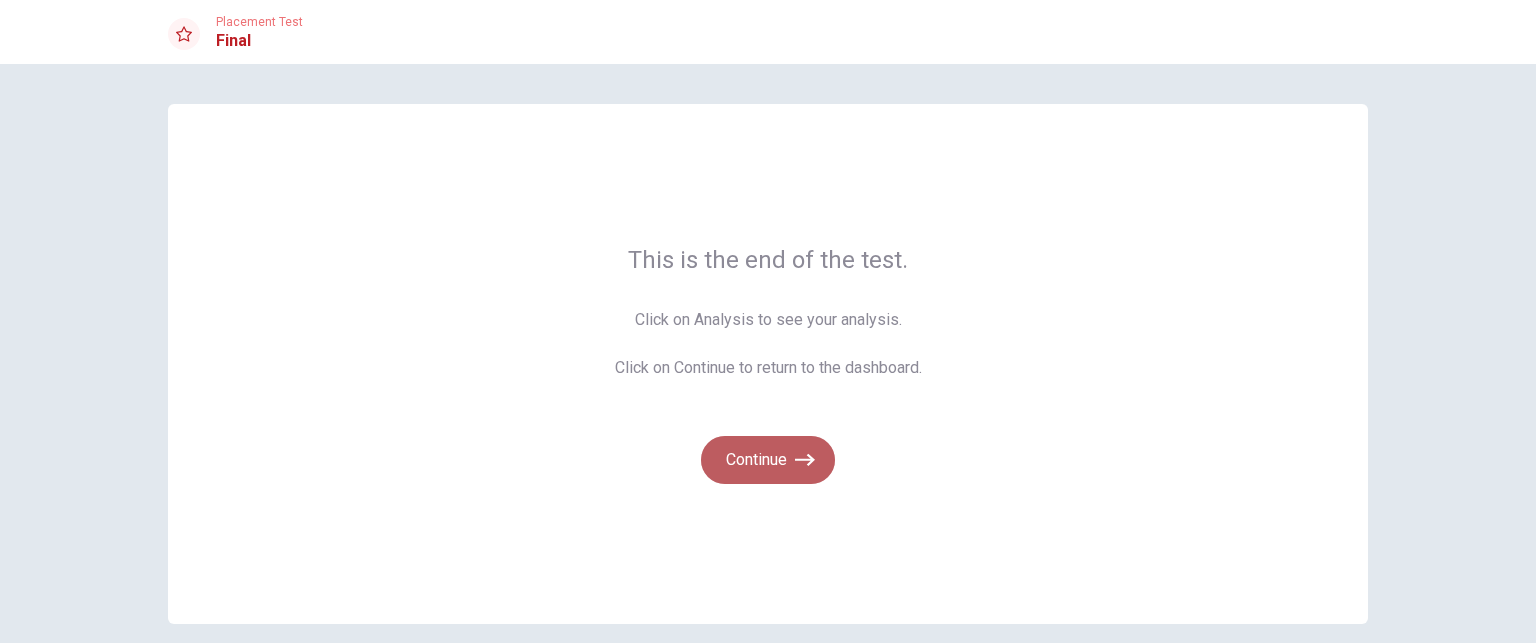 click on "Continue" at bounding box center (768, 460) 